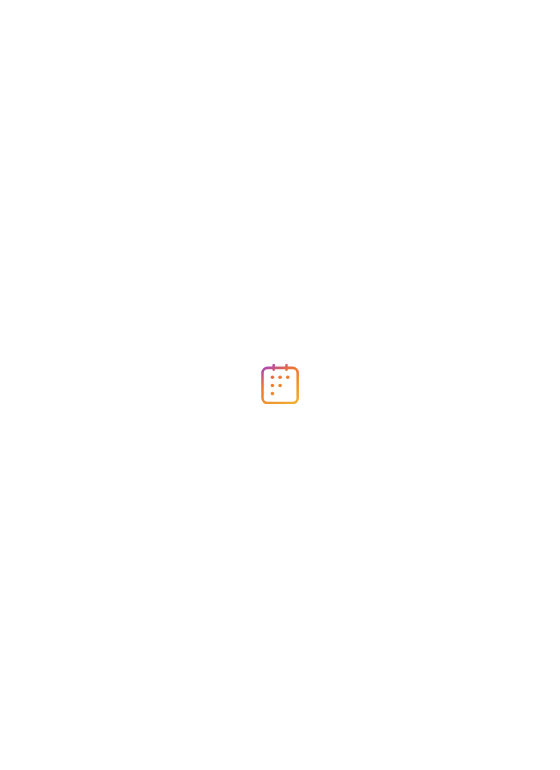 scroll, scrollTop: 0, scrollLeft: 0, axis: both 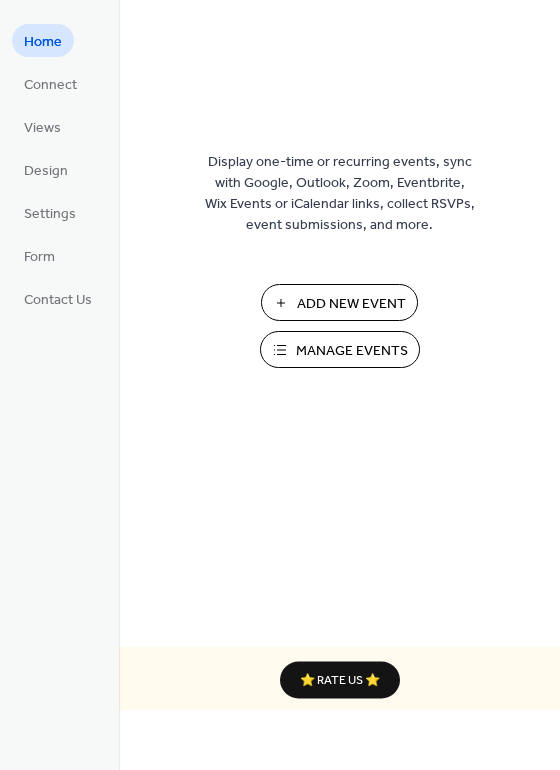click on "Manage Events" at bounding box center [352, 351] 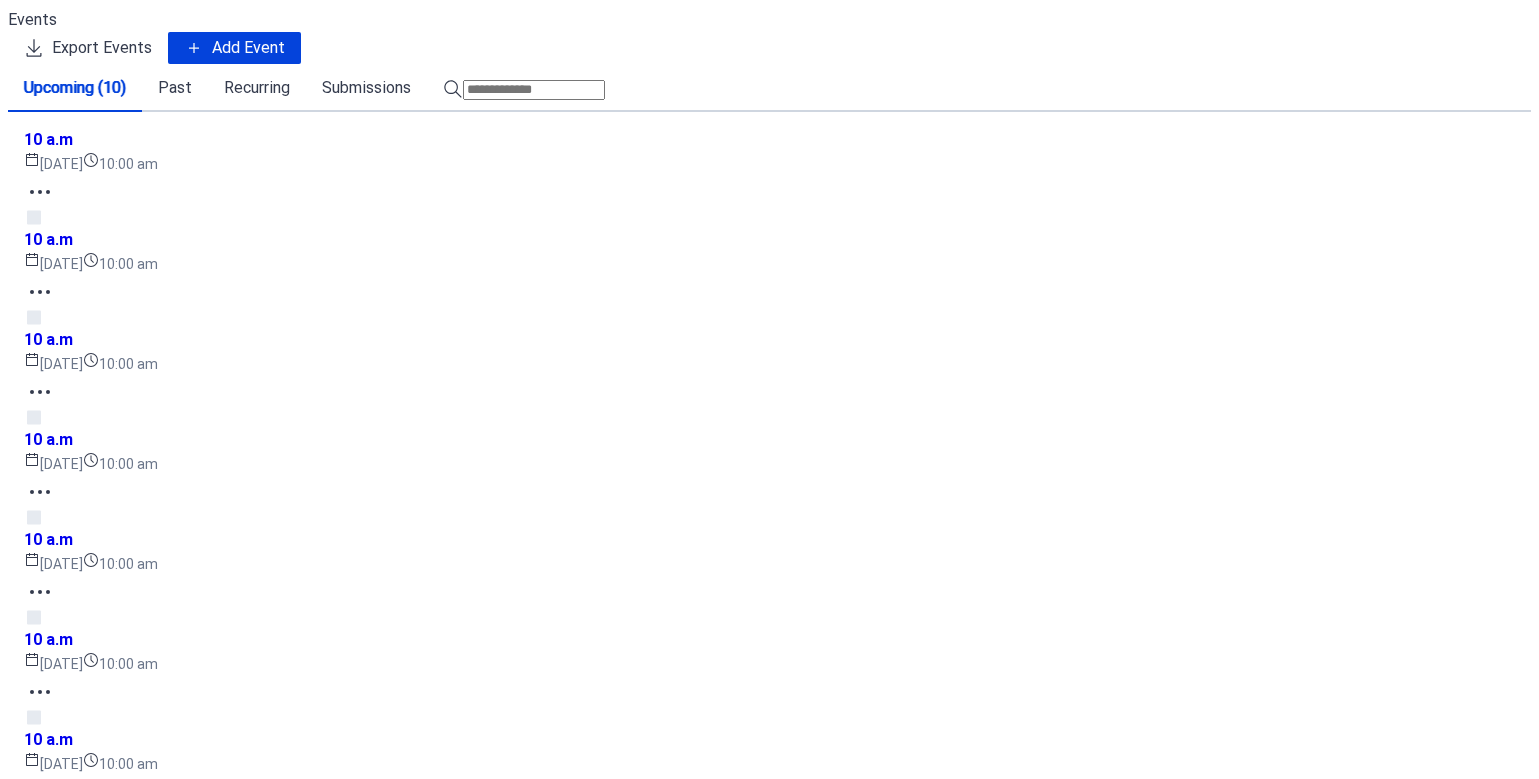 scroll, scrollTop: 0, scrollLeft: 0, axis: both 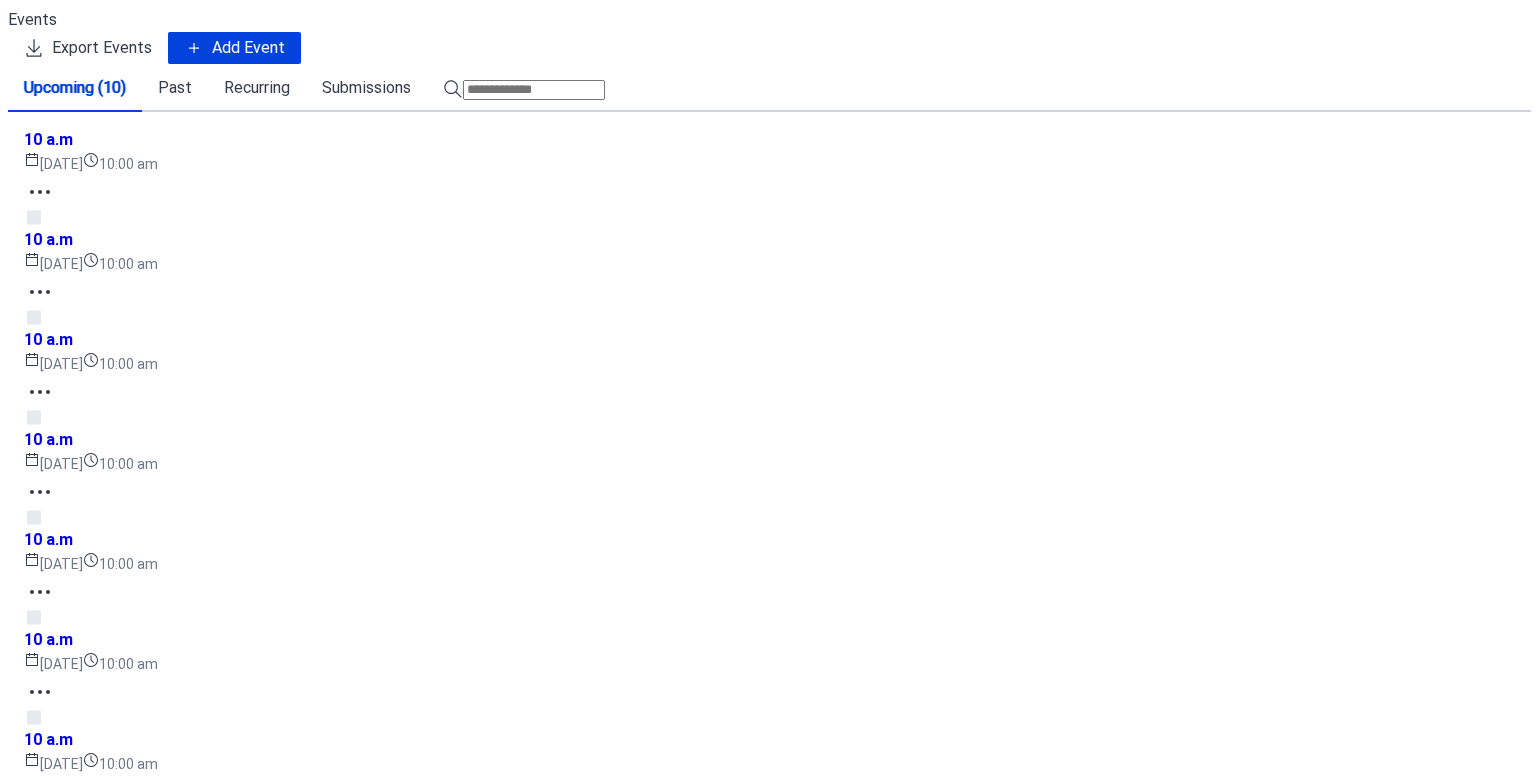 click 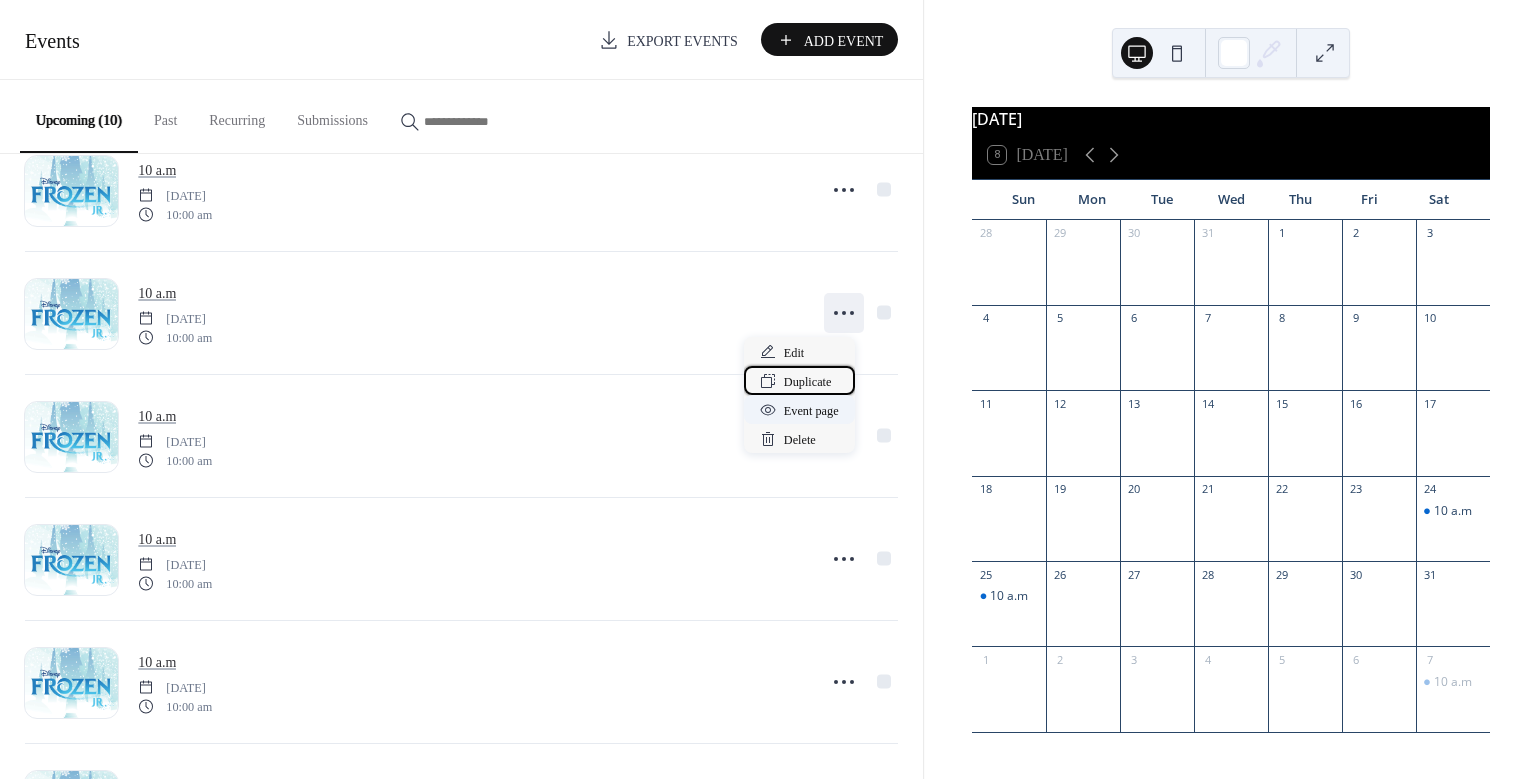 click on "Duplicate" at bounding box center (808, 382) 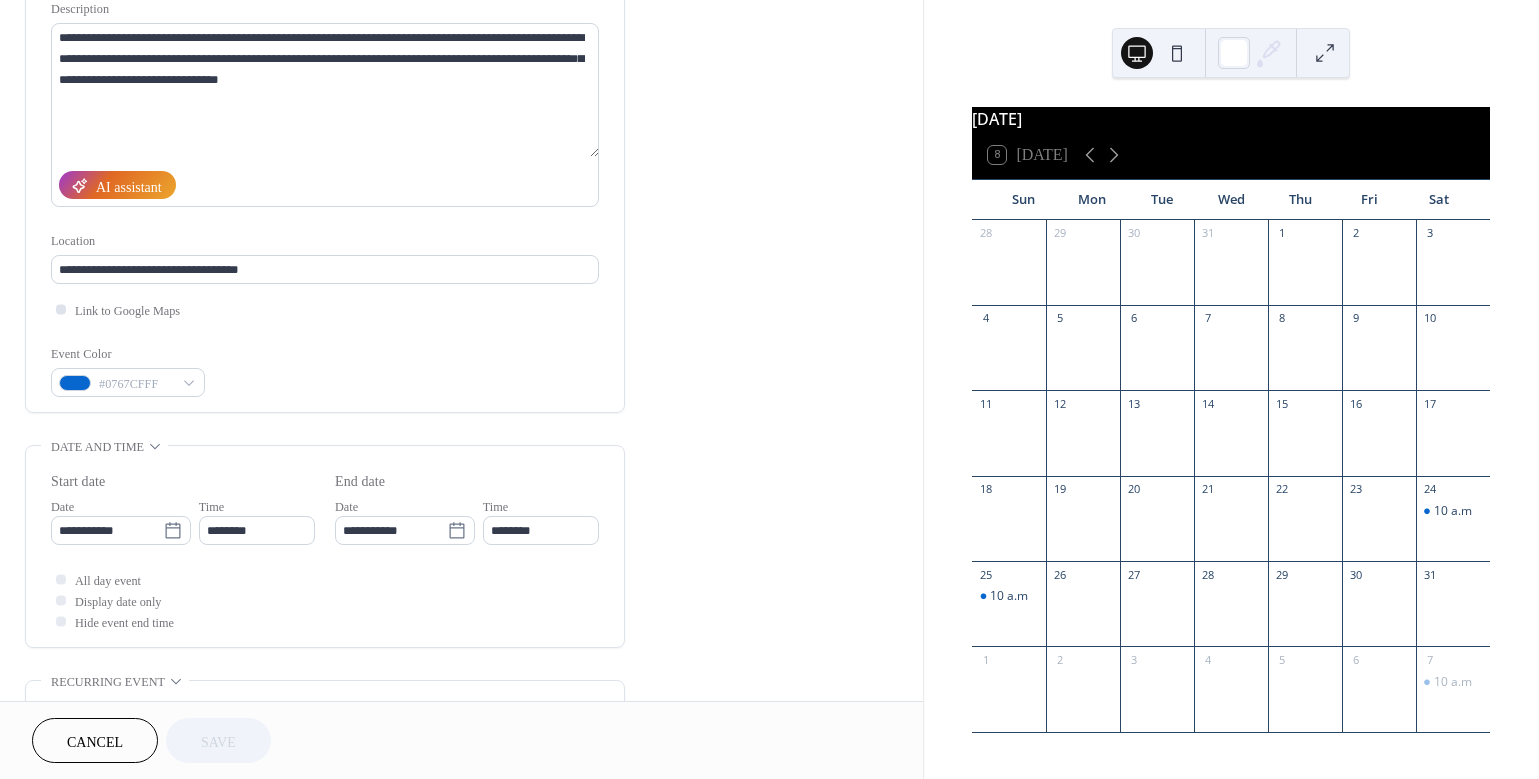 scroll, scrollTop: 229, scrollLeft: 0, axis: vertical 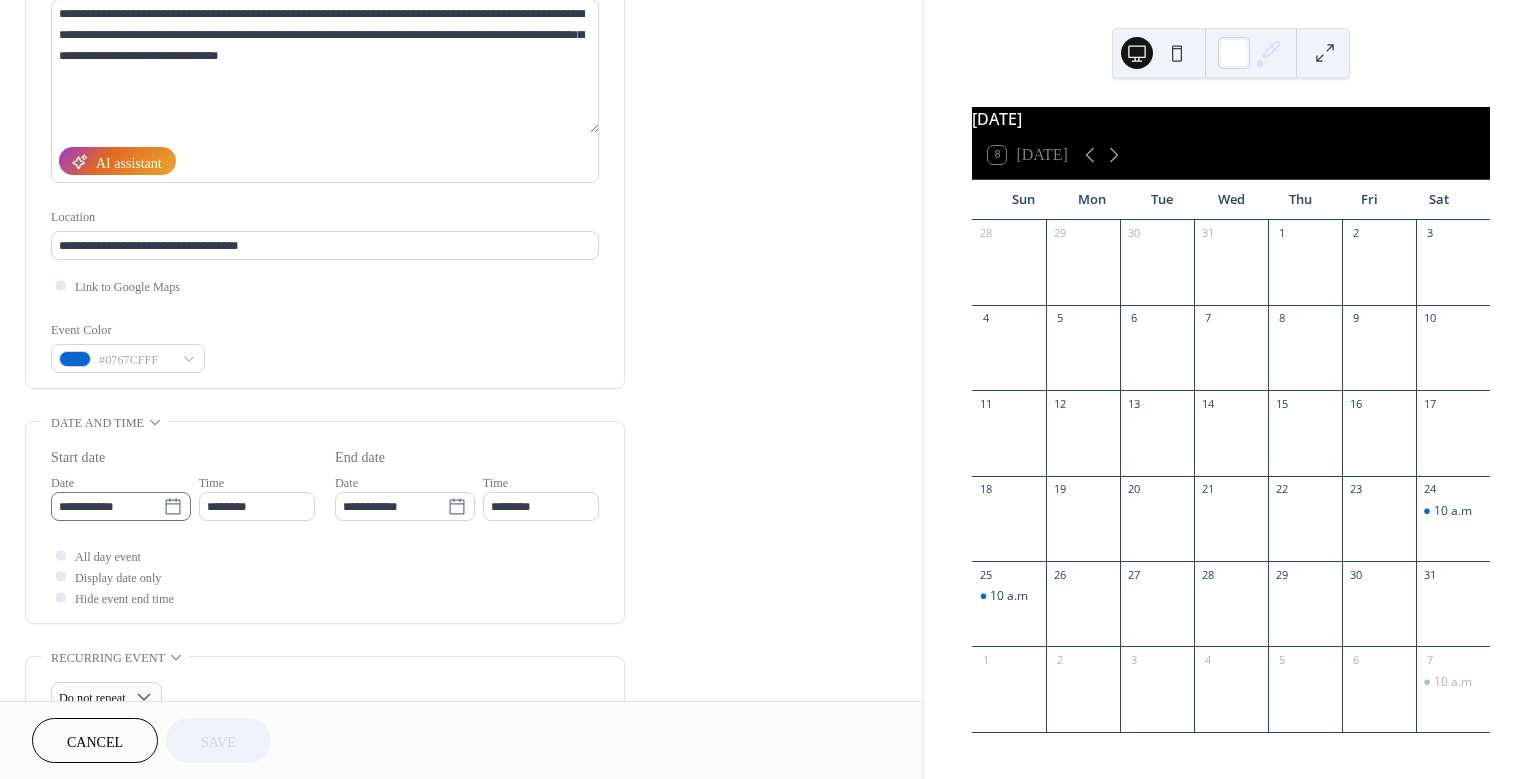 click 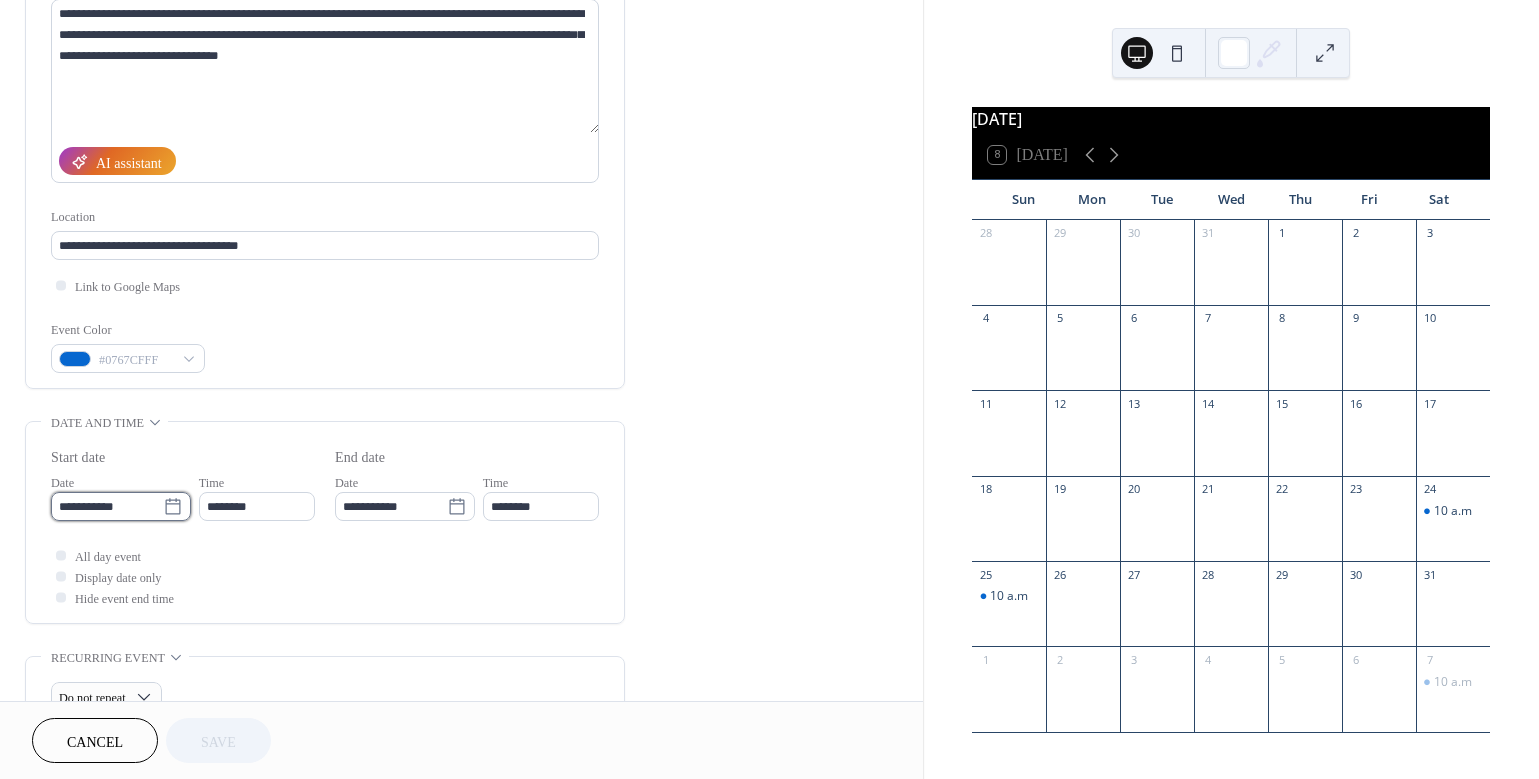 click on "**********" at bounding box center [107, 506] 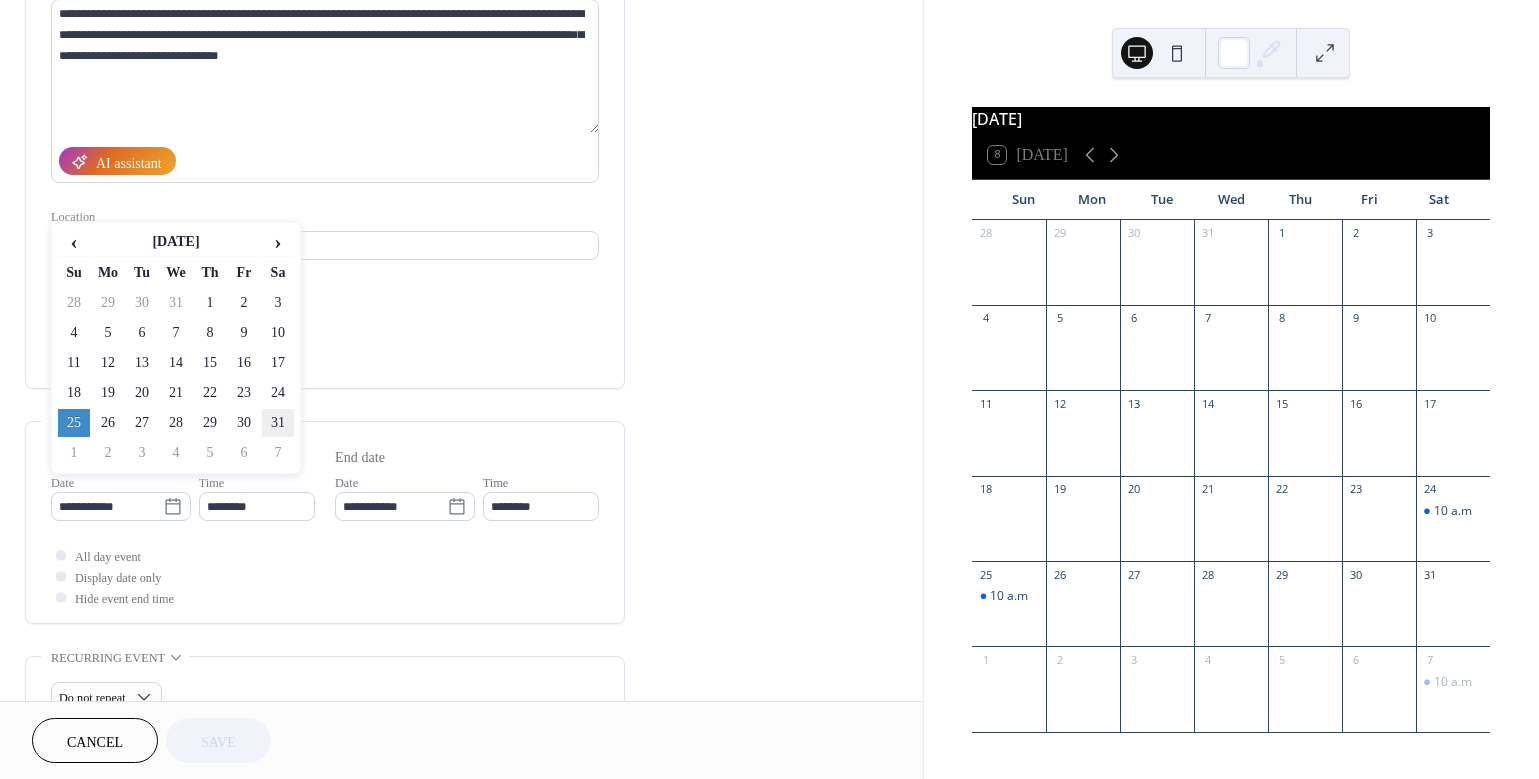 click on "31" at bounding box center (278, 423) 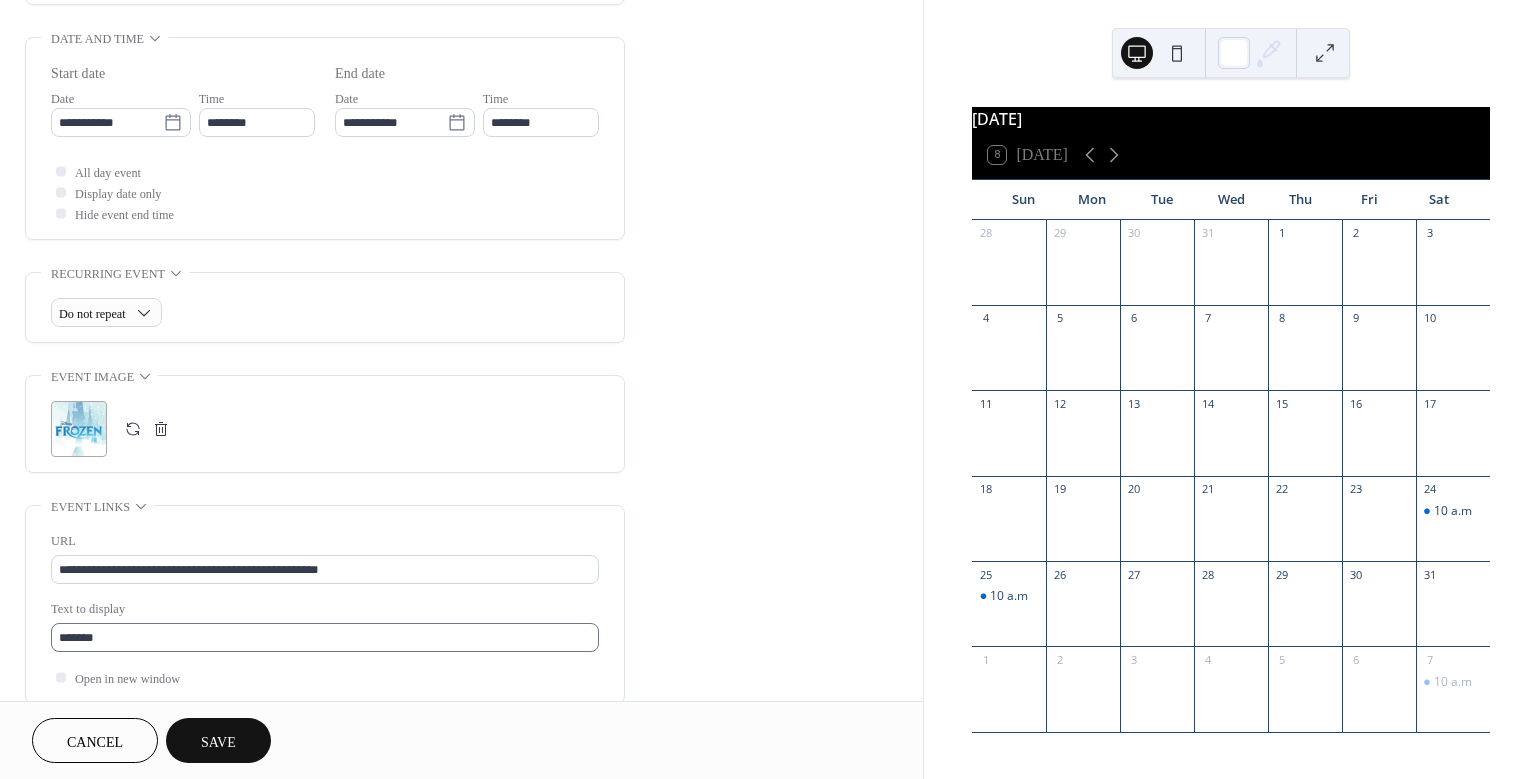 scroll, scrollTop: 655, scrollLeft: 0, axis: vertical 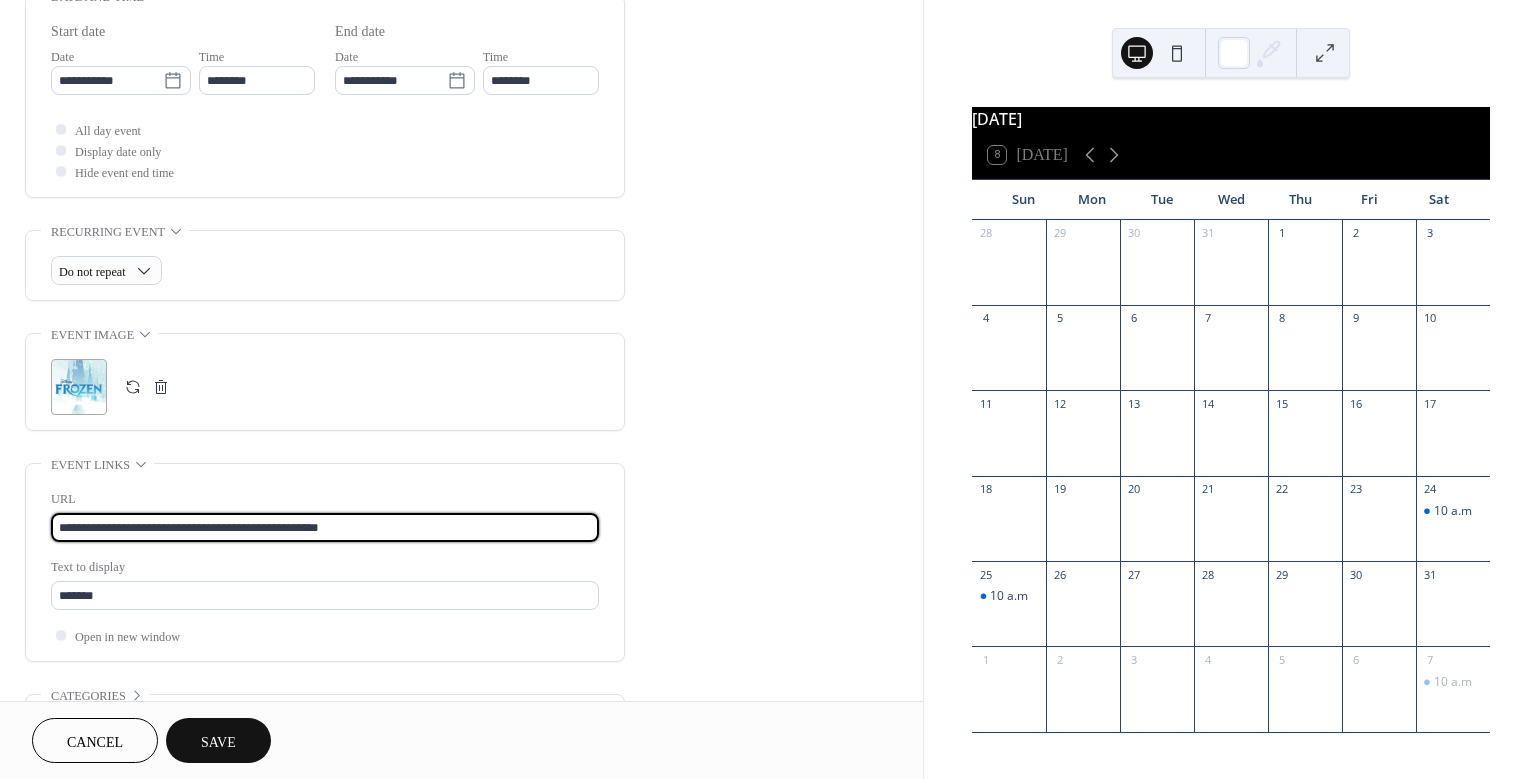 drag, startPoint x: 361, startPoint y: 532, endPoint x: 27, endPoint y: 510, distance: 334.72375 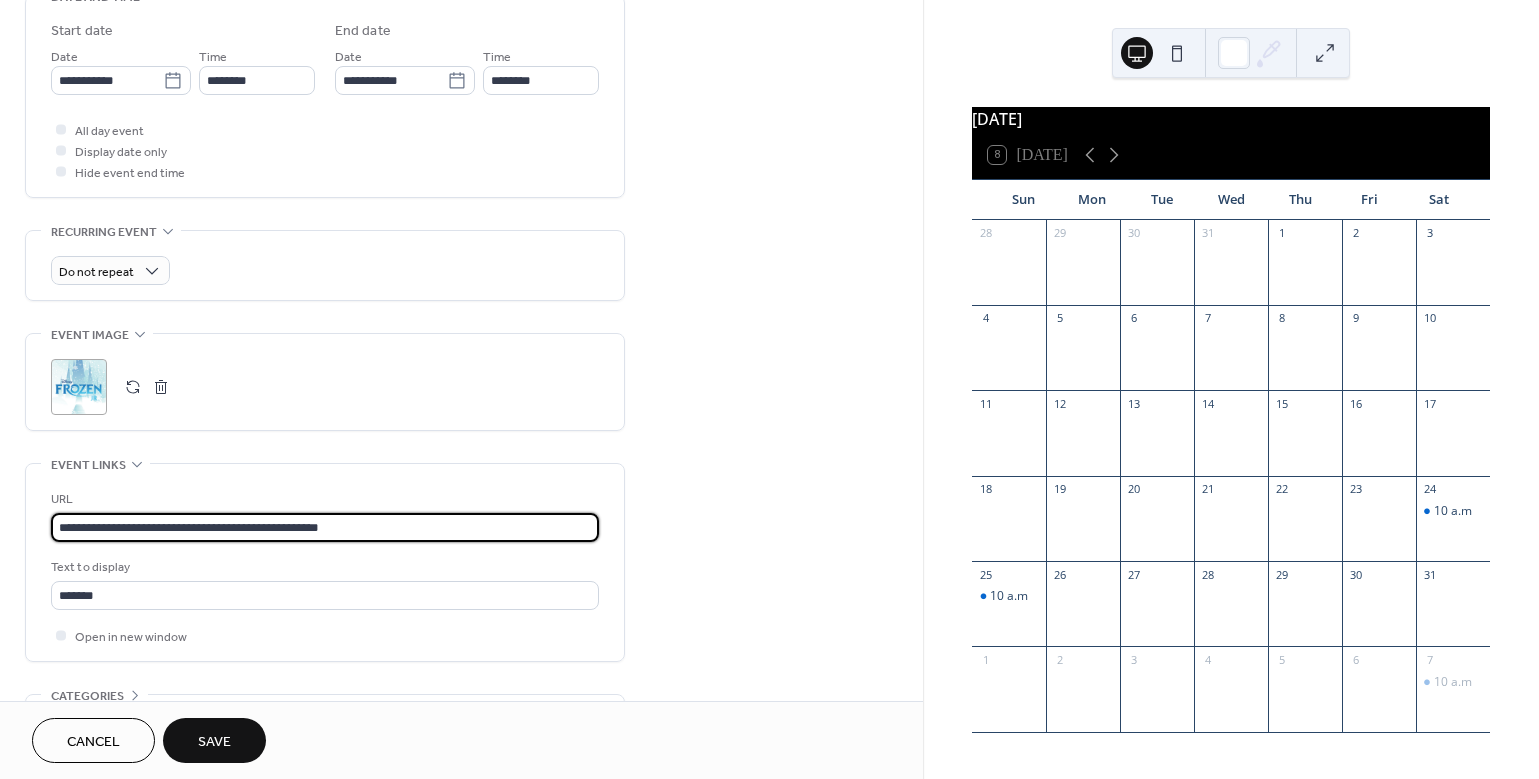 click on "**********" at bounding box center (325, 562) 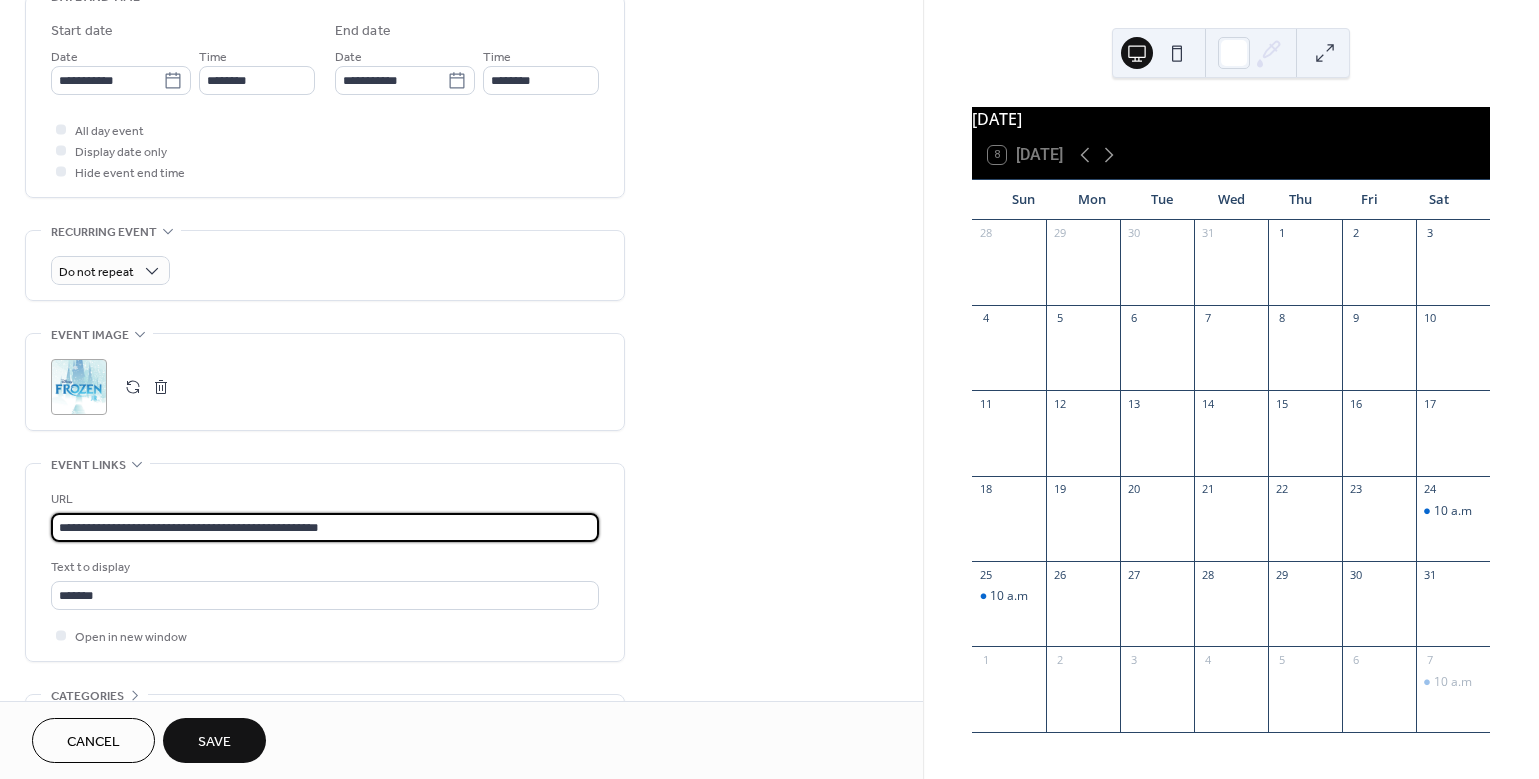 paste 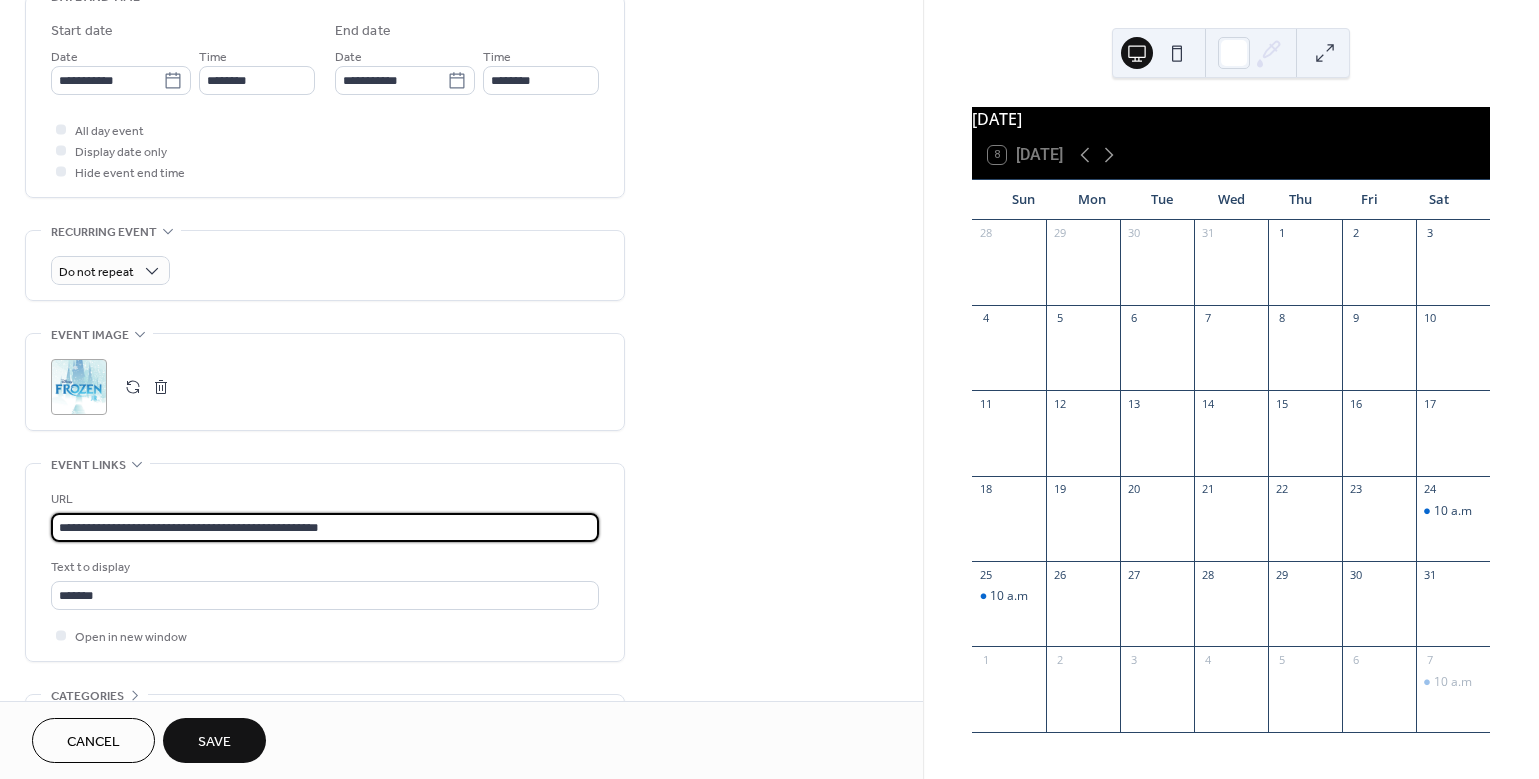 type on "**********" 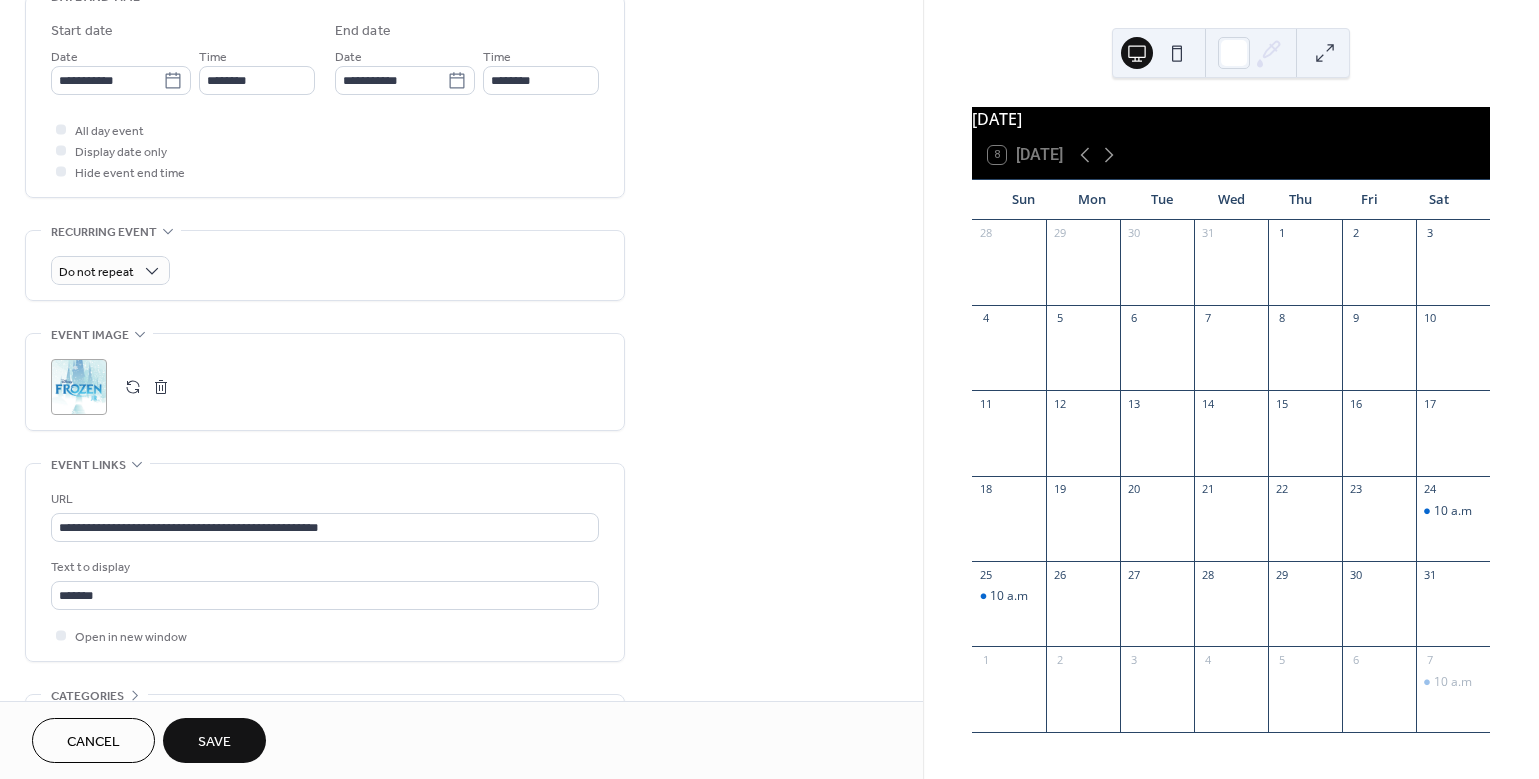 click on "Save" at bounding box center [214, 742] 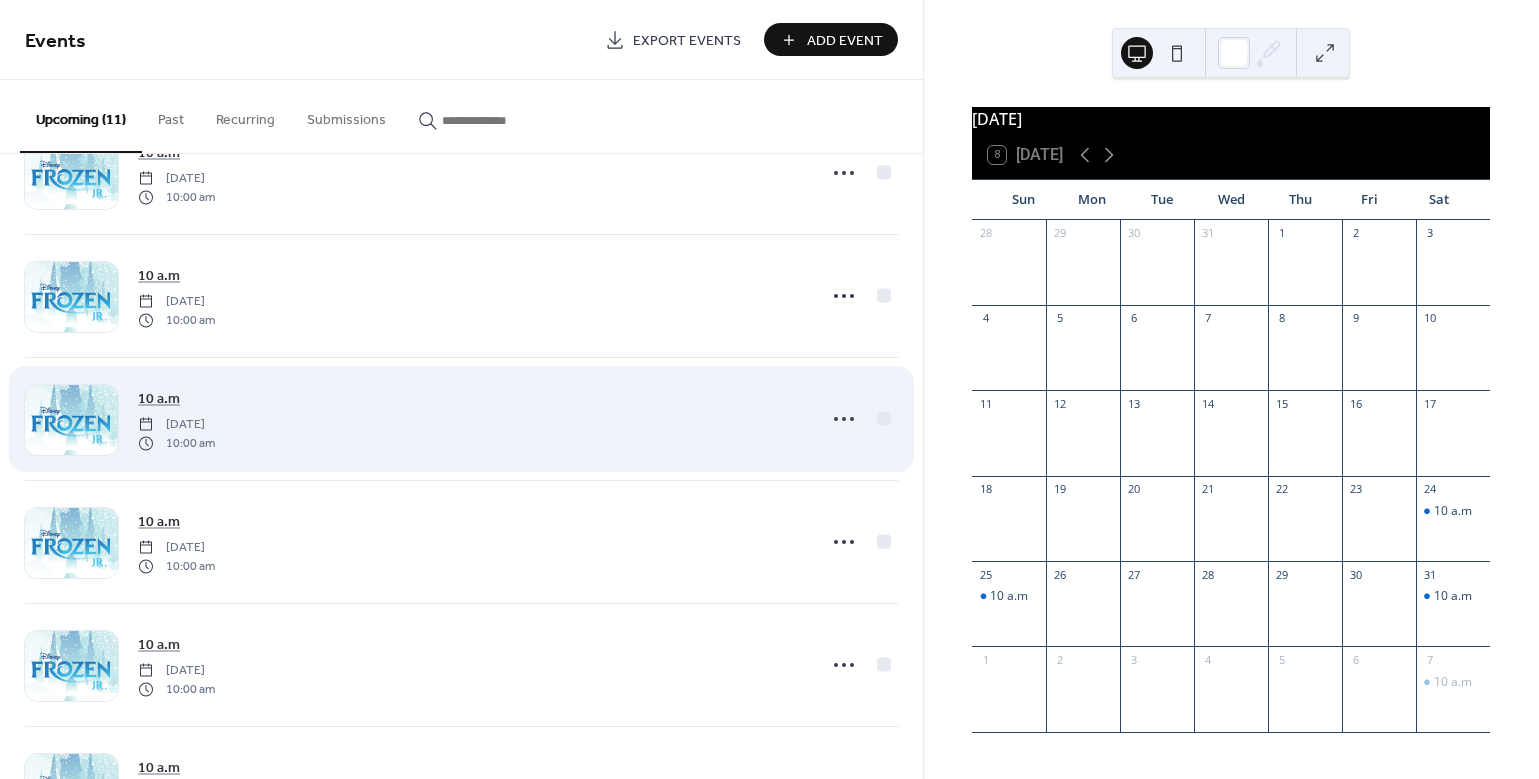 scroll, scrollTop: 0, scrollLeft: 0, axis: both 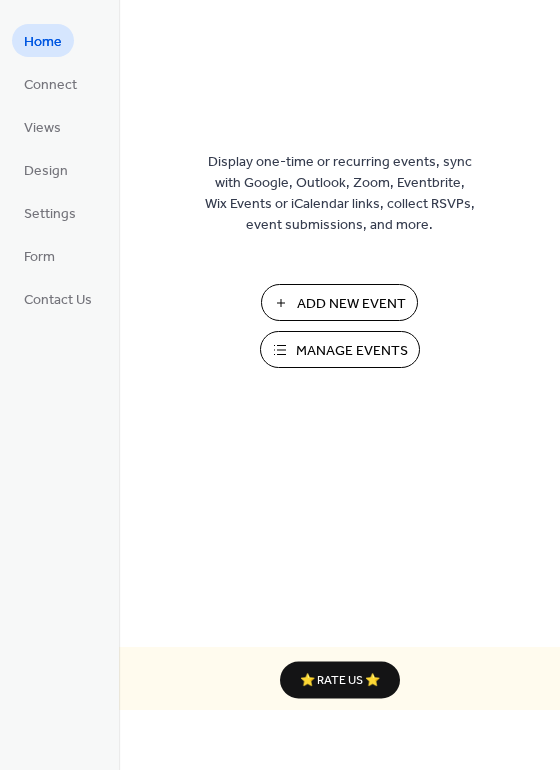 click on "Manage Events" at bounding box center (352, 351) 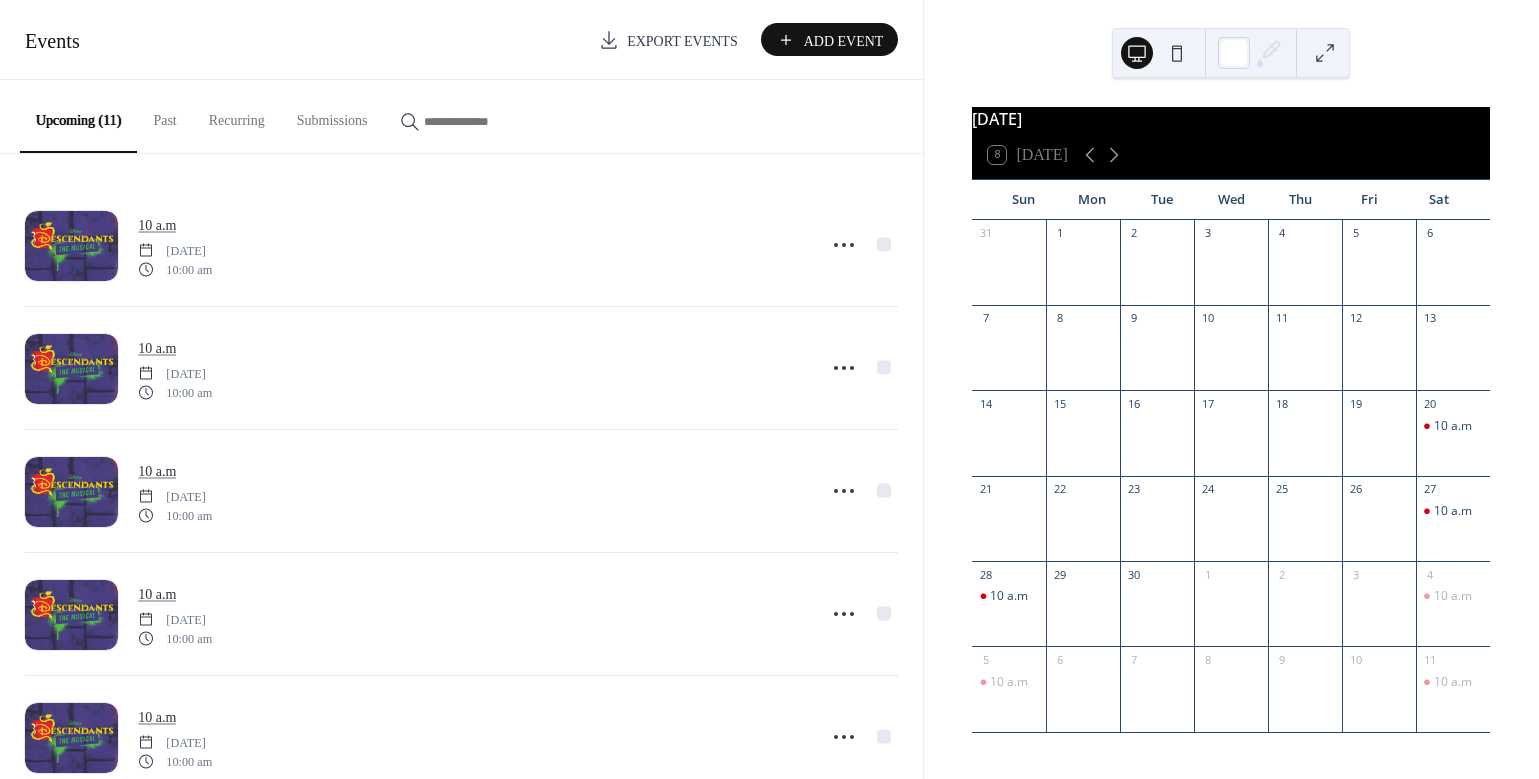 scroll, scrollTop: 0, scrollLeft: 0, axis: both 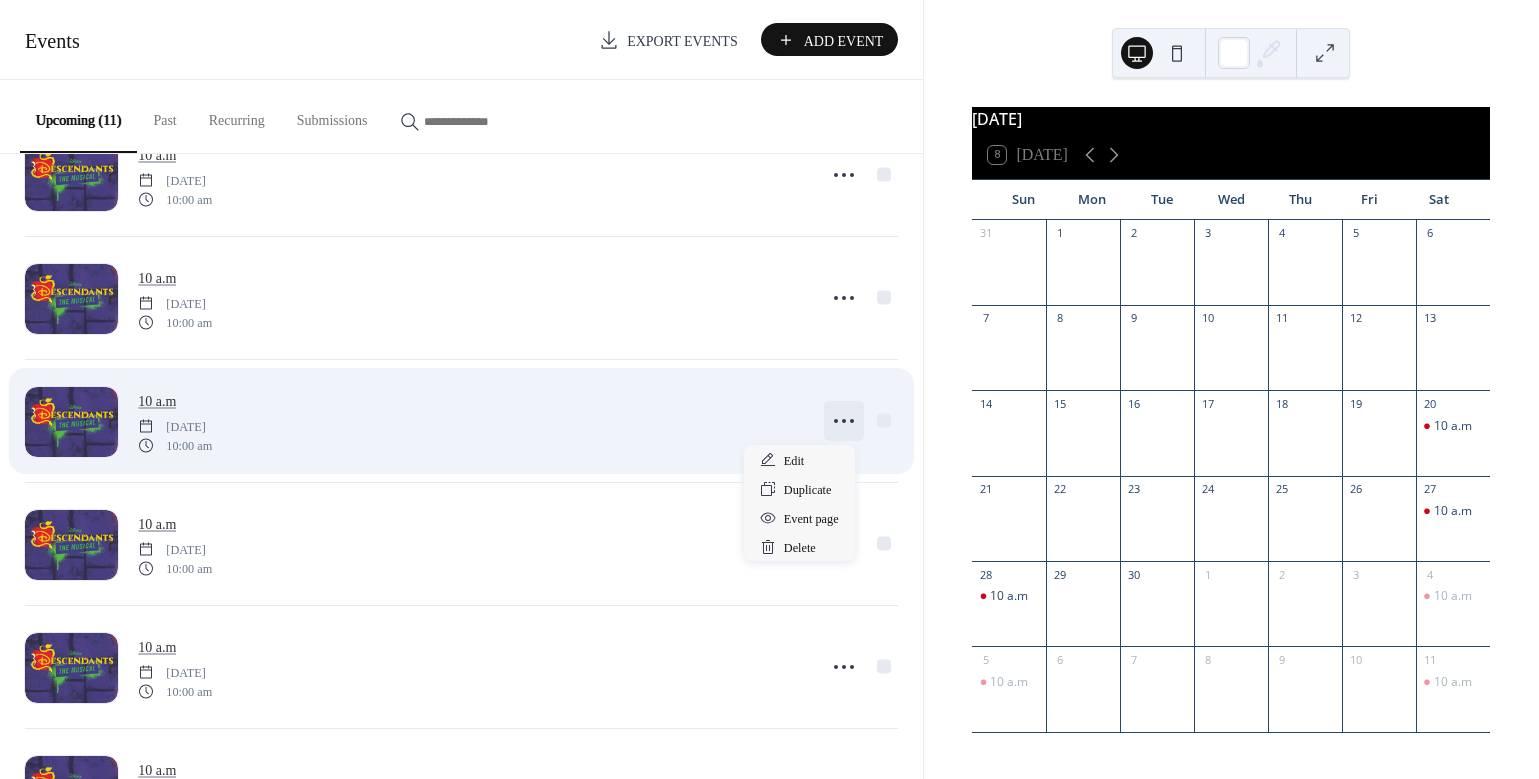 click 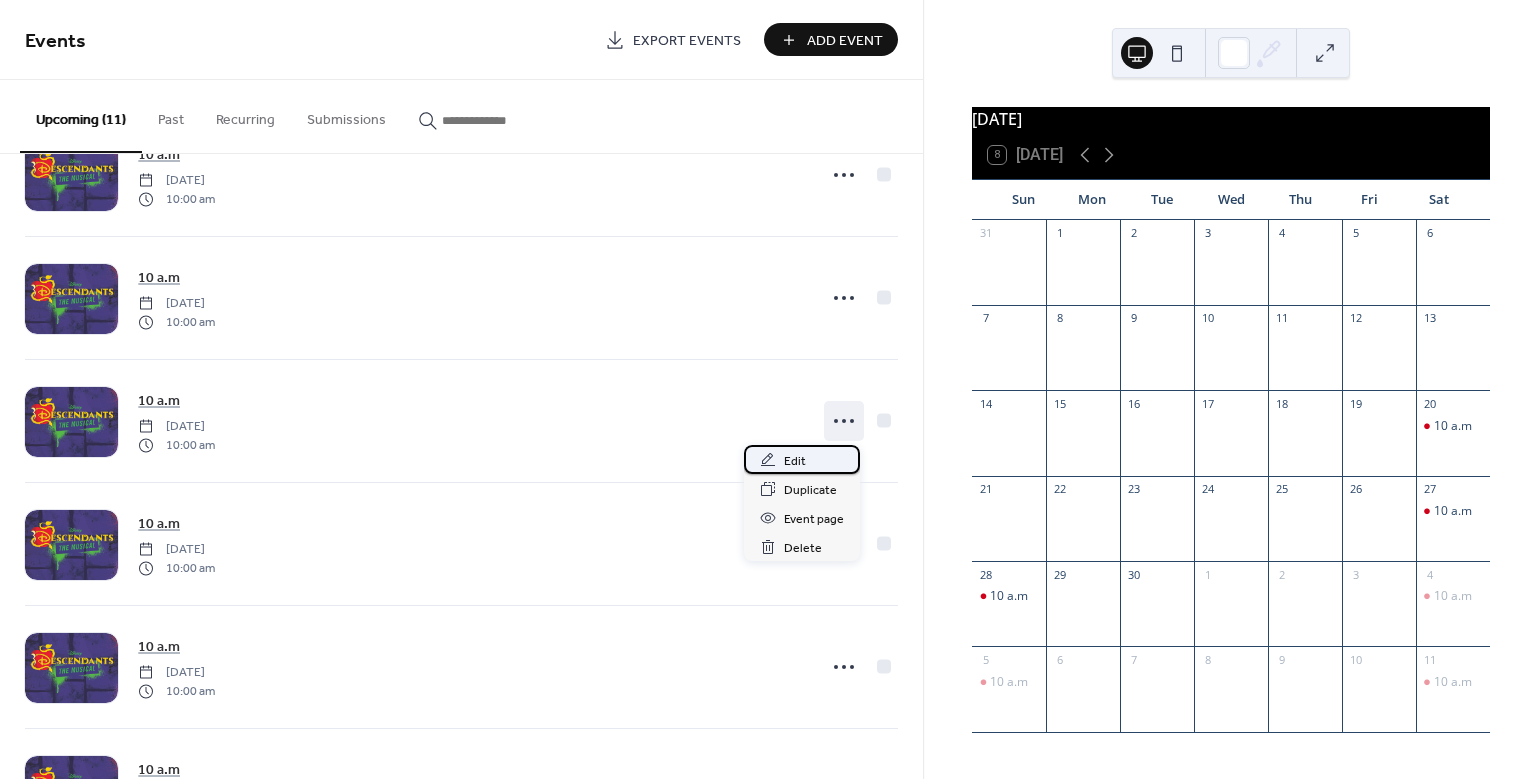 click on "Edit" at bounding box center [795, 461] 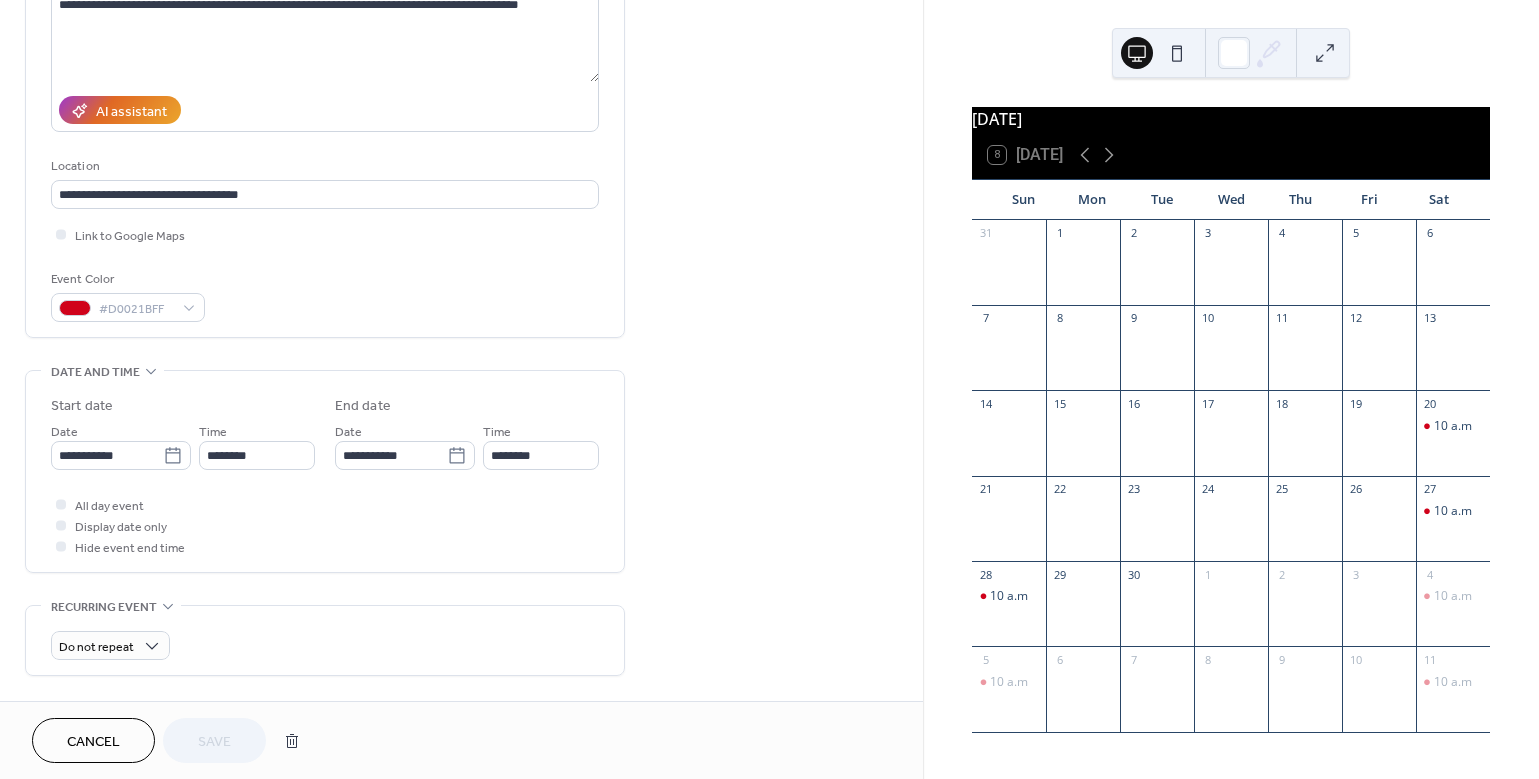 scroll, scrollTop: 361, scrollLeft: 0, axis: vertical 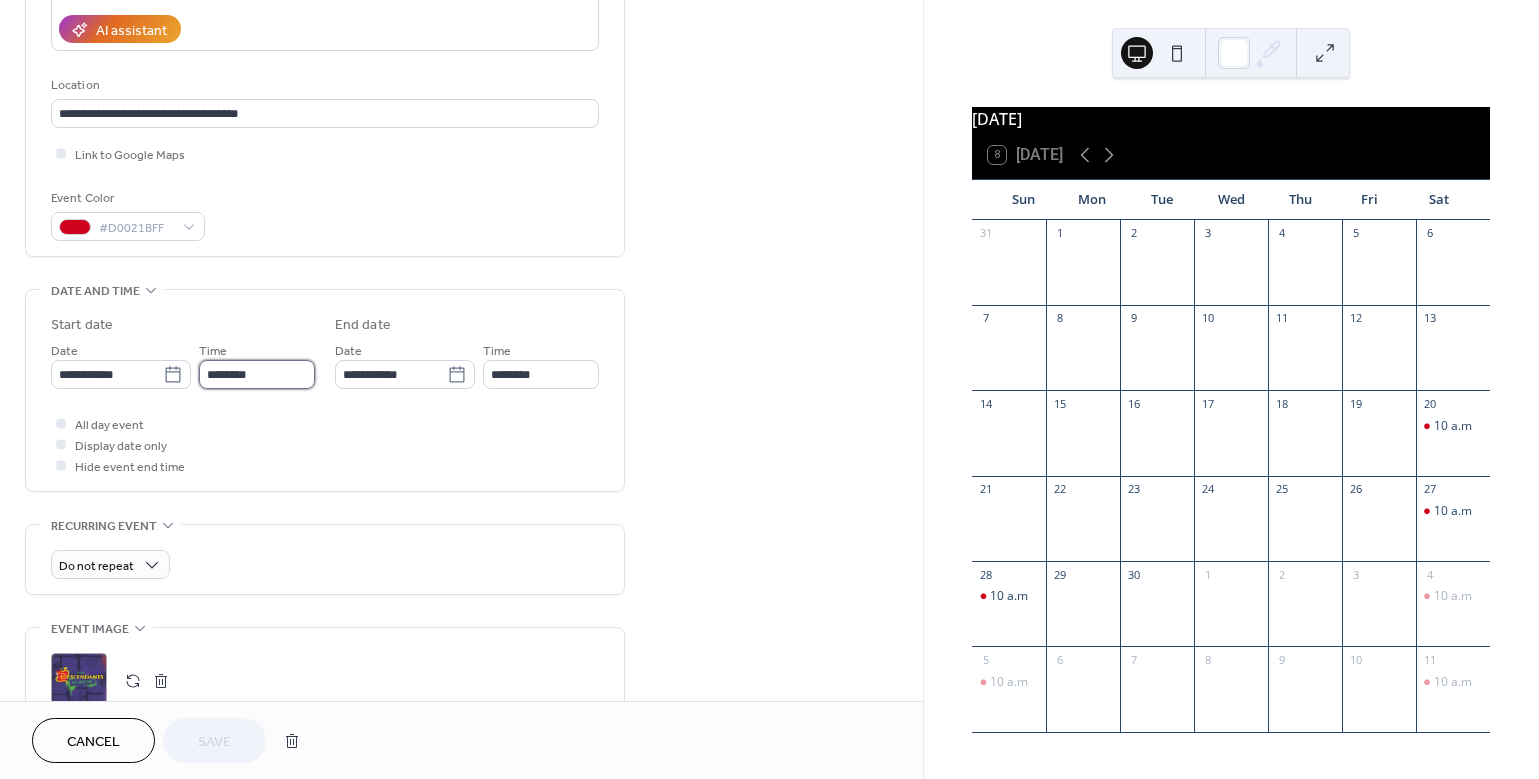 click on "********" at bounding box center [257, 374] 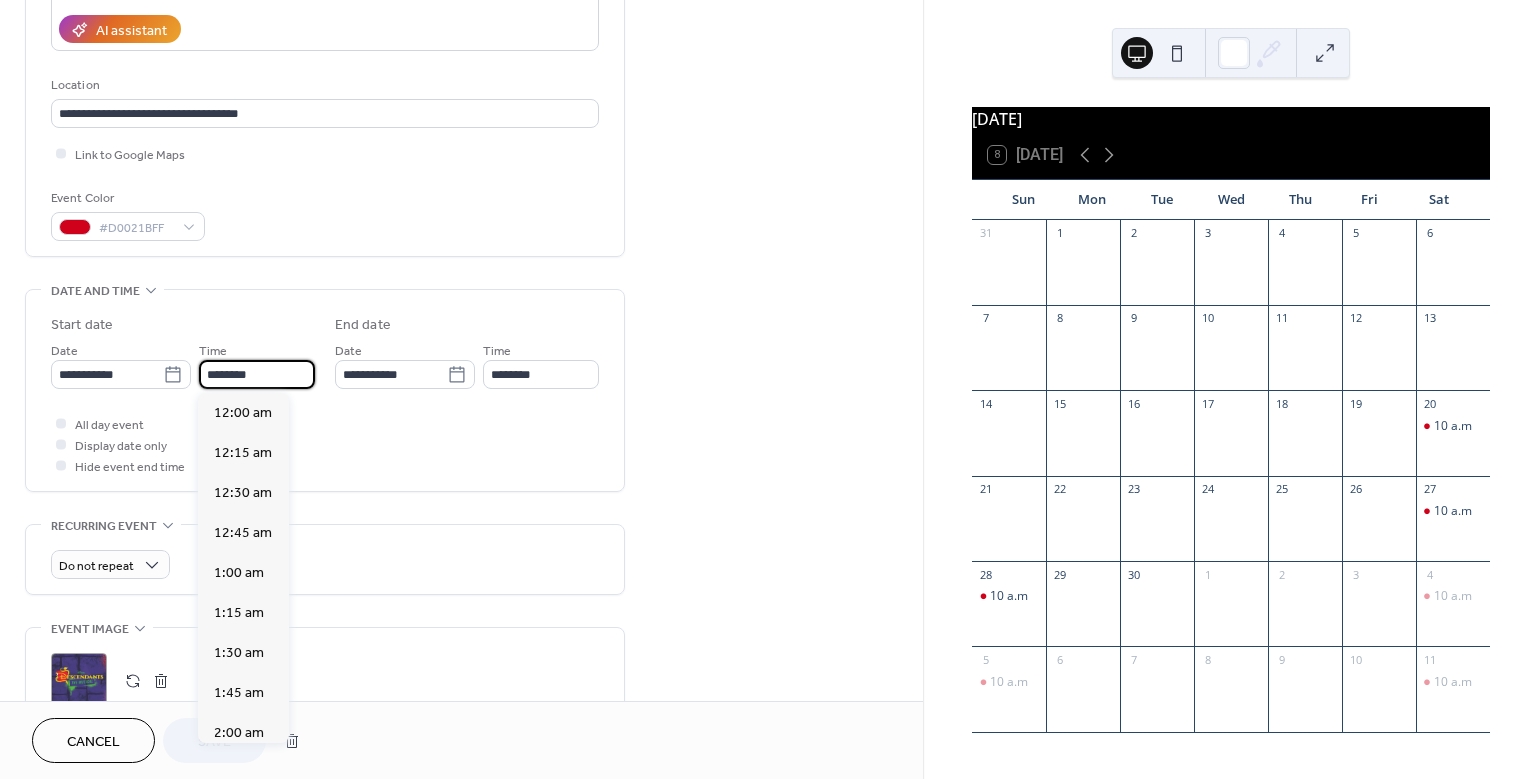 scroll, scrollTop: 1620, scrollLeft: 0, axis: vertical 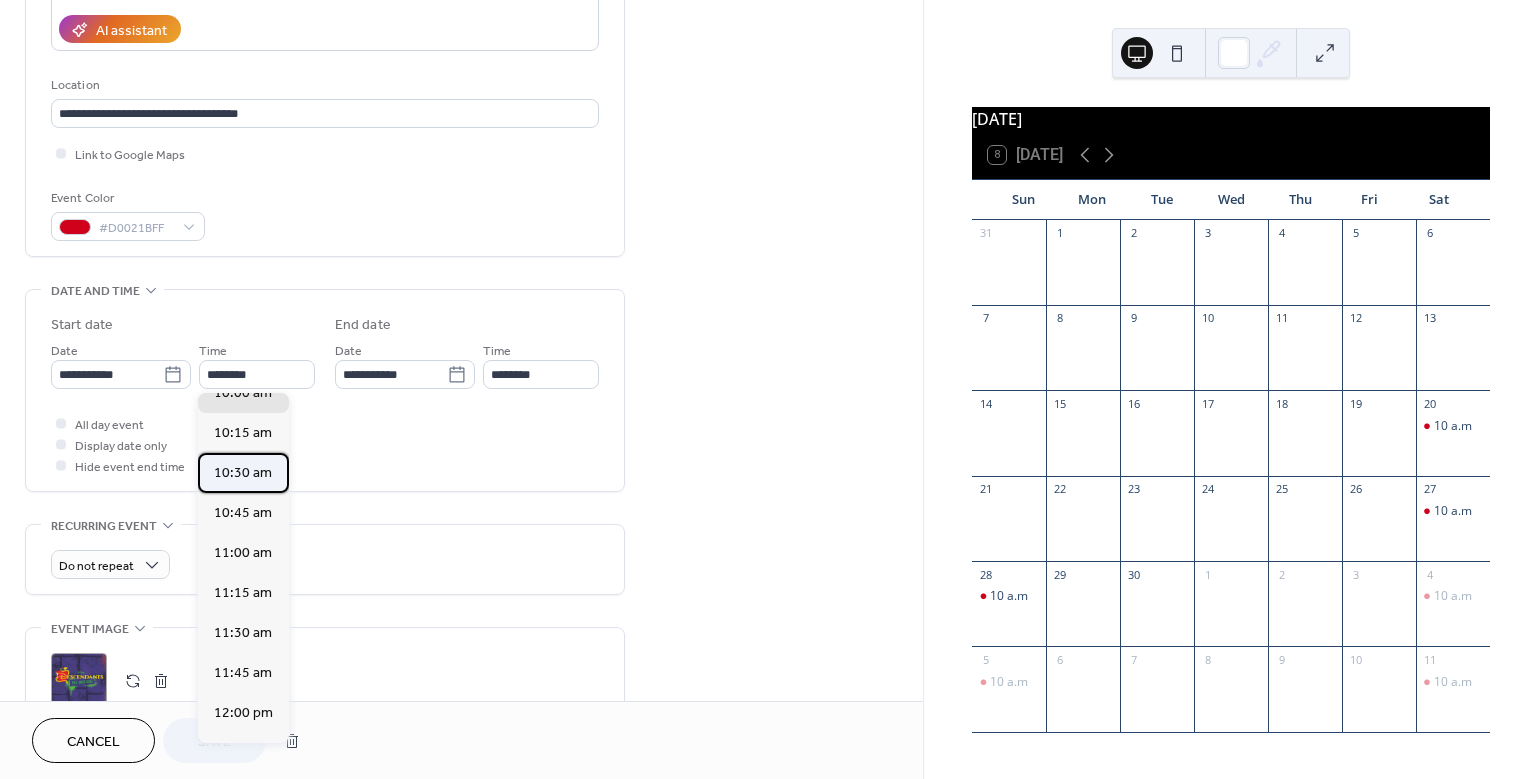 click on "10:30 am" at bounding box center [243, 473] 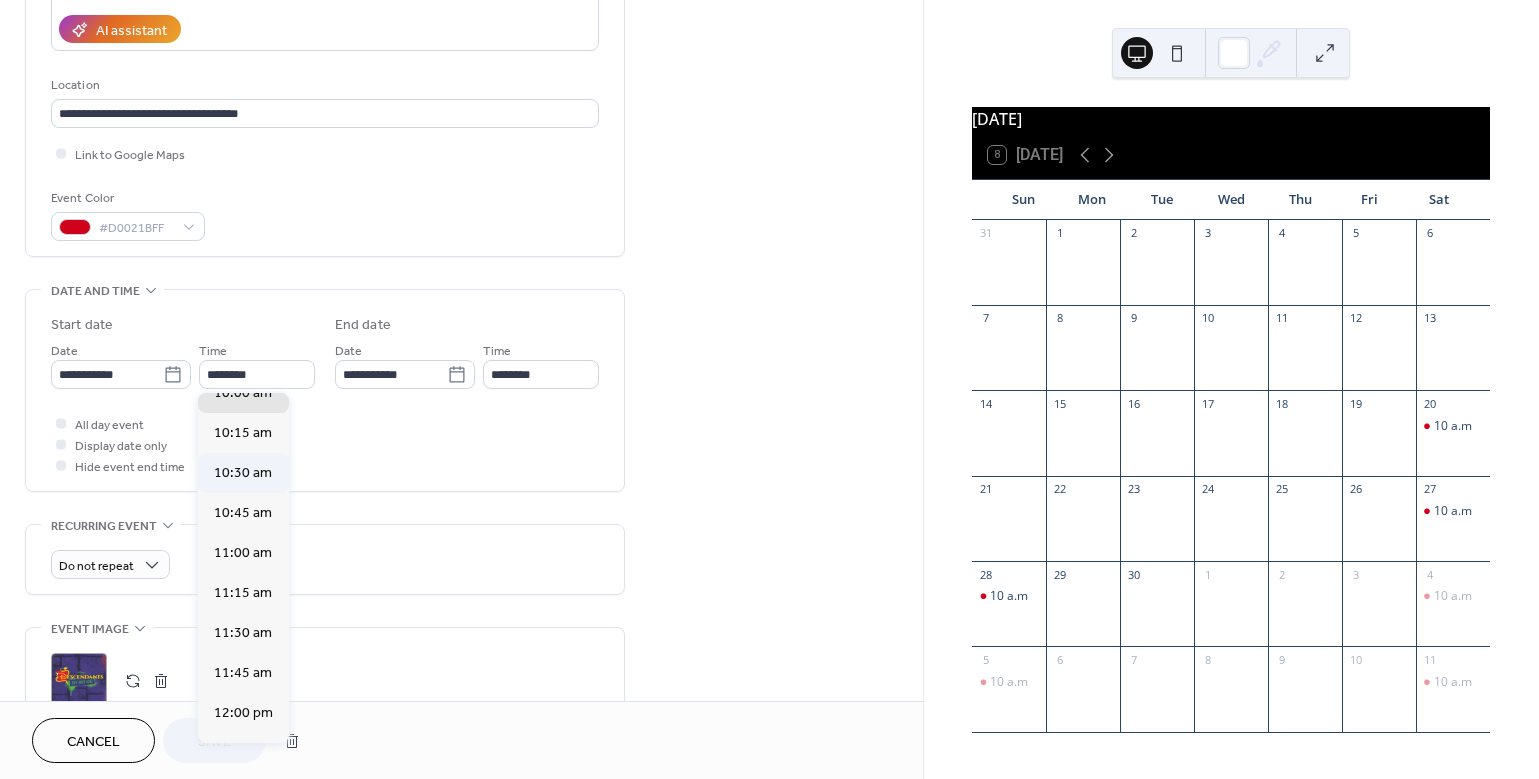 type on "********" 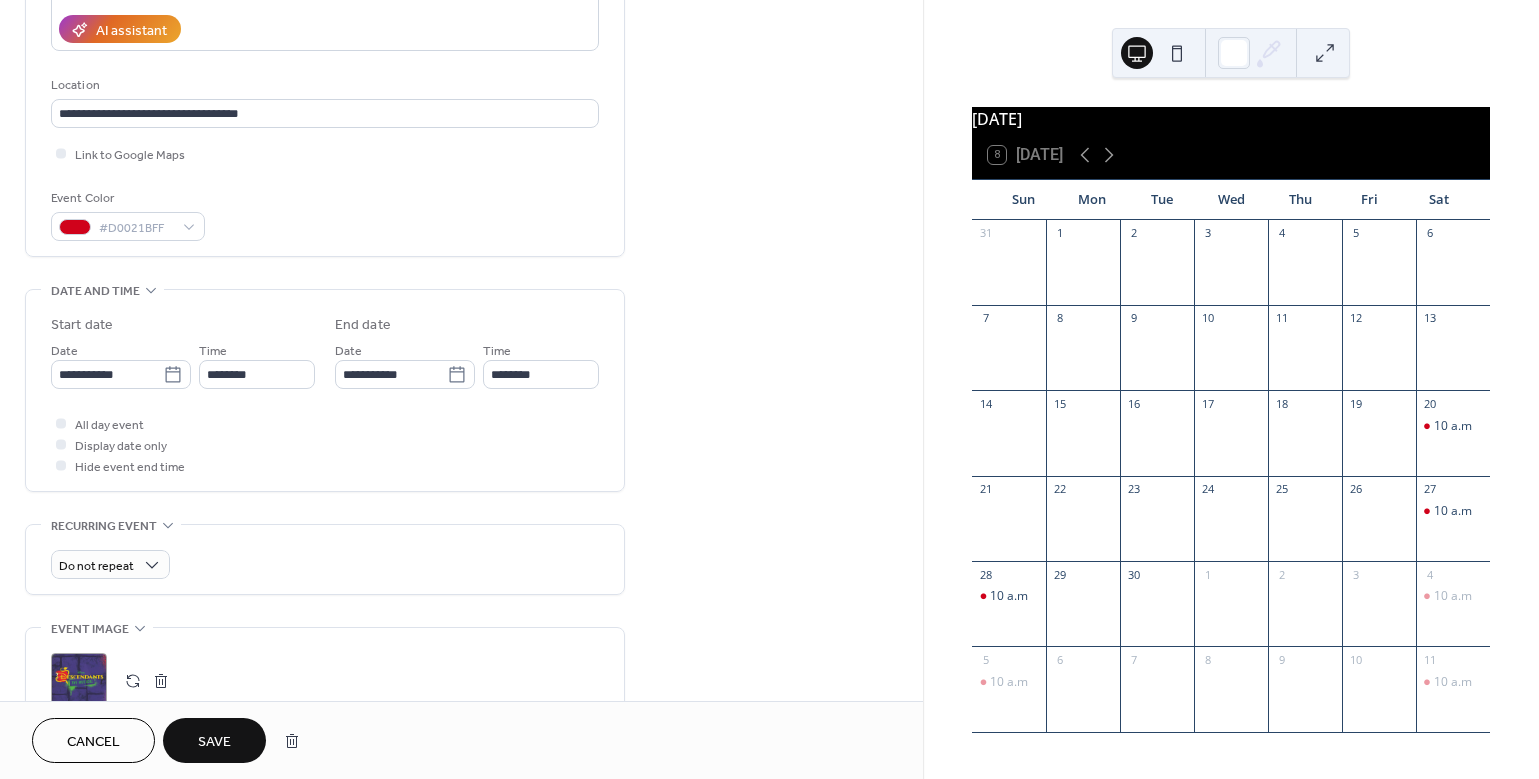 click on "Save" at bounding box center [214, 742] 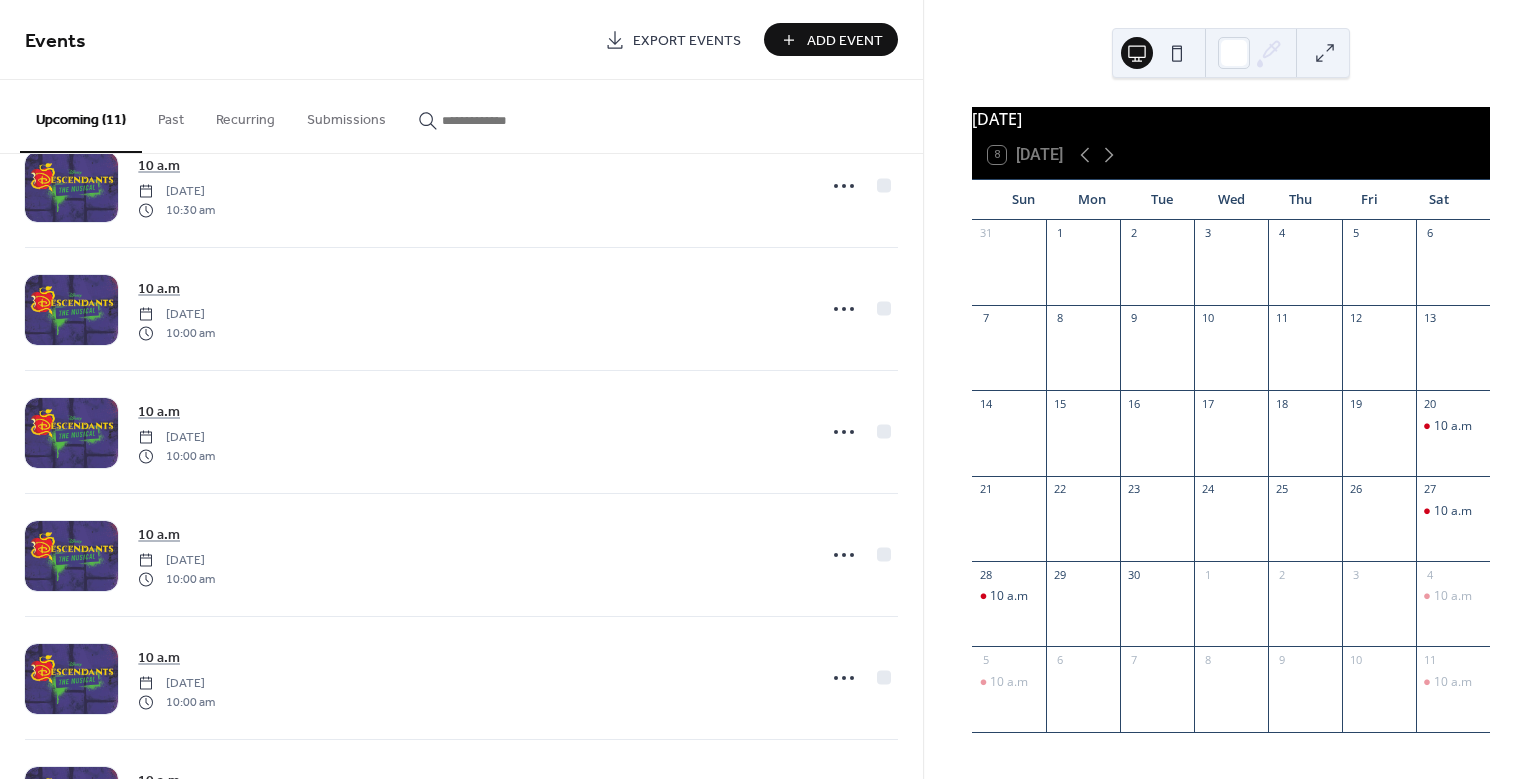 scroll, scrollTop: 326, scrollLeft: 0, axis: vertical 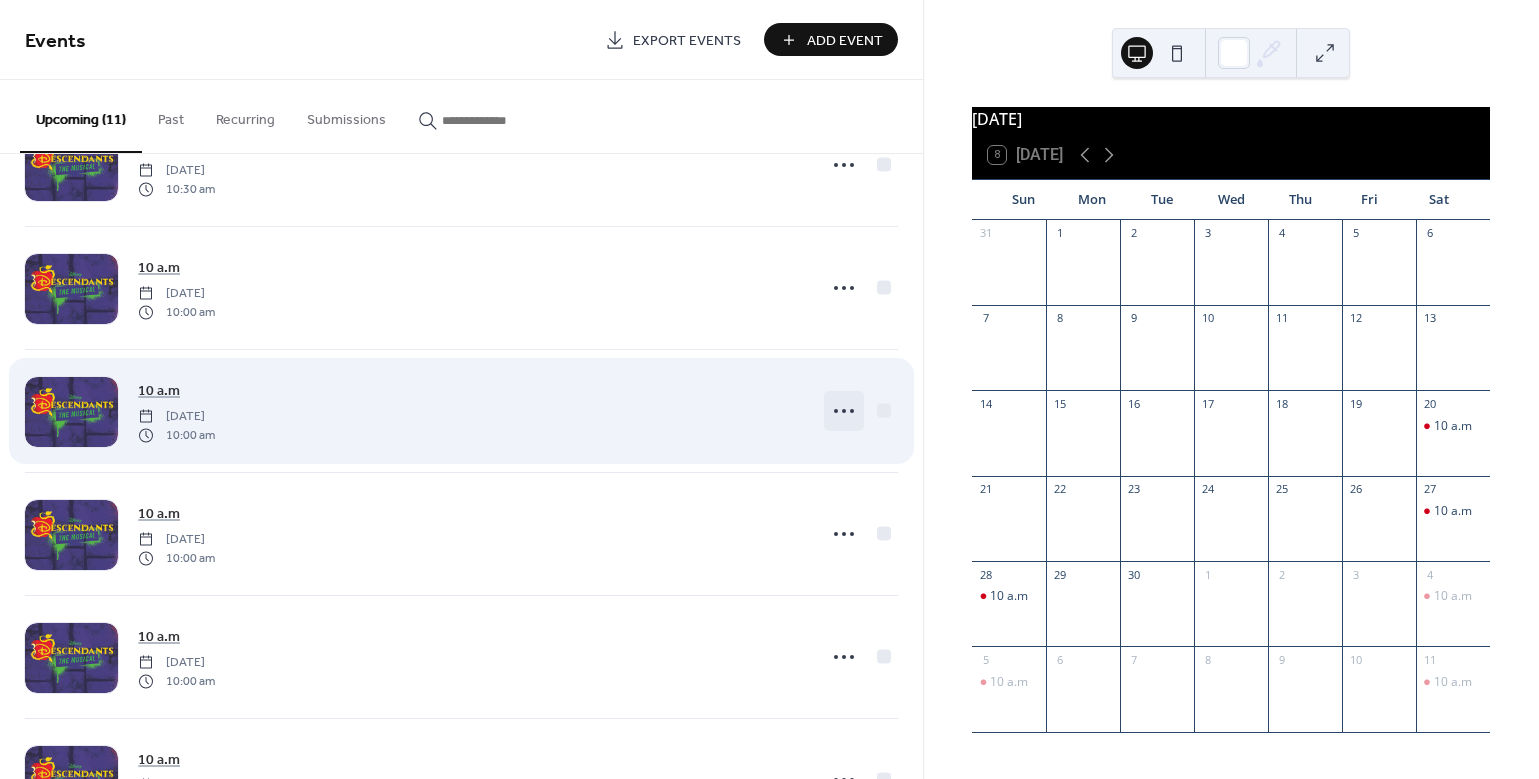 click 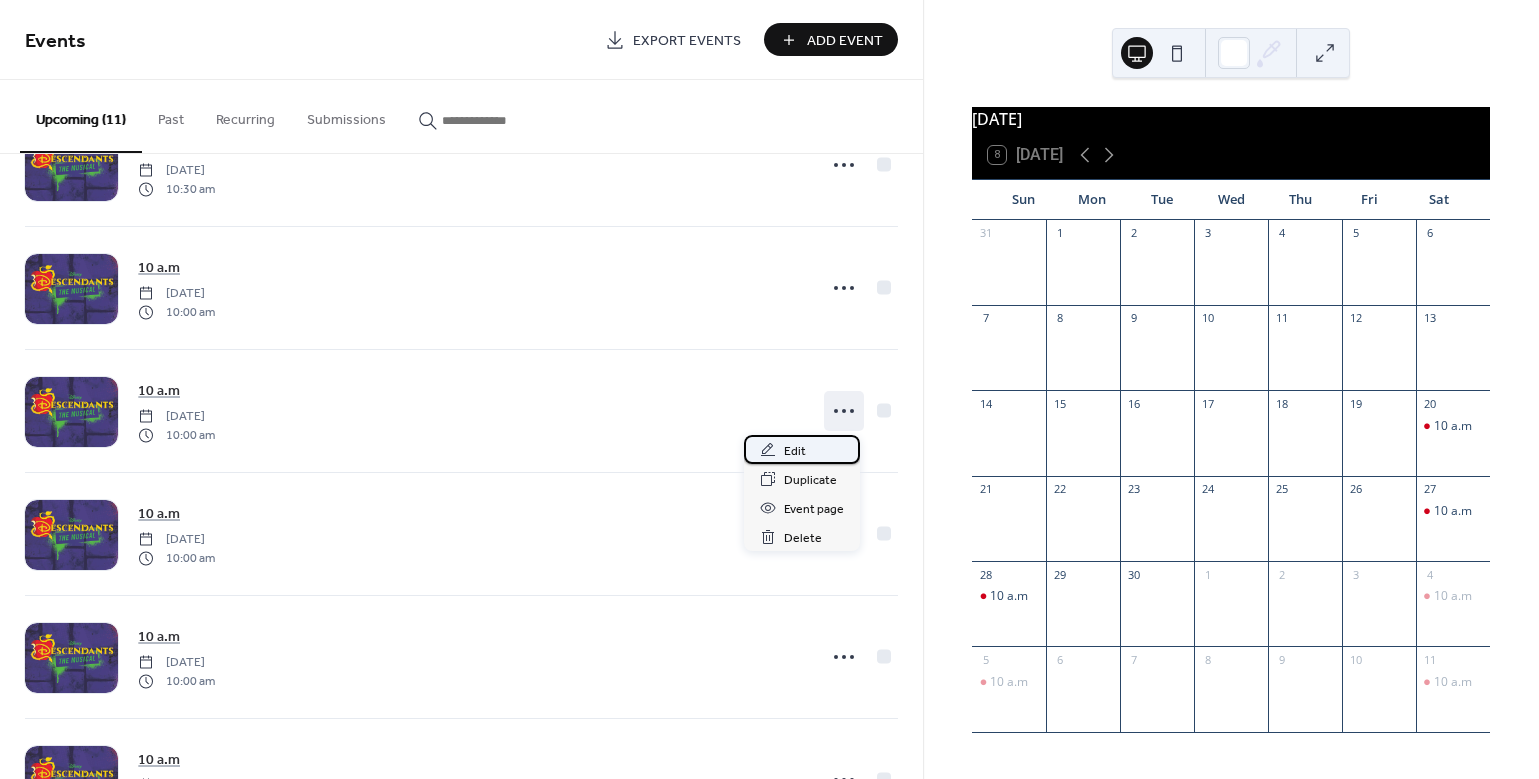 click on "Edit" at bounding box center [795, 451] 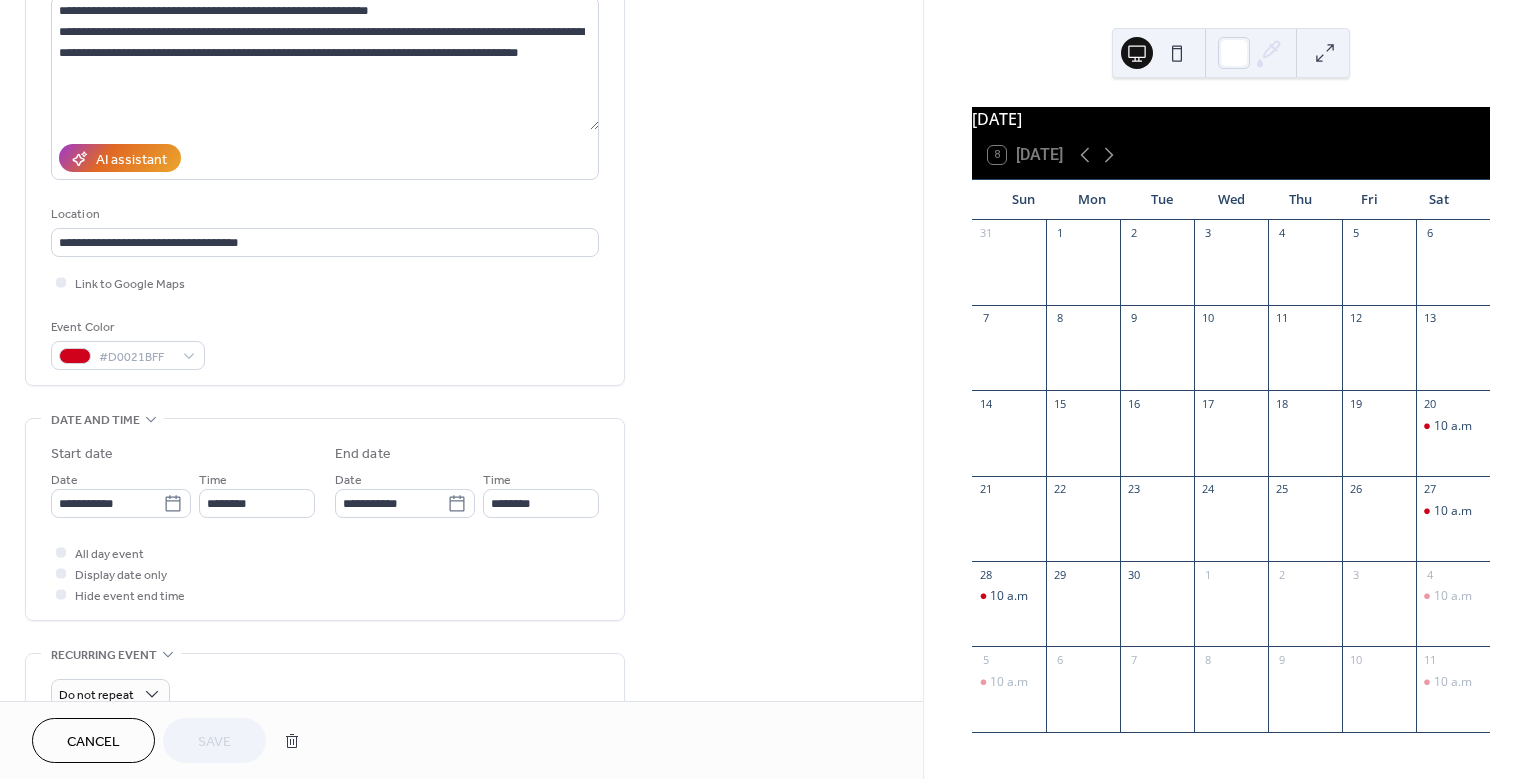 scroll, scrollTop: 353, scrollLeft: 0, axis: vertical 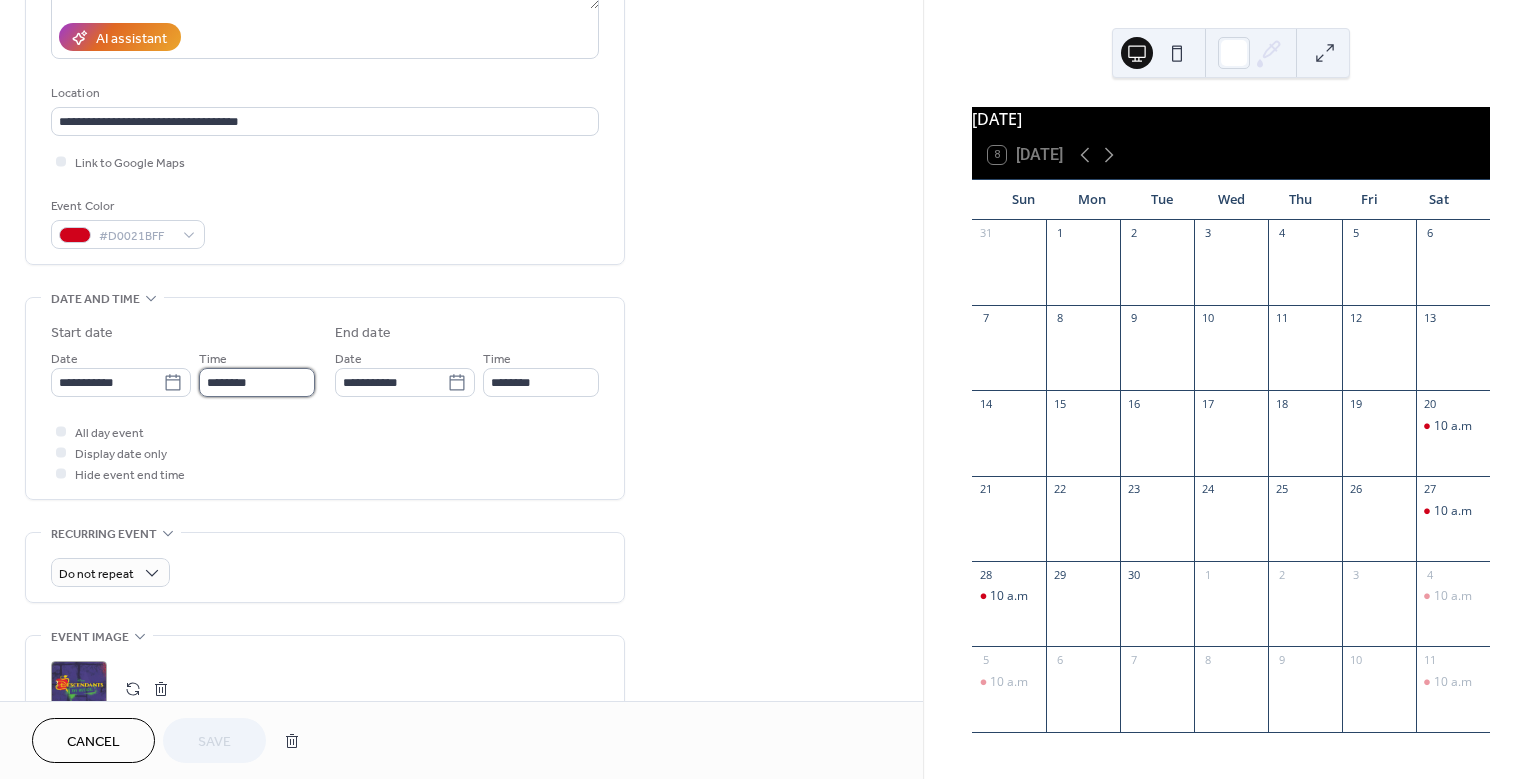 click on "********" at bounding box center (257, 382) 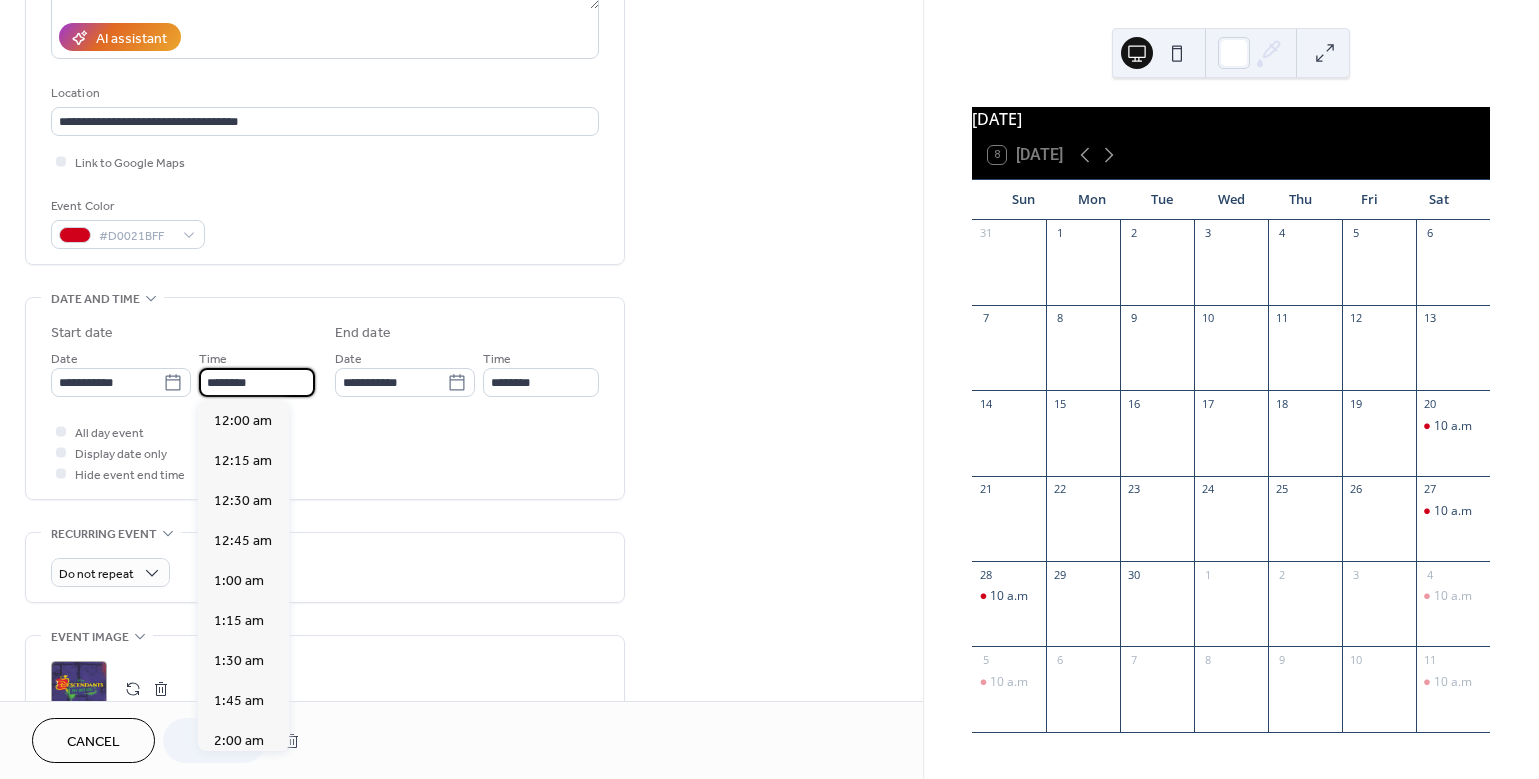 scroll, scrollTop: 1620, scrollLeft: 0, axis: vertical 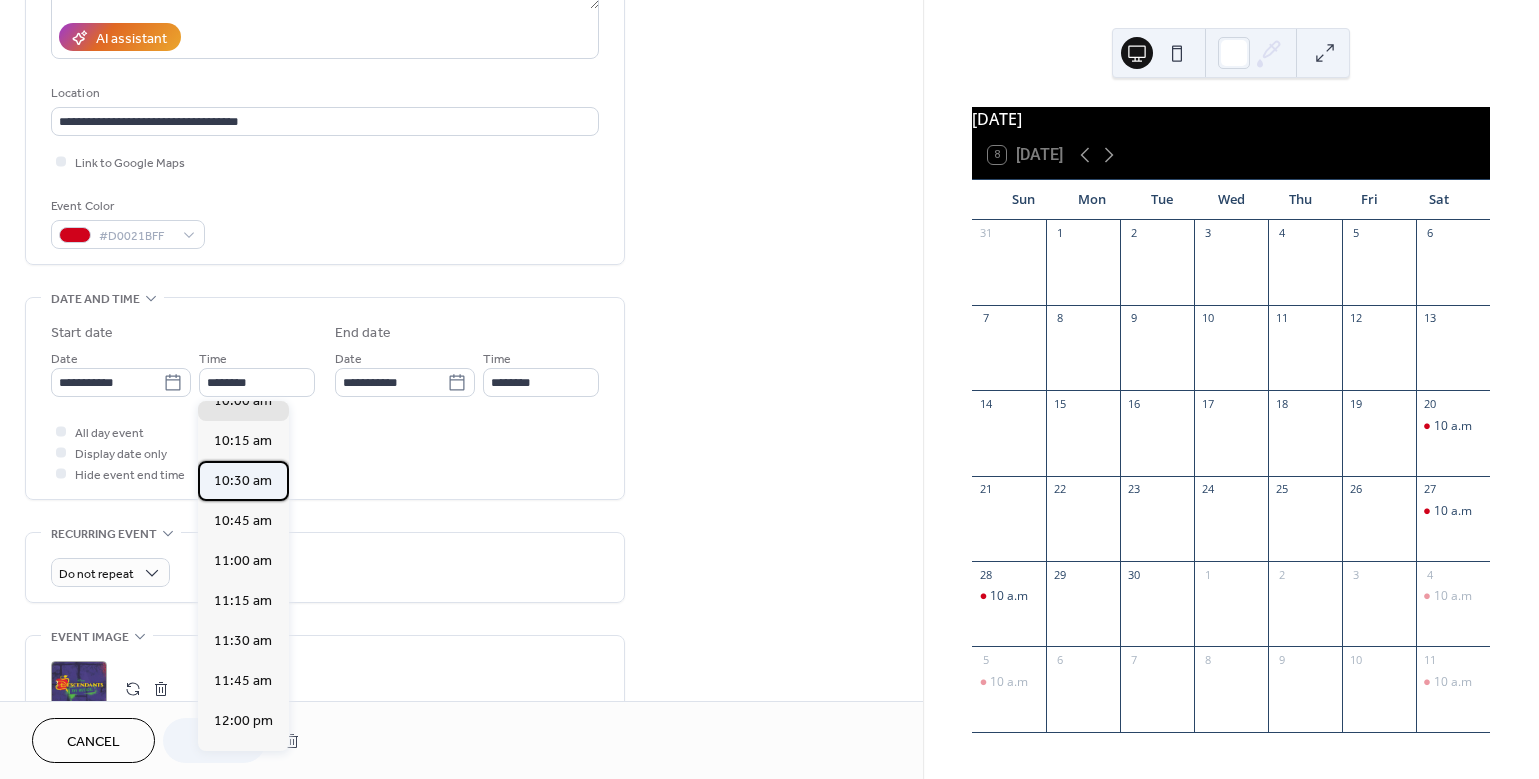 click on "10:30 am" at bounding box center [243, 481] 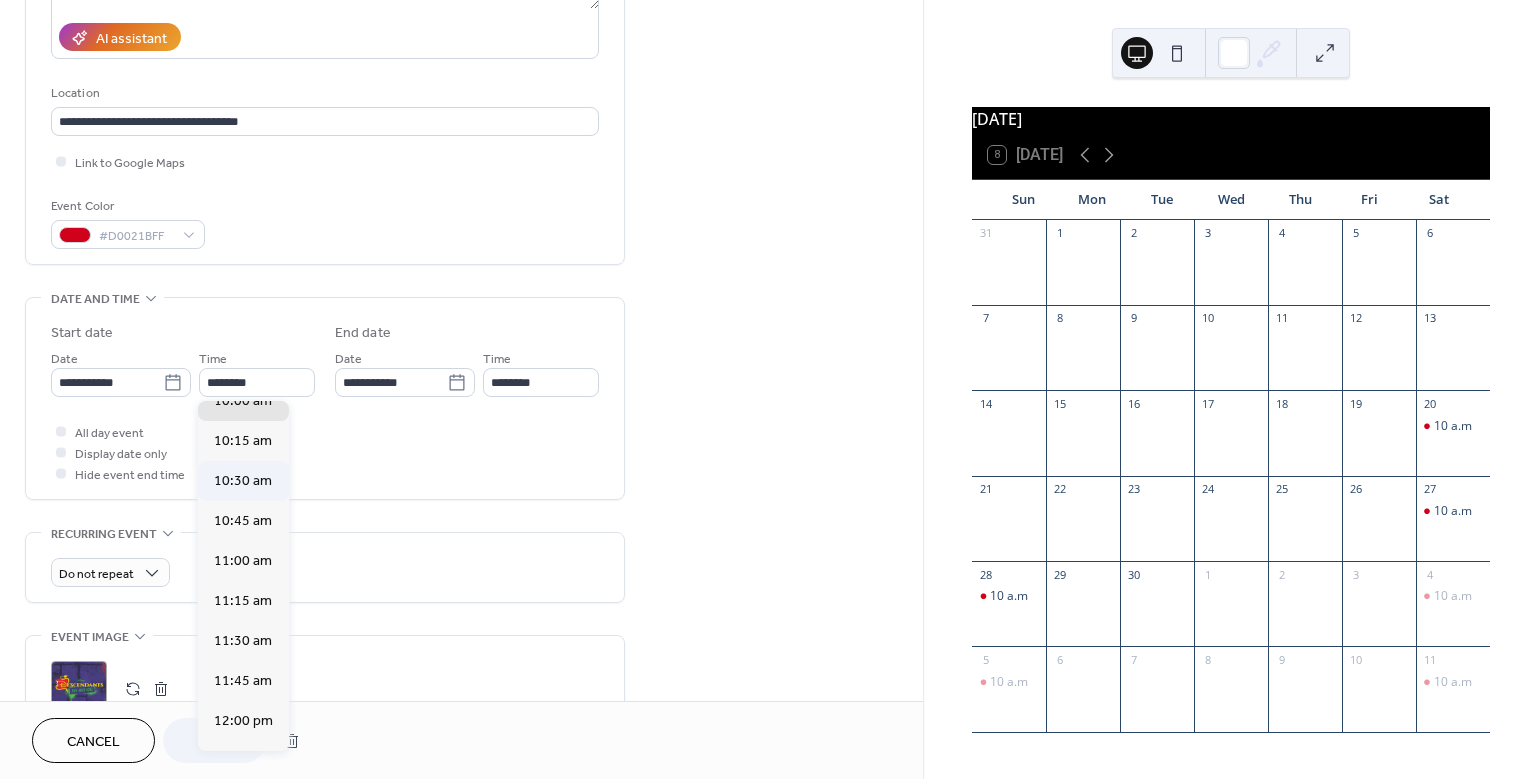 type on "********" 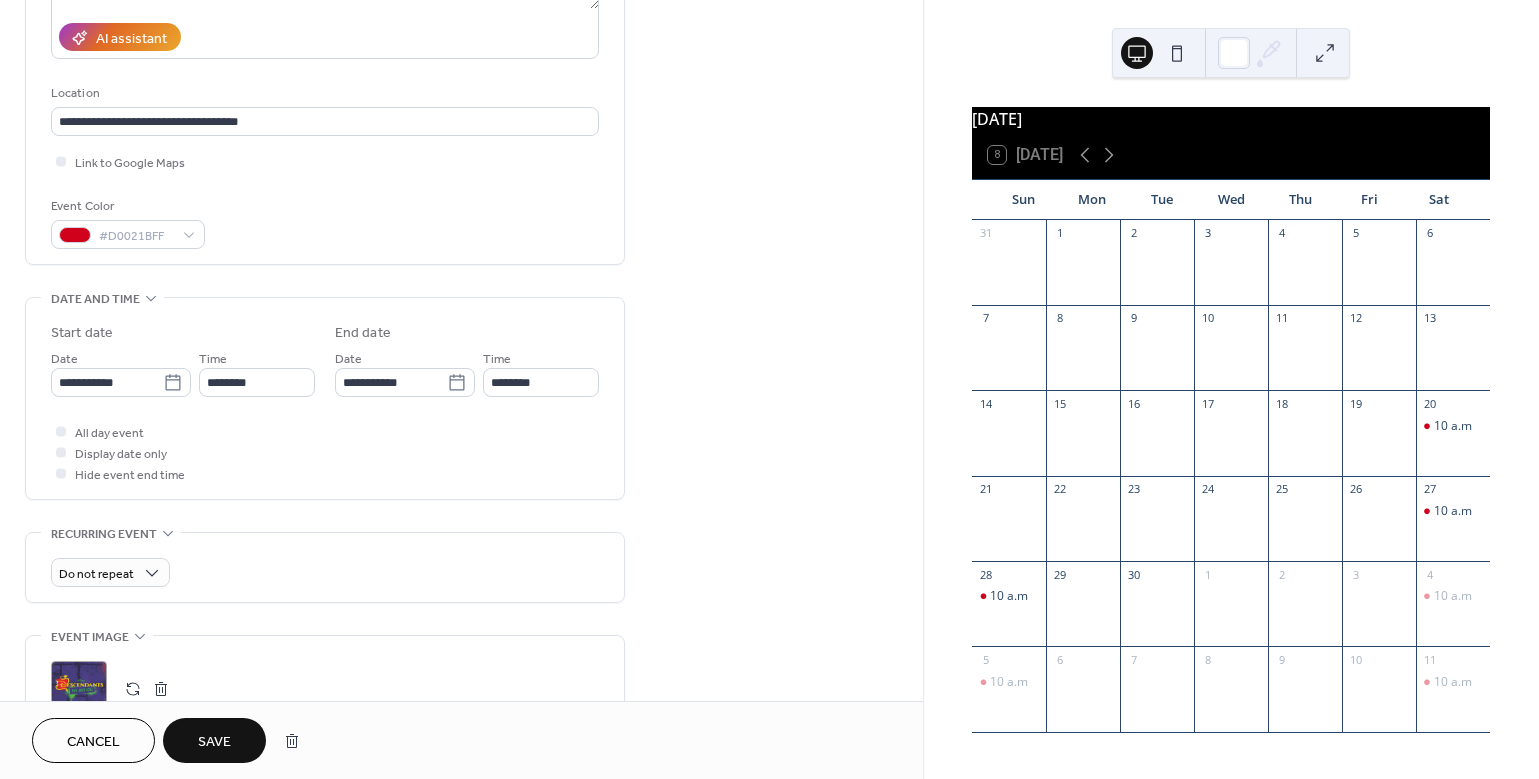 click on "Save" at bounding box center [214, 742] 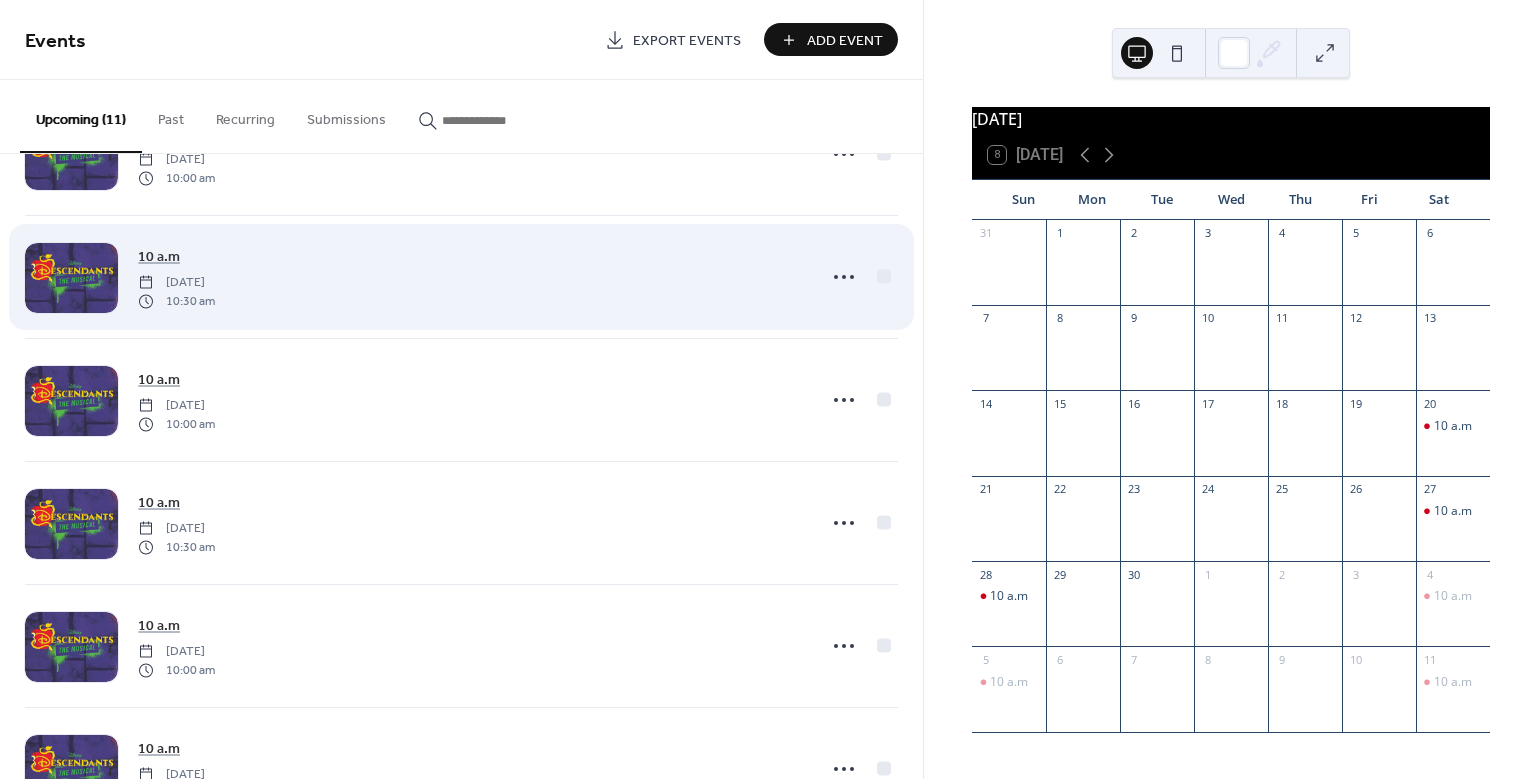 scroll, scrollTop: 218, scrollLeft: 0, axis: vertical 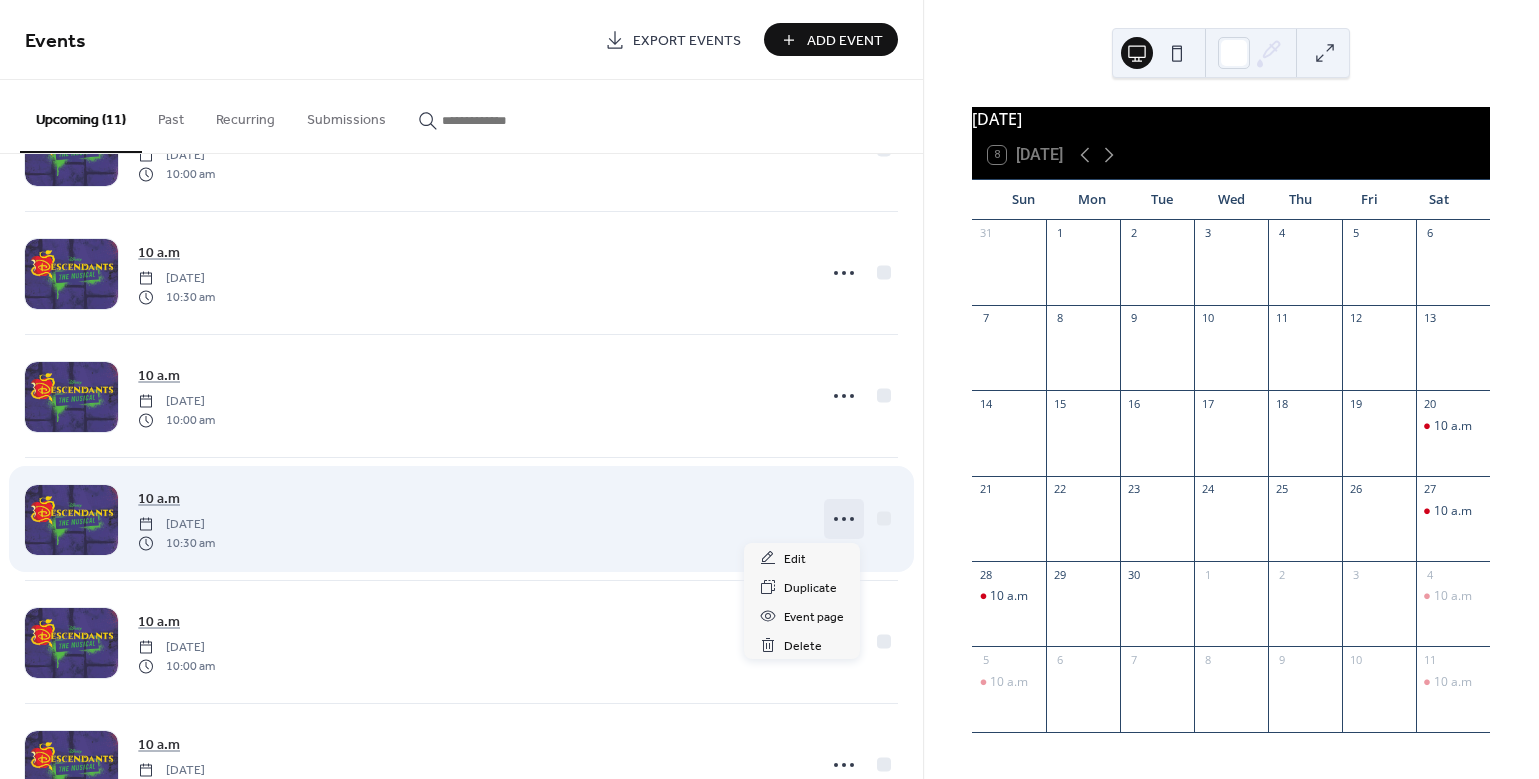 click 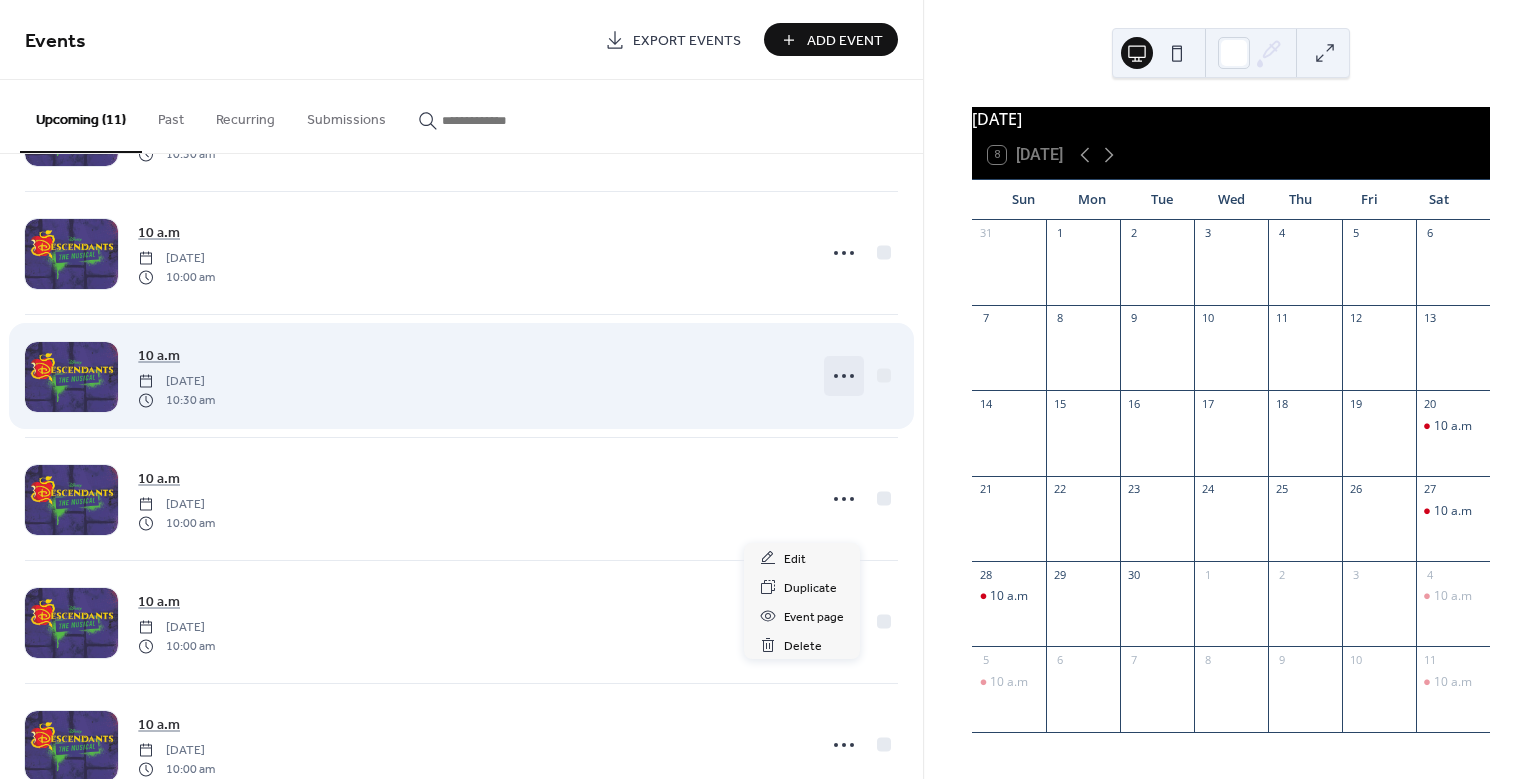 scroll, scrollTop: 420, scrollLeft: 0, axis: vertical 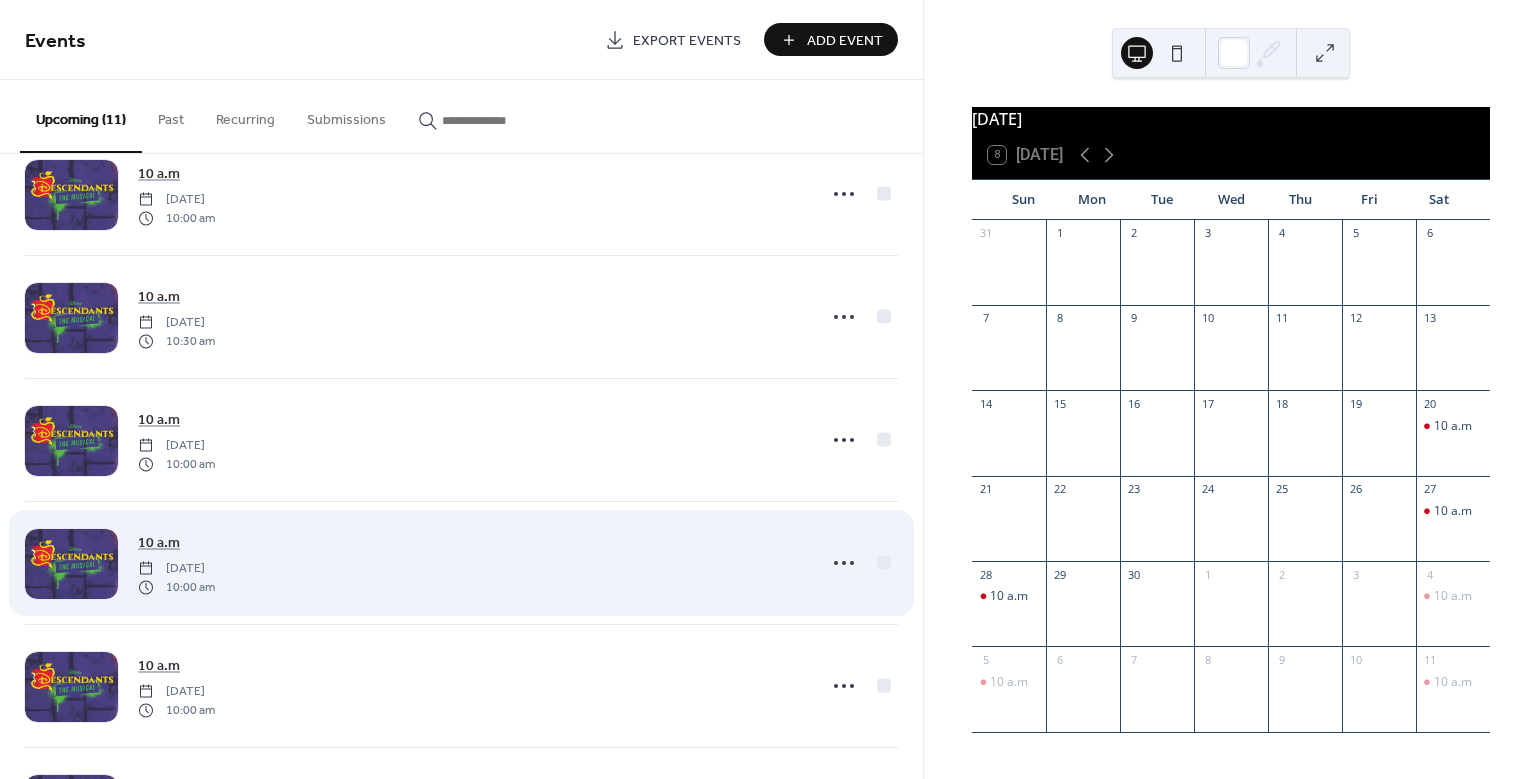 click on "10 a.m Sunday, October 12, 2025 10:00 am" at bounding box center (471, 563) 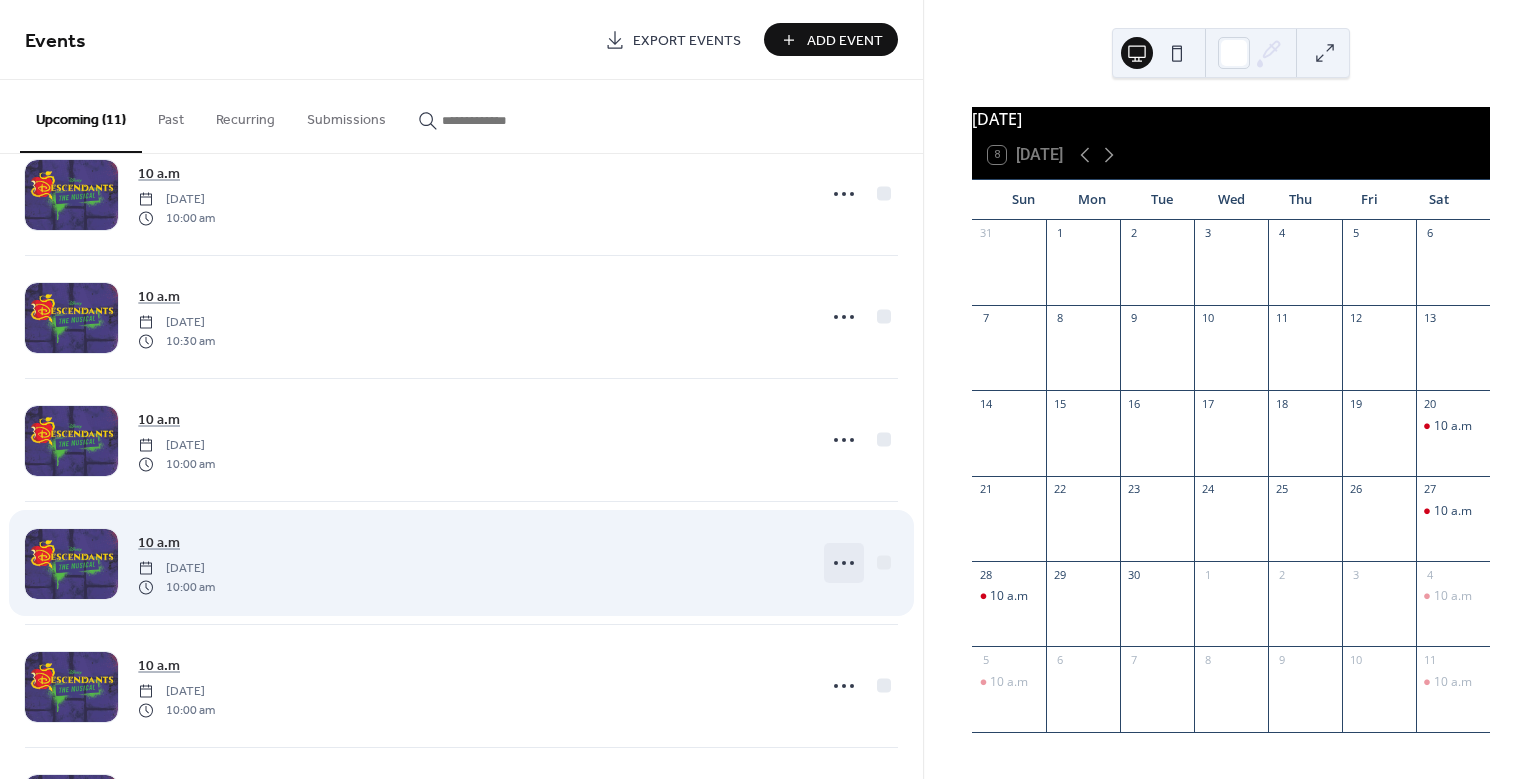 click 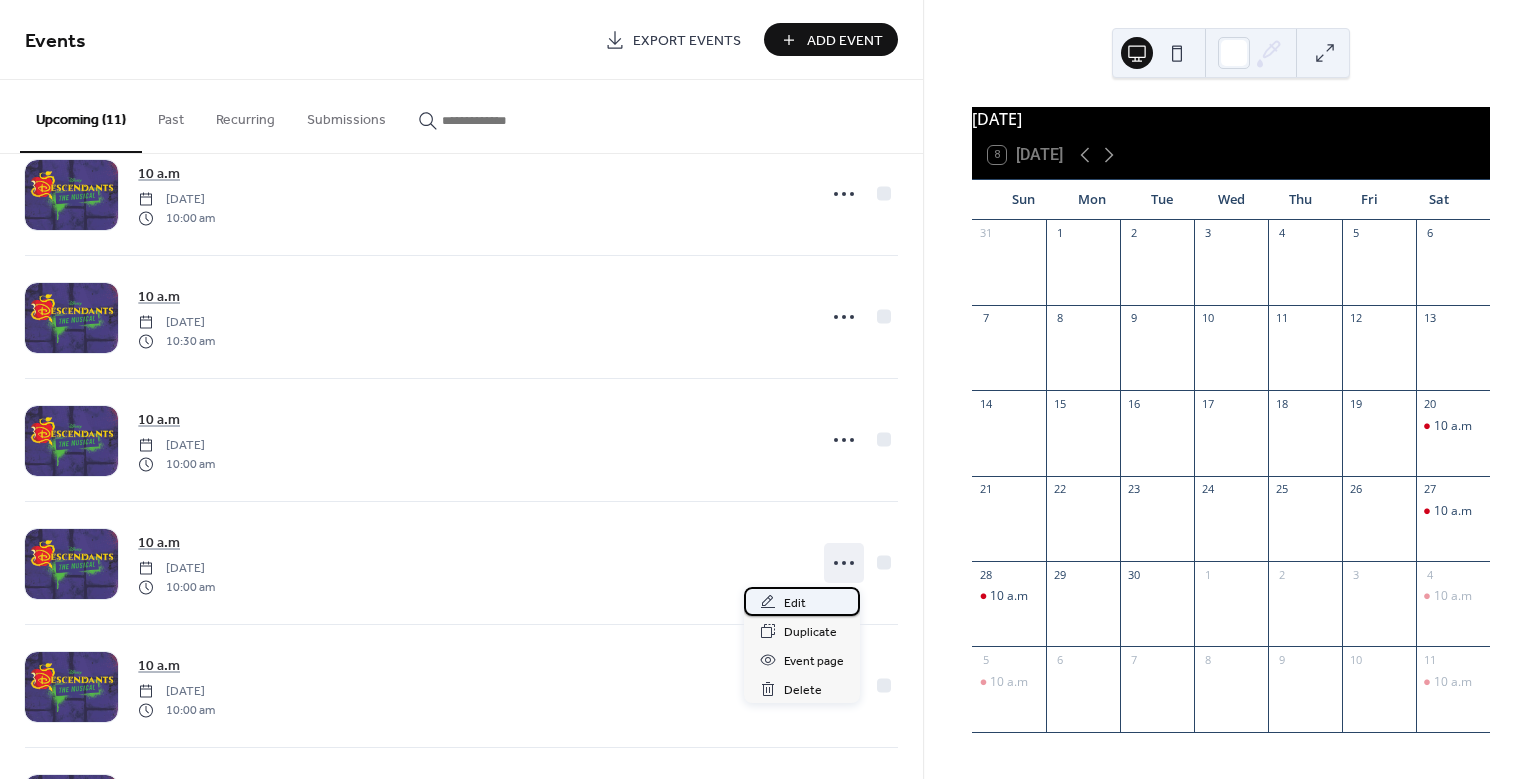 click on "Edit" at bounding box center [795, 603] 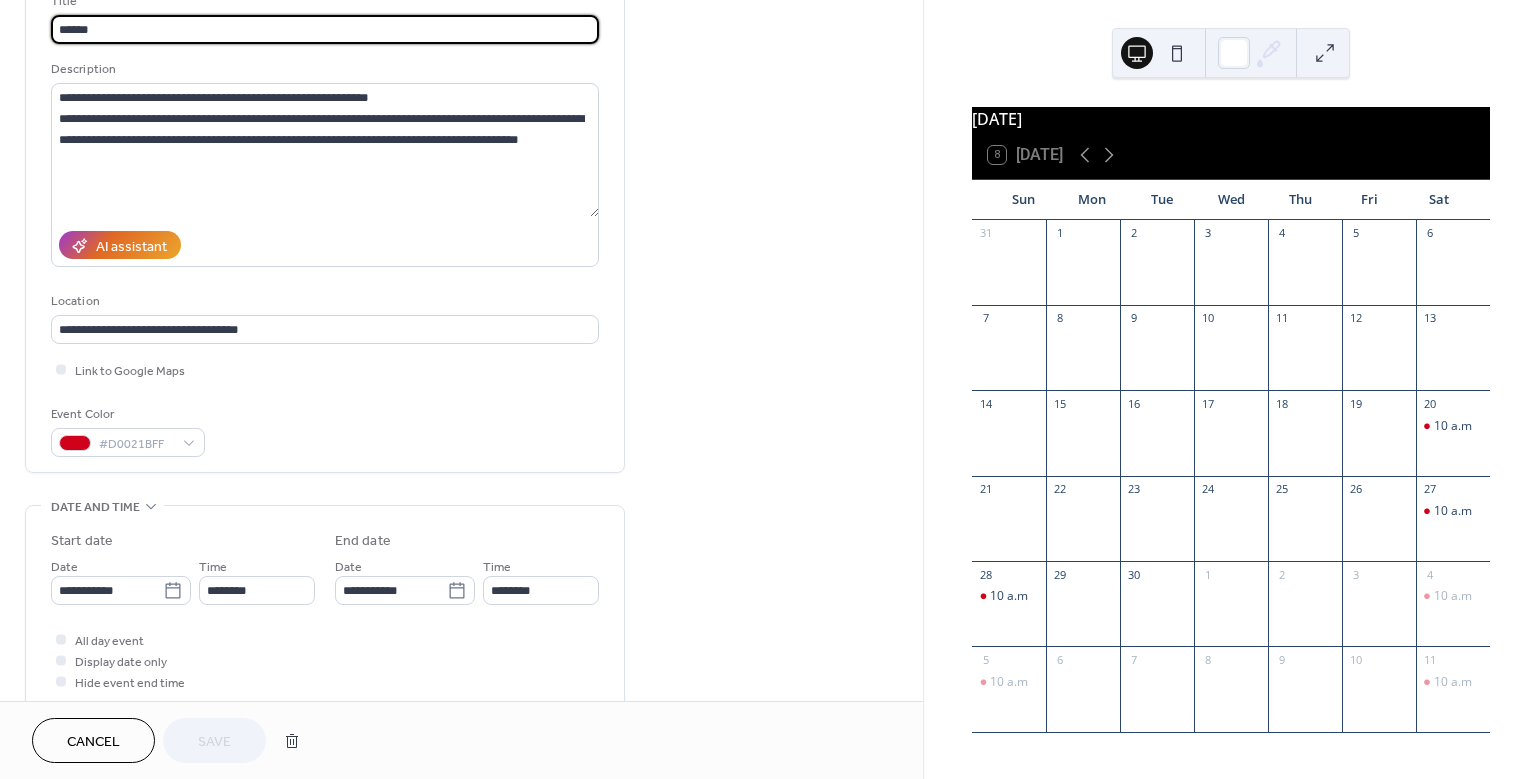 scroll, scrollTop: 212, scrollLeft: 0, axis: vertical 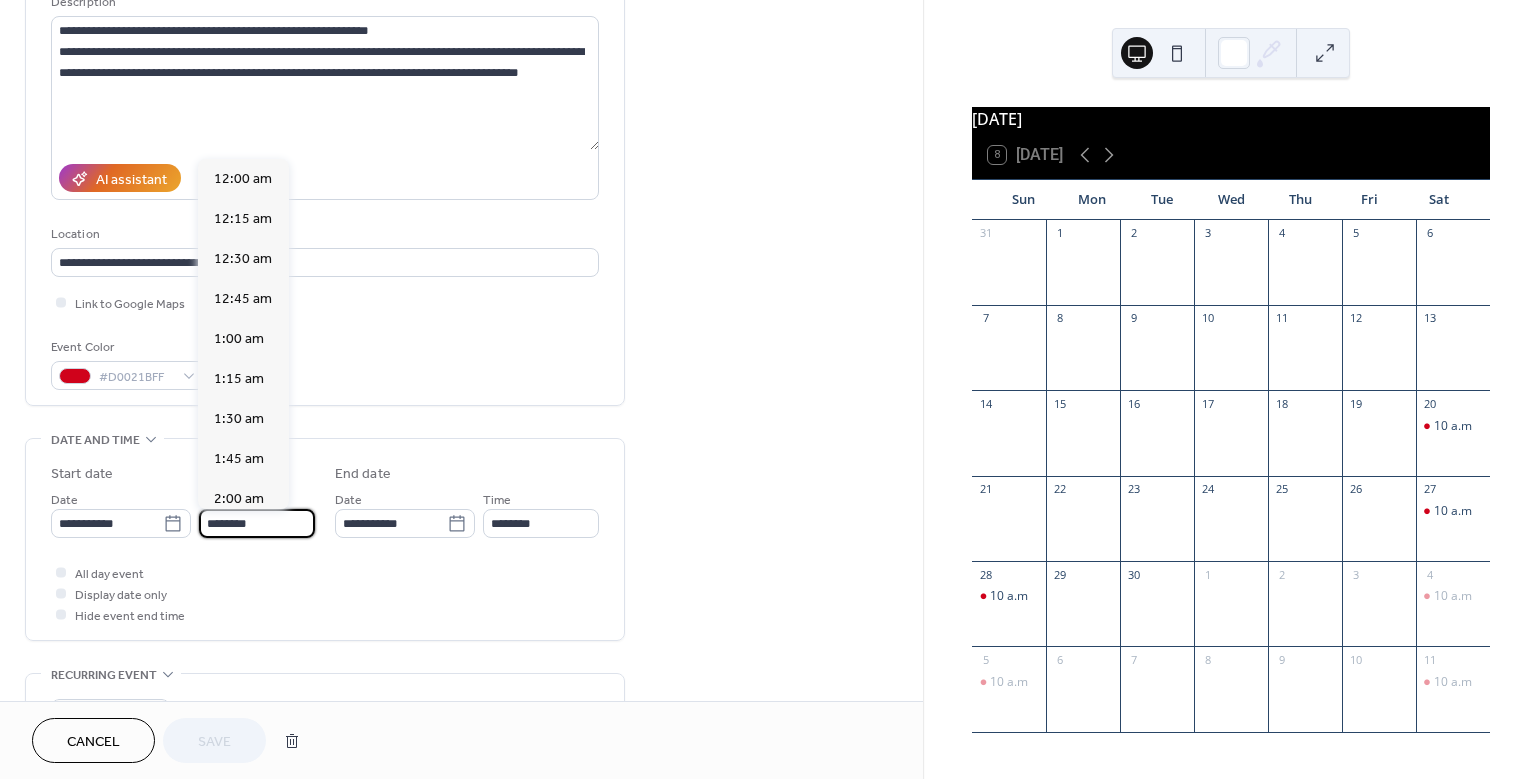 click on "********" at bounding box center [257, 523] 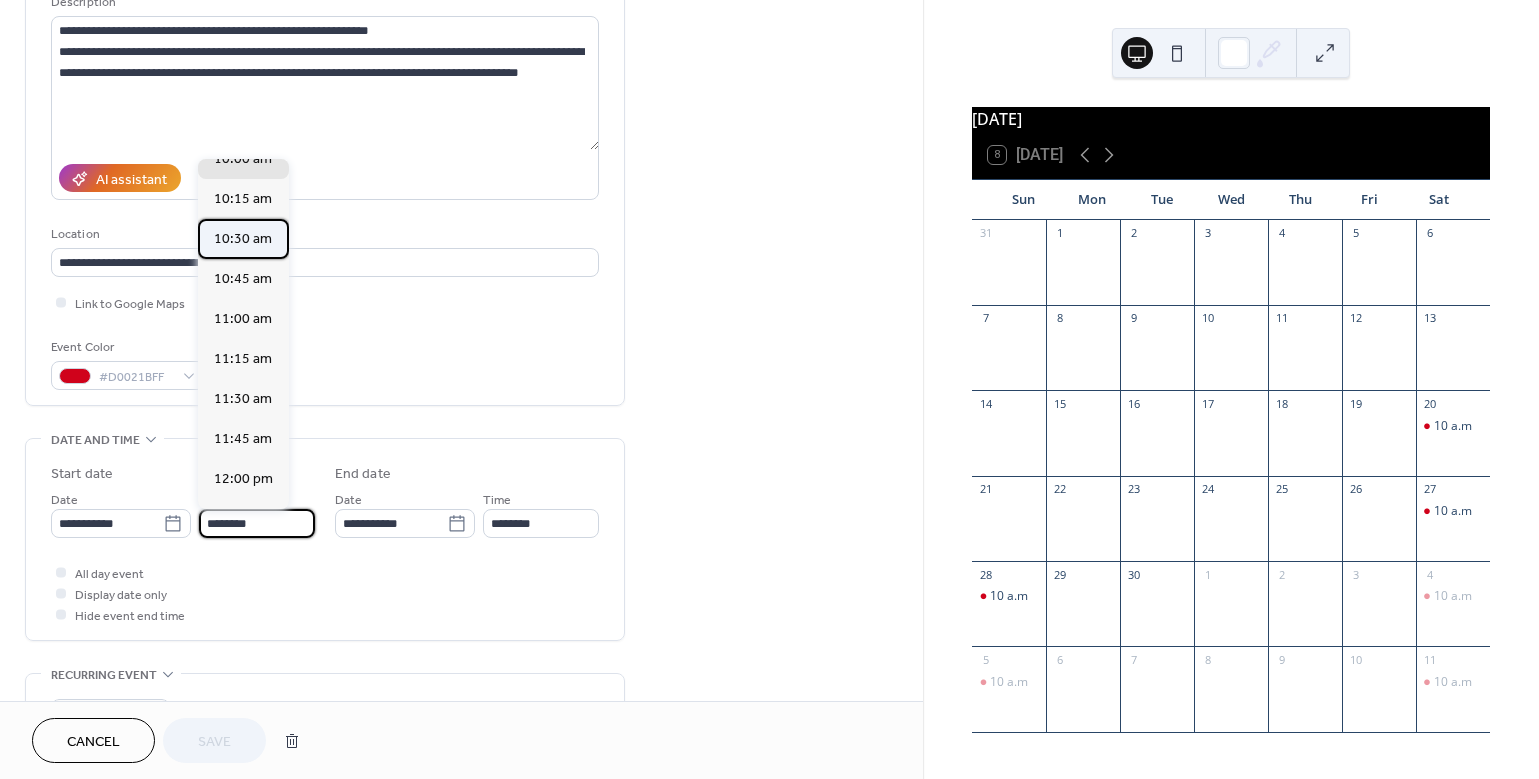 click on "10:30 am" at bounding box center [243, 239] 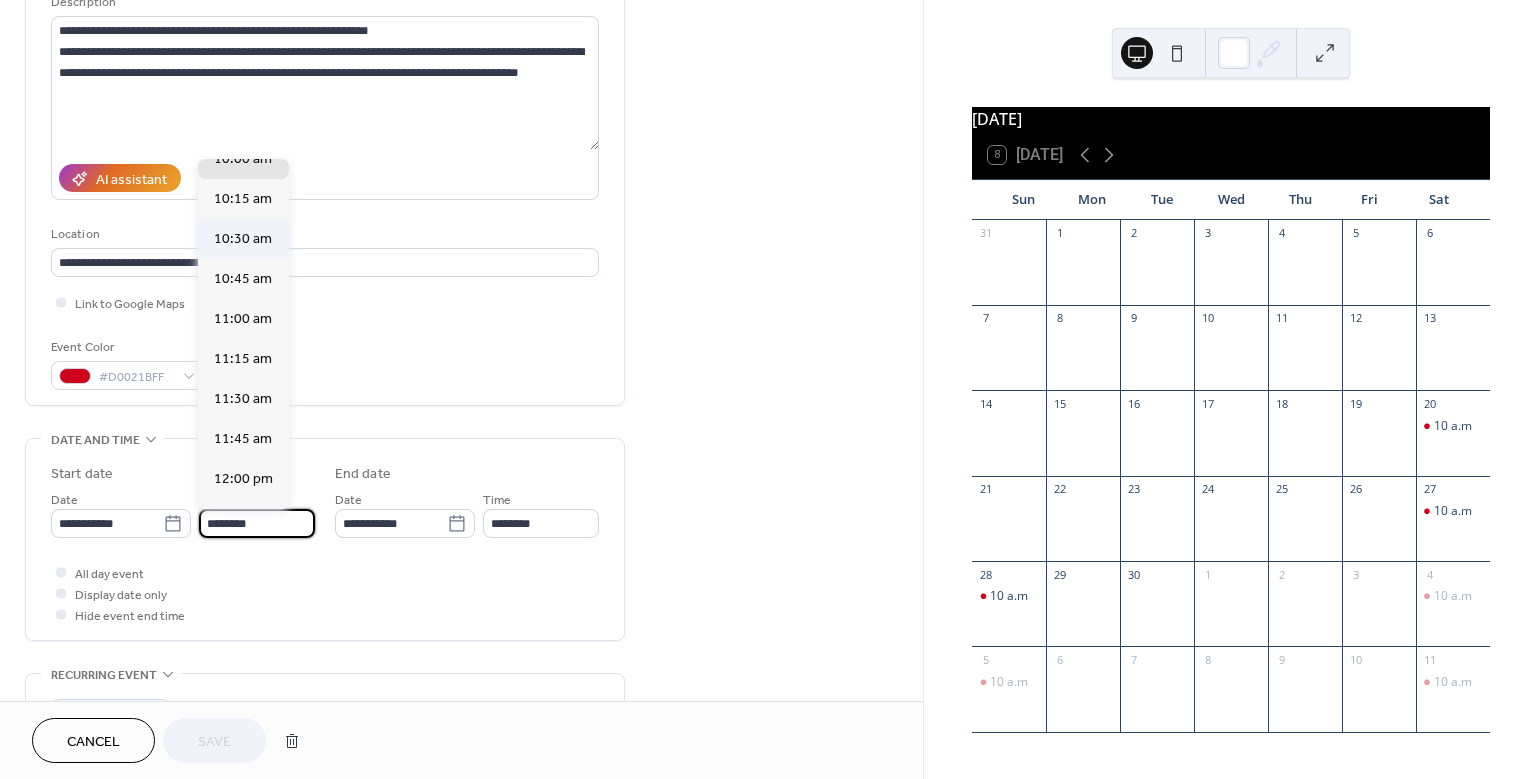 type on "********" 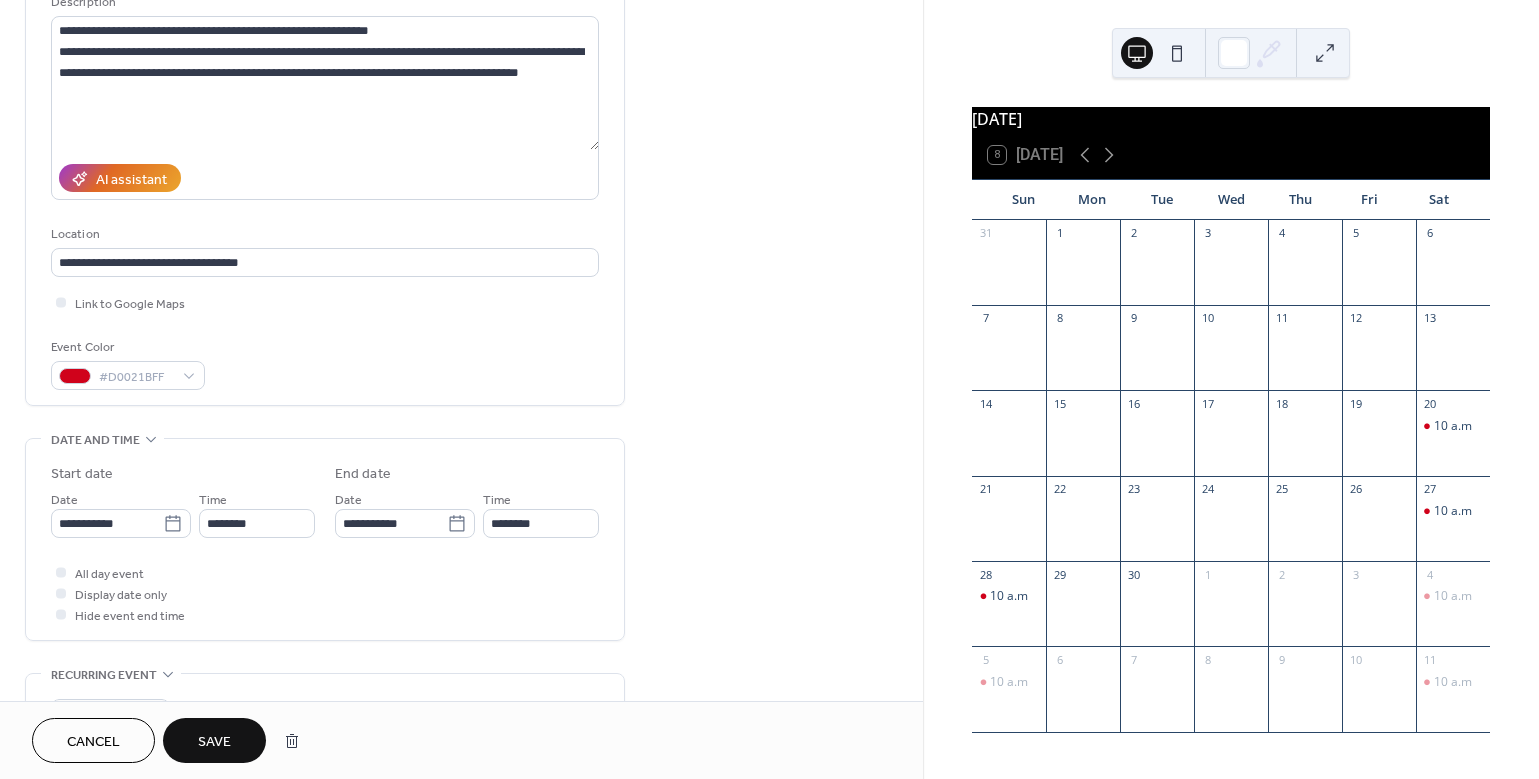click on "Save" at bounding box center (214, 742) 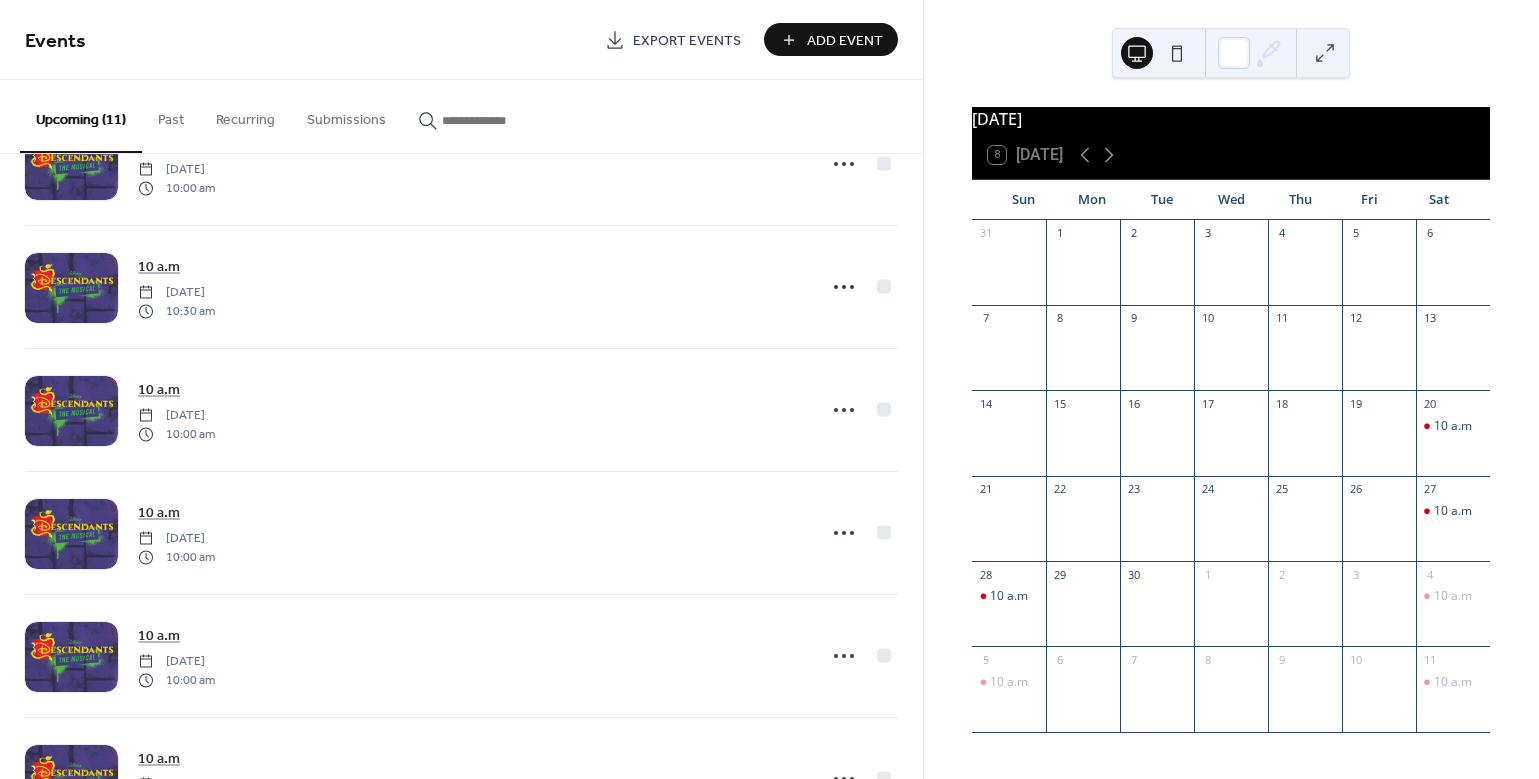 scroll, scrollTop: 748, scrollLeft: 0, axis: vertical 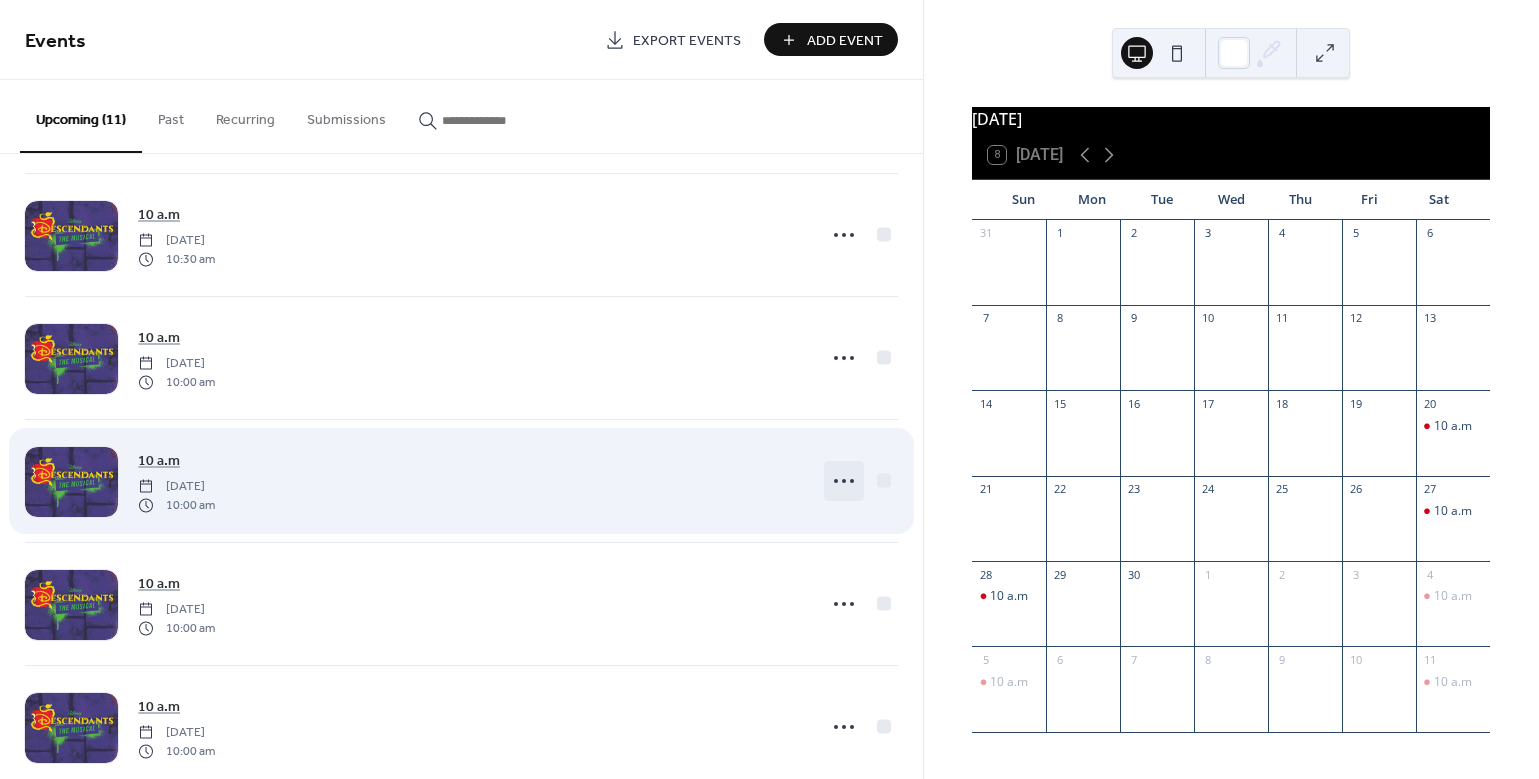 click 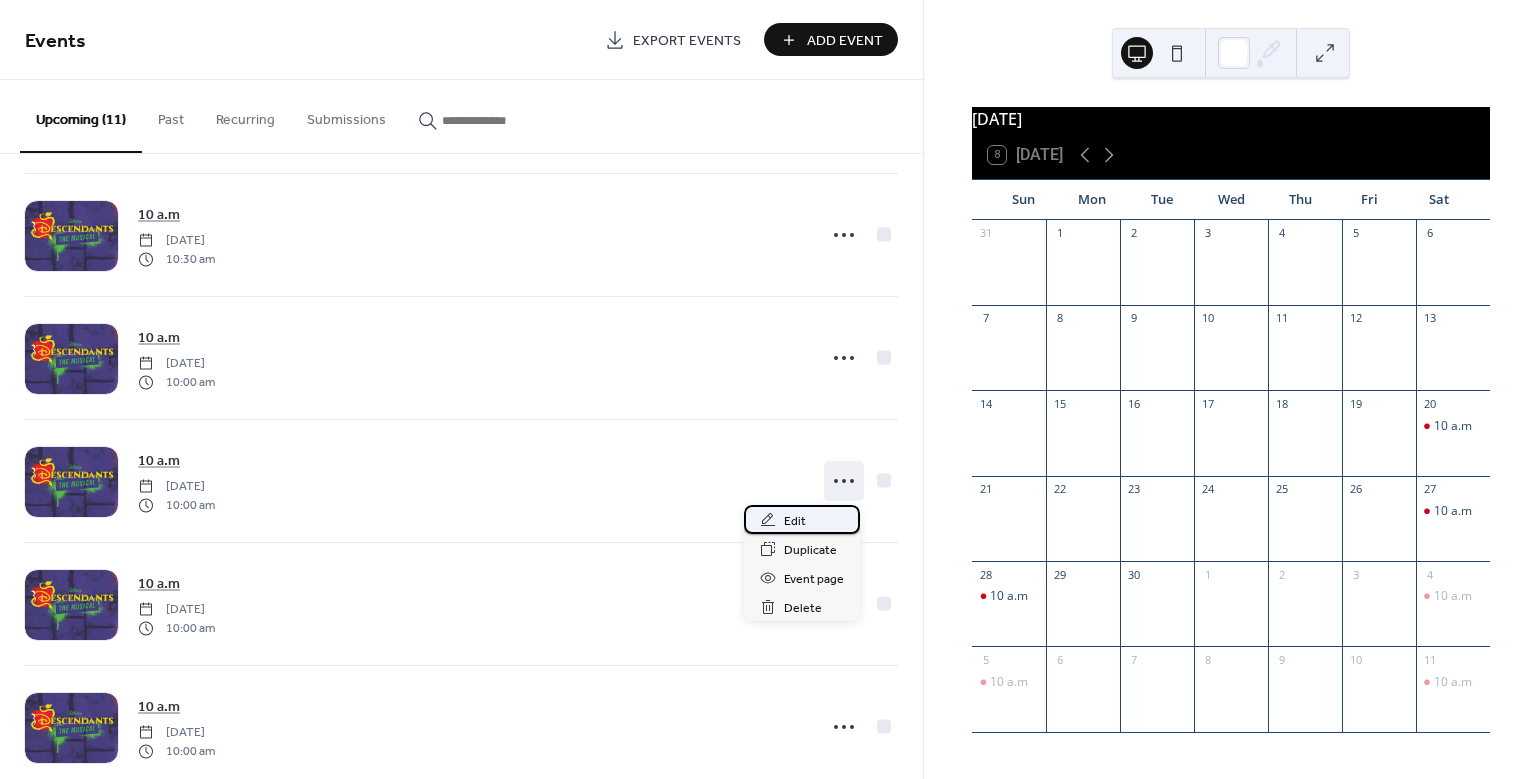click on "Edit" at bounding box center (795, 521) 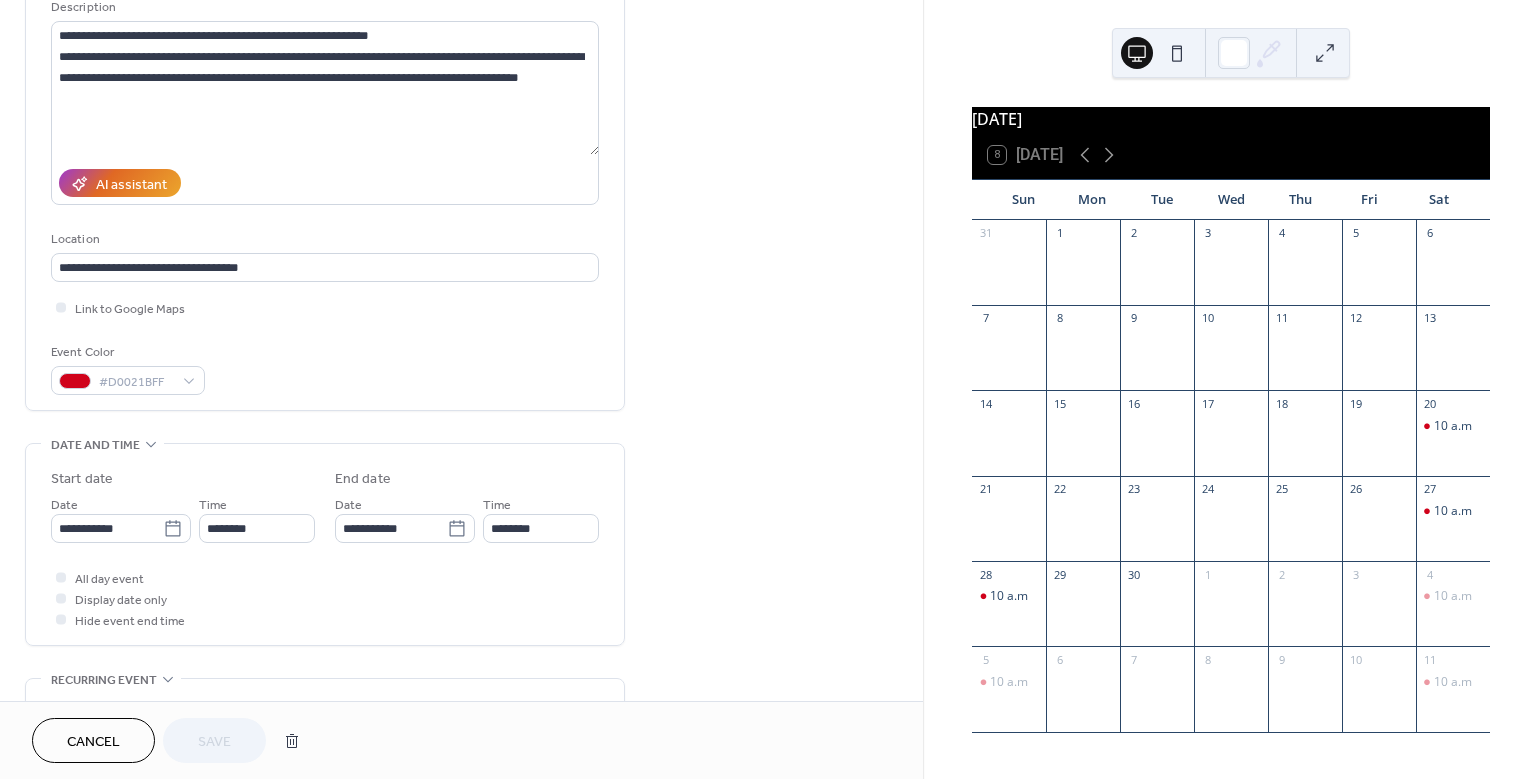 scroll, scrollTop: 336, scrollLeft: 0, axis: vertical 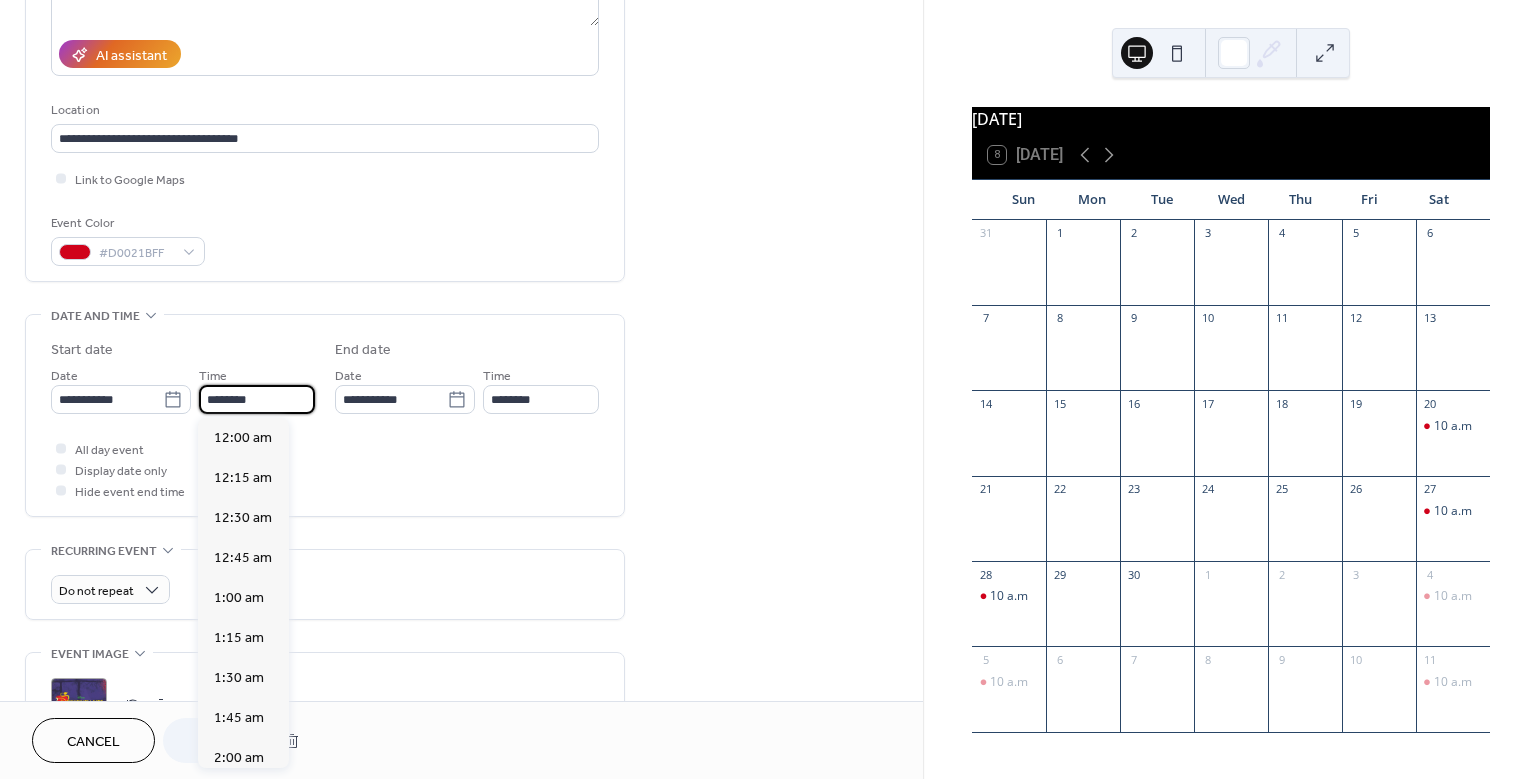 click on "********" at bounding box center [257, 399] 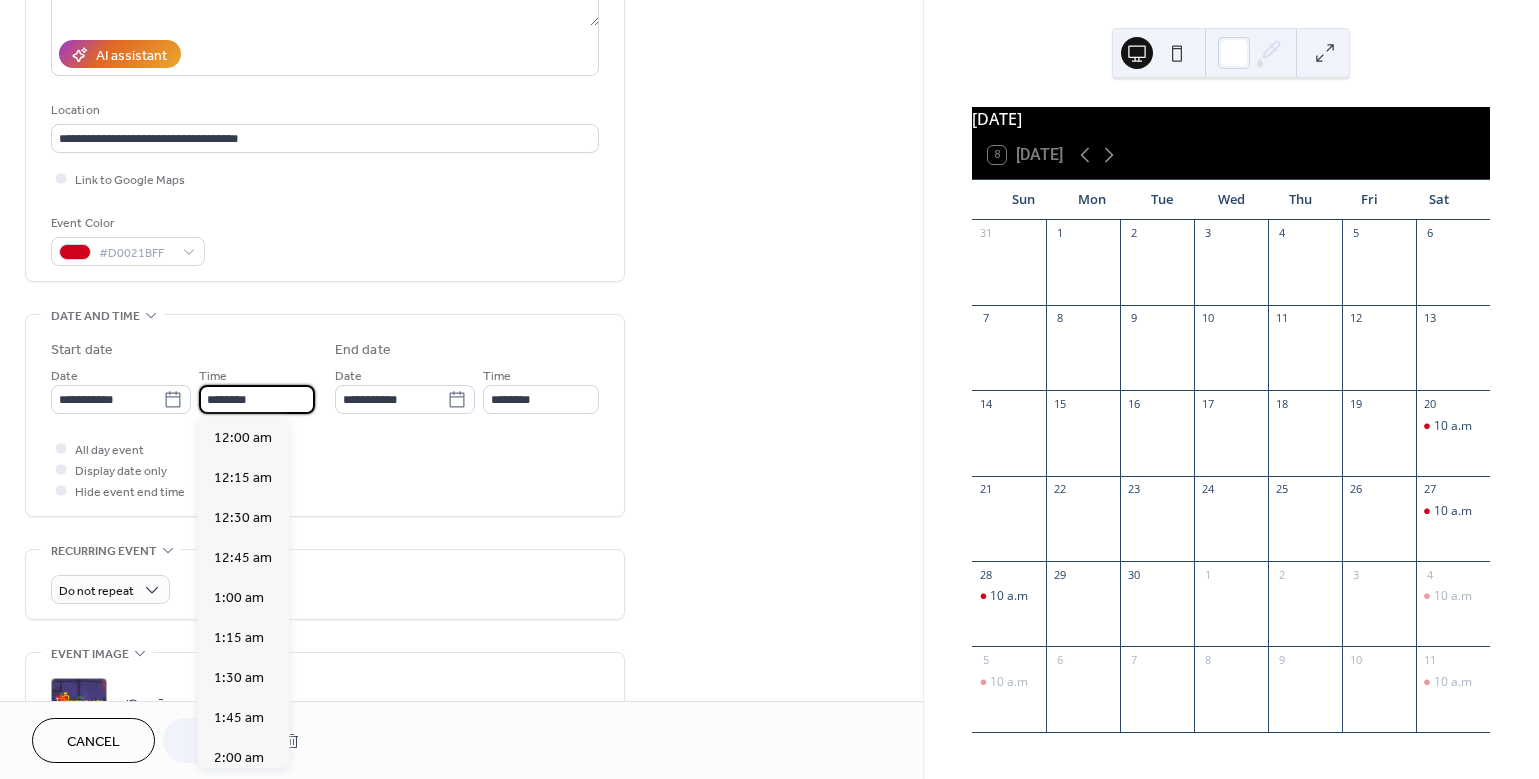 scroll, scrollTop: 1620, scrollLeft: 0, axis: vertical 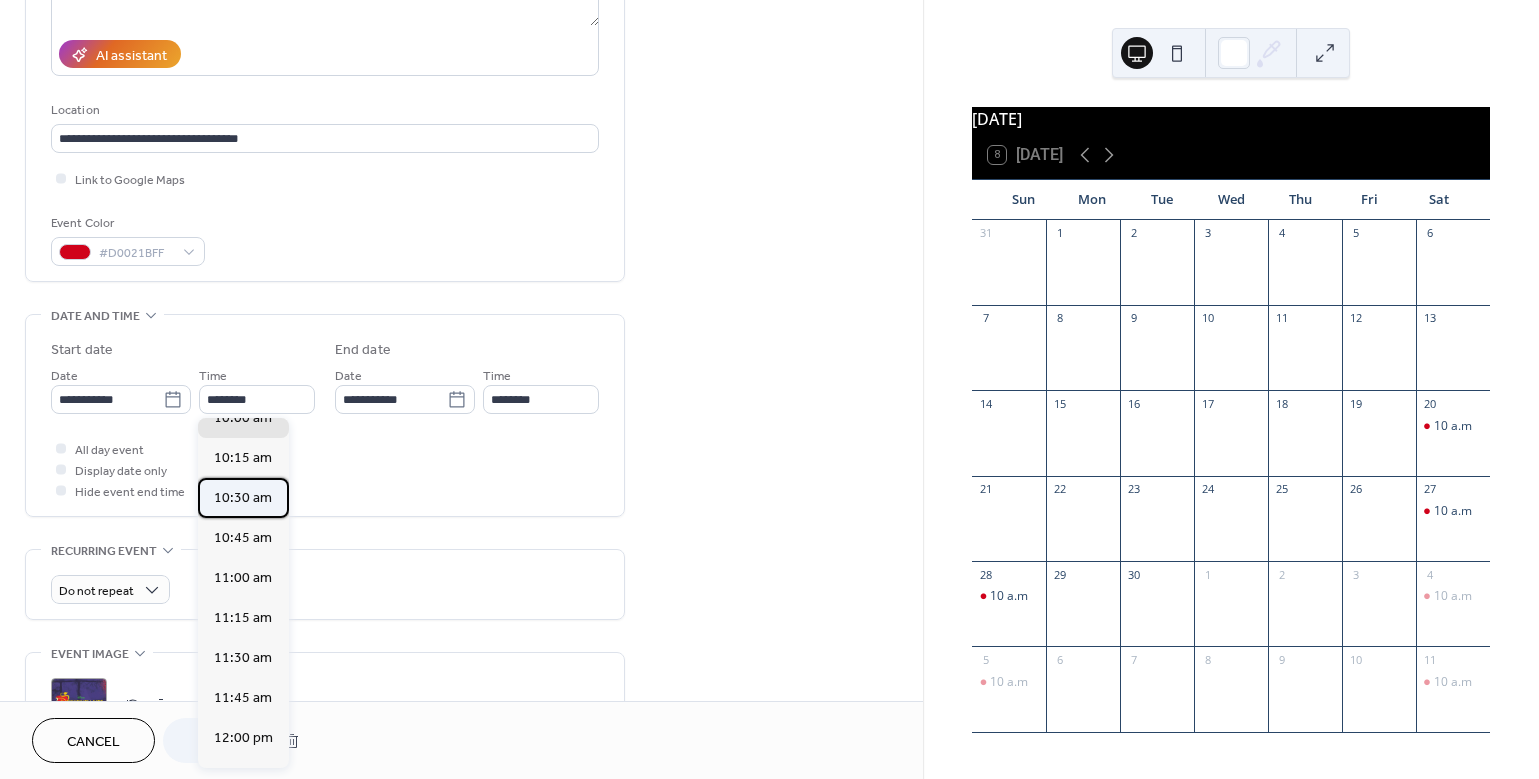 click on "10:30 am" at bounding box center [243, 498] 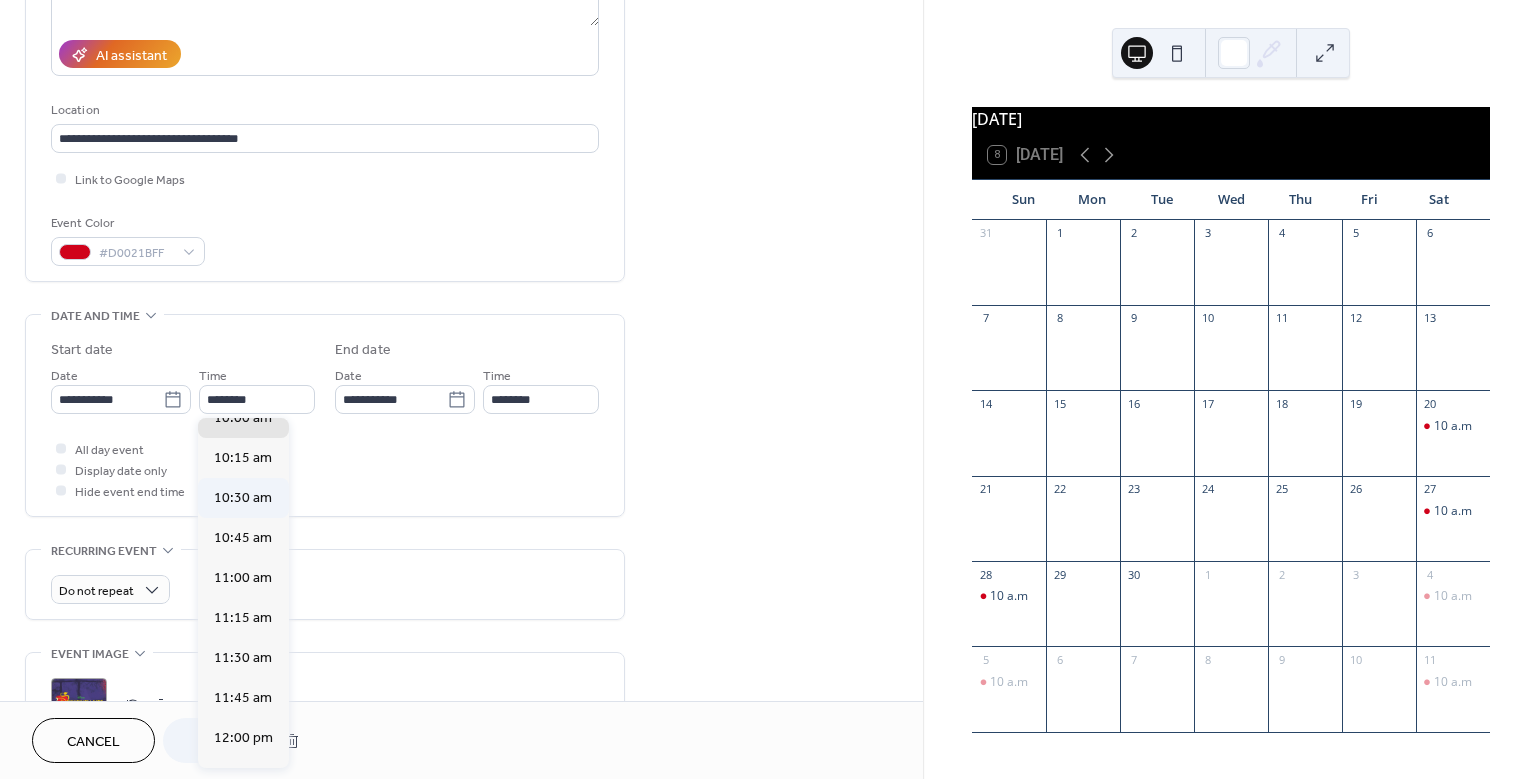 type on "********" 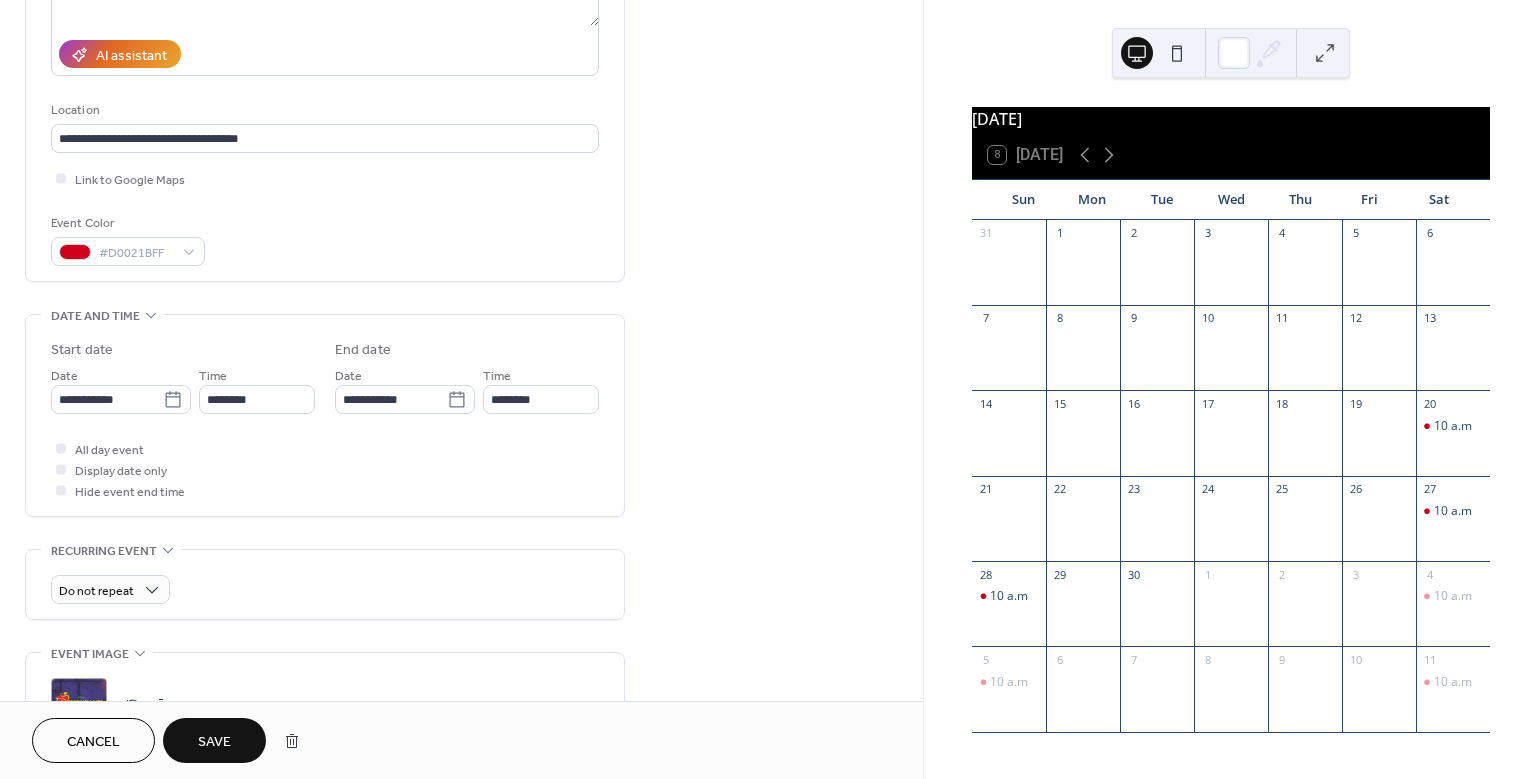 click on "Save" at bounding box center (214, 740) 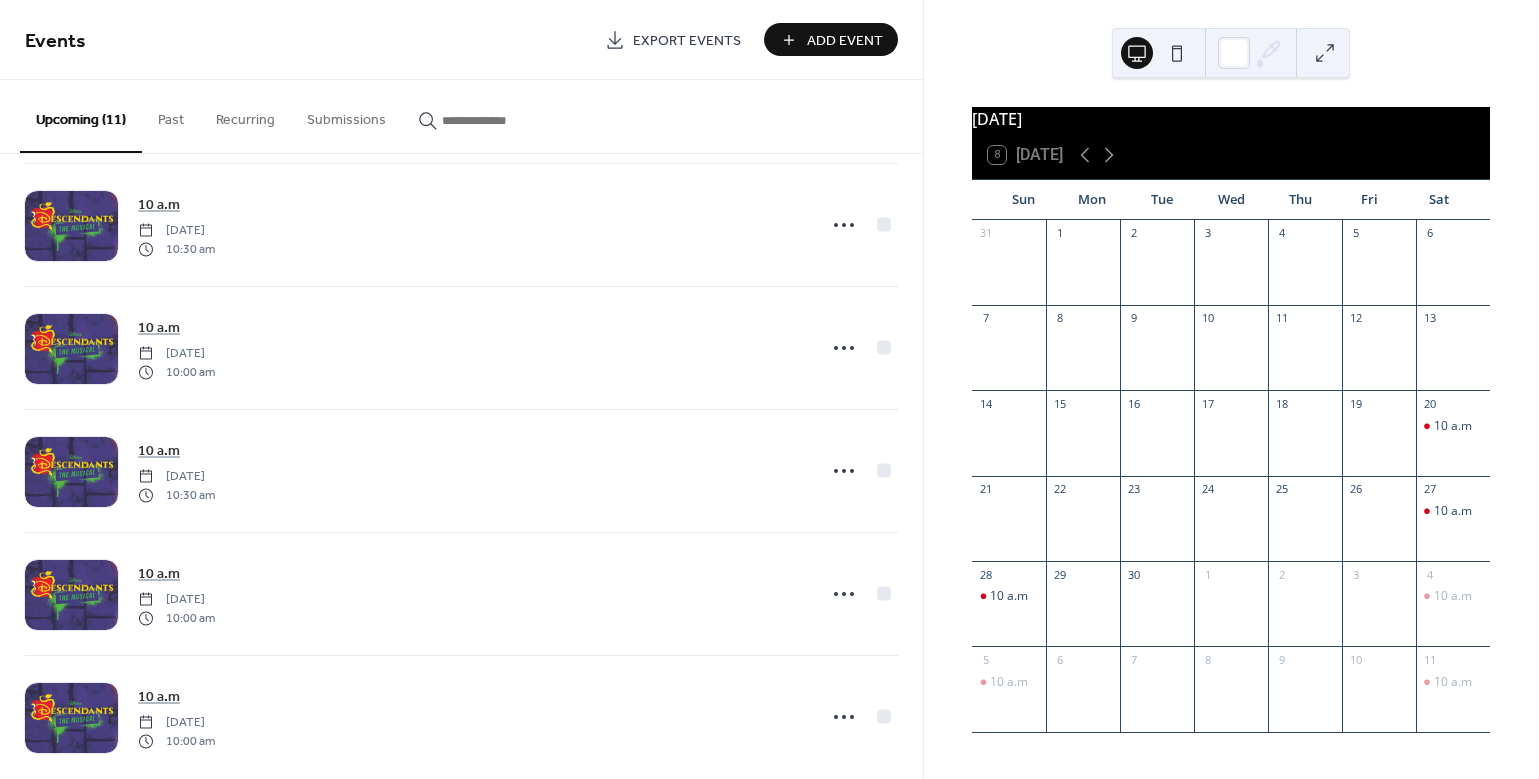 scroll, scrollTop: 787, scrollLeft: 0, axis: vertical 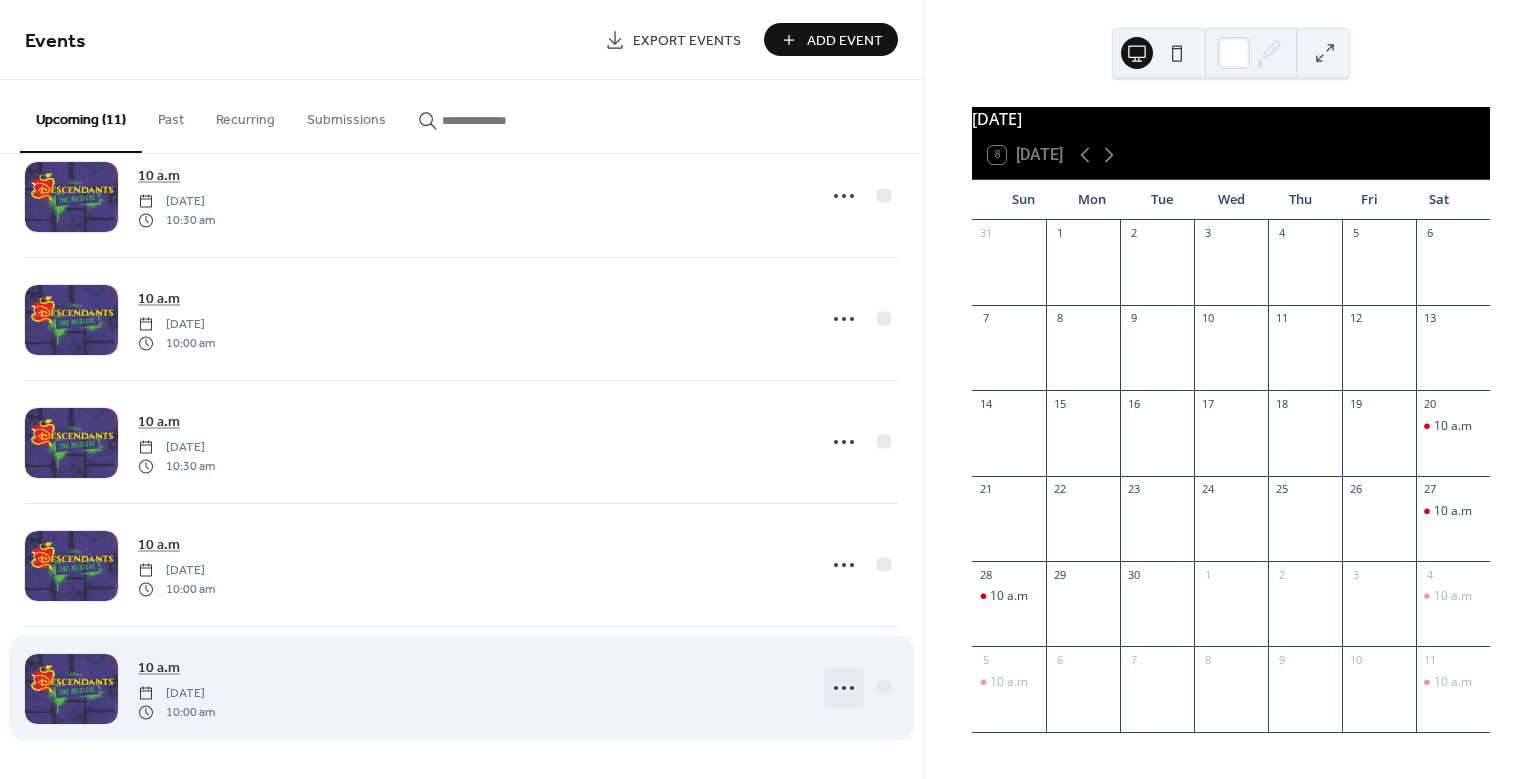 click 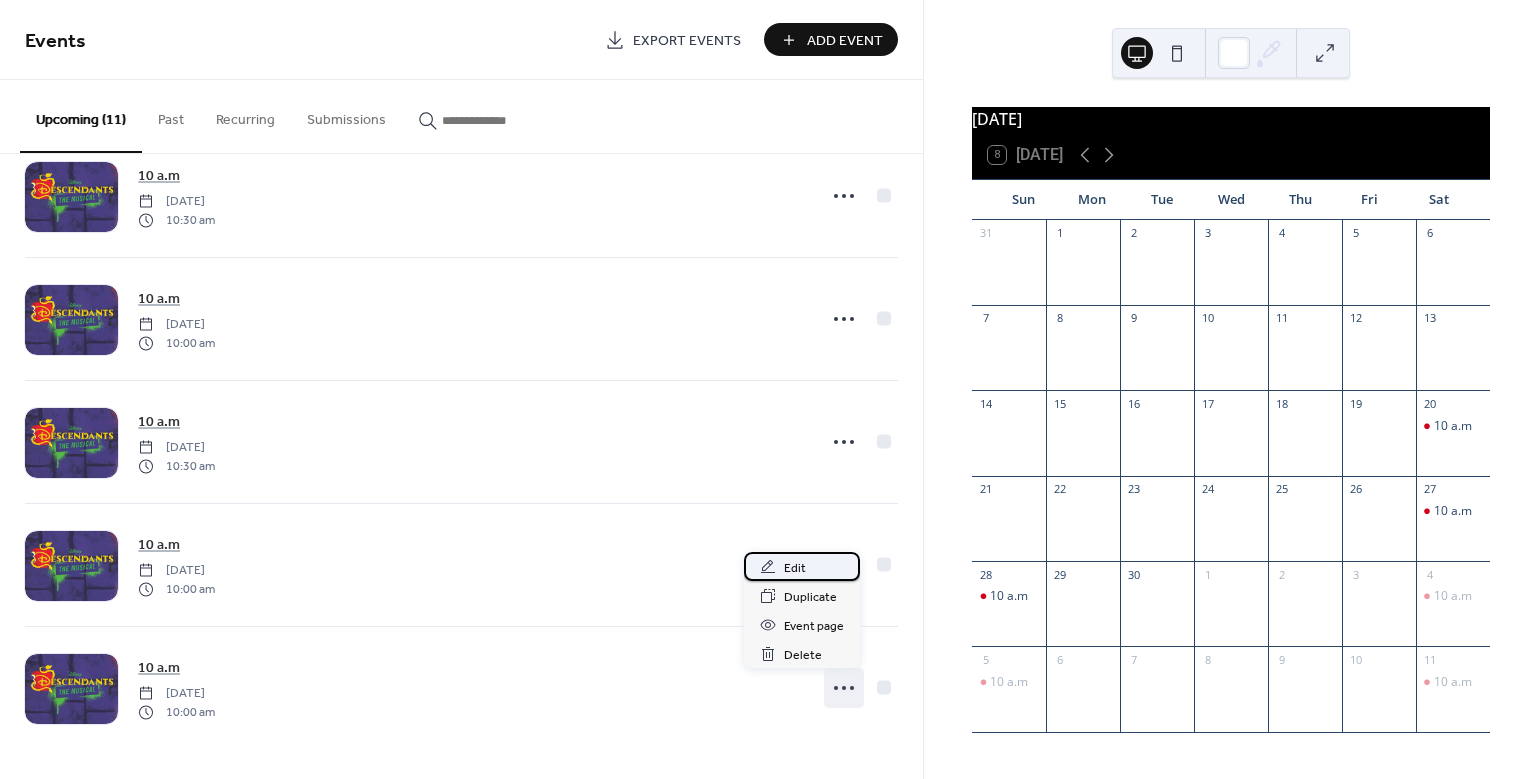 click on "Edit" at bounding box center [795, 568] 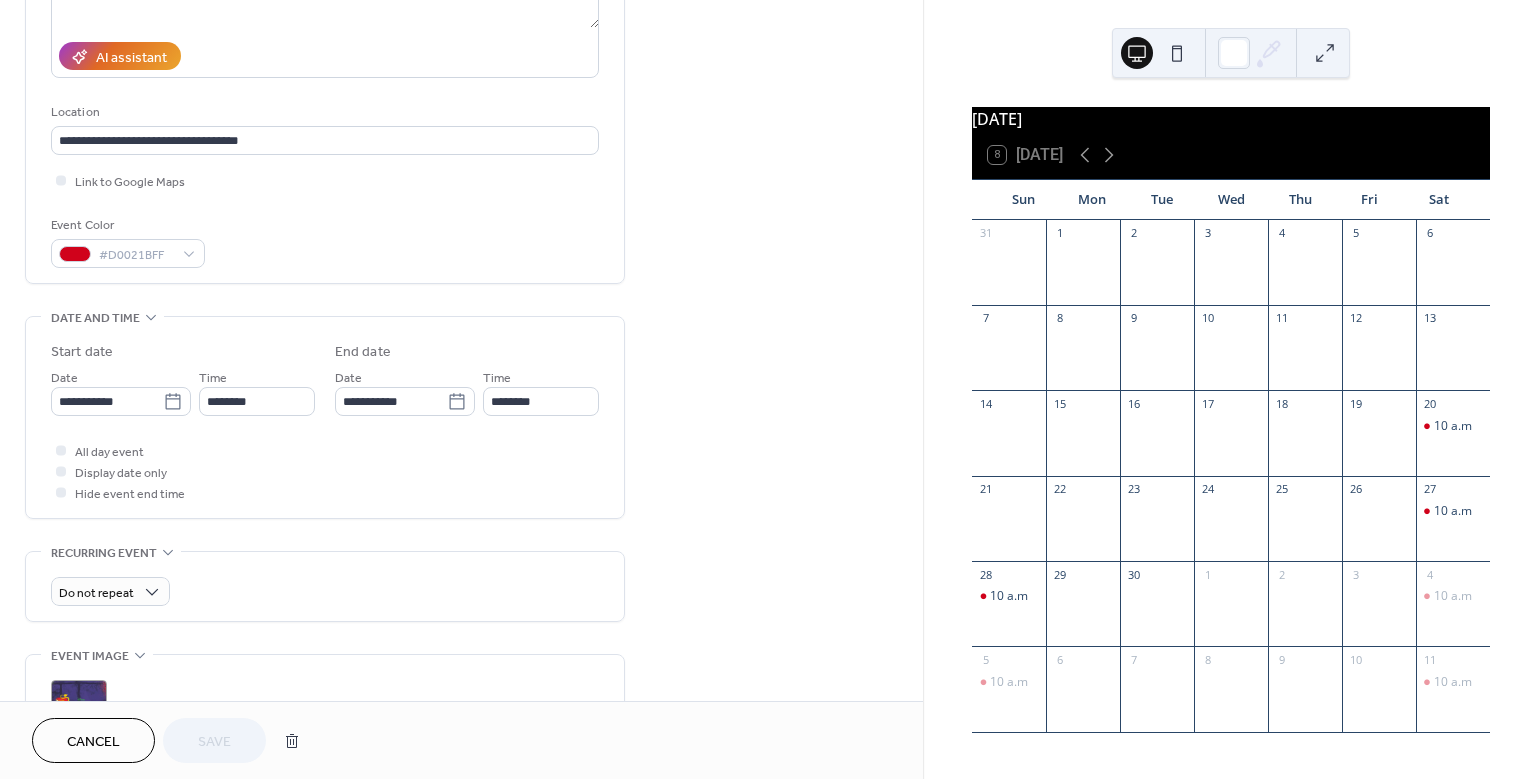 scroll, scrollTop: 385, scrollLeft: 0, axis: vertical 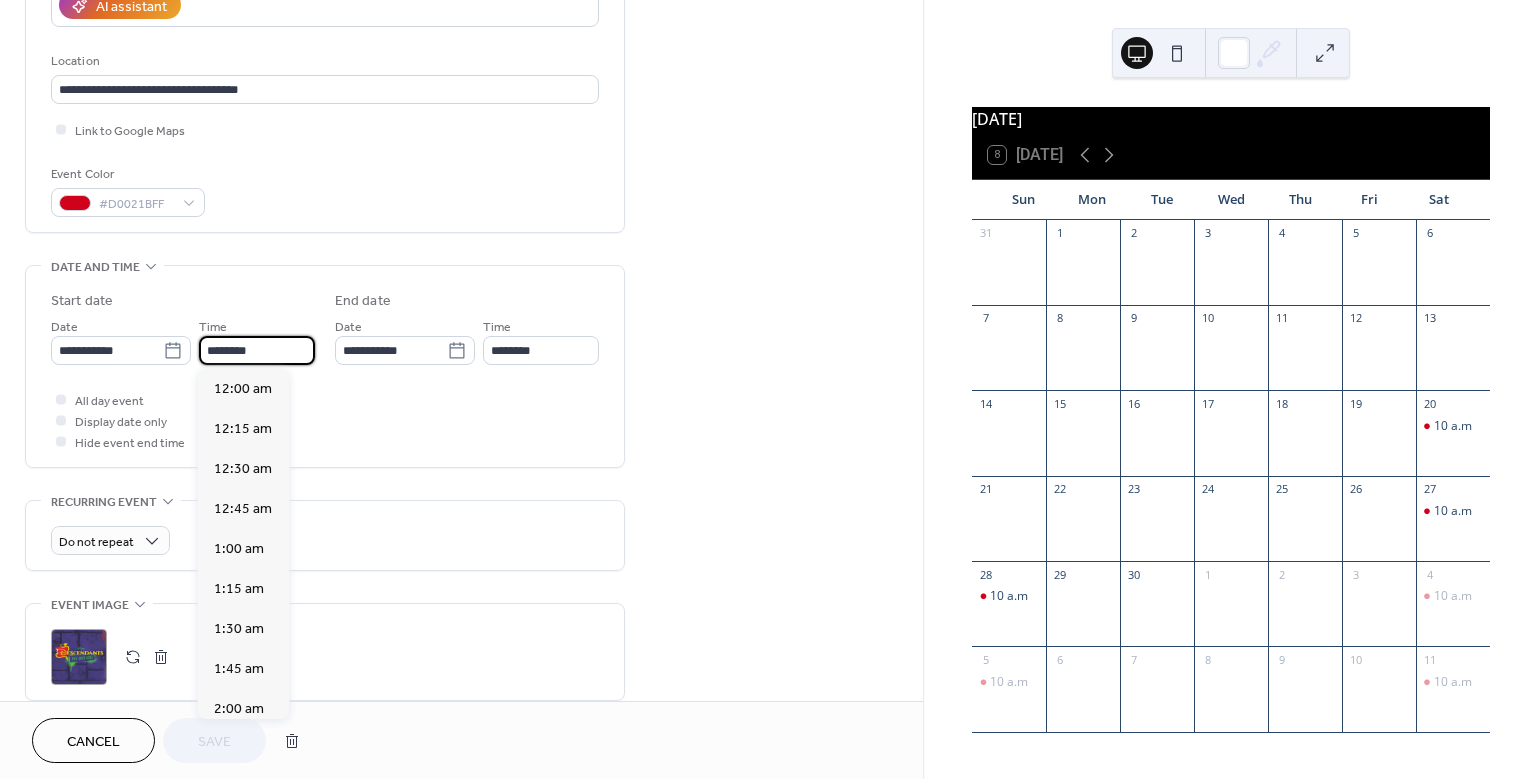 click on "********" at bounding box center [257, 350] 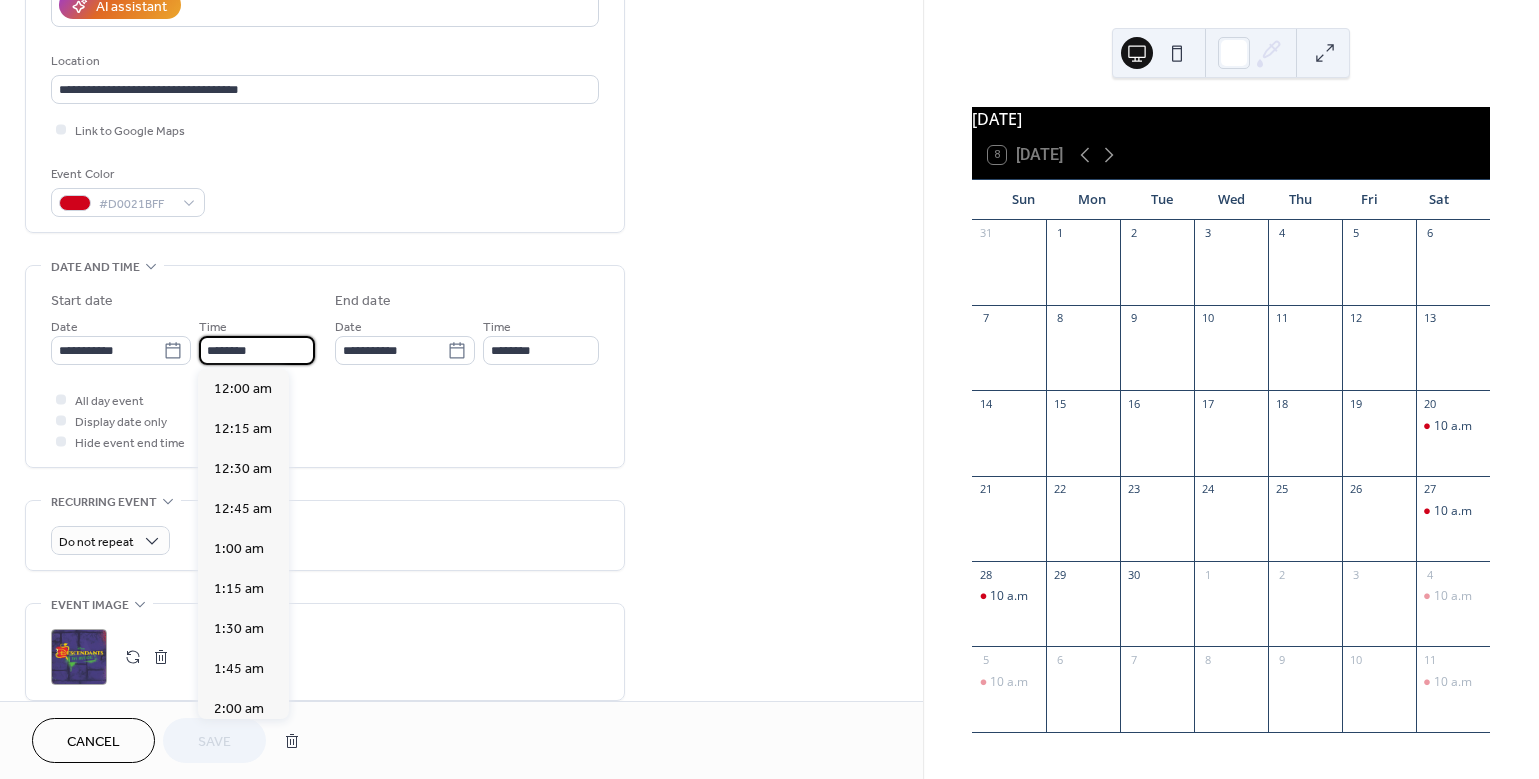 scroll, scrollTop: 1620, scrollLeft: 0, axis: vertical 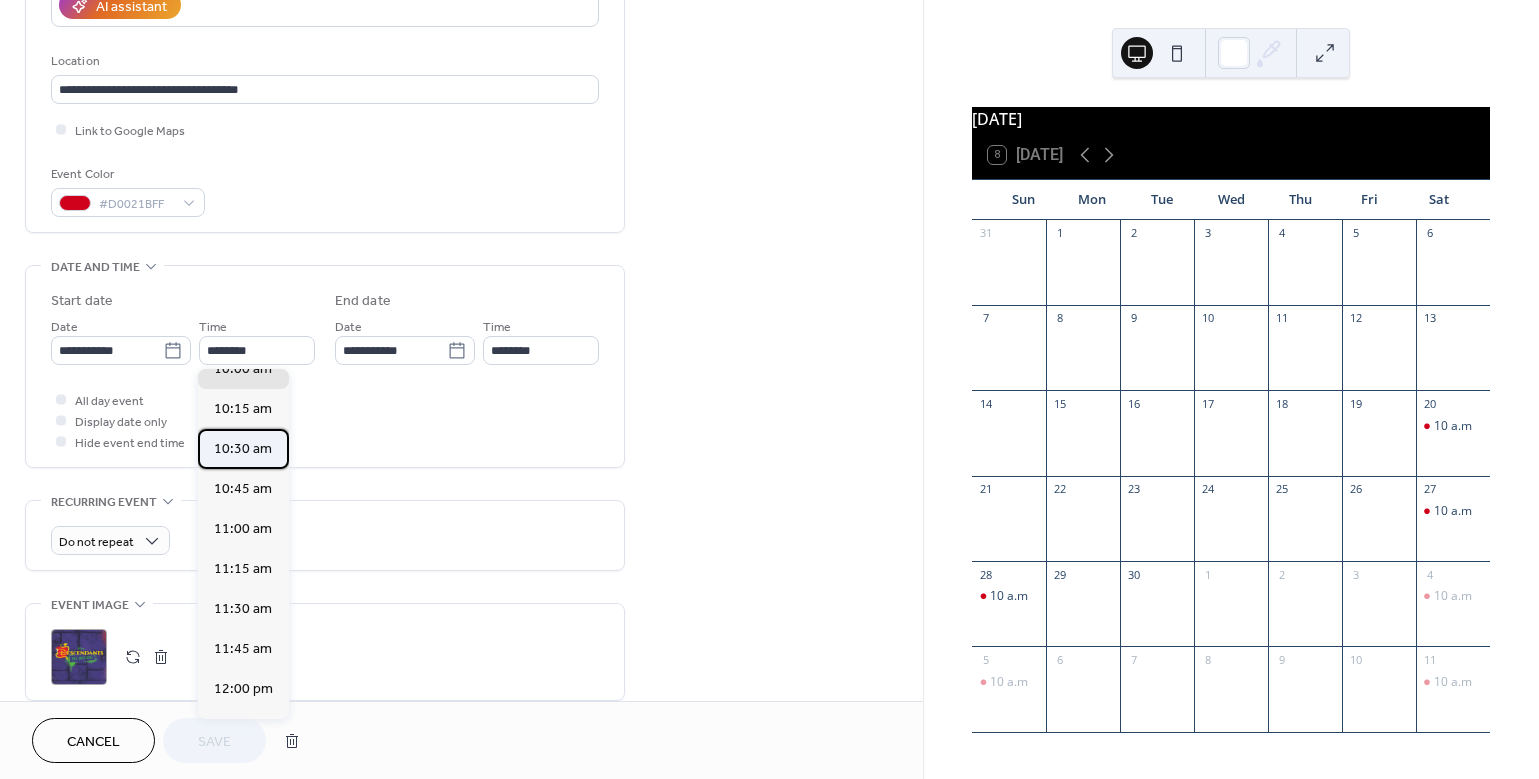 click on "10:30 am" at bounding box center [243, 449] 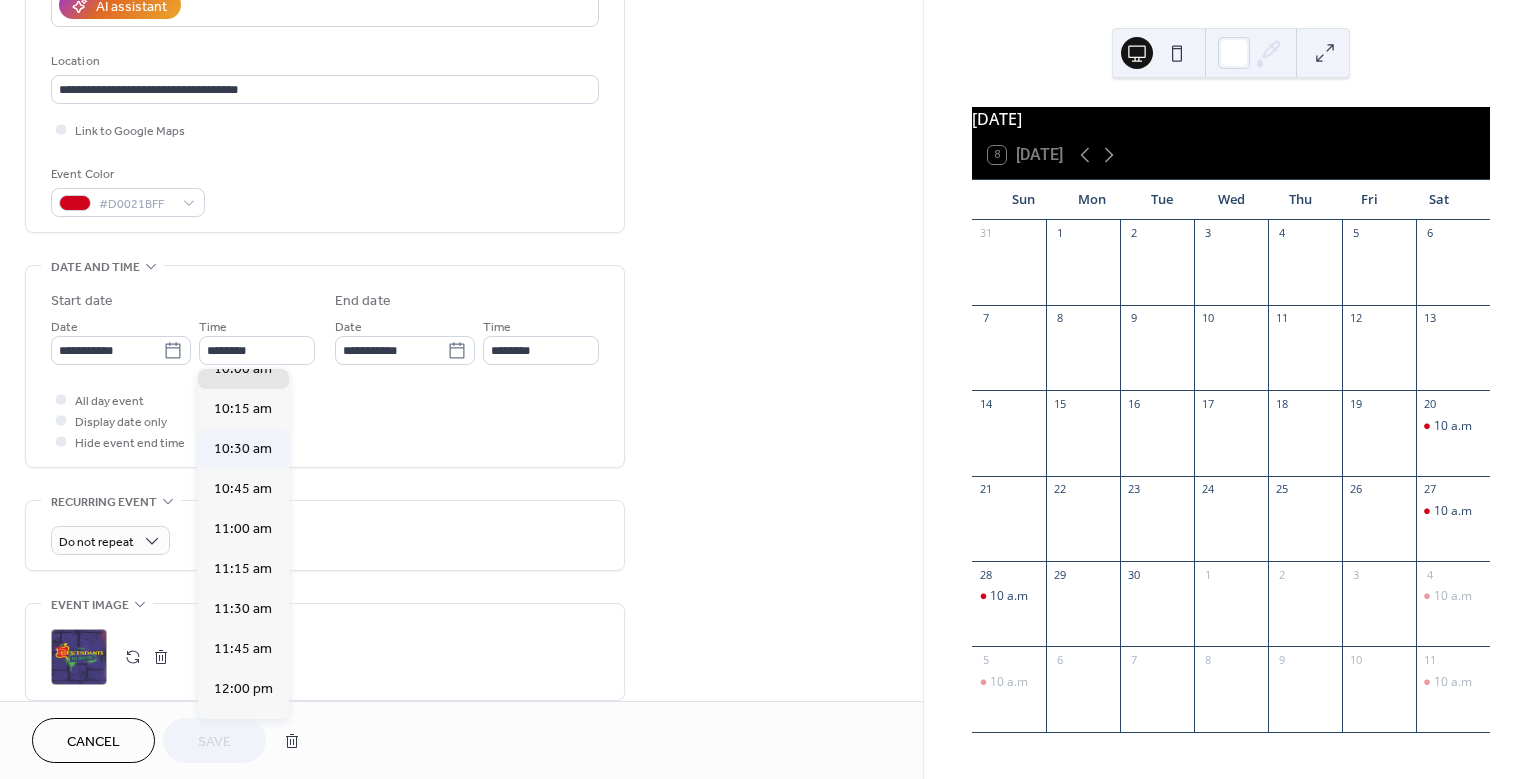 type on "********" 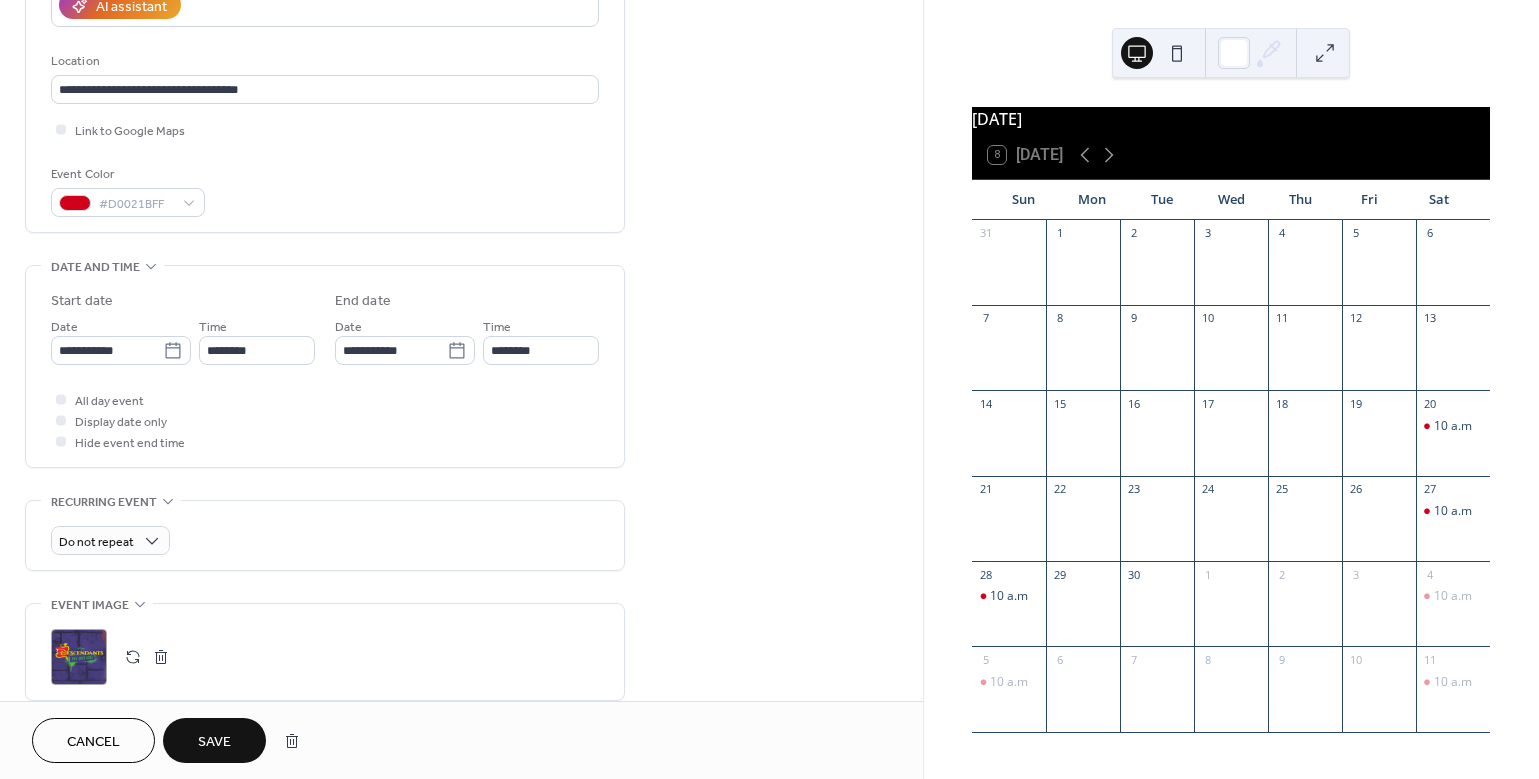 click on "Save" at bounding box center [214, 742] 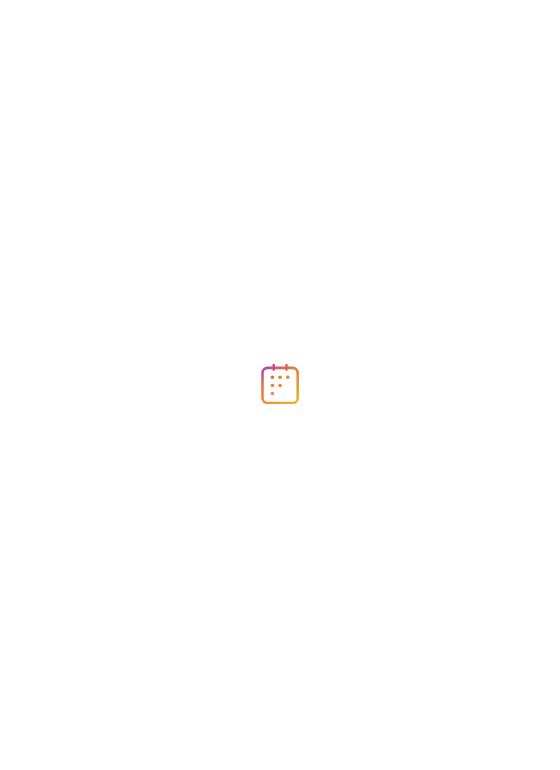 scroll, scrollTop: 0, scrollLeft: 0, axis: both 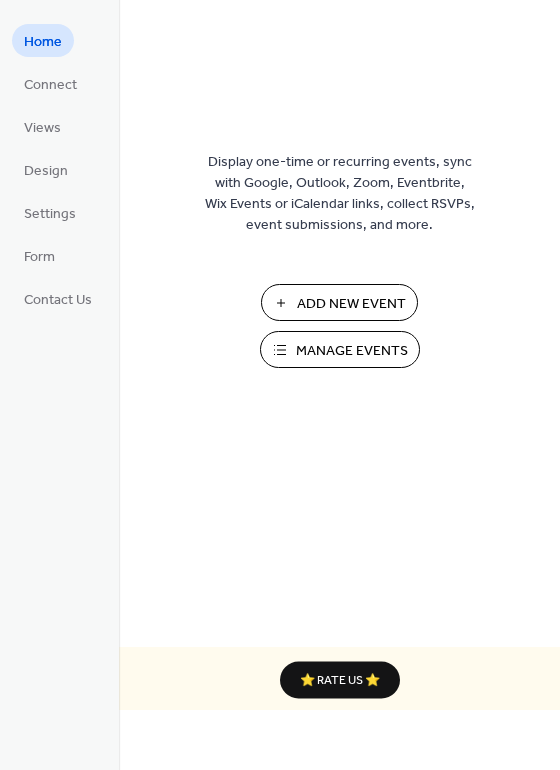 click on "Manage Events" at bounding box center [352, 351] 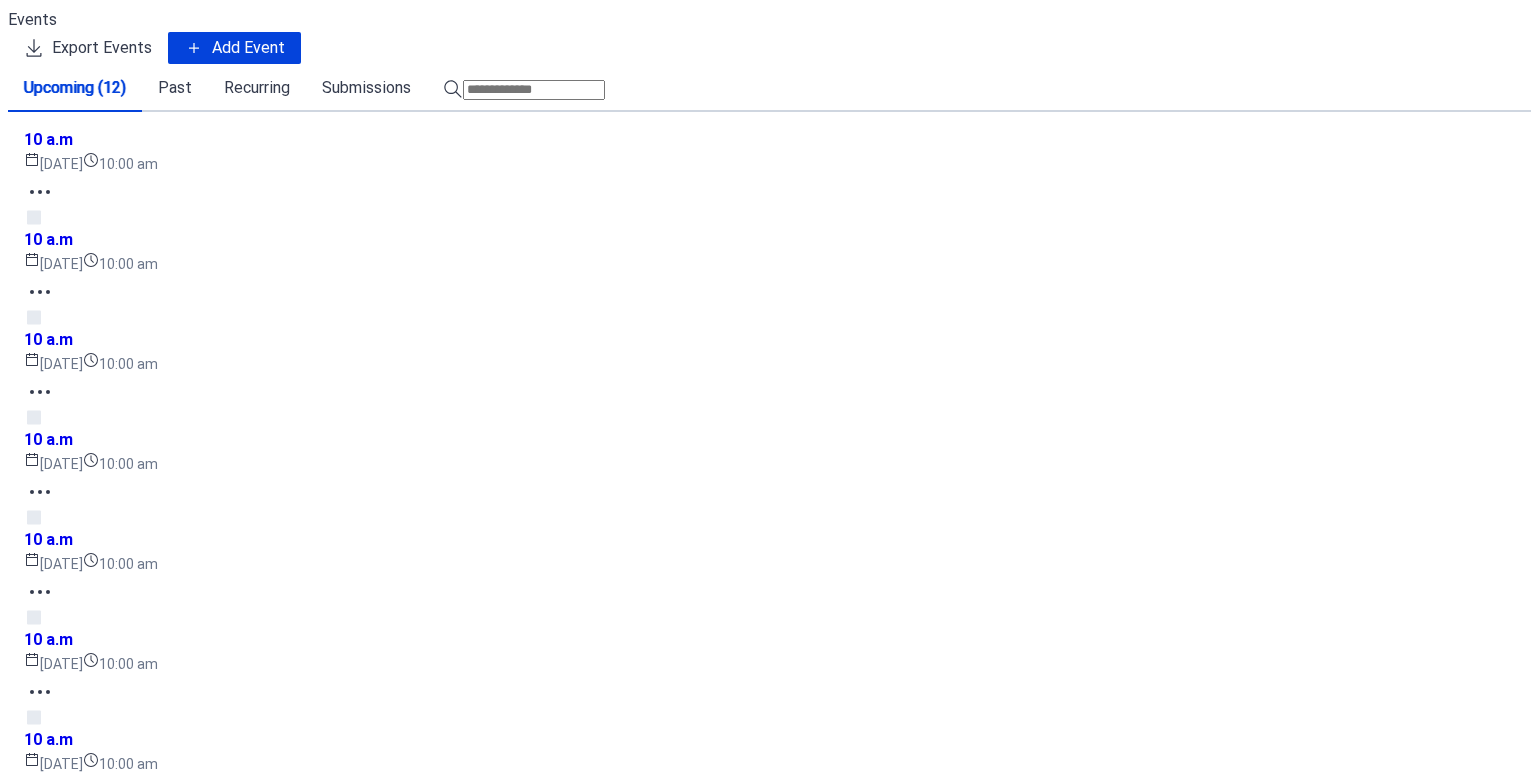 scroll, scrollTop: 0, scrollLeft: 0, axis: both 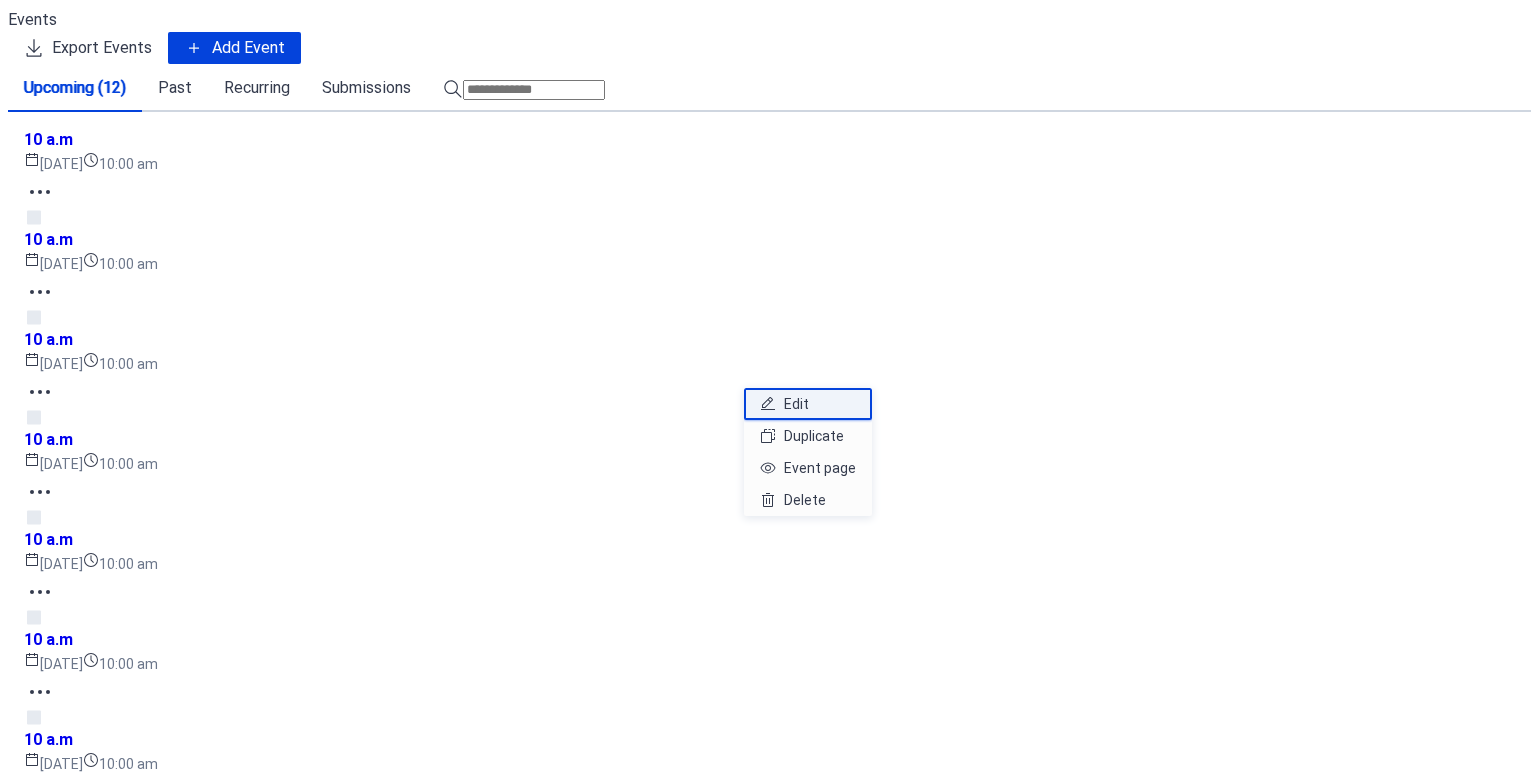 click on "Edit" at bounding box center [796, 404] 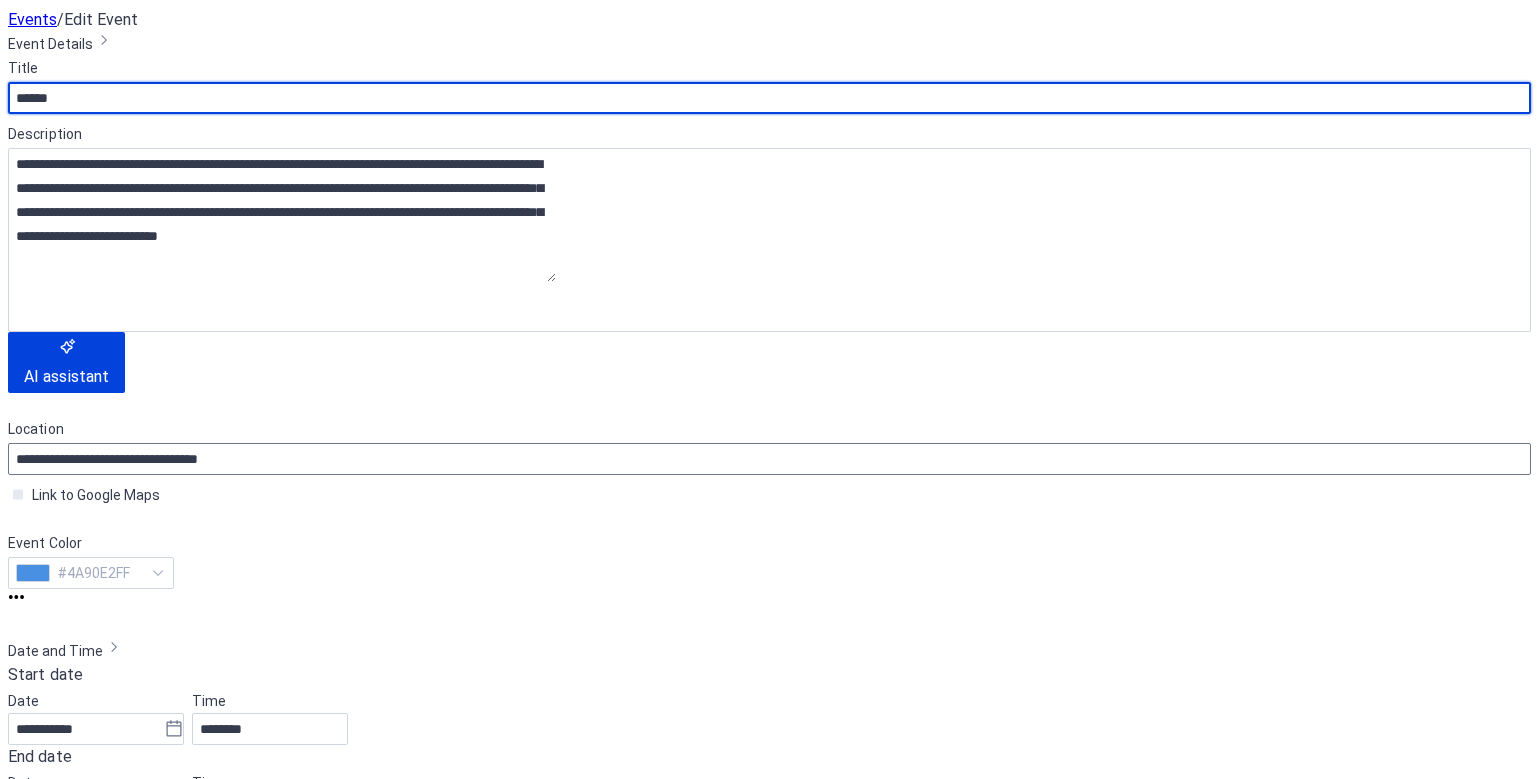 scroll, scrollTop: 351, scrollLeft: 0, axis: vertical 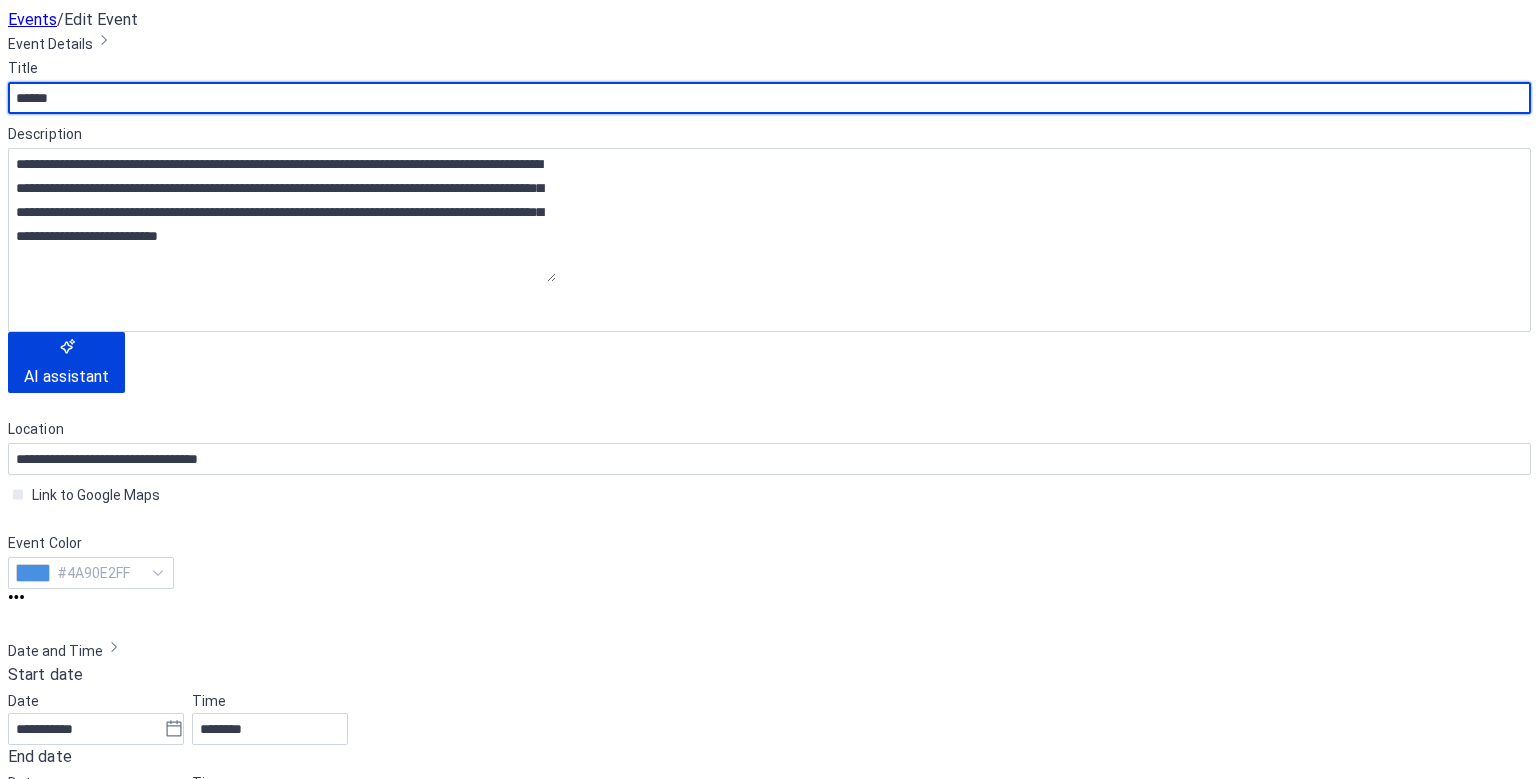click on "Time ********" at bounding box center [270, 717] 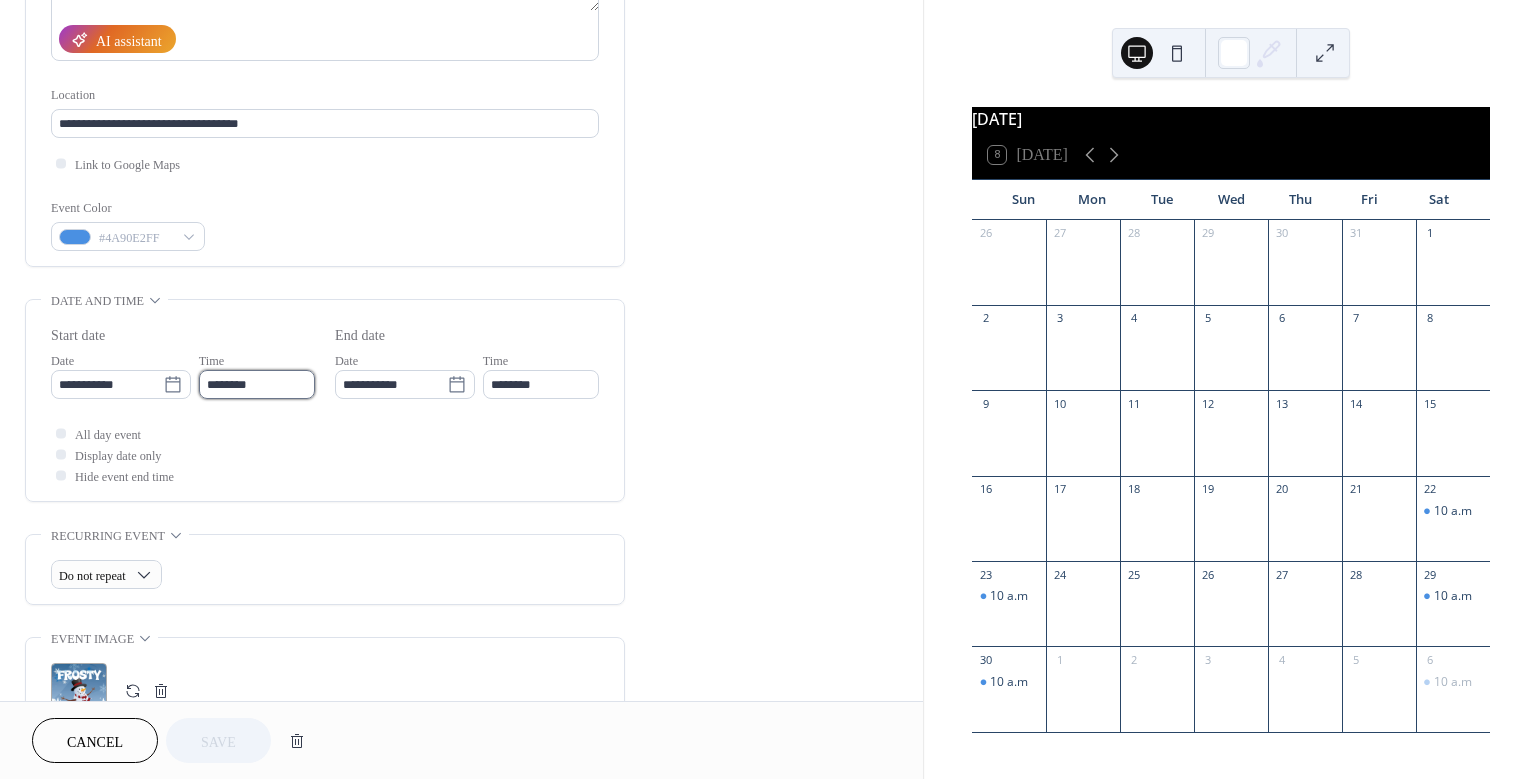 click on "********" at bounding box center [257, 384] 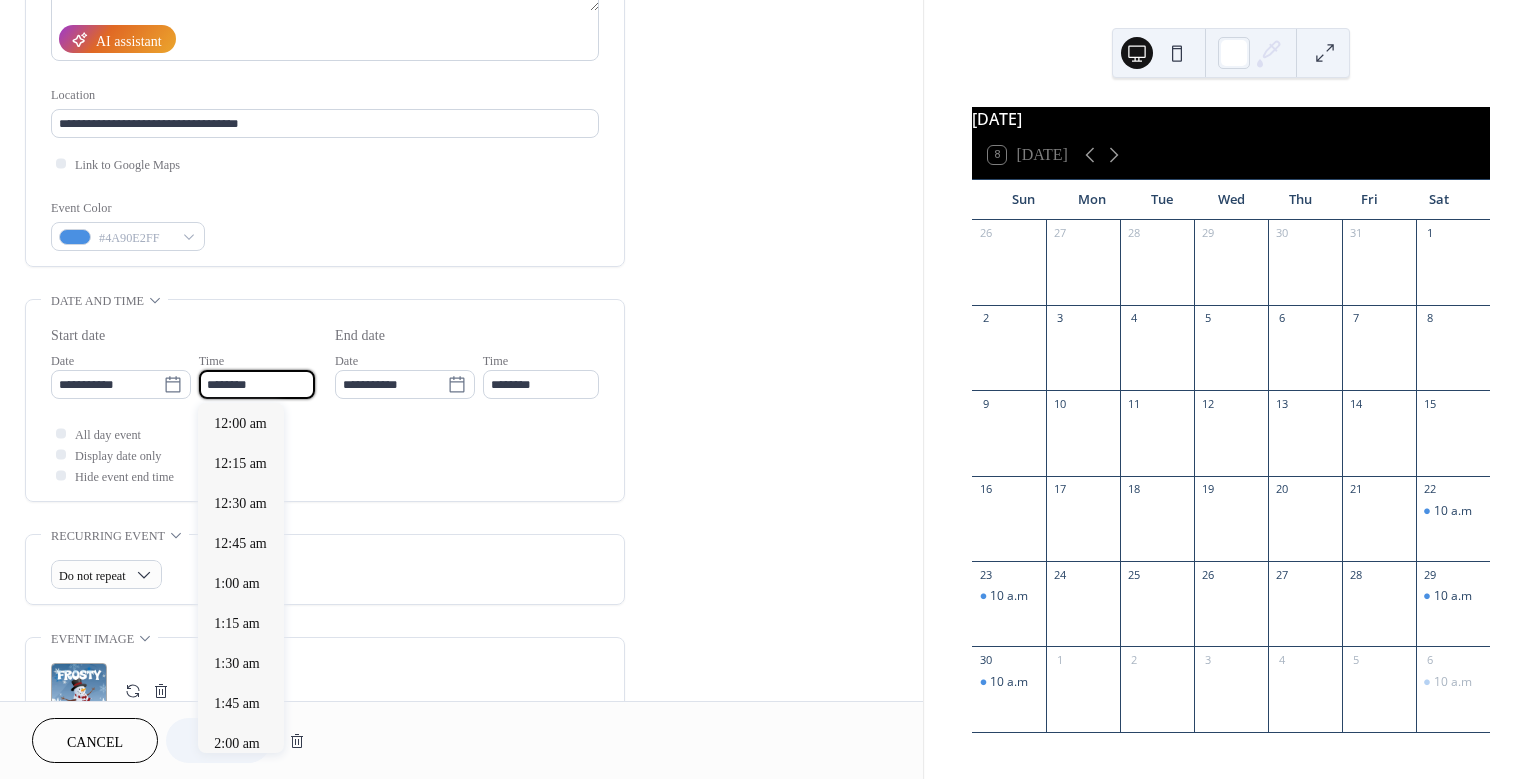scroll, scrollTop: 1620, scrollLeft: 0, axis: vertical 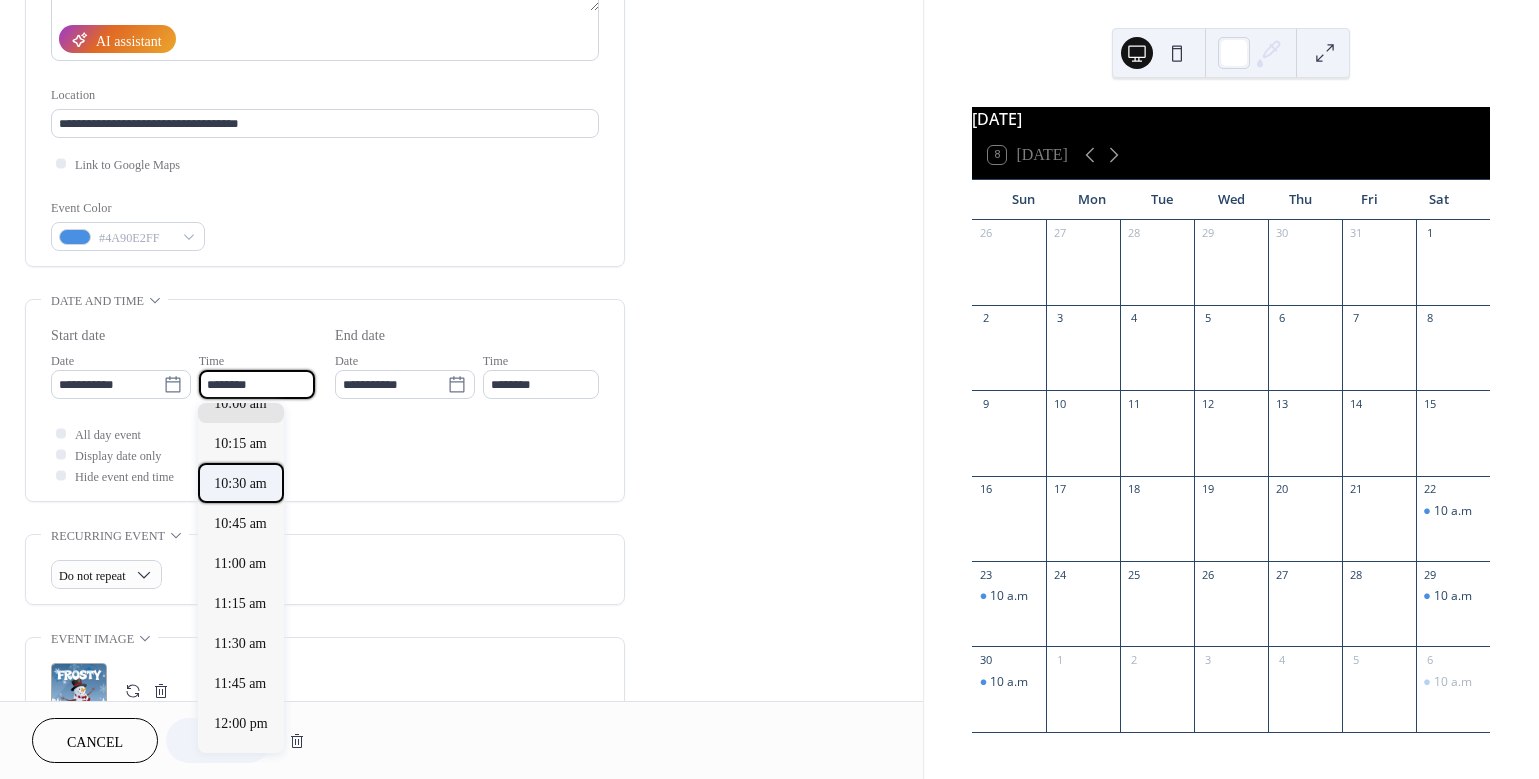 click on "10:30 am" at bounding box center (240, 483) 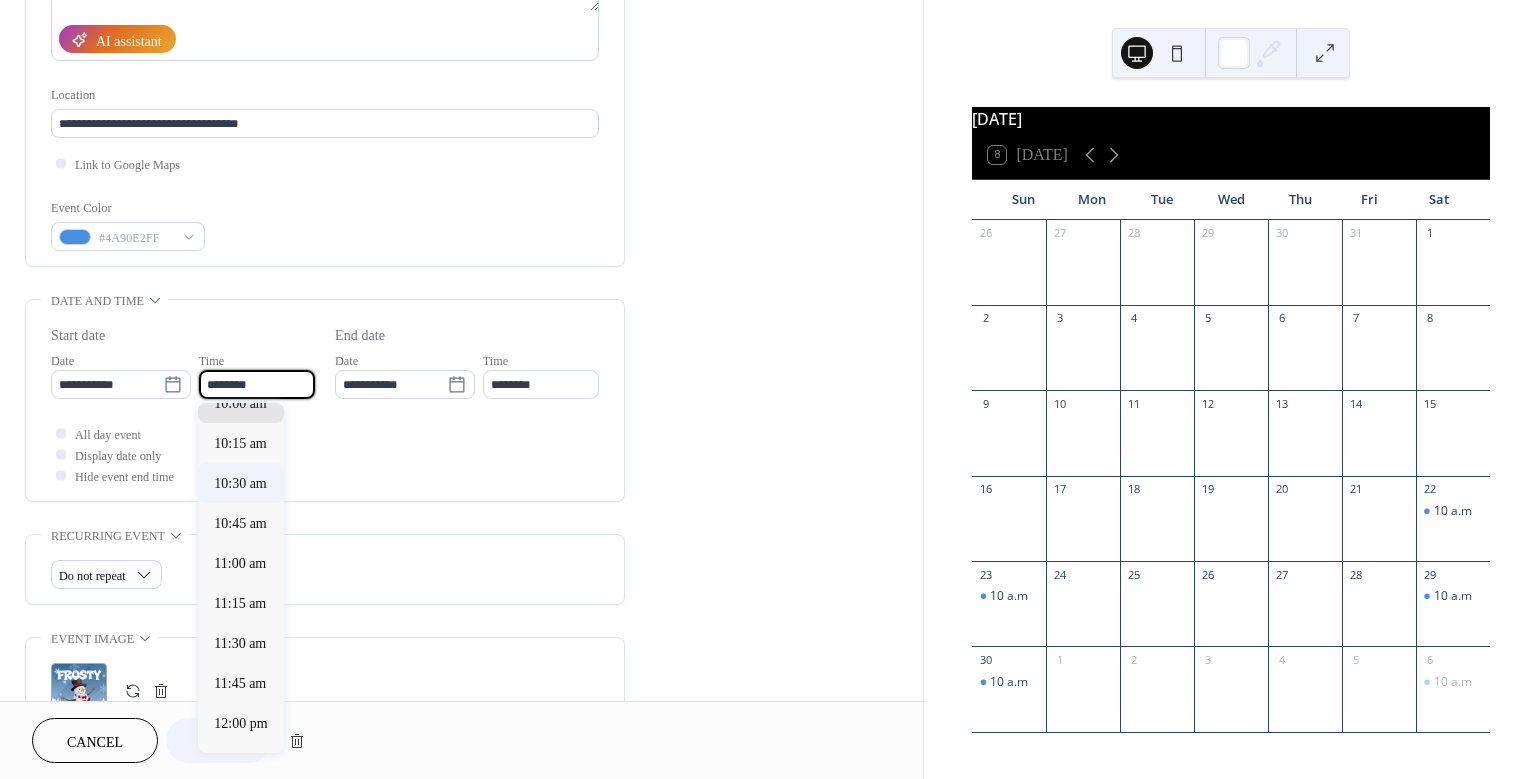 type on "********" 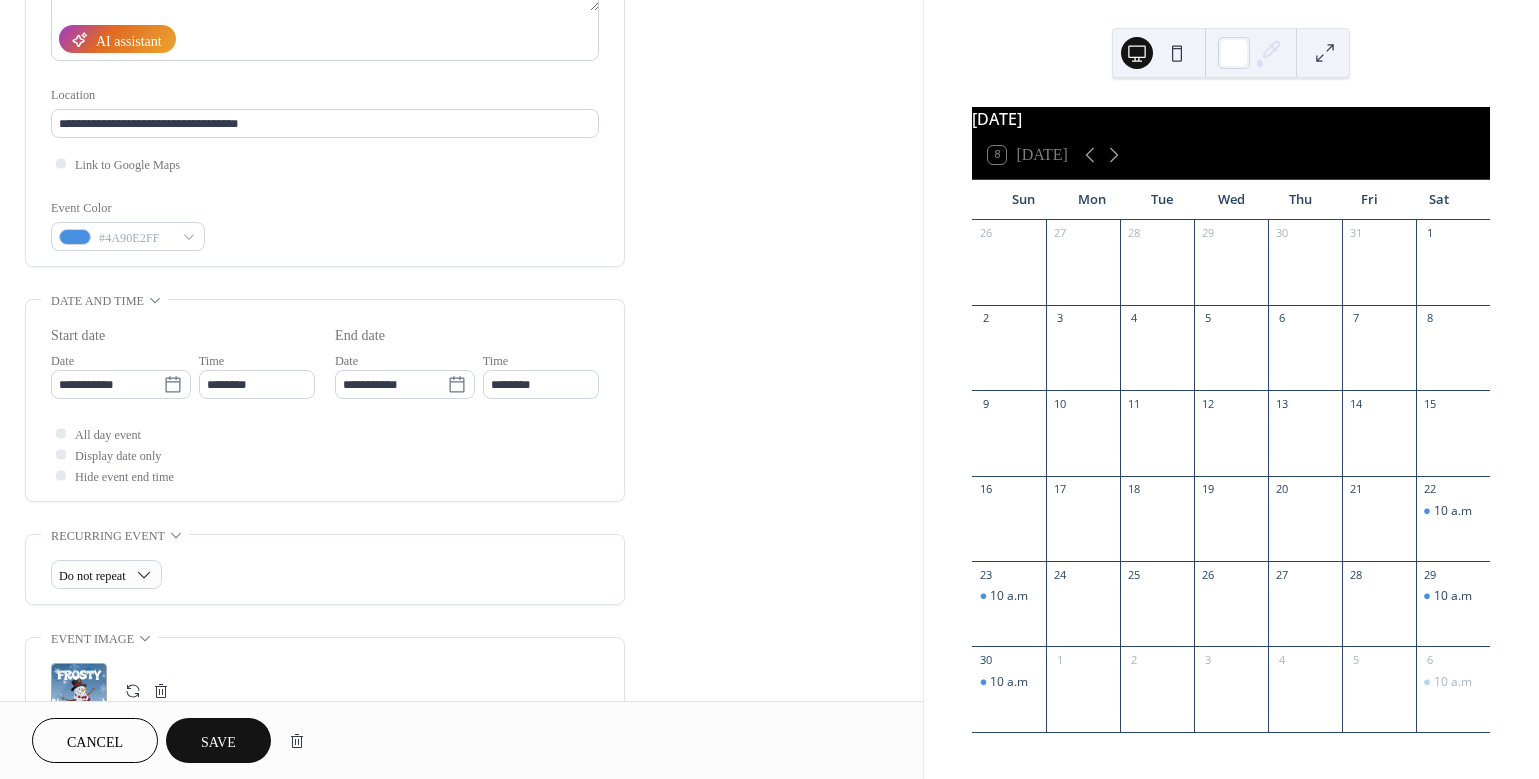 click on "Save" at bounding box center [218, 742] 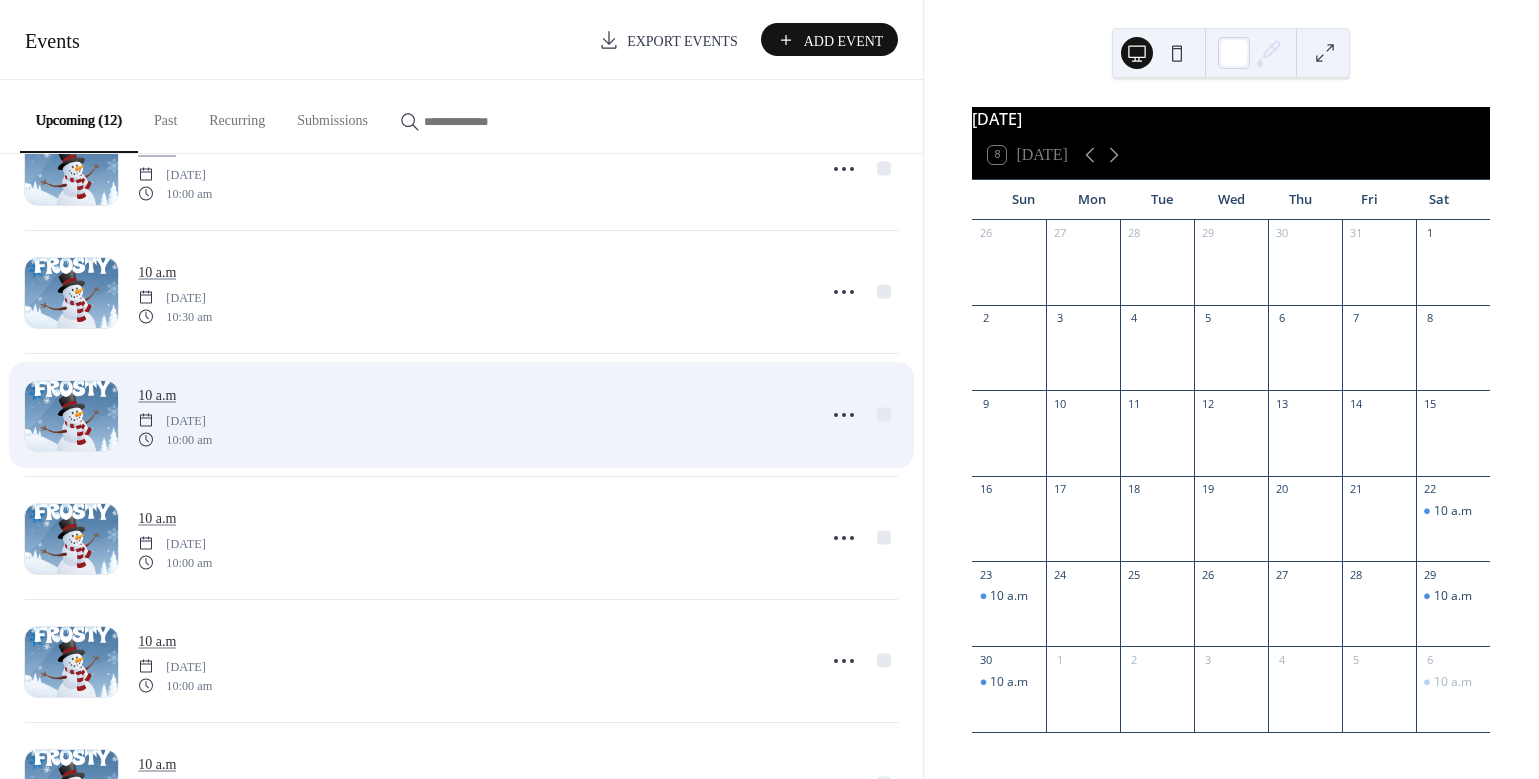 scroll, scrollTop: 98, scrollLeft: 0, axis: vertical 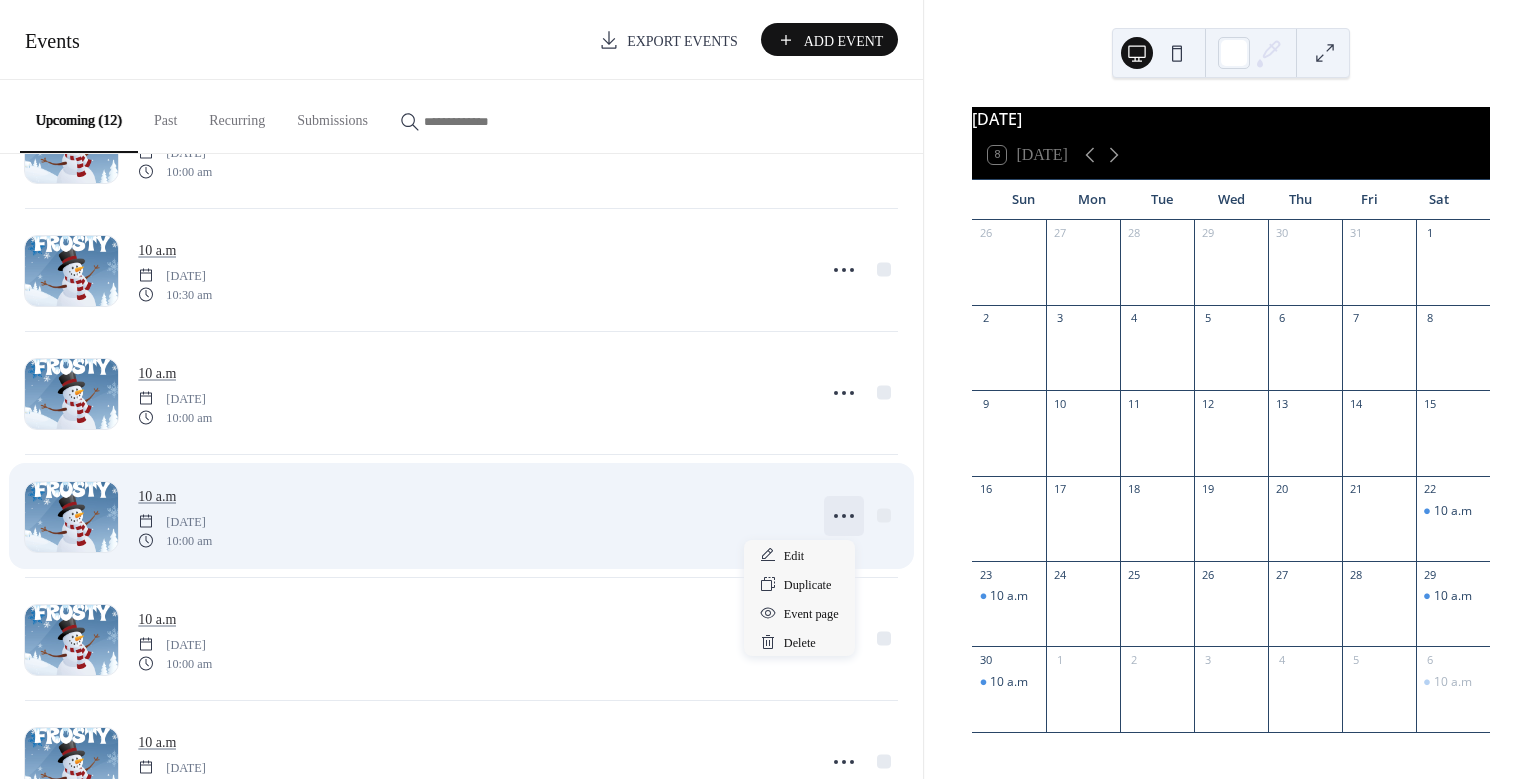 click 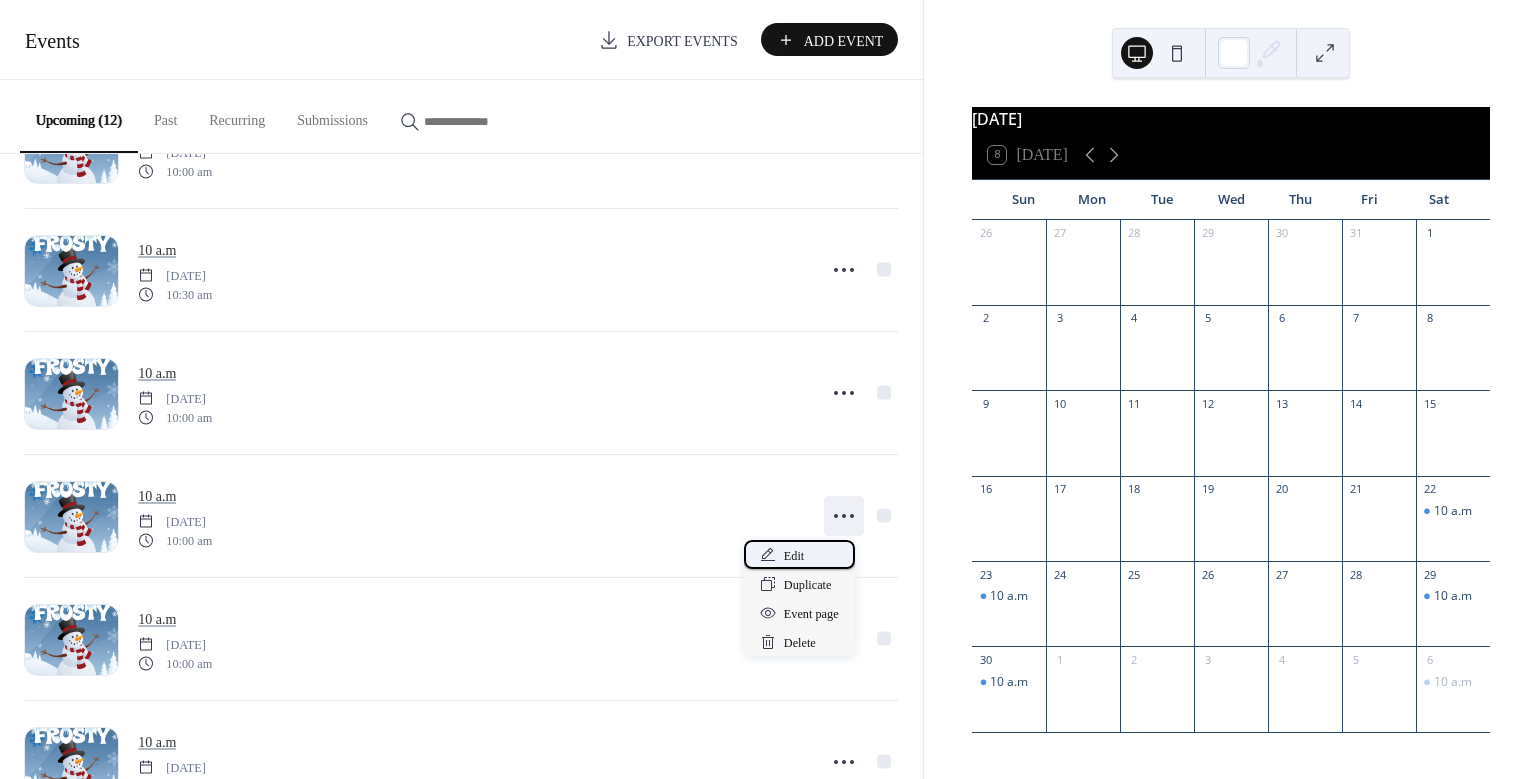 click on "Edit" at bounding box center [794, 556] 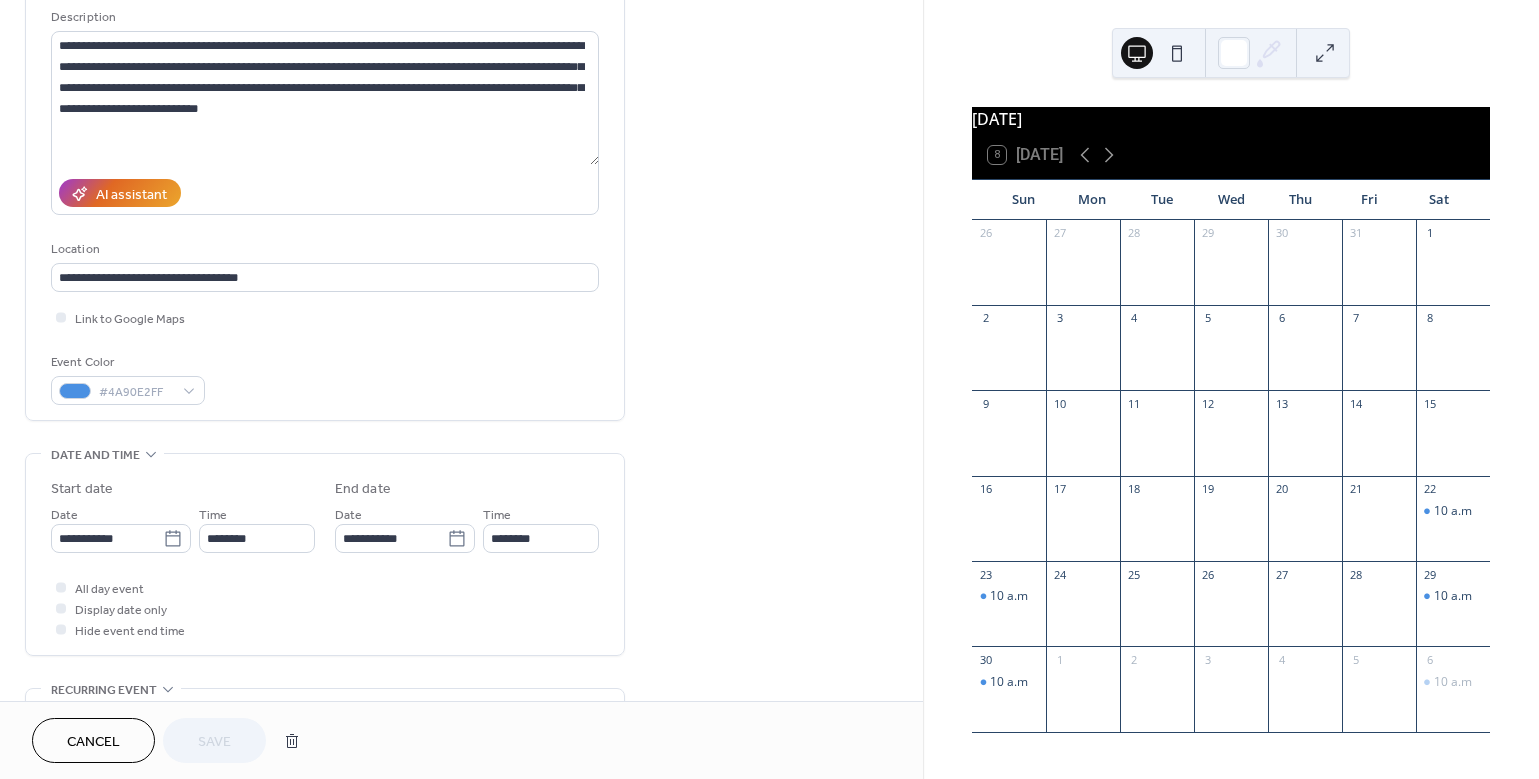scroll, scrollTop: 311, scrollLeft: 0, axis: vertical 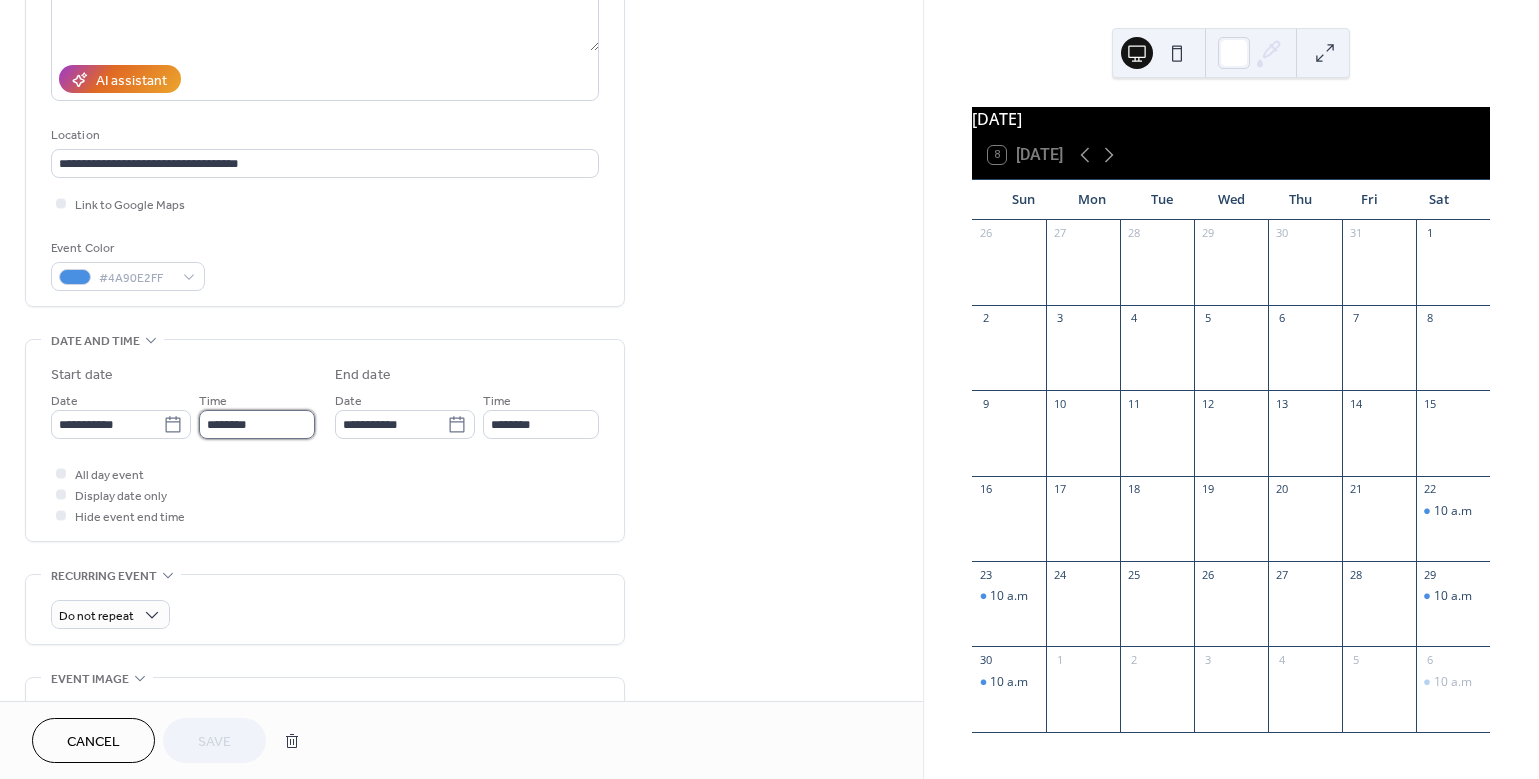 click on "********" at bounding box center (257, 424) 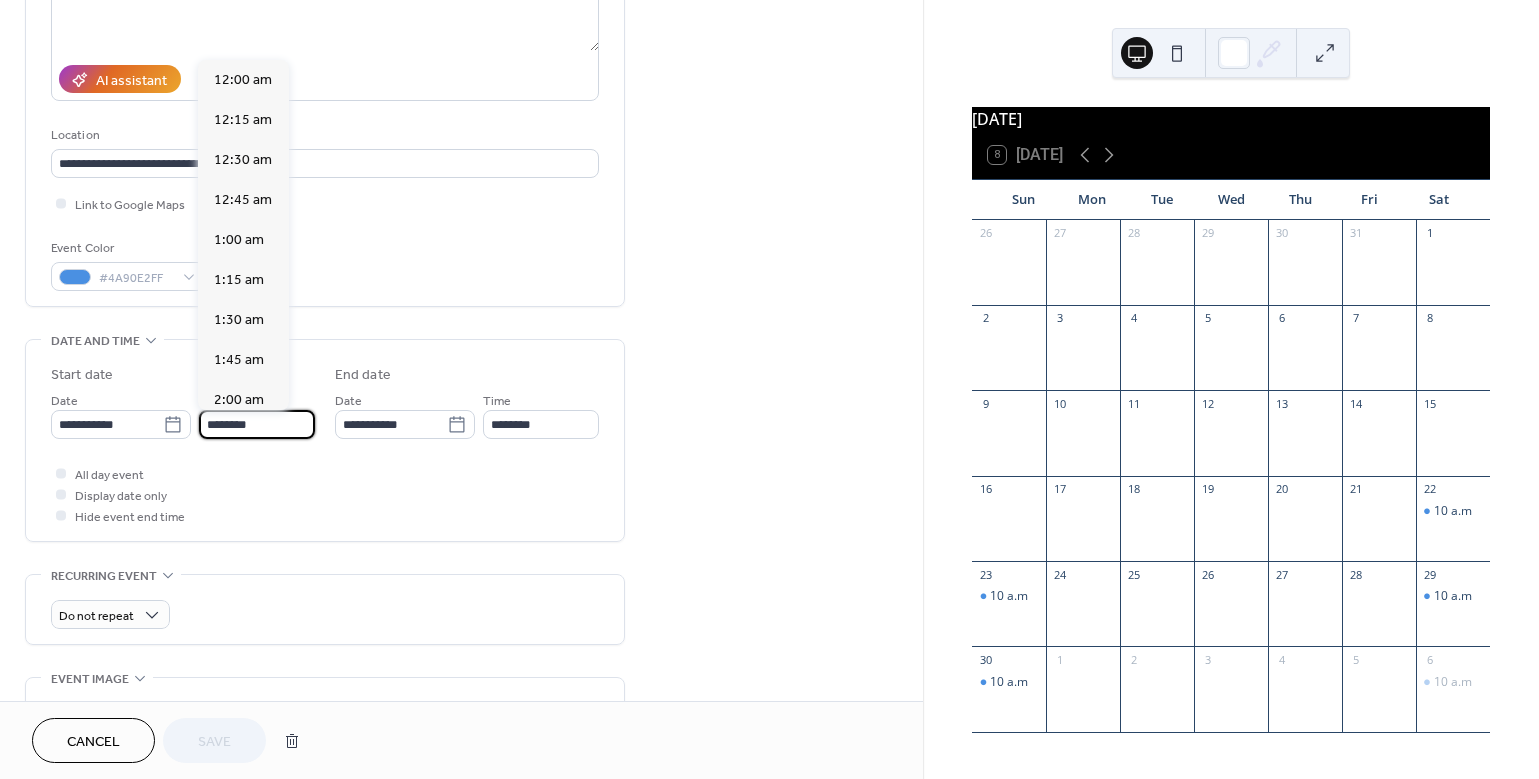 scroll, scrollTop: 1620, scrollLeft: 0, axis: vertical 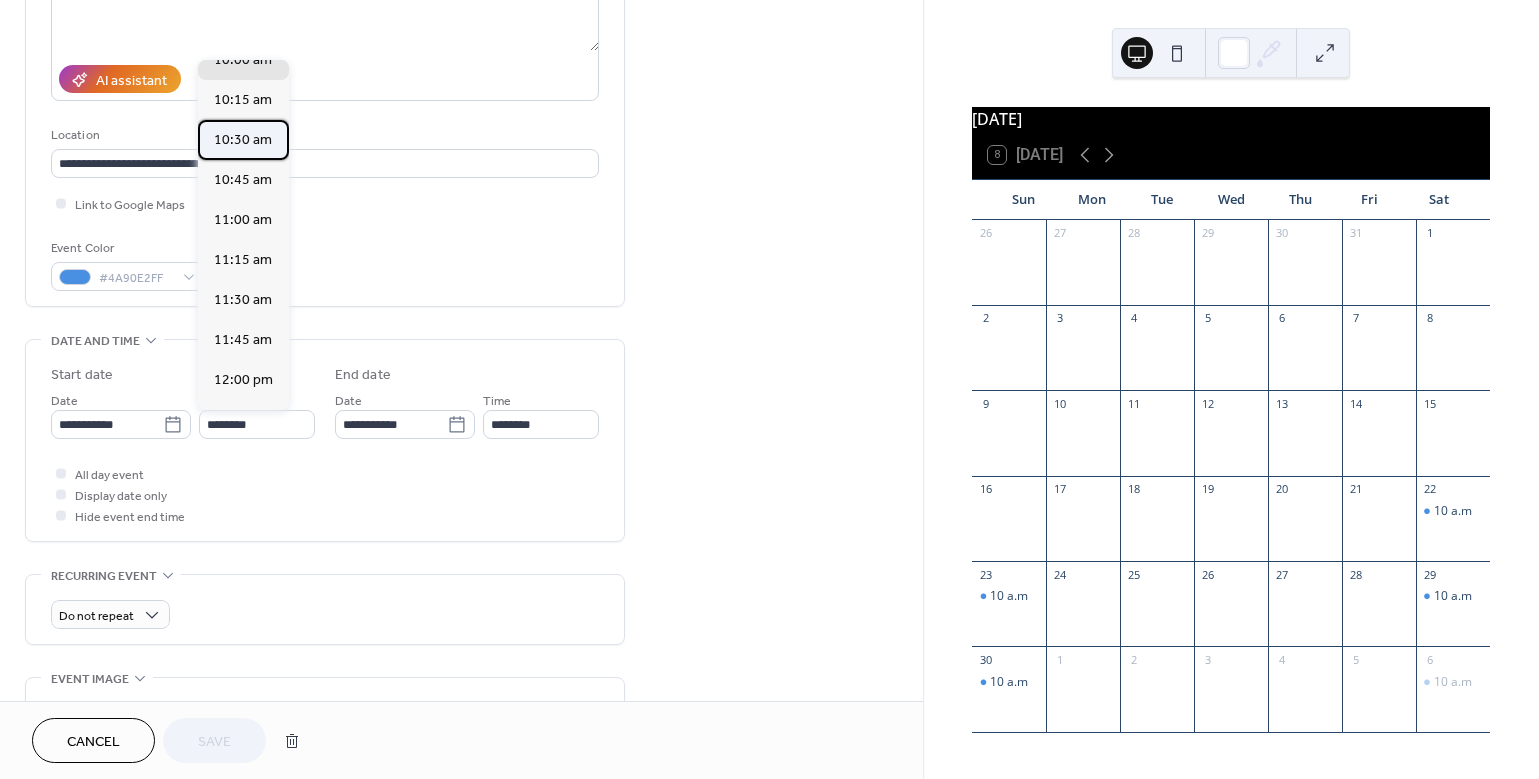 click on "10:30 am" at bounding box center (243, 140) 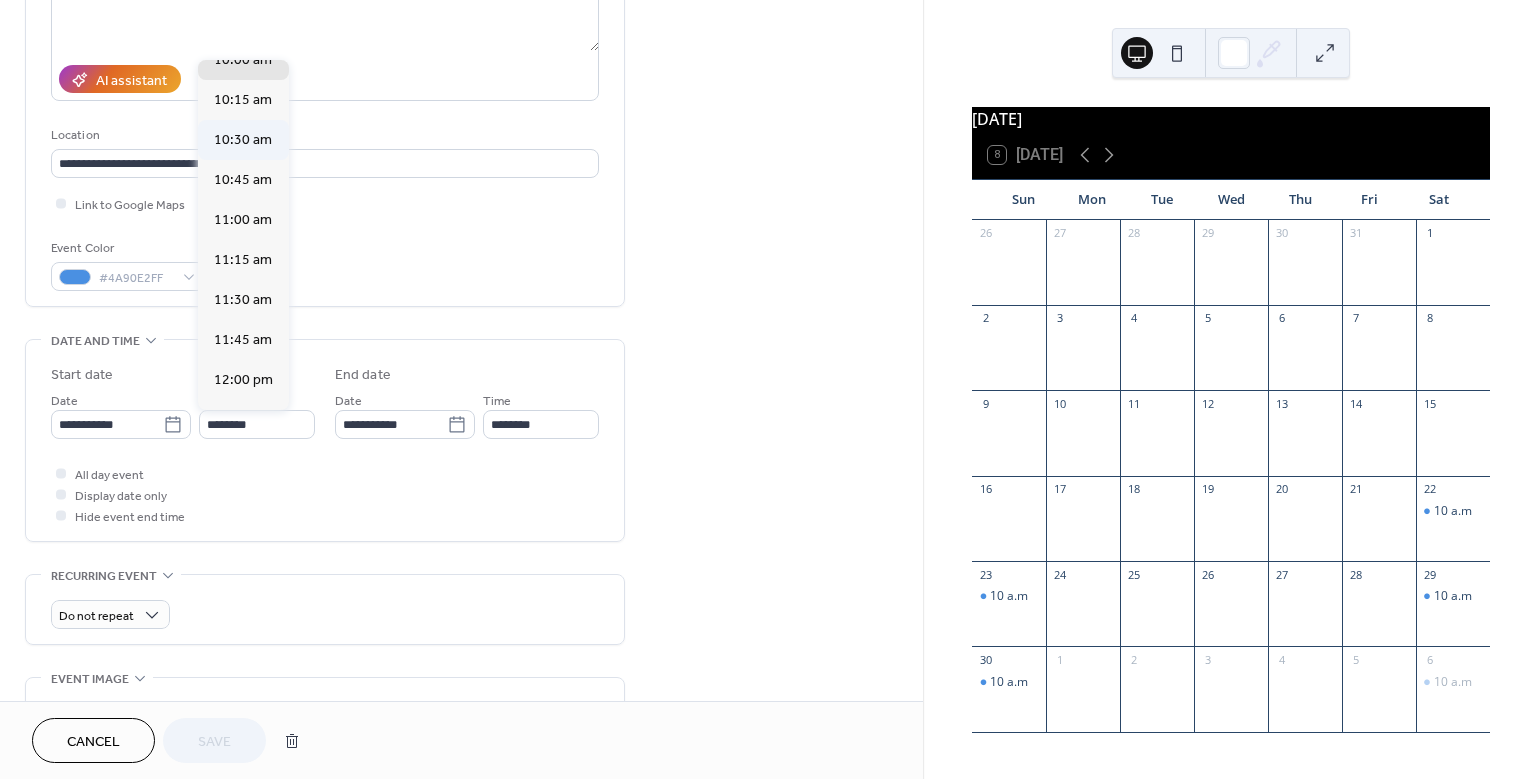 type on "********" 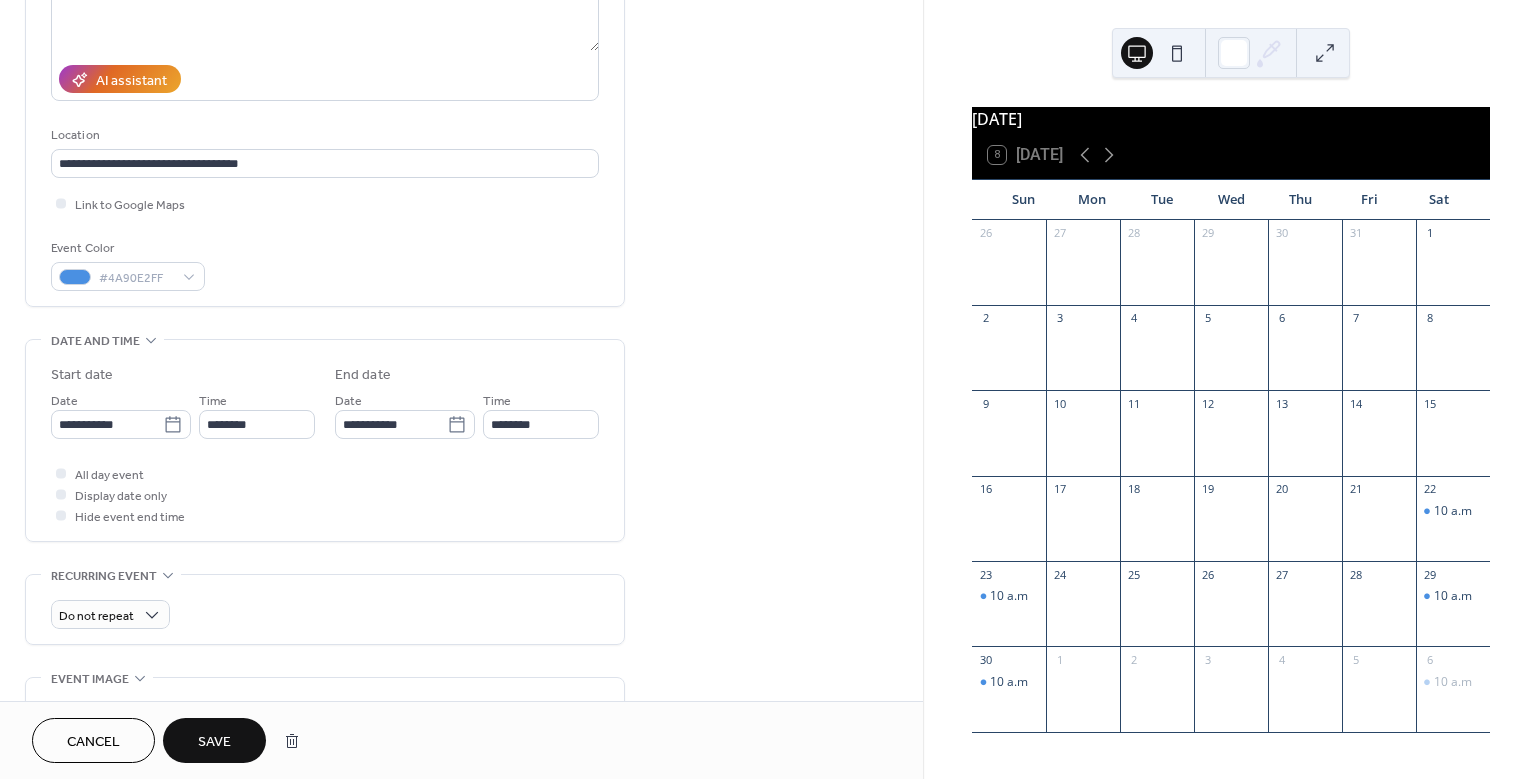 click on "Save" at bounding box center (214, 742) 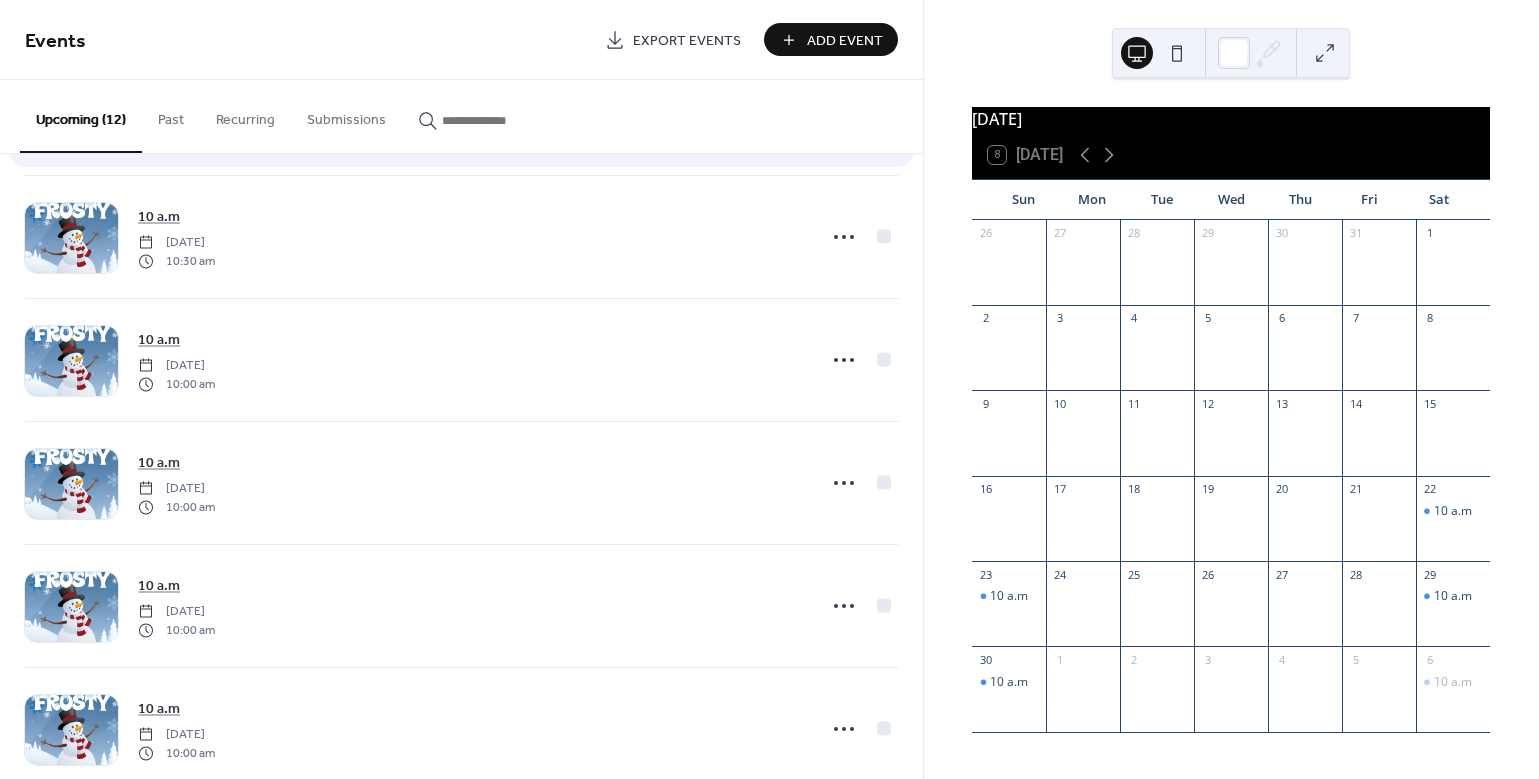 scroll, scrollTop: 406, scrollLeft: 0, axis: vertical 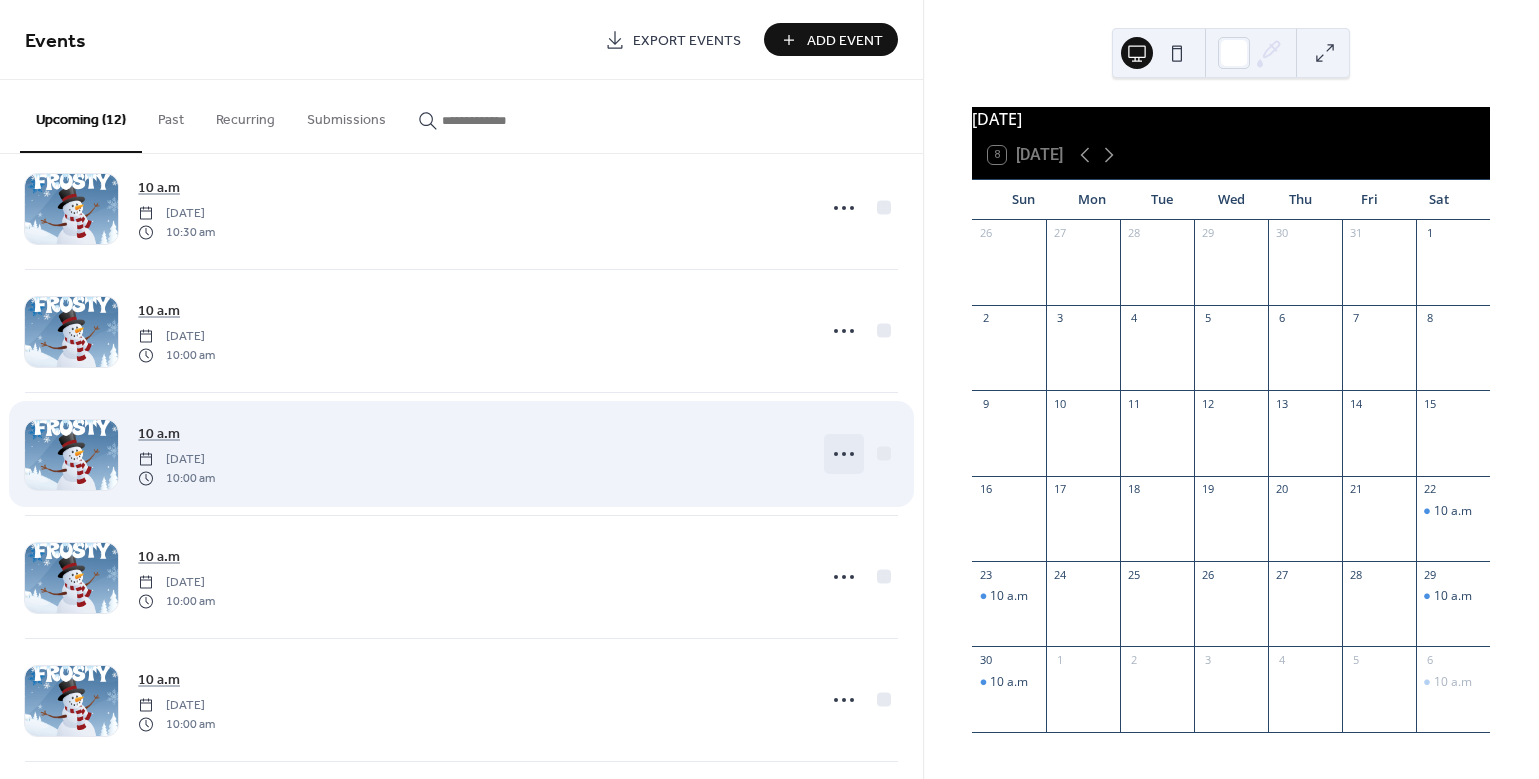click 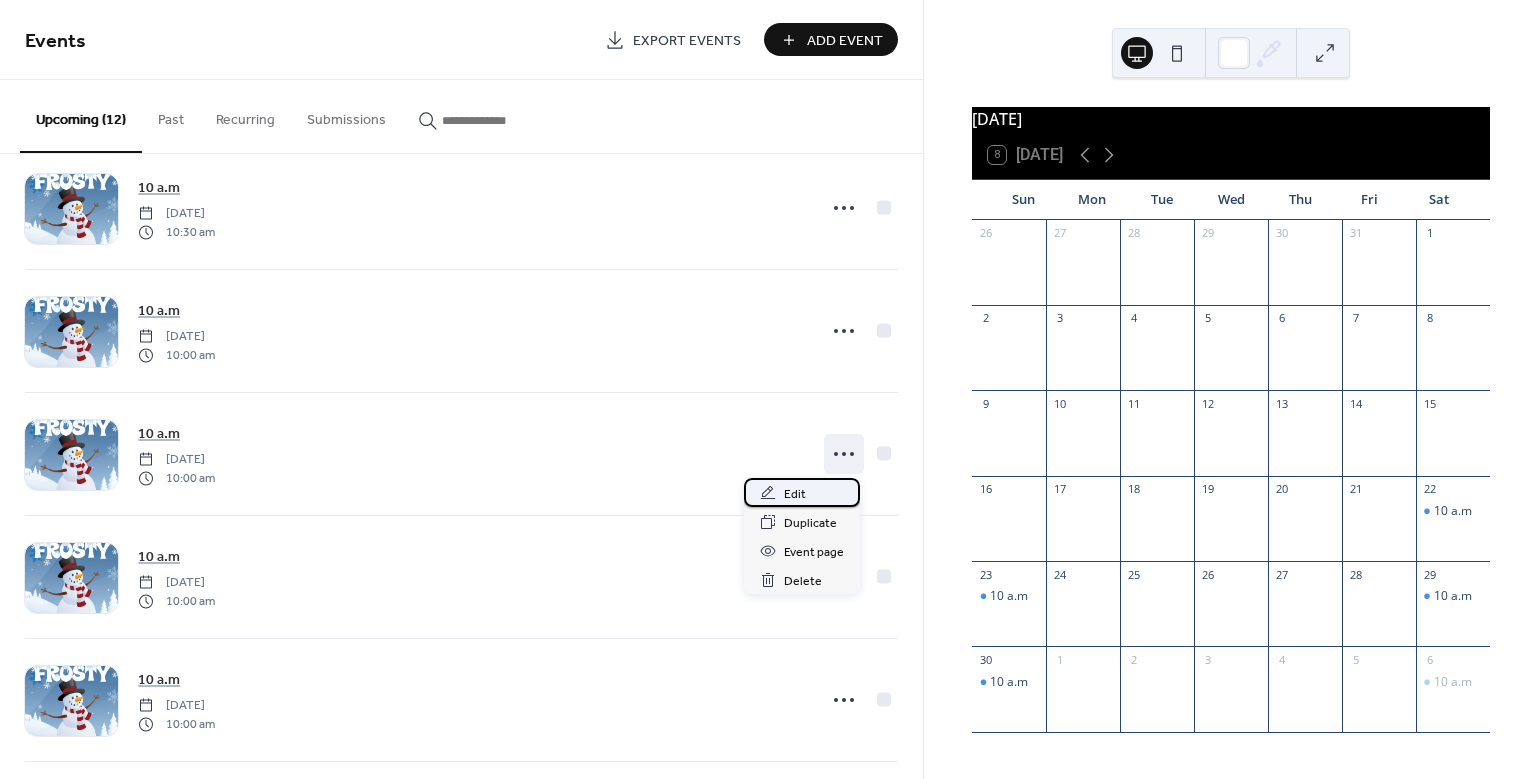 click on "Edit" at bounding box center (802, 492) 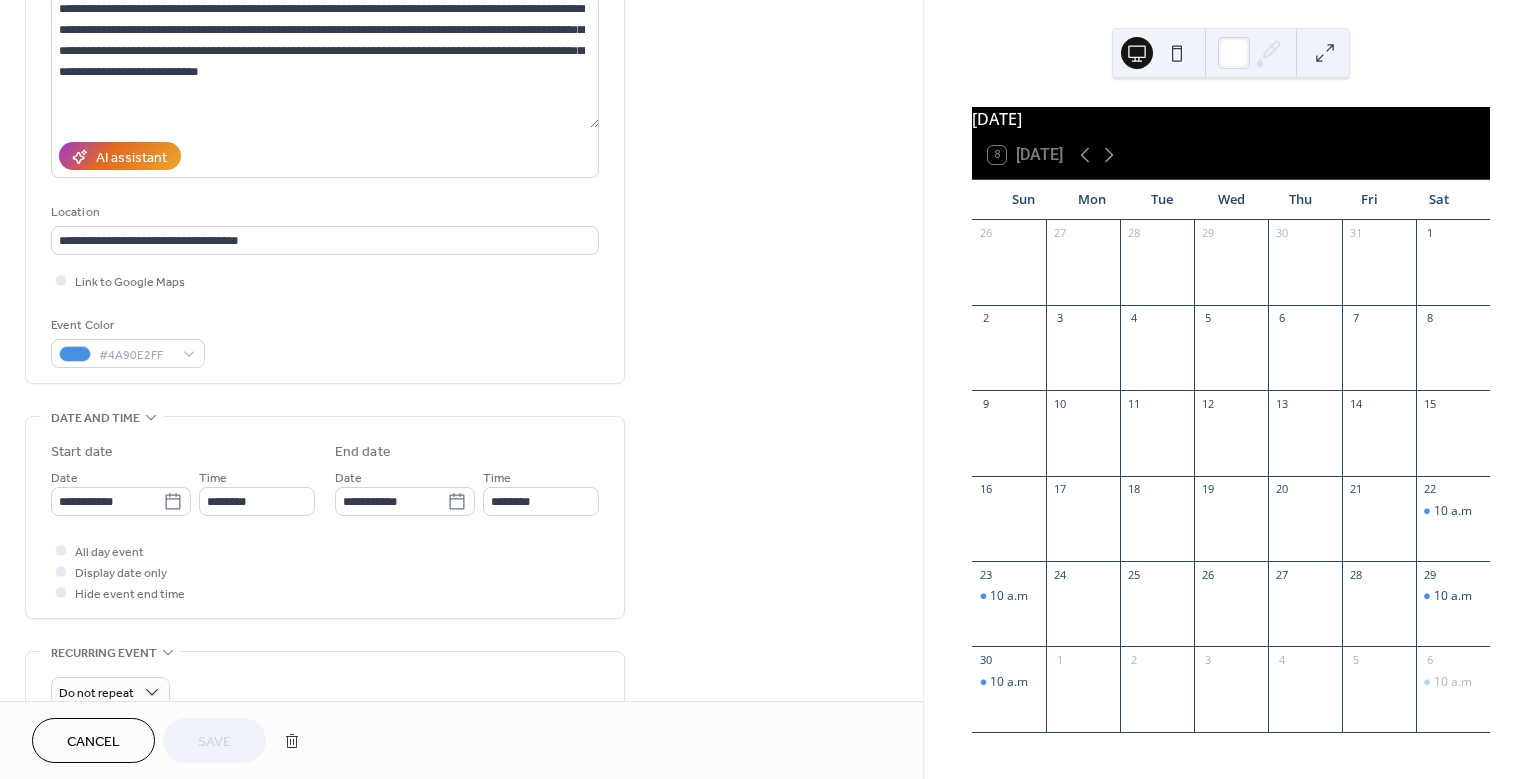 scroll, scrollTop: 355, scrollLeft: 0, axis: vertical 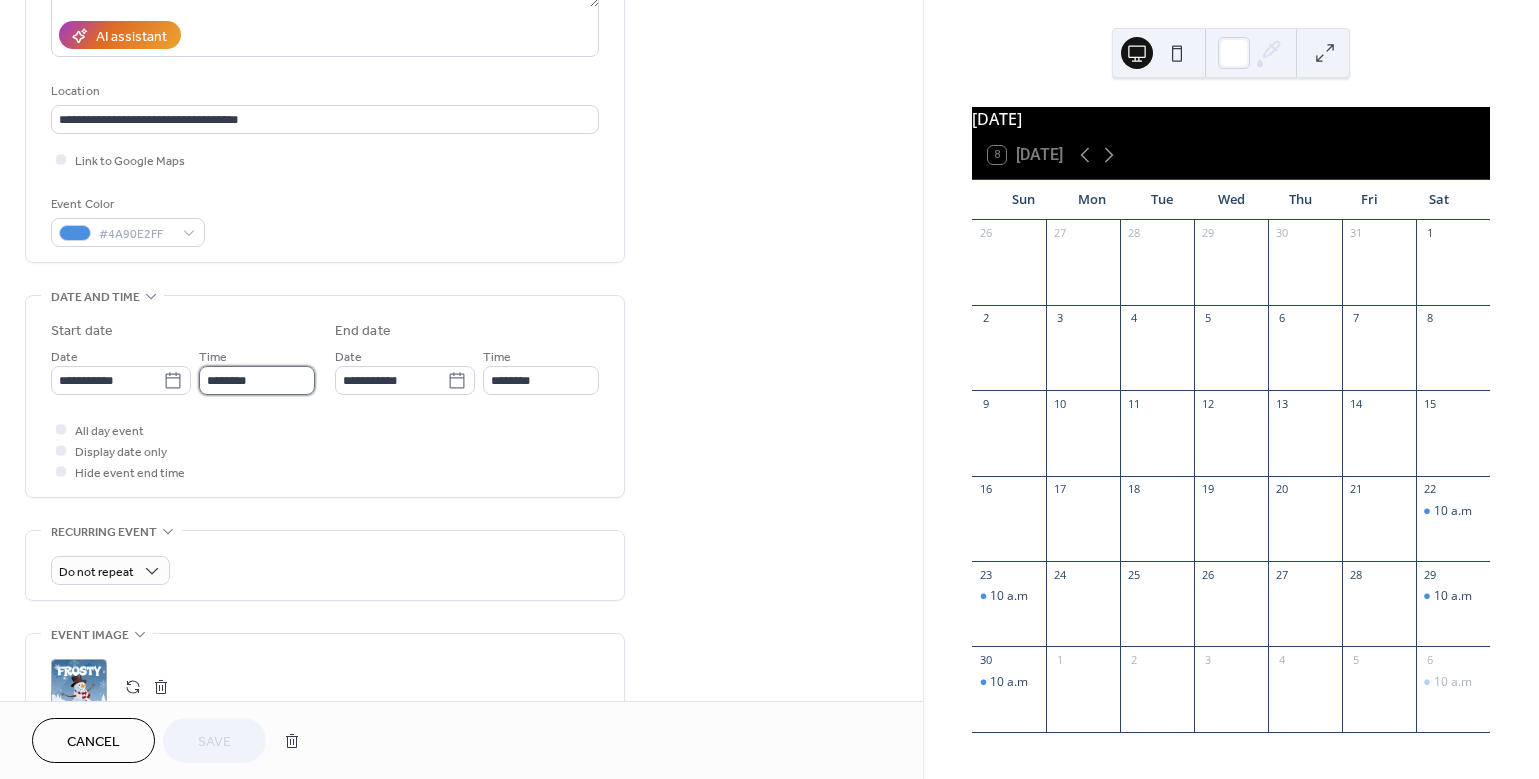 click on "********" at bounding box center [257, 380] 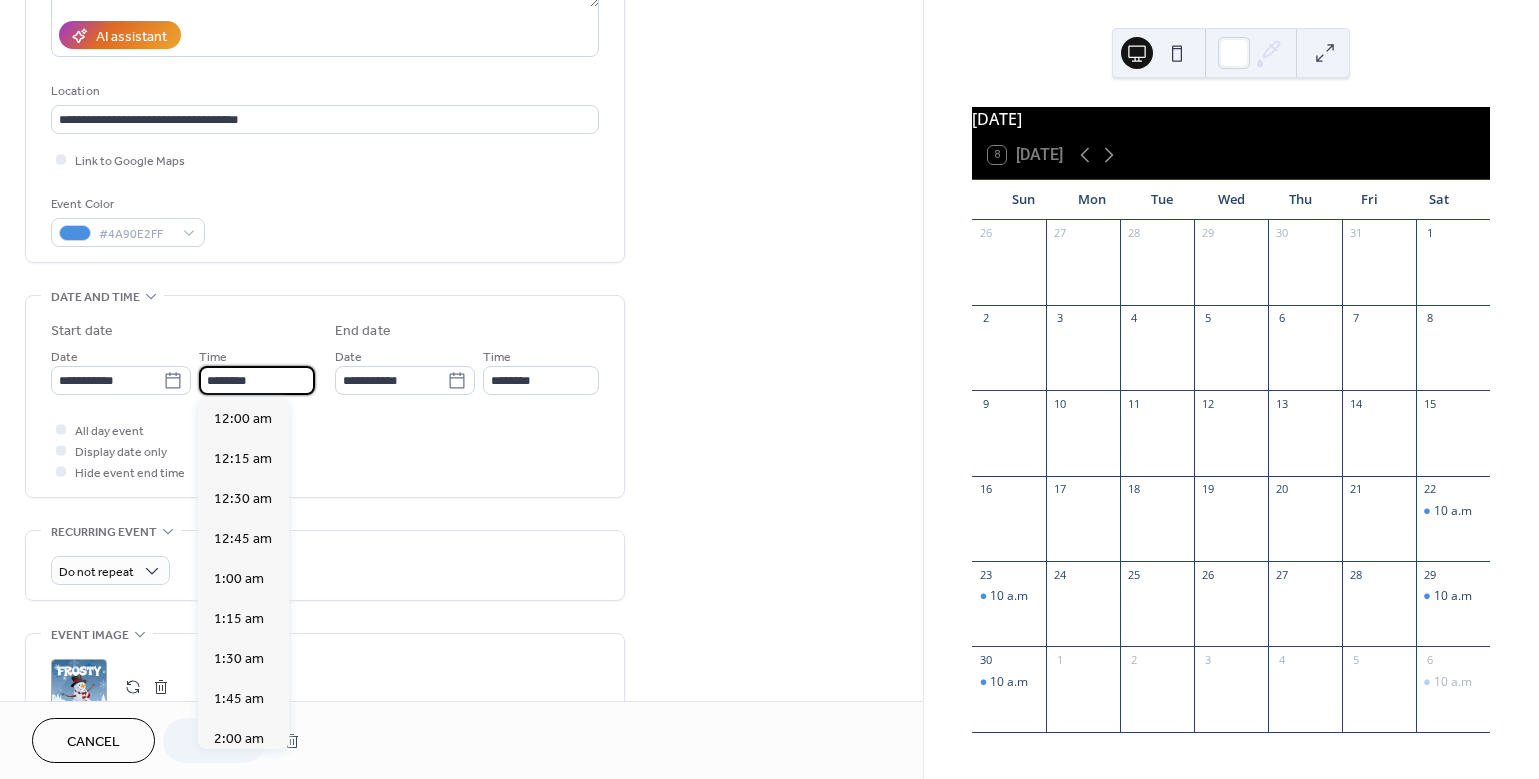 scroll, scrollTop: 1620, scrollLeft: 0, axis: vertical 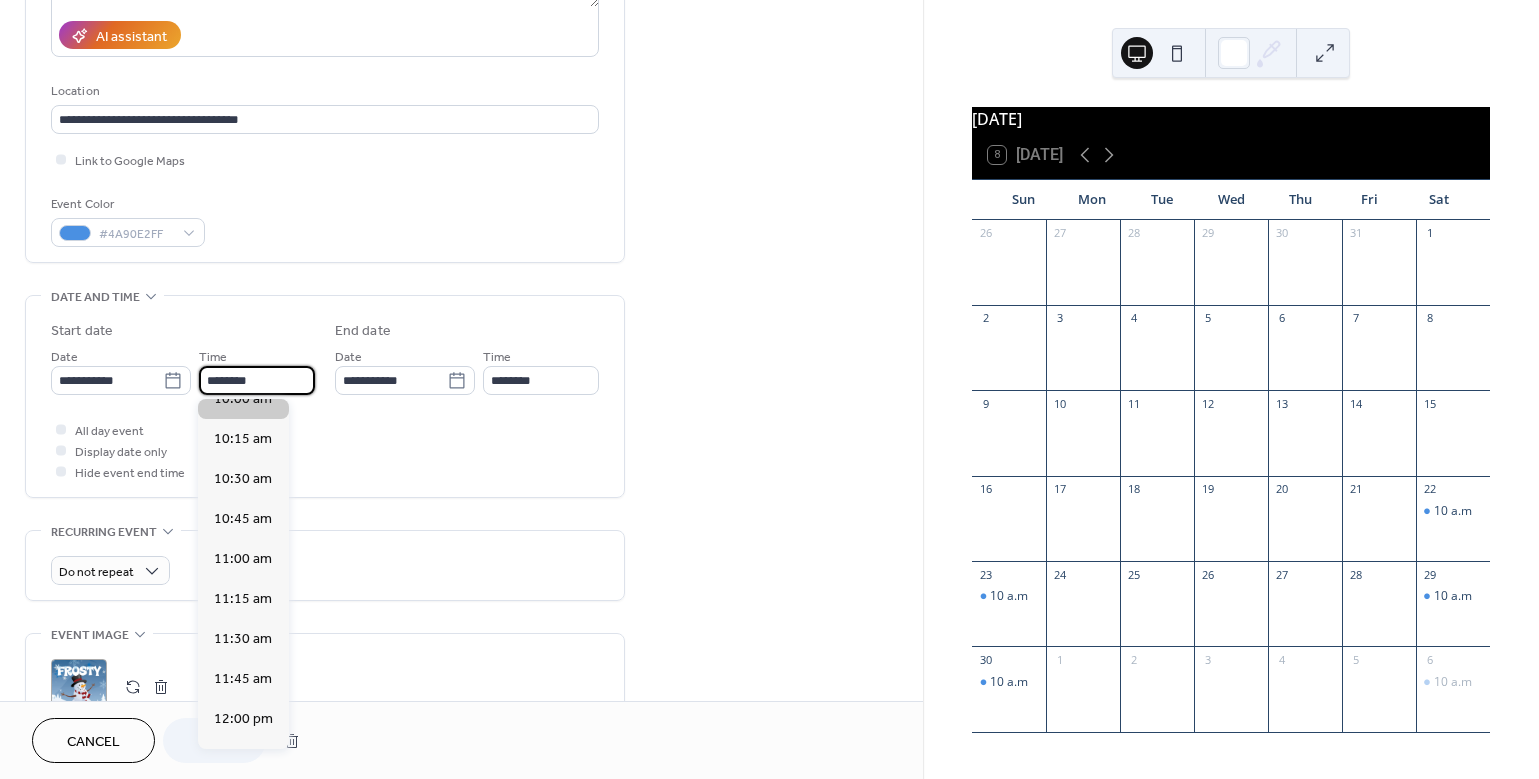 click on "********" at bounding box center [257, 380] 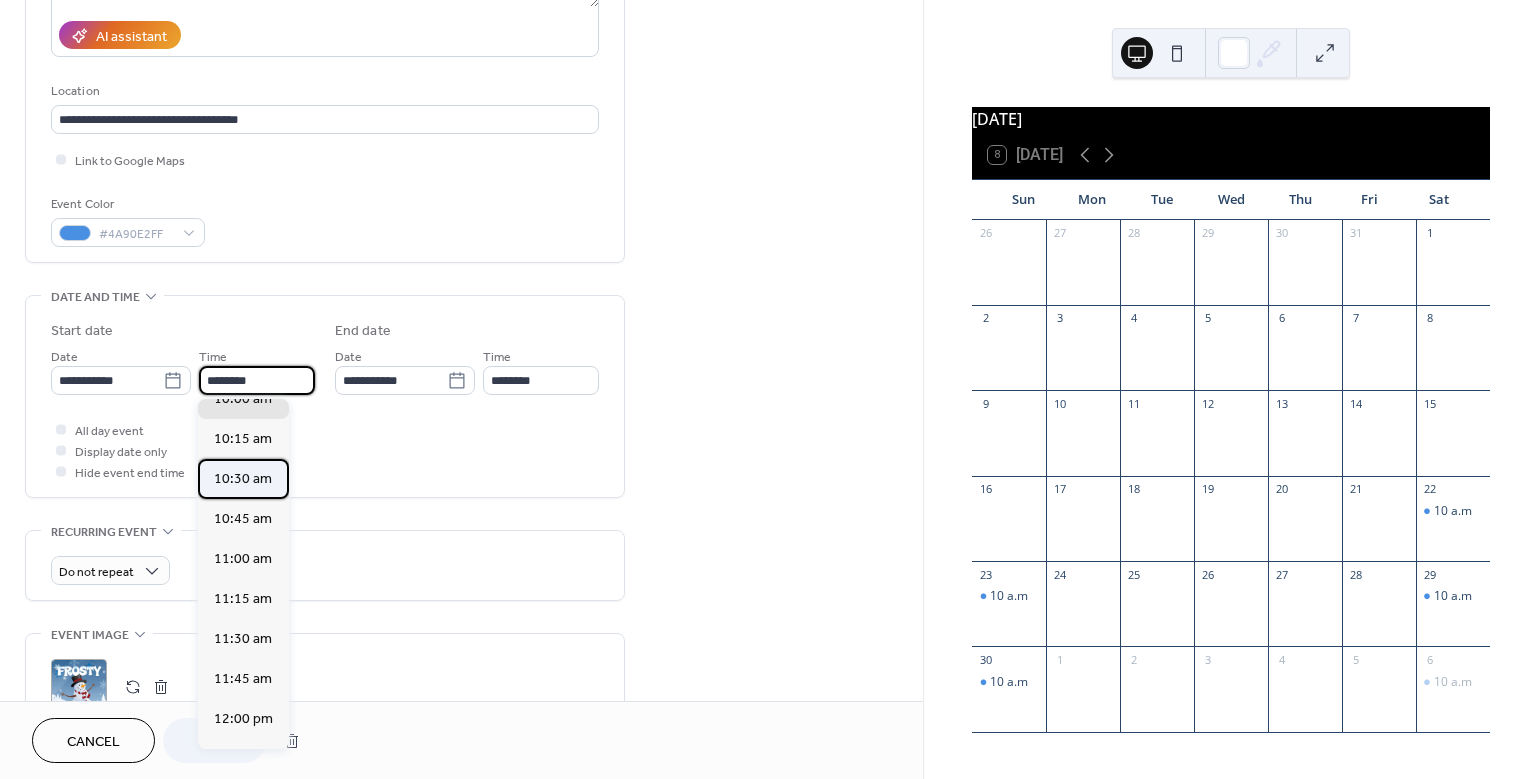 click on "10:30 am" at bounding box center [243, 479] 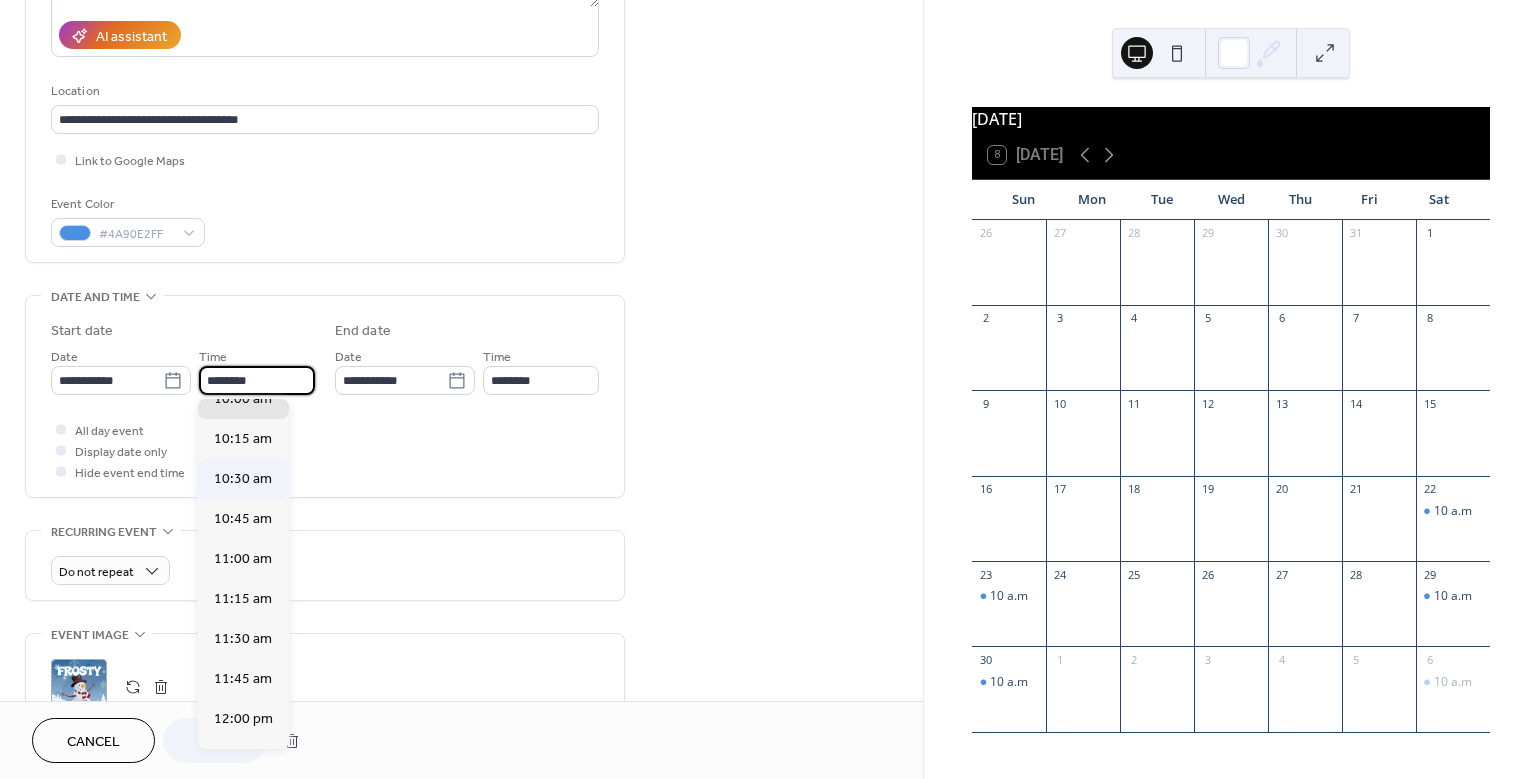 type on "********" 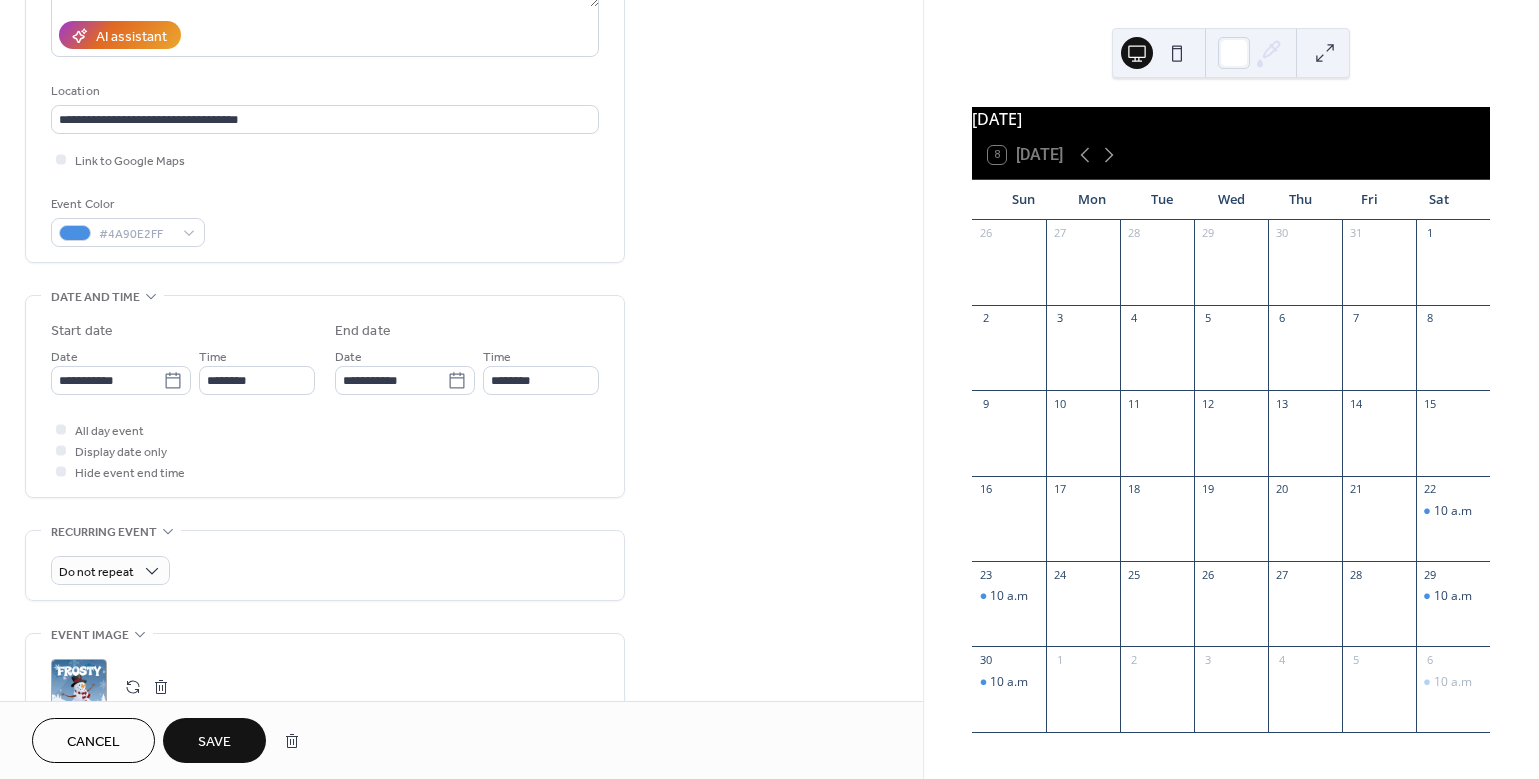 click on "Save" at bounding box center [214, 742] 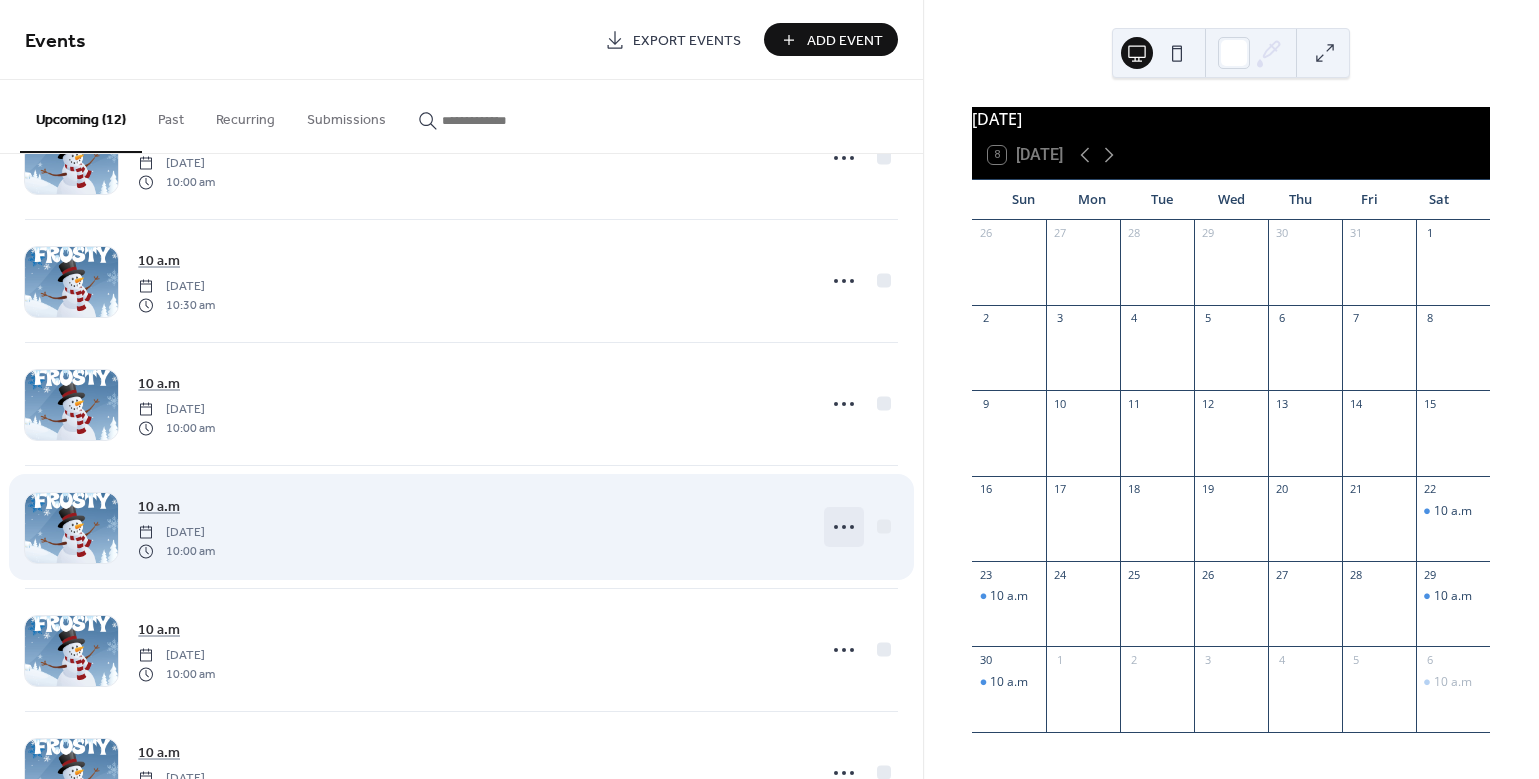 scroll, scrollTop: 591, scrollLeft: 0, axis: vertical 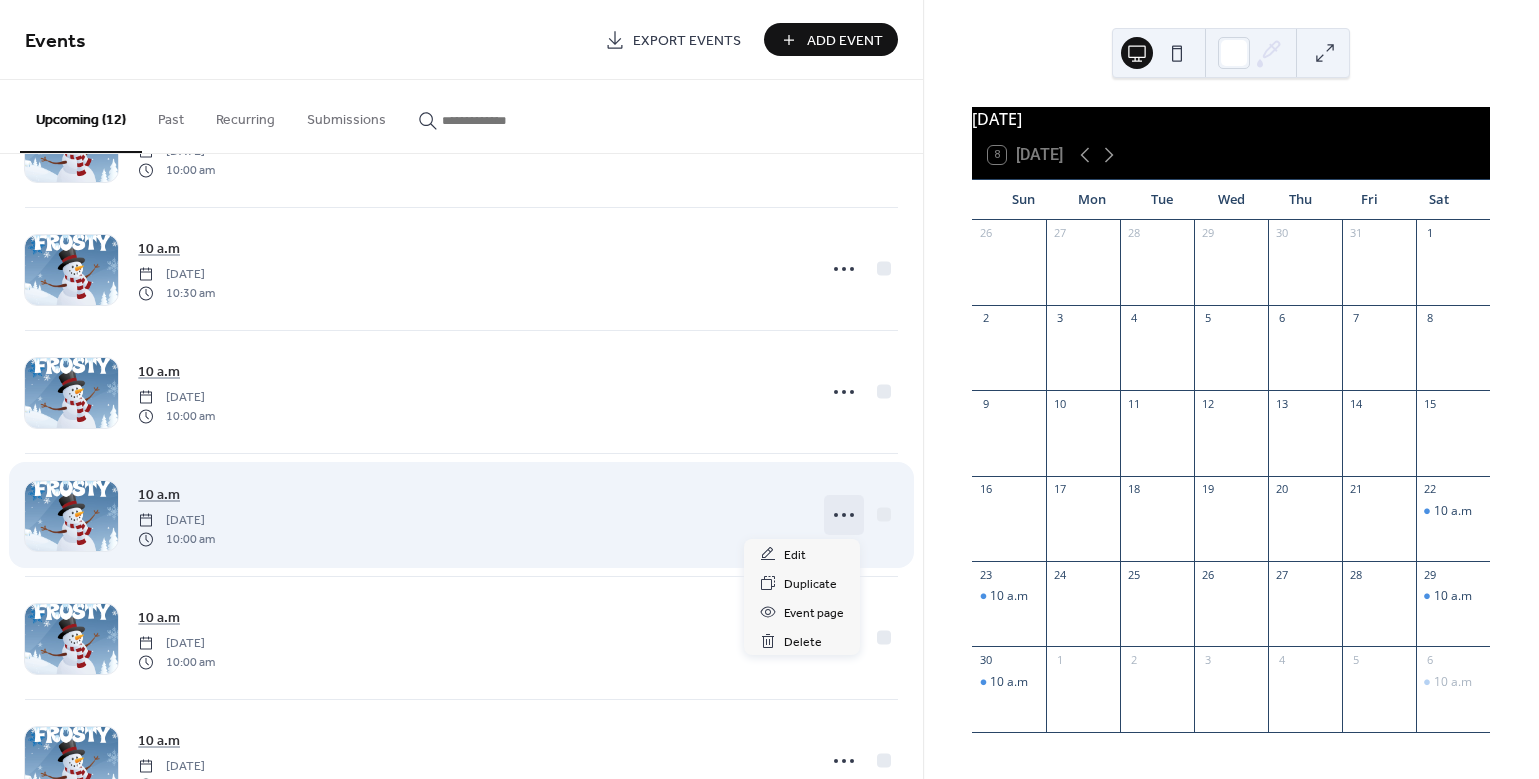 click 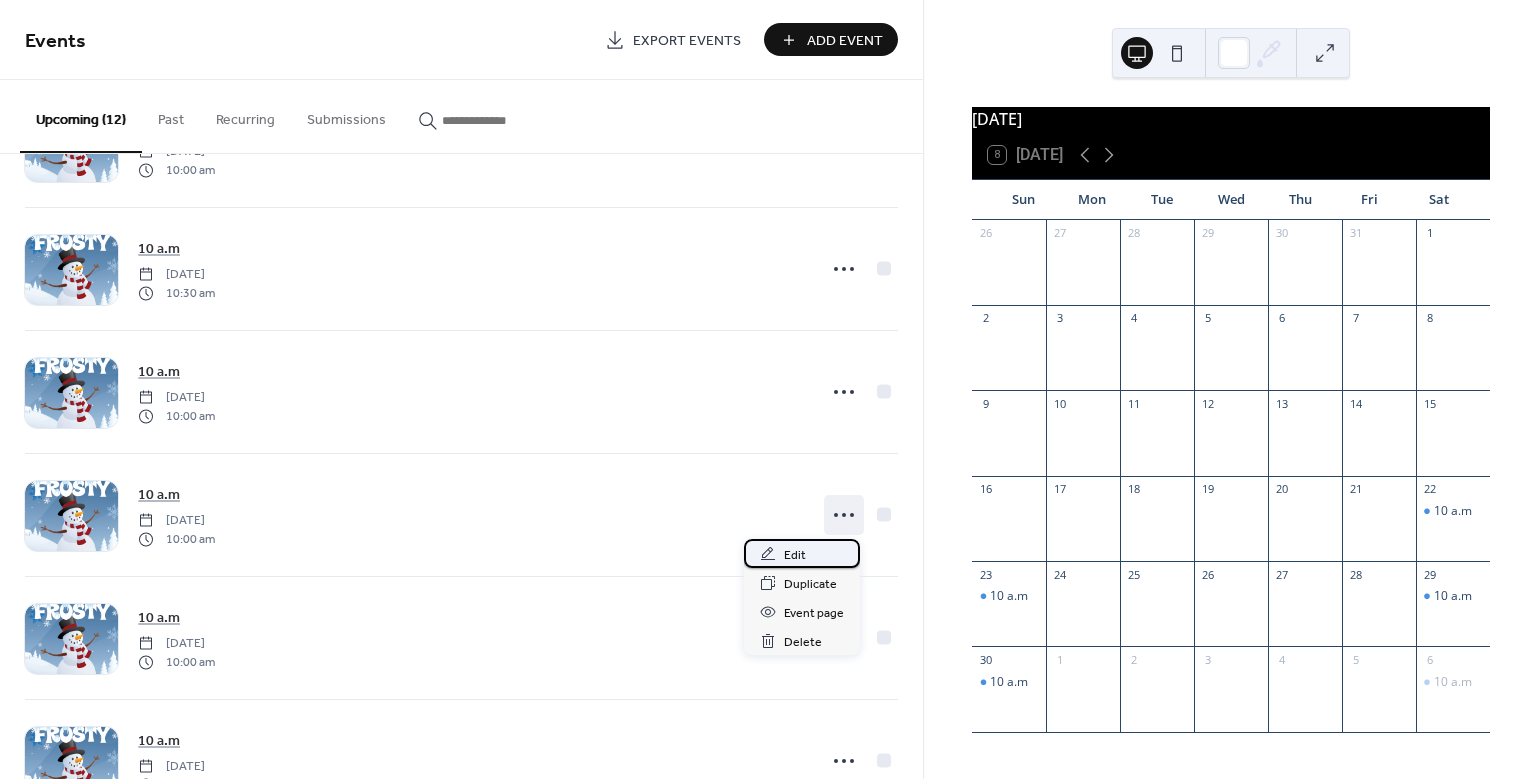 click on "Edit" at bounding box center [802, 553] 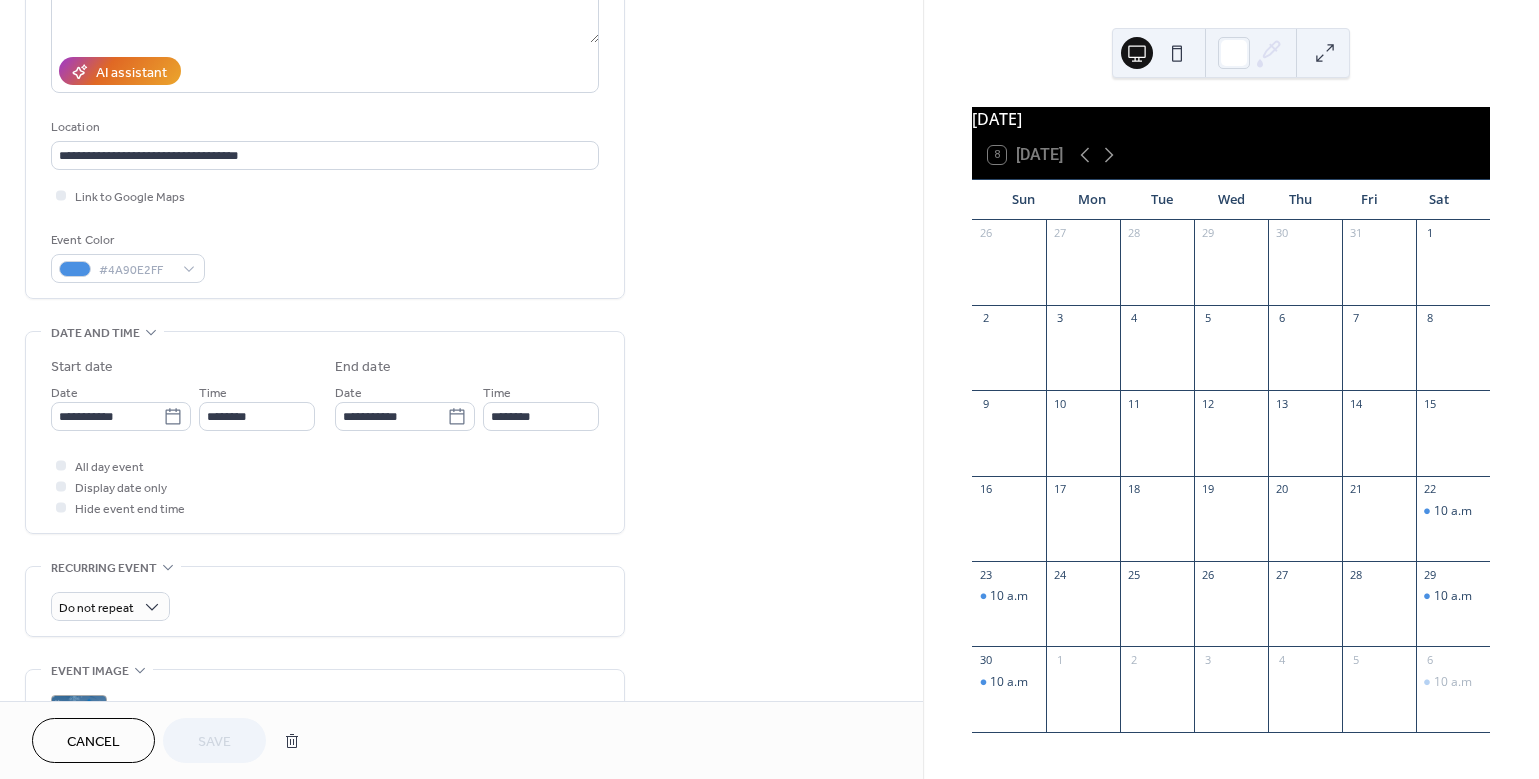 scroll, scrollTop: 341, scrollLeft: 0, axis: vertical 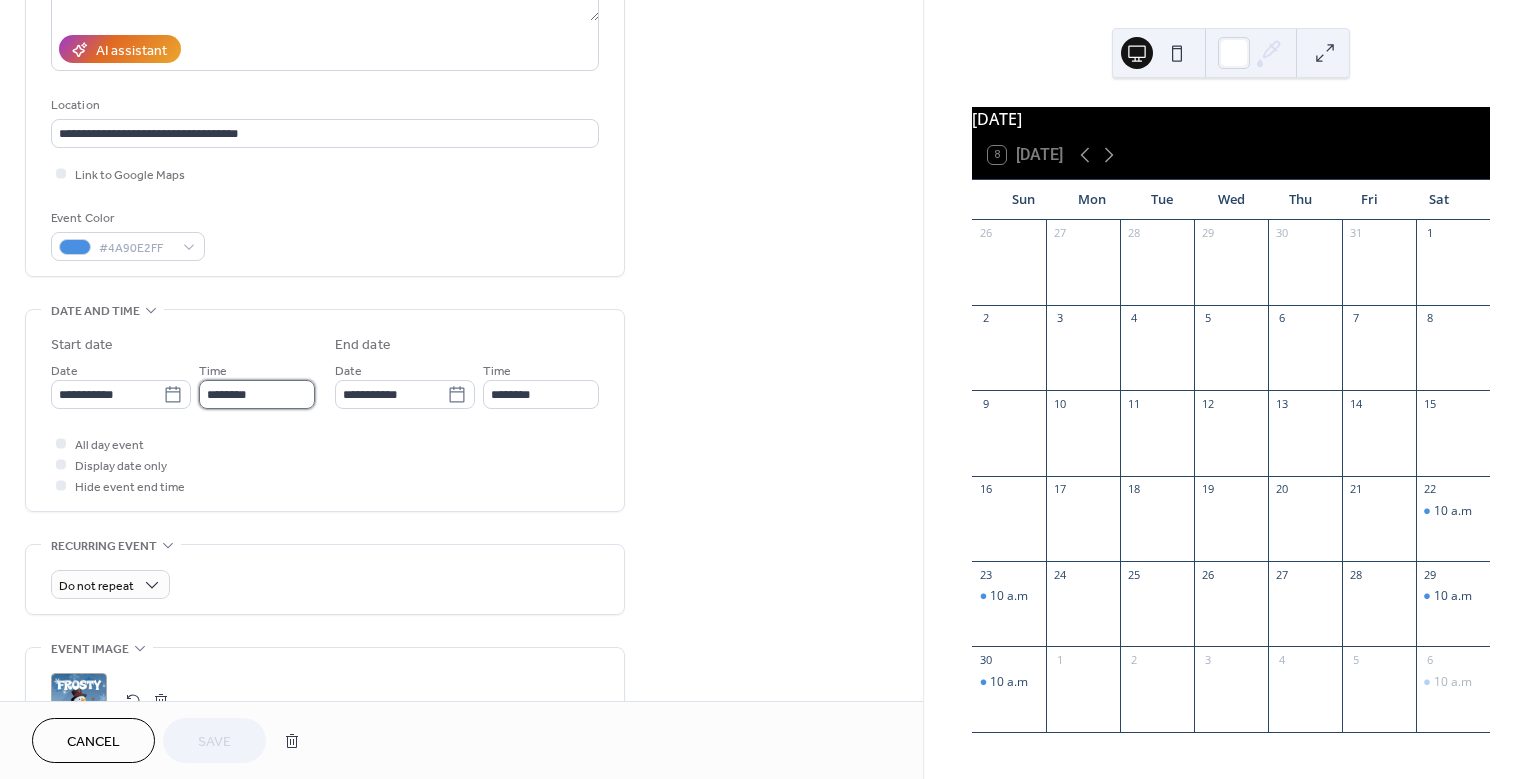 click on "********" at bounding box center (257, 394) 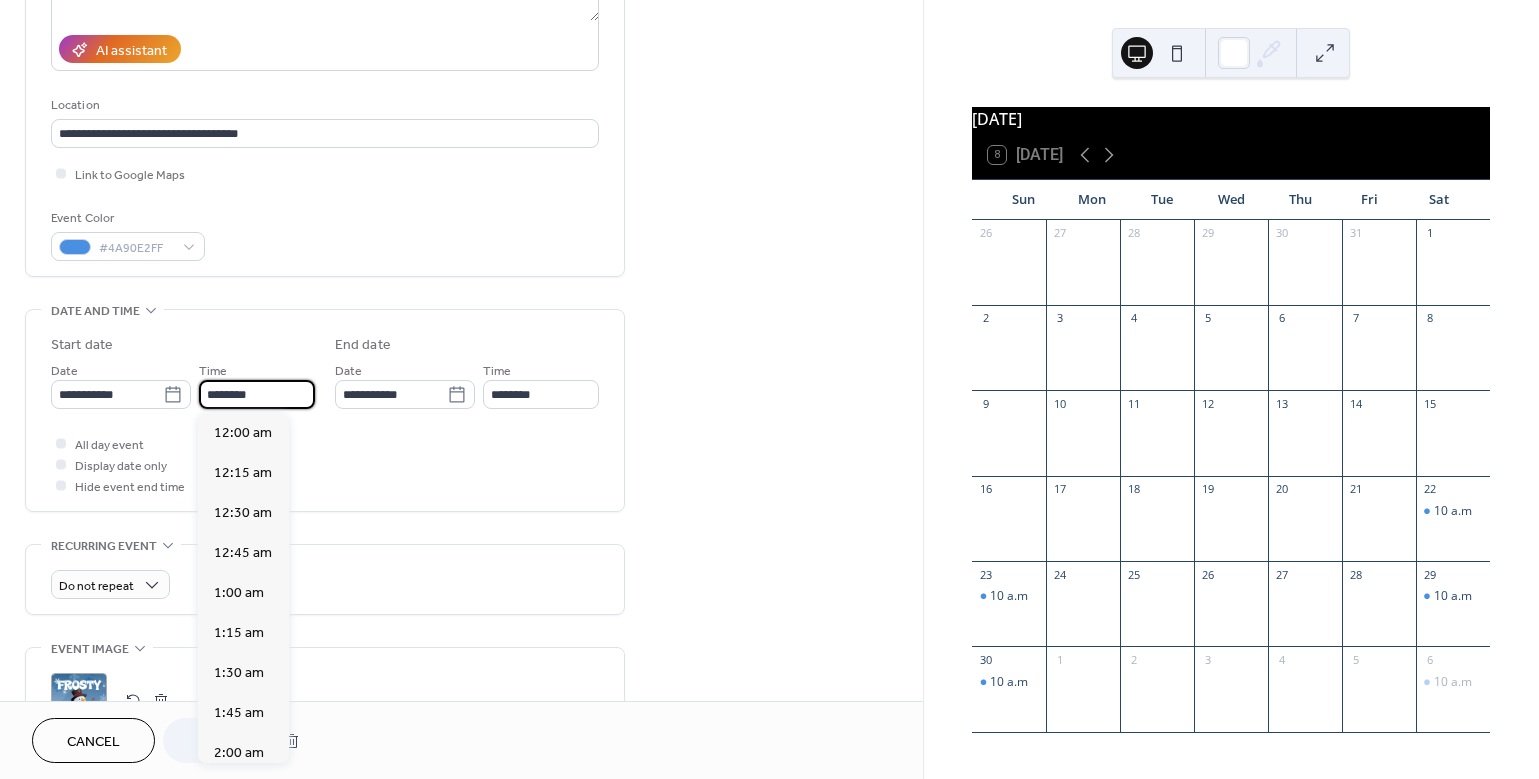 scroll, scrollTop: 1620, scrollLeft: 0, axis: vertical 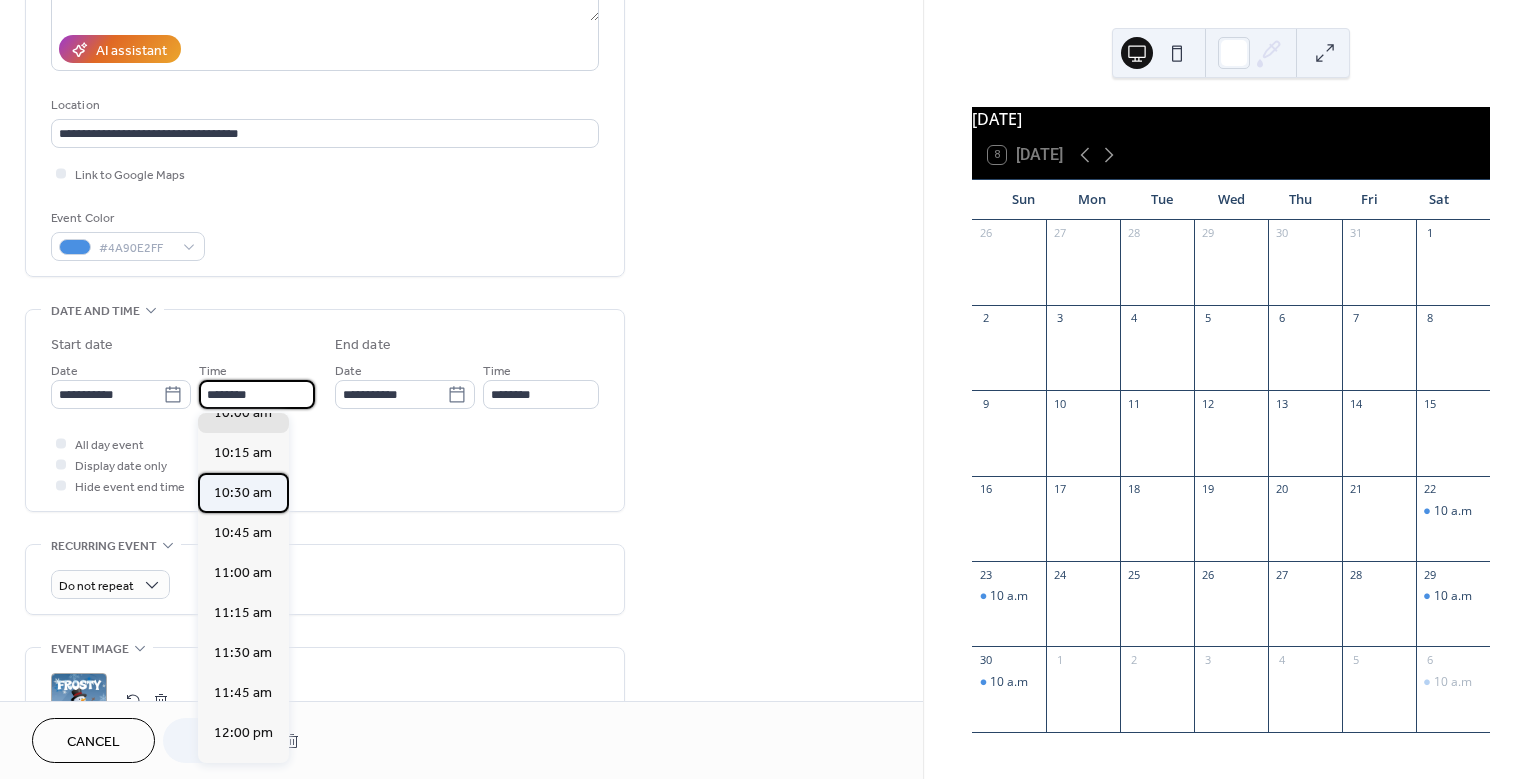 click on "10:30 am" at bounding box center (243, 493) 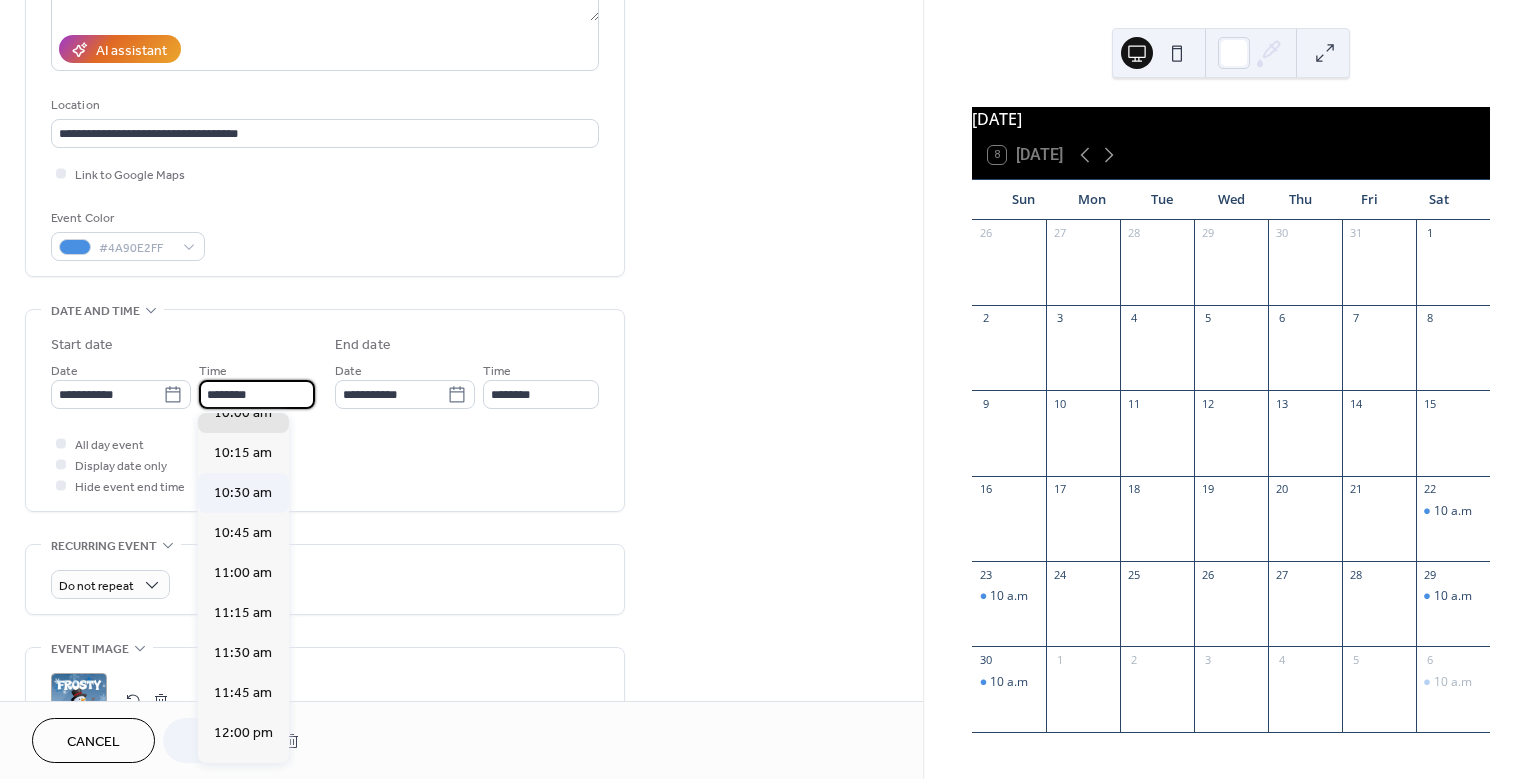 type on "********" 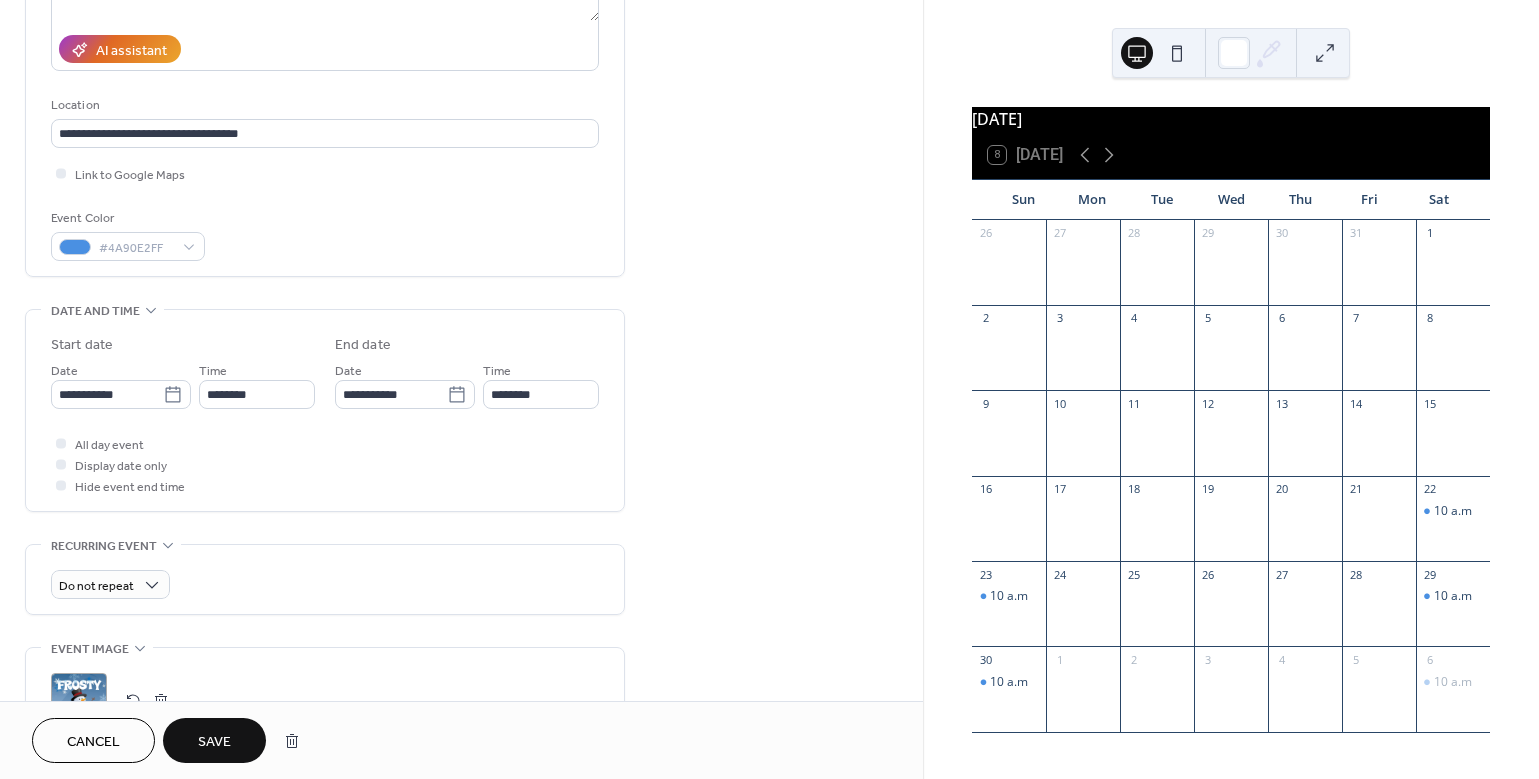 click on "Save" at bounding box center (214, 740) 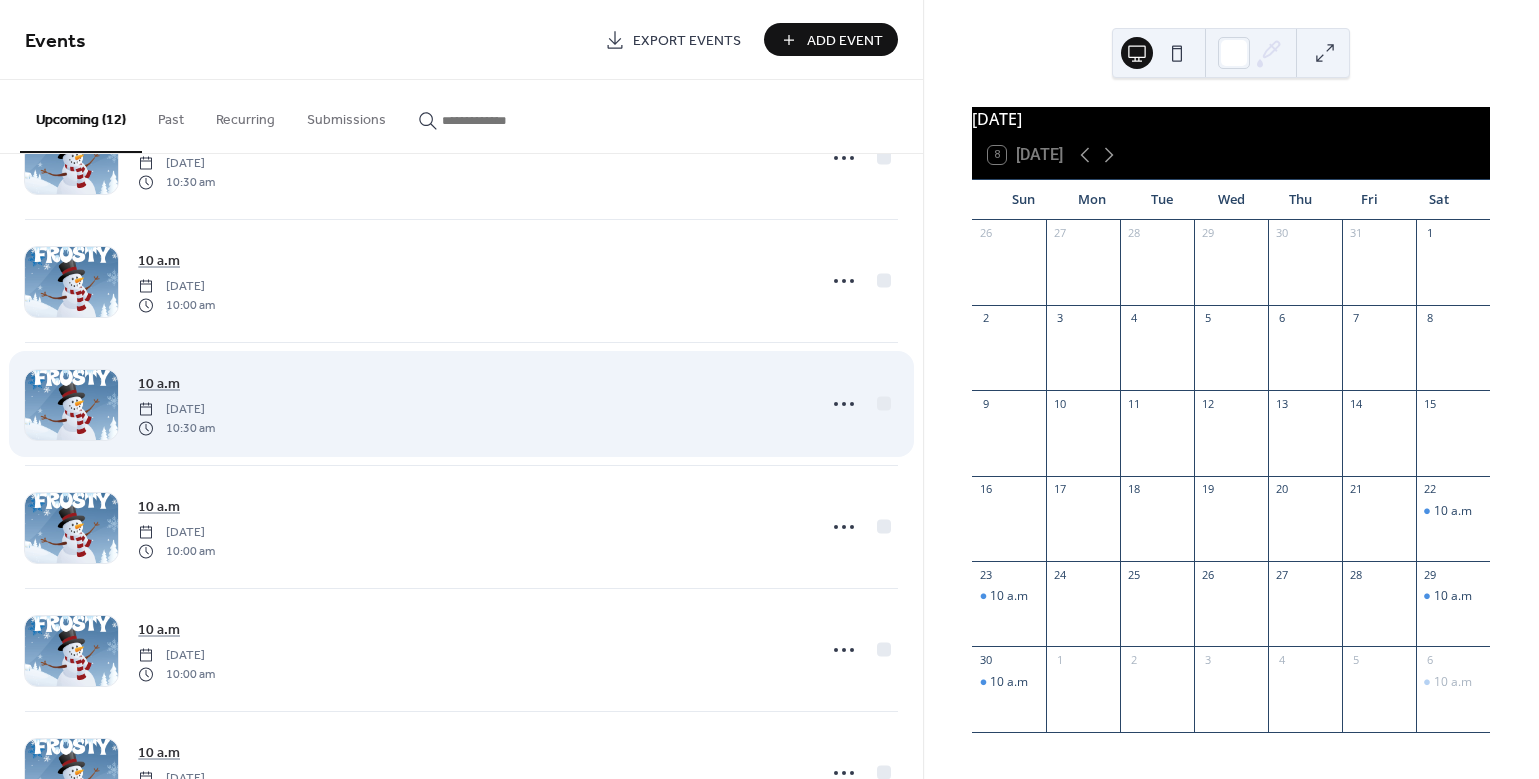 scroll, scrollTop: 783, scrollLeft: 0, axis: vertical 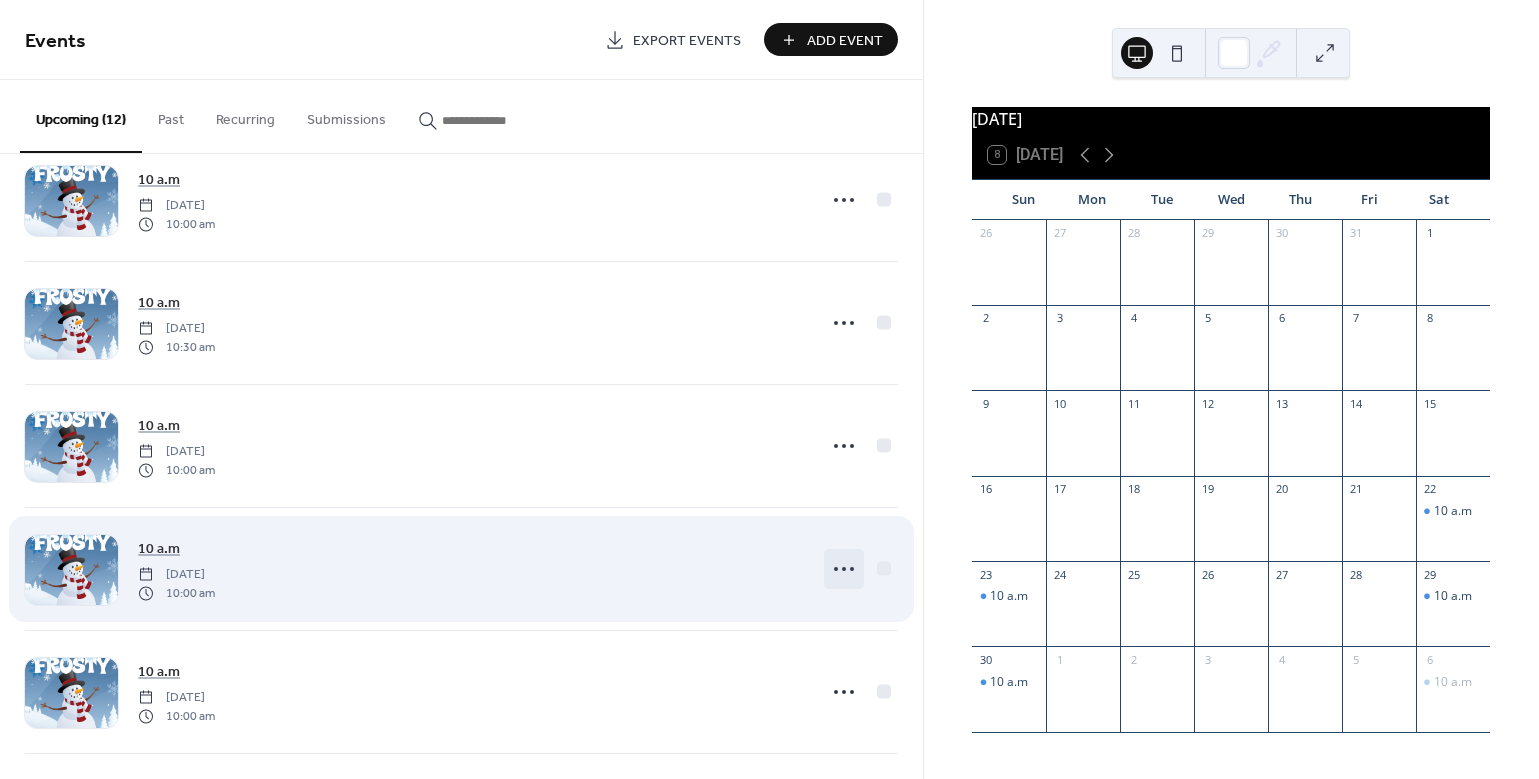 click 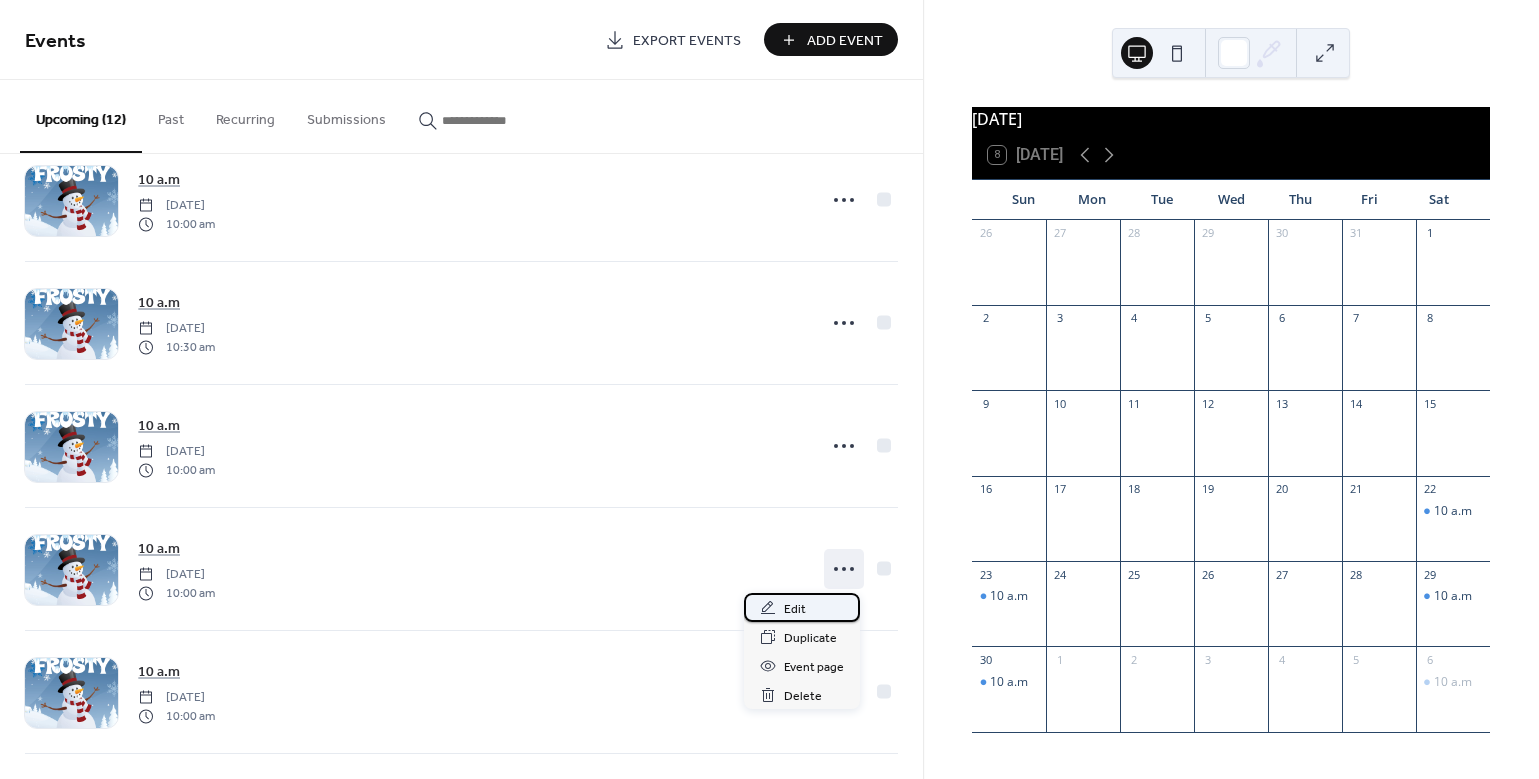 click on "Edit" at bounding box center [795, 609] 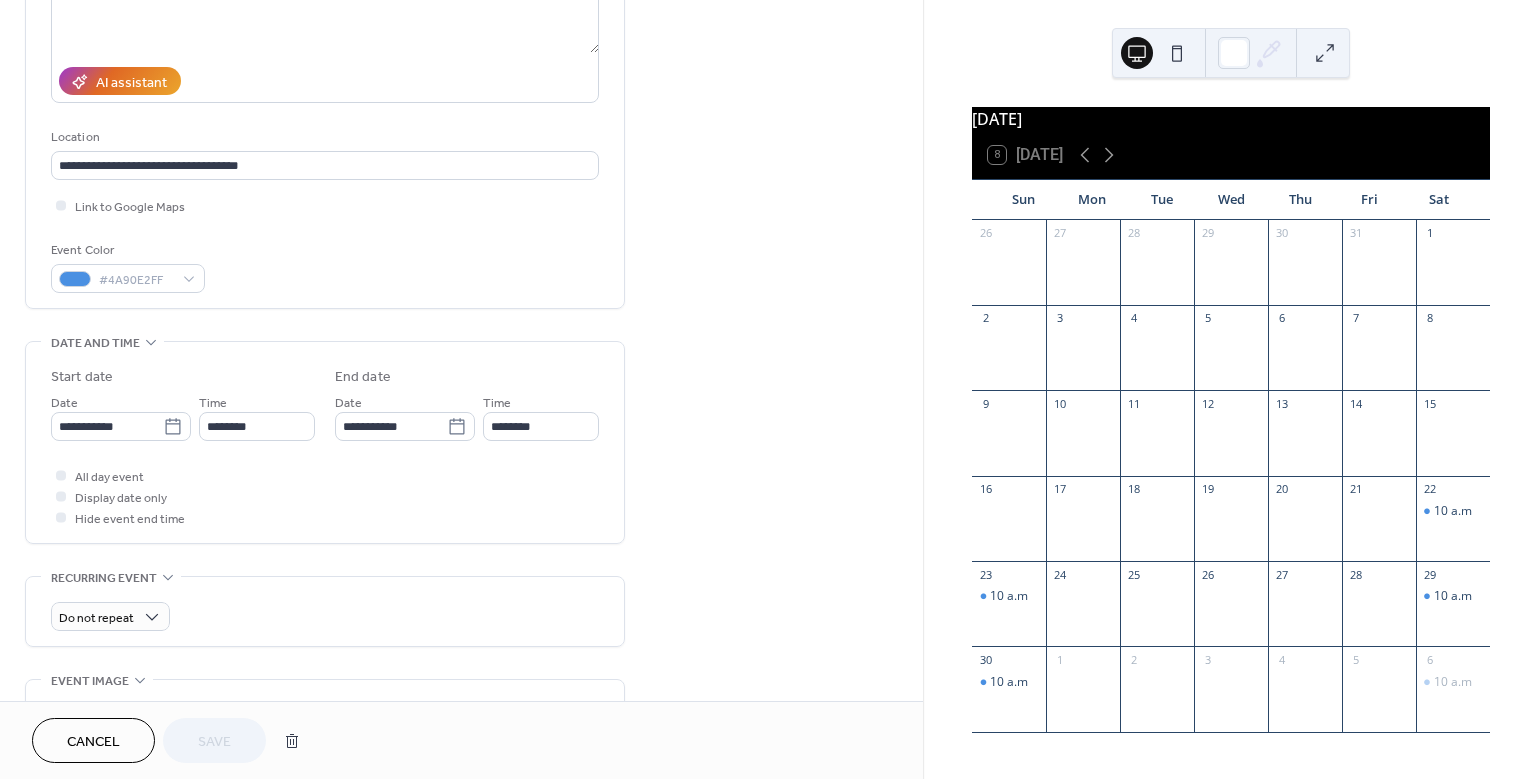 scroll, scrollTop: 523, scrollLeft: 0, axis: vertical 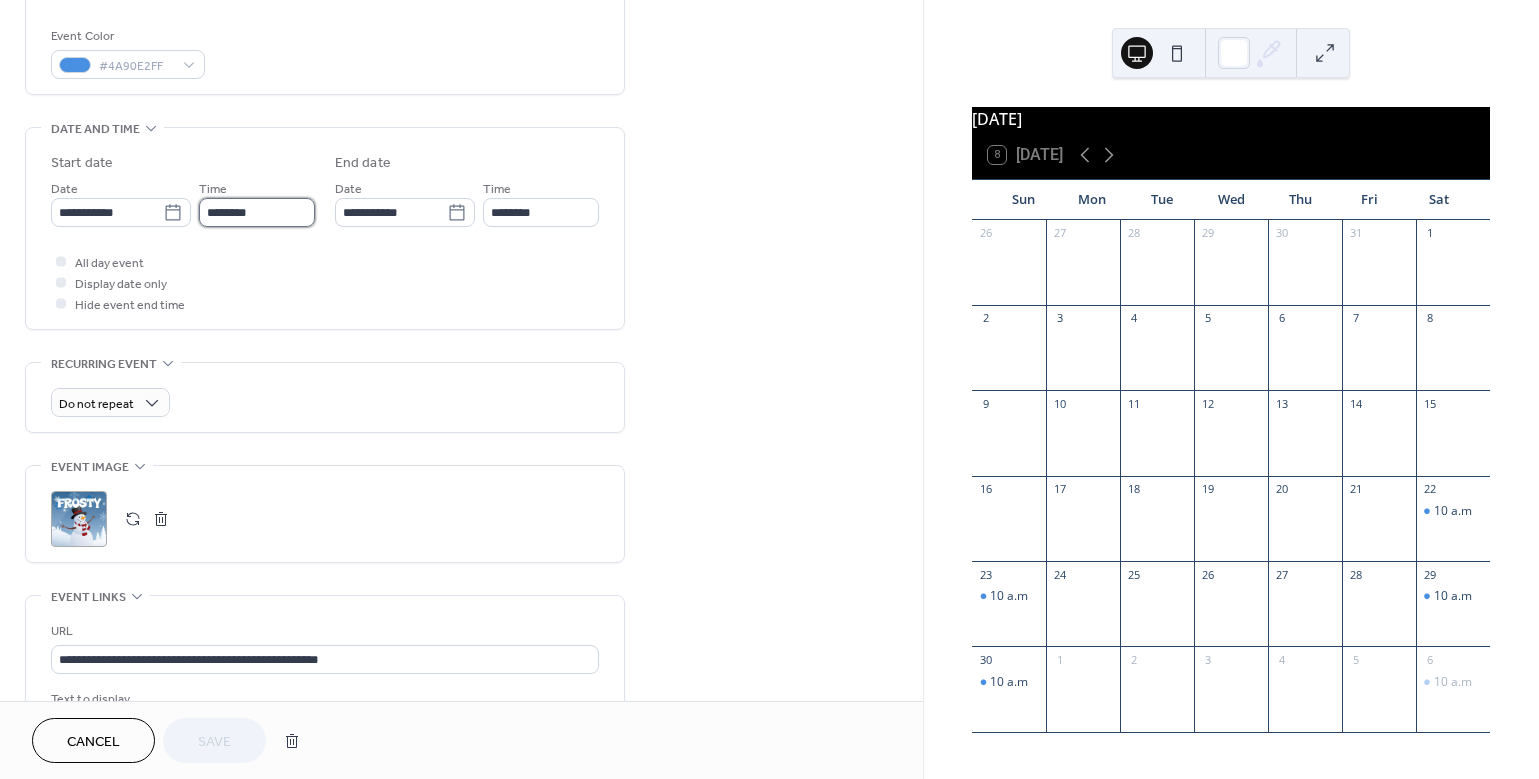 click on "********" at bounding box center [257, 212] 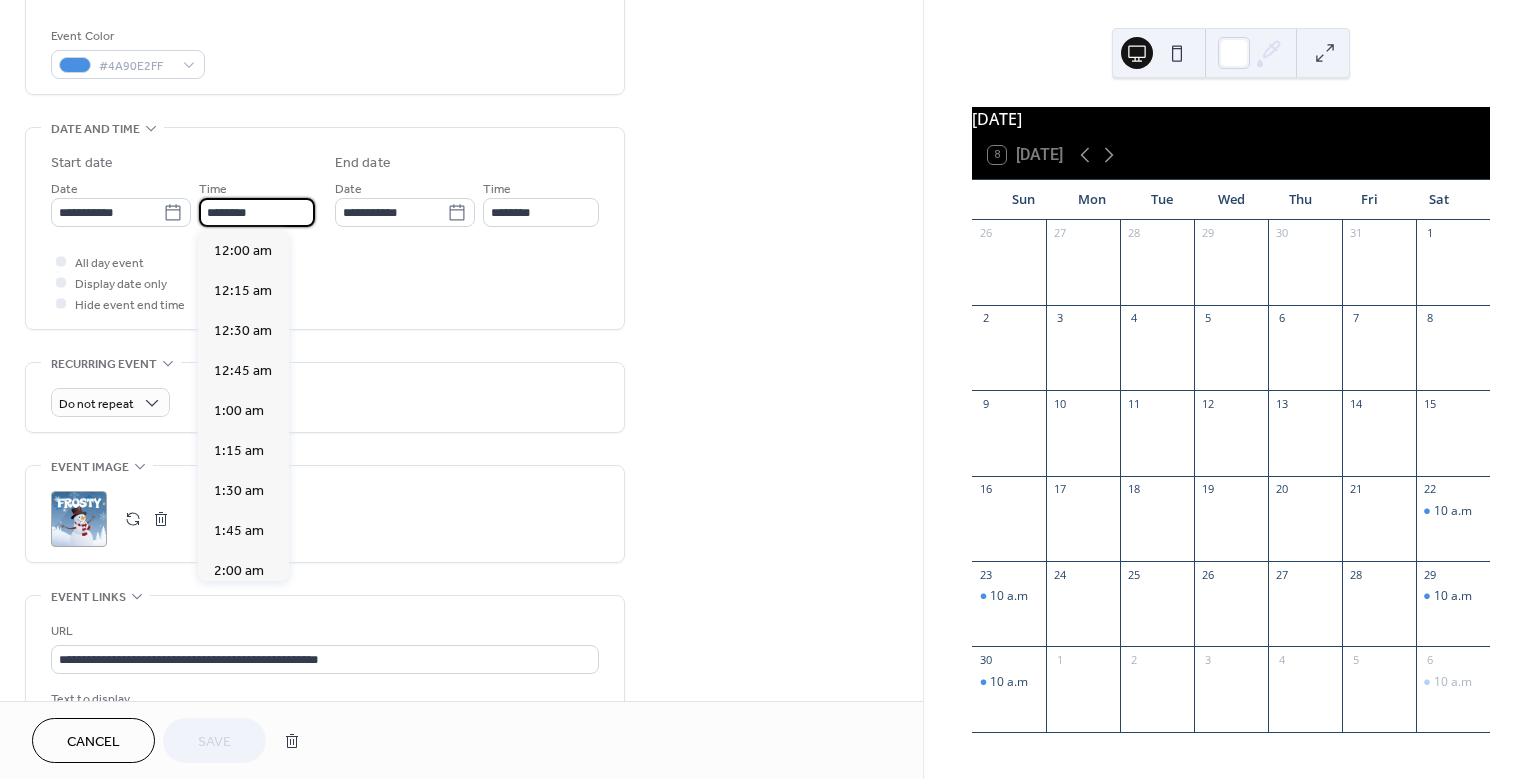 scroll, scrollTop: 1620, scrollLeft: 0, axis: vertical 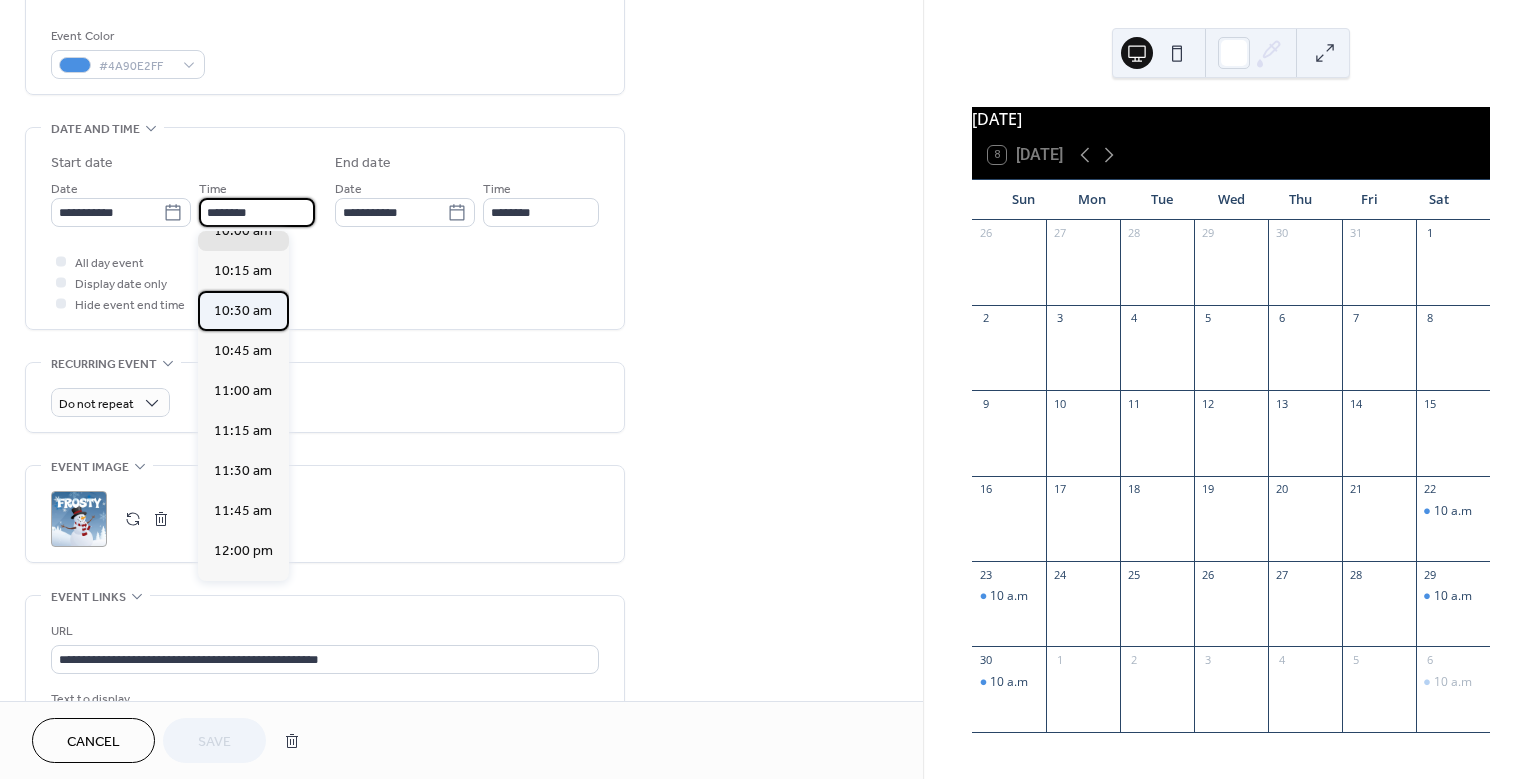 click on "10:30 am" at bounding box center (243, 311) 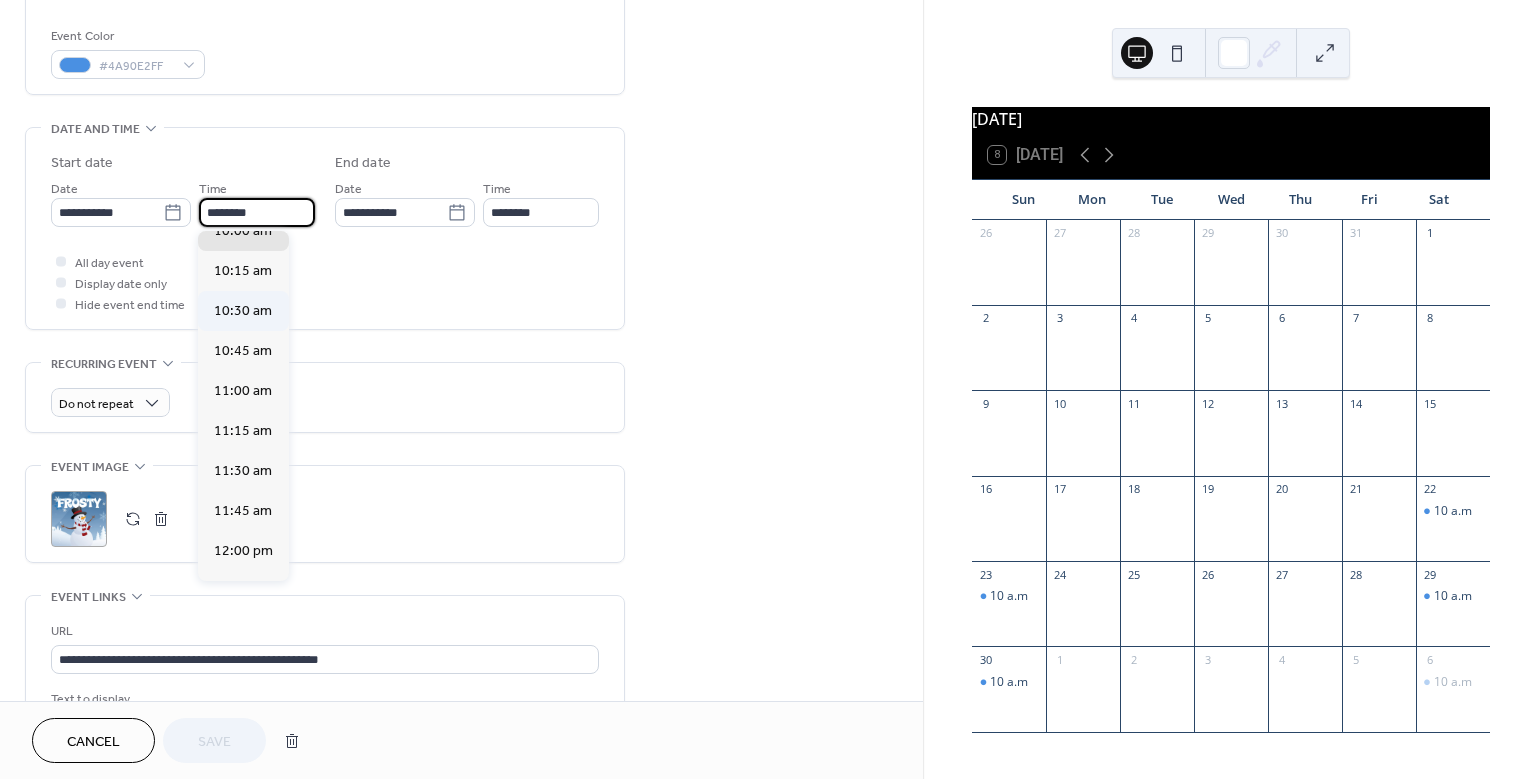 type on "********" 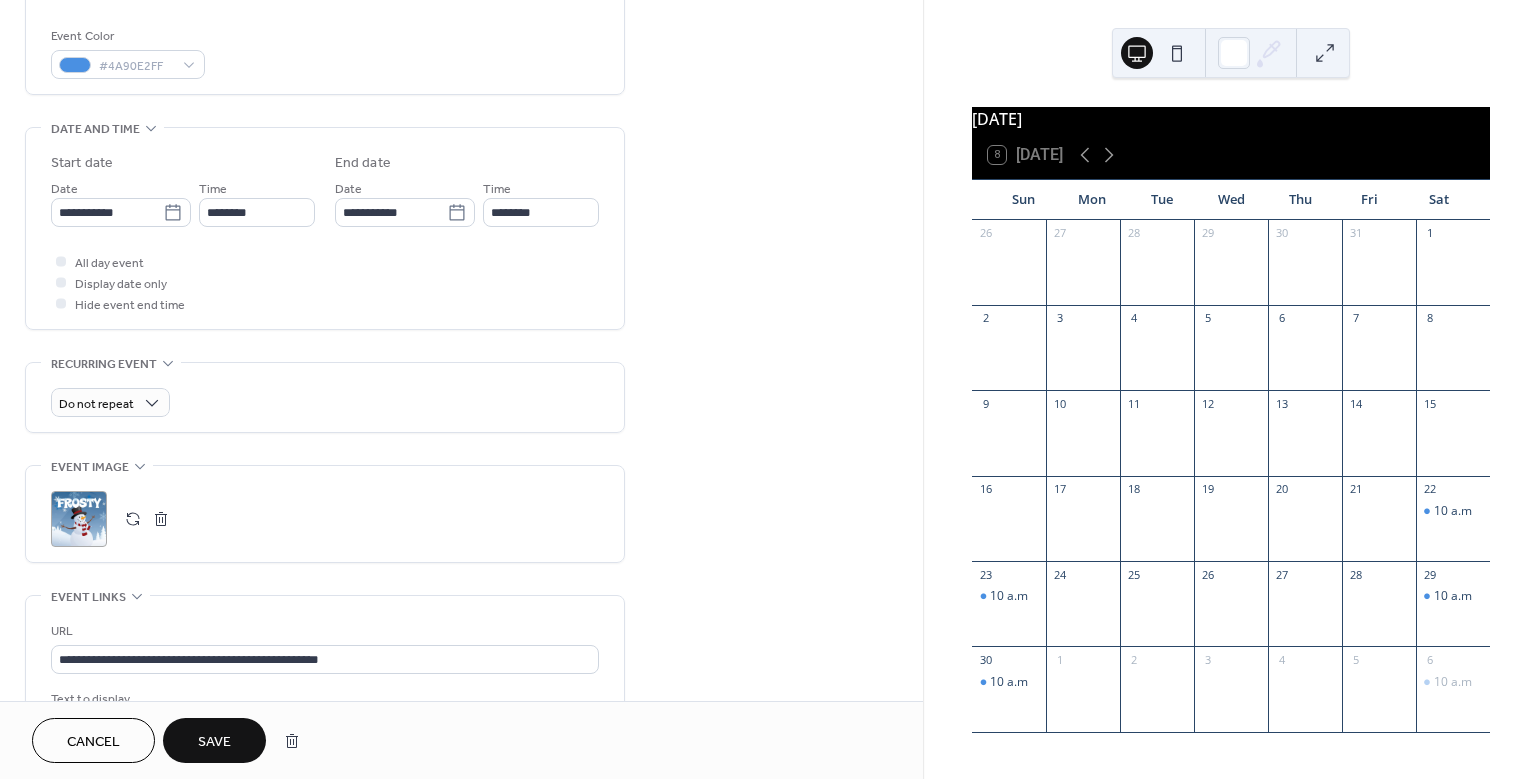 click on "Save" at bounding box center [214, 742] 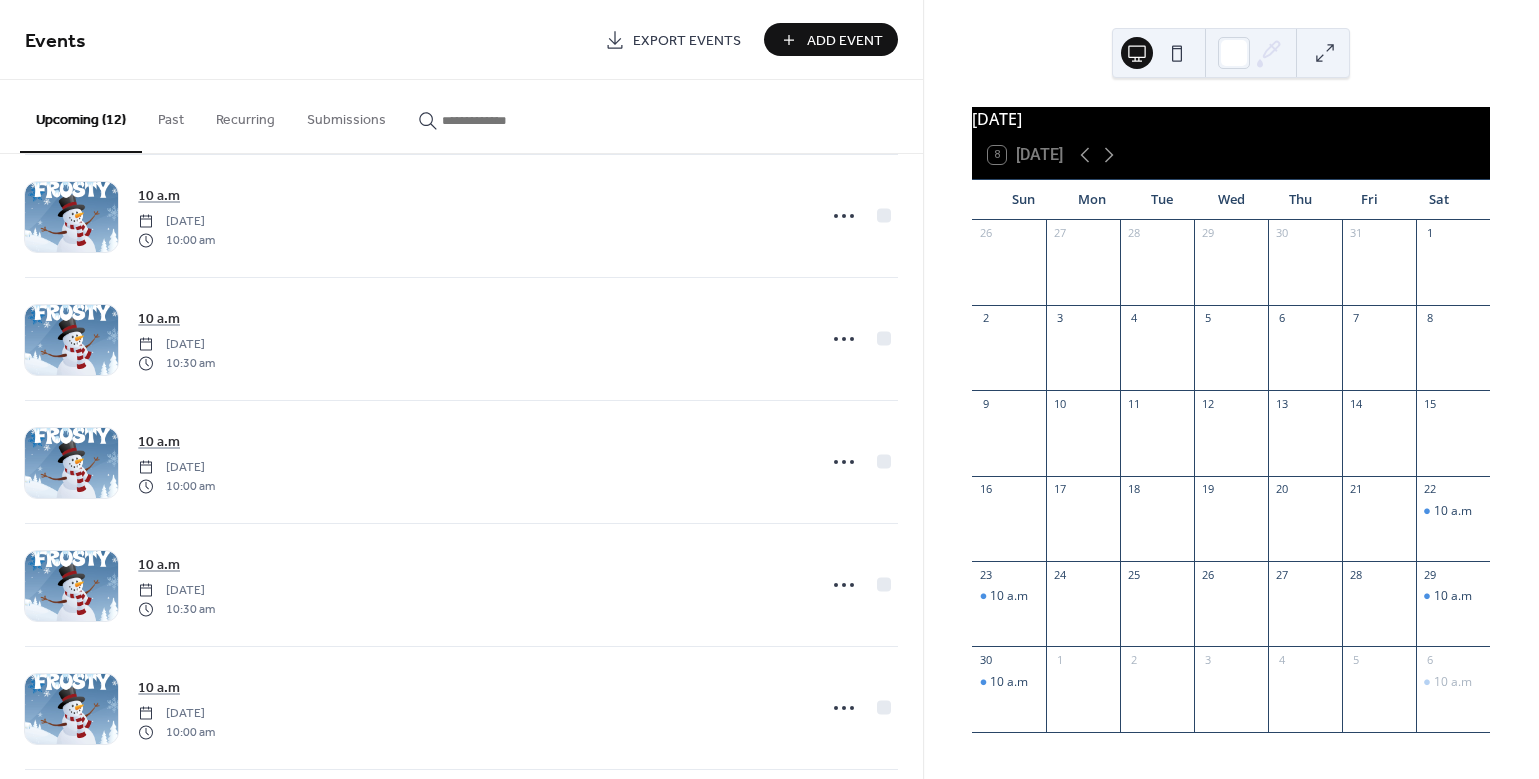 scroll, scrollTop: 910, scrollLeft: 0, axis: vertical 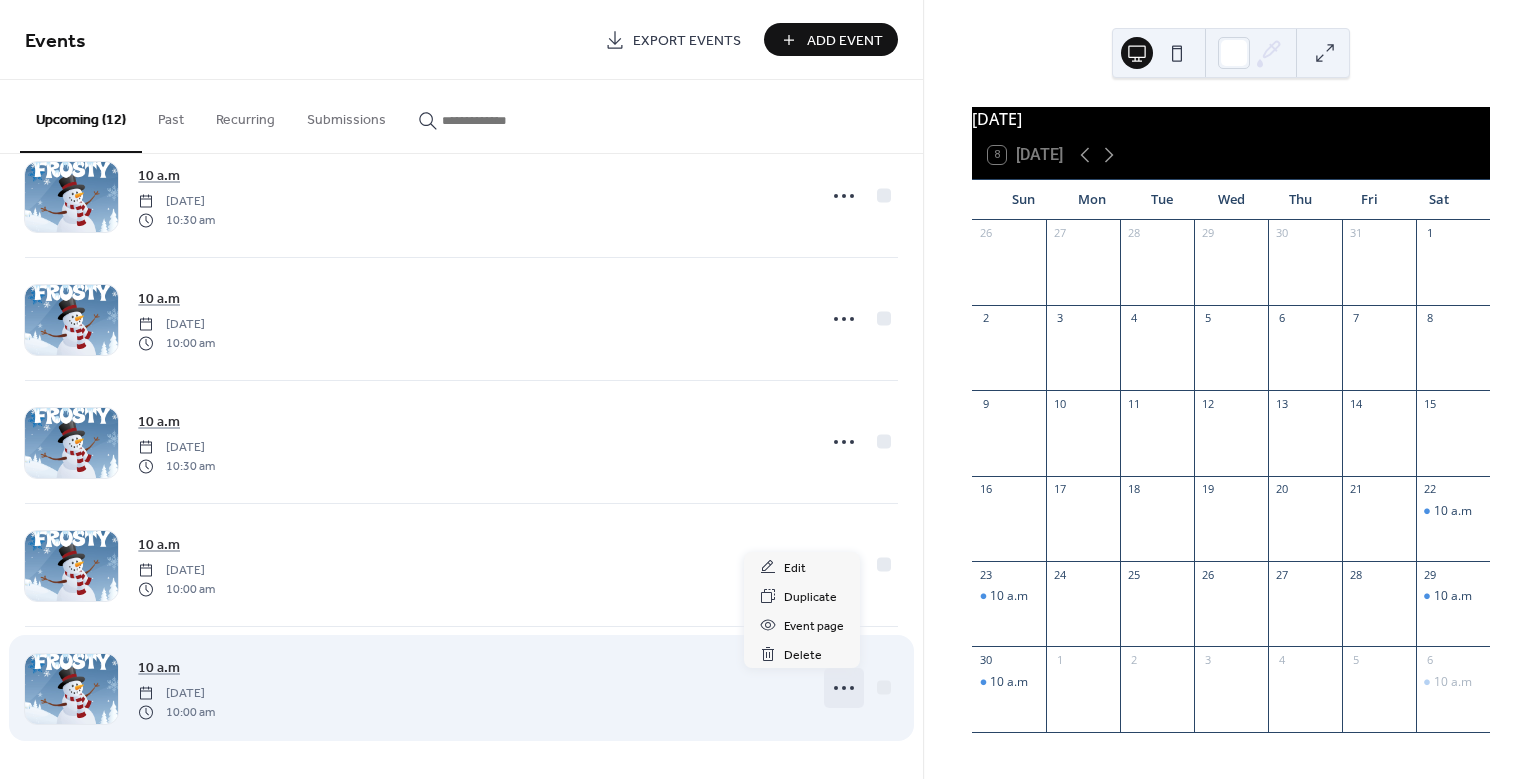 click 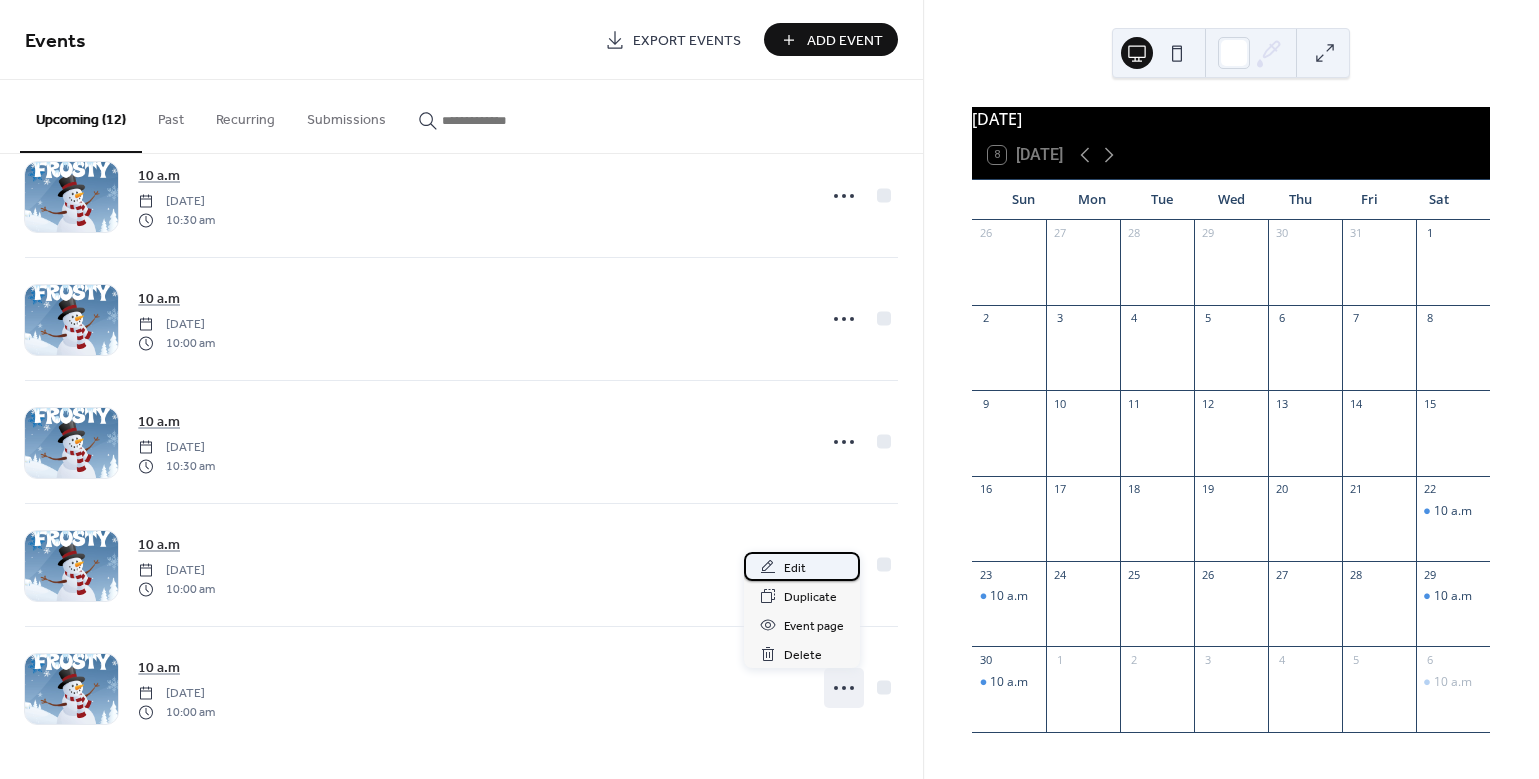 click on "Edit" at bounding box center [795, 568] 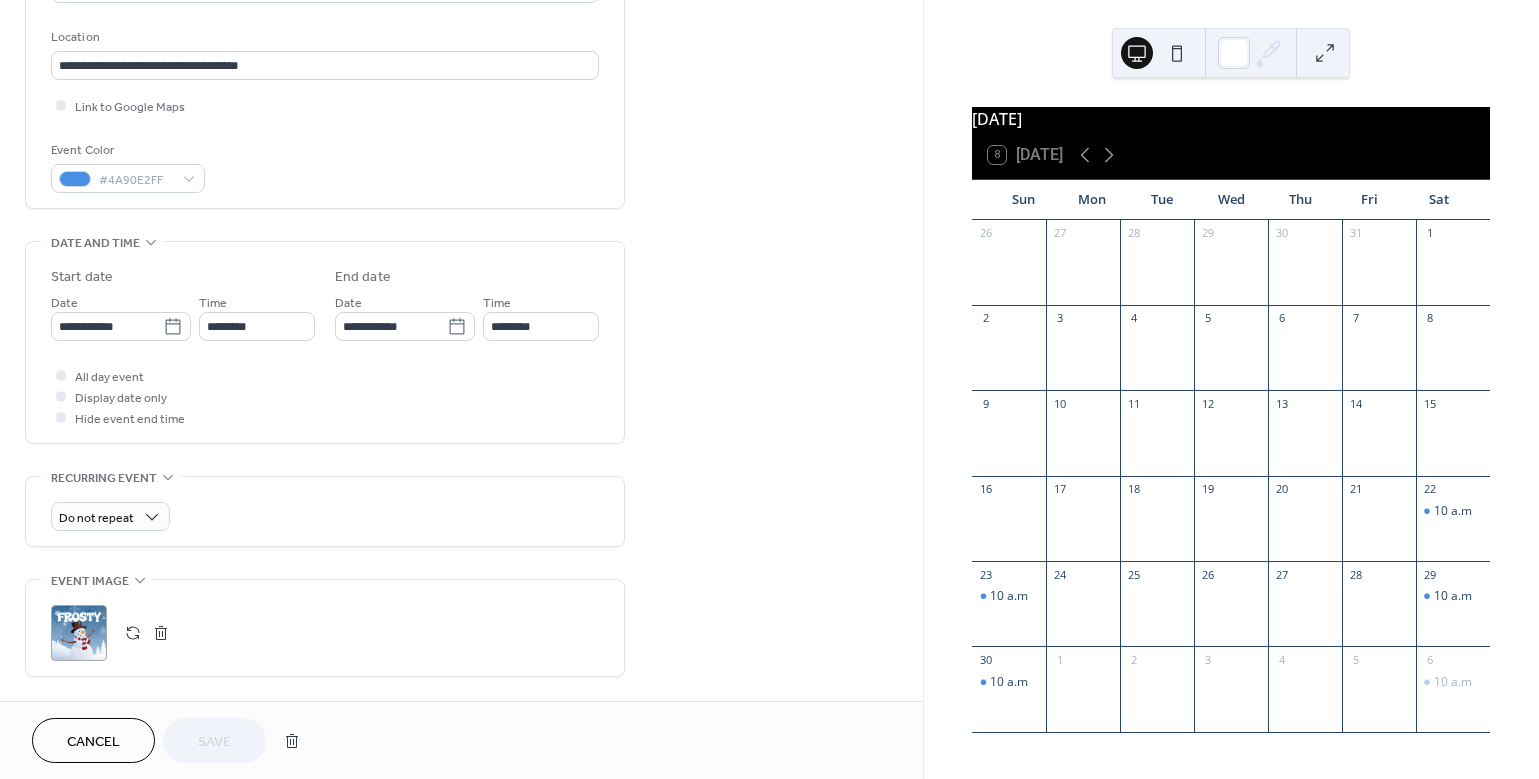 scroll, scrollTop: 423, scrollLeft: 0, axis: vertical 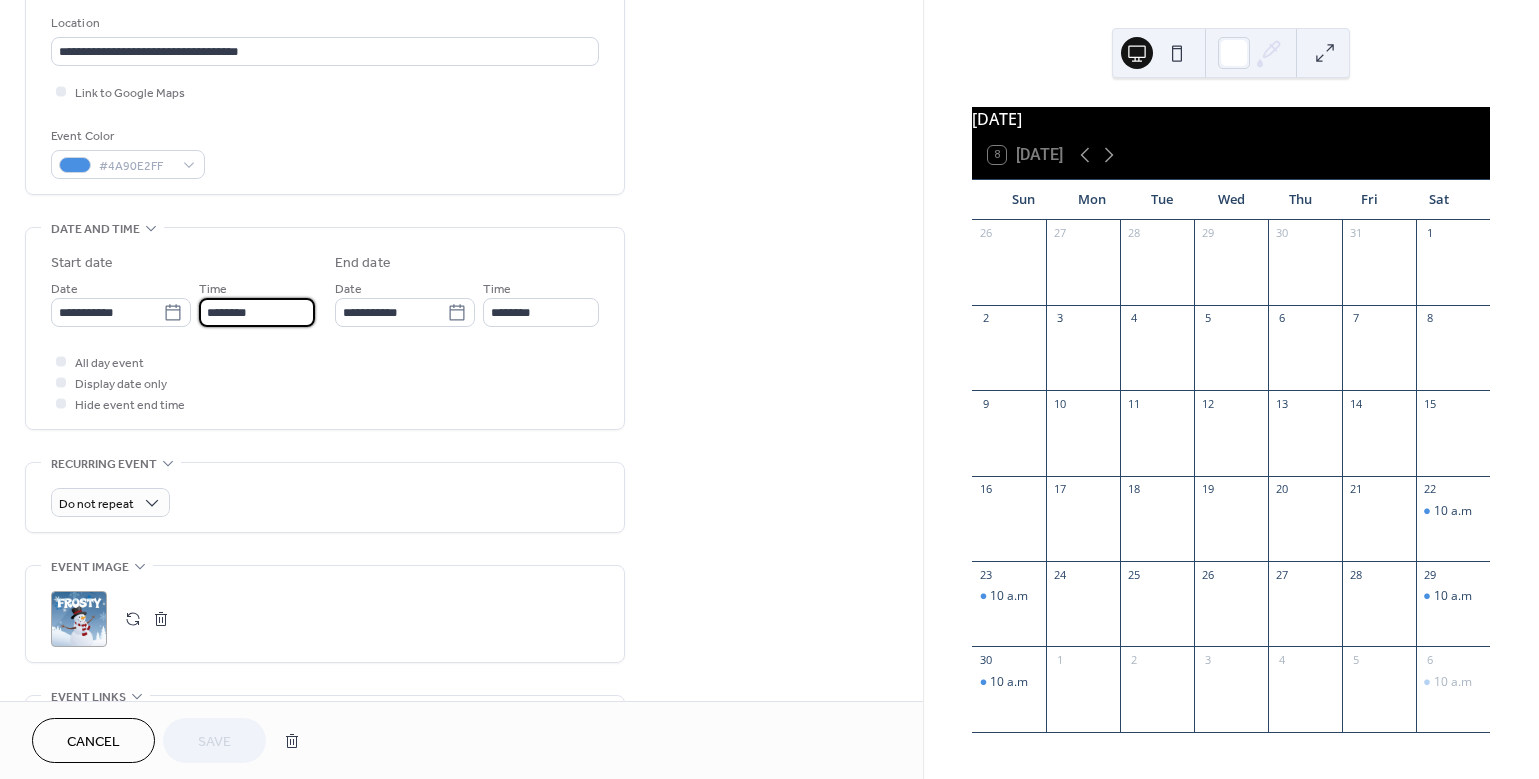 click on "********" at bounding box center (257, 312) 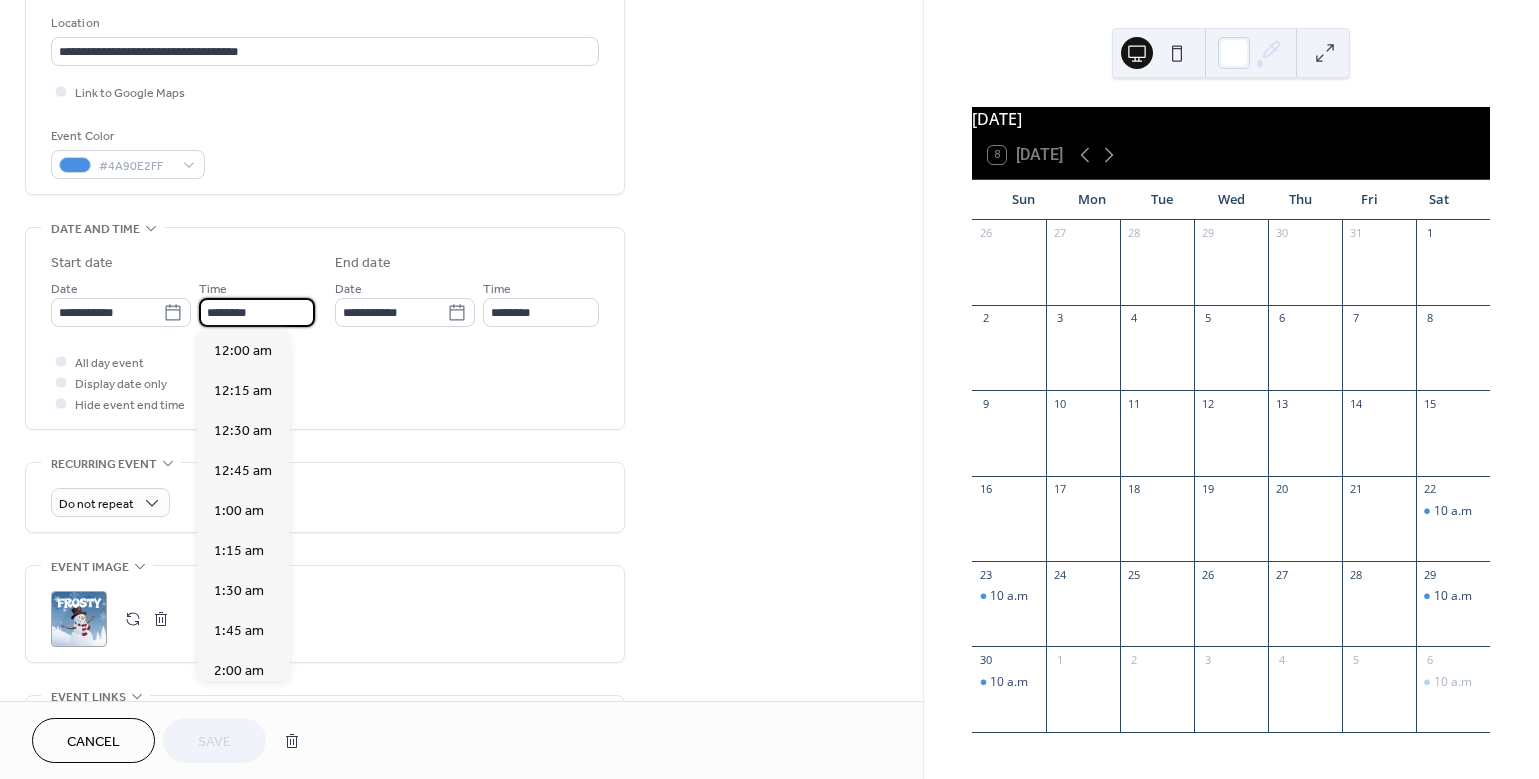 scroll, scrollTop: 1620, scrollLeft: 0, axis: vertical 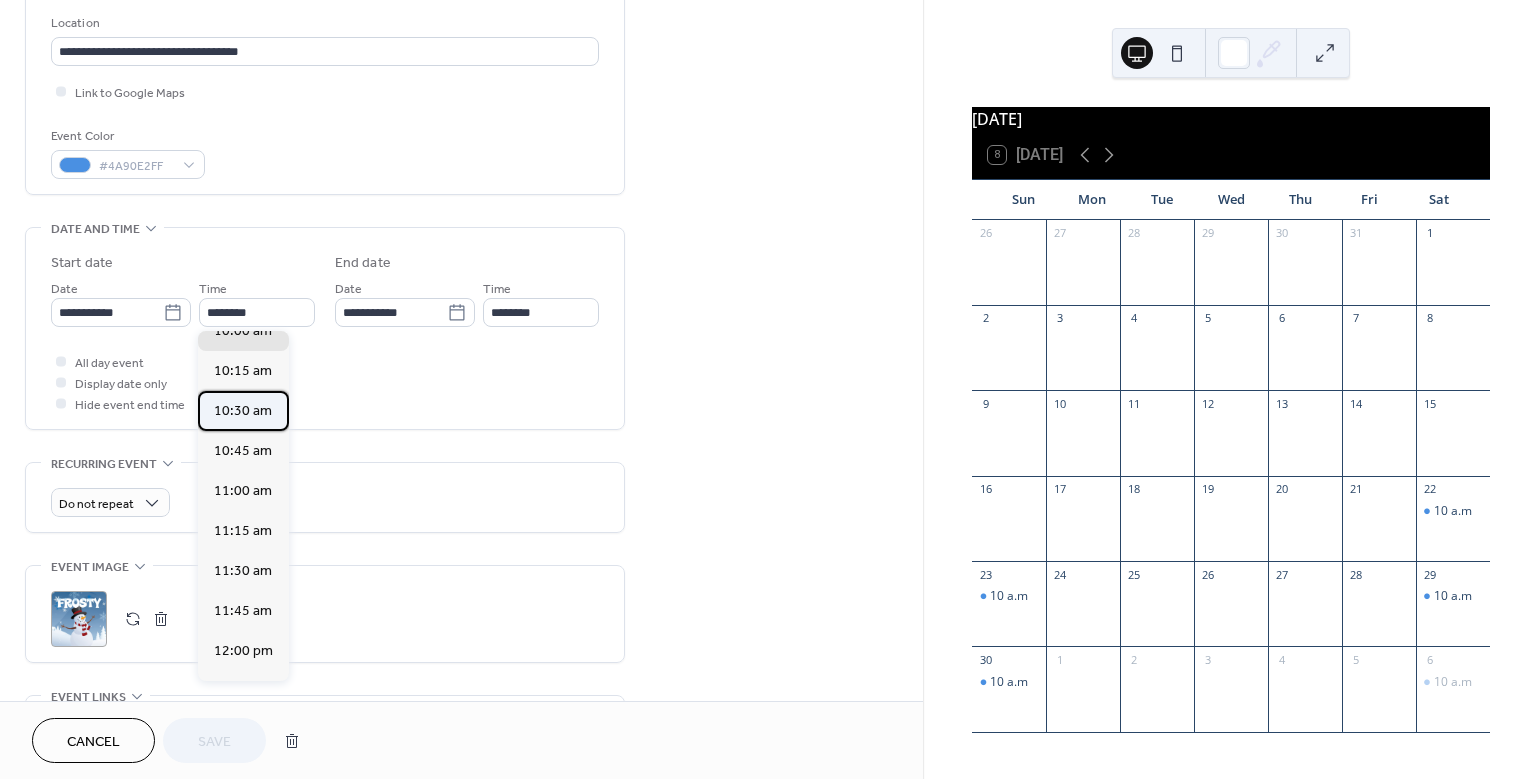 click on "10:30 am" at bounding box center (243, 411) 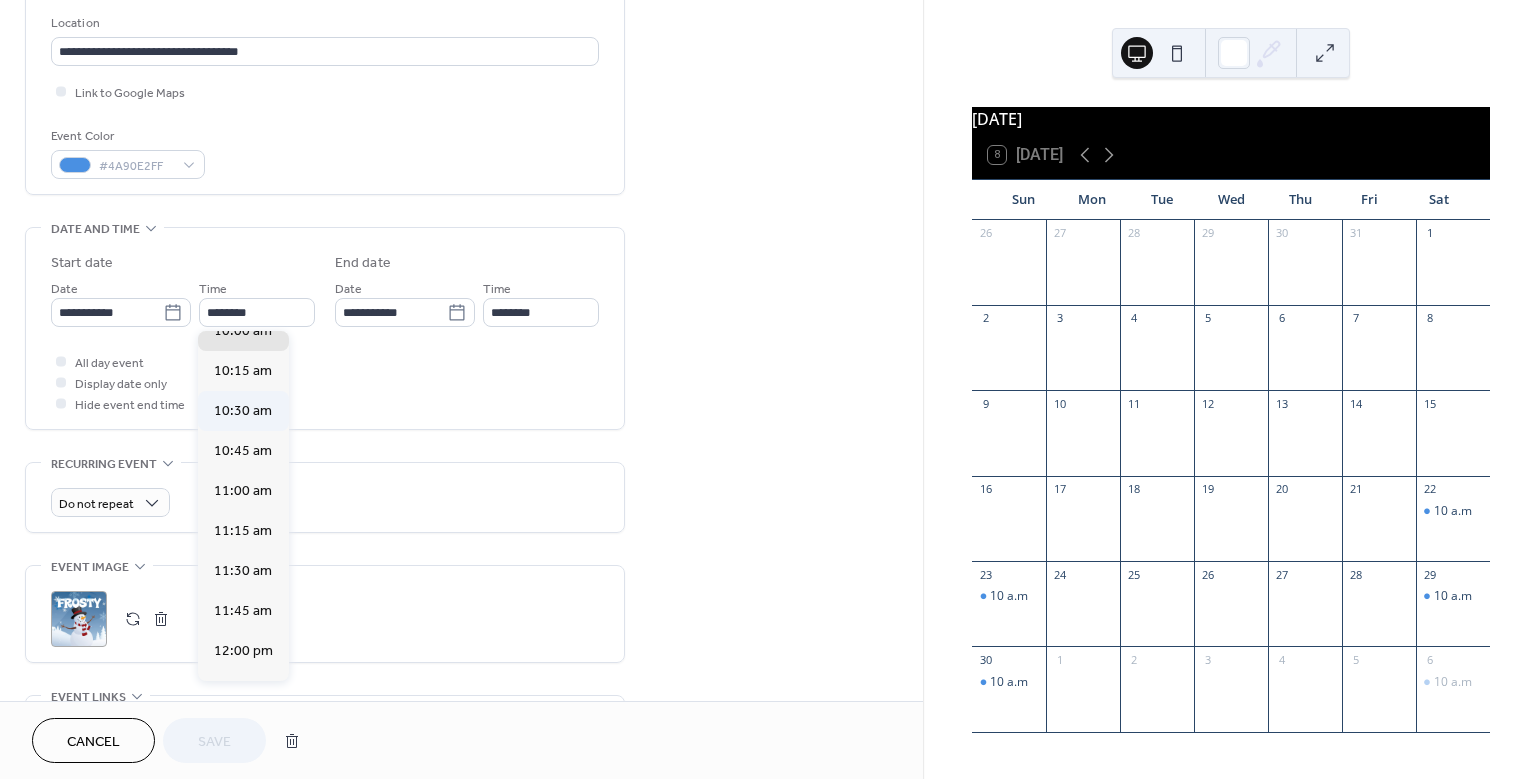 type on "********" 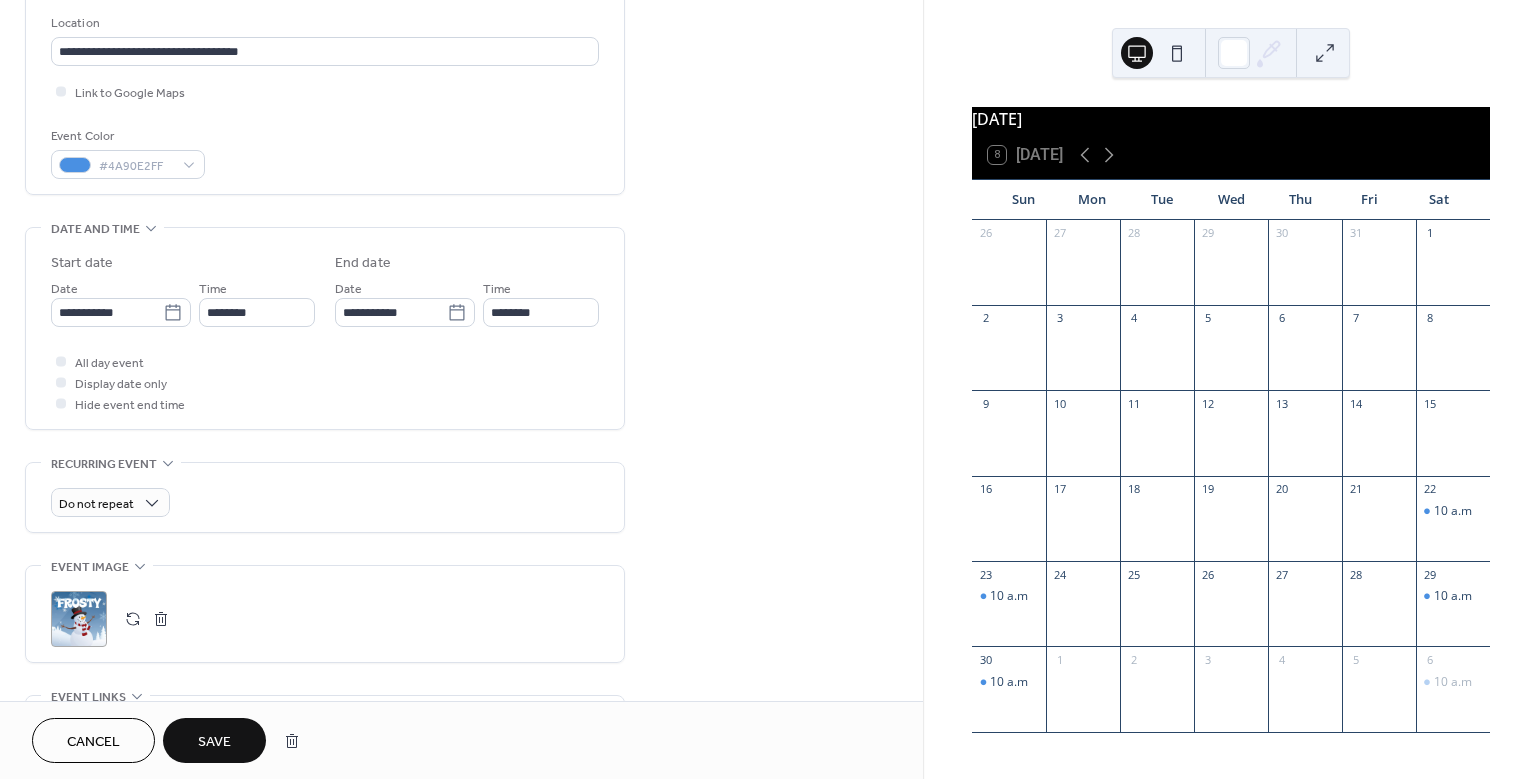 click on "Save" at bounding box center (214, 742) 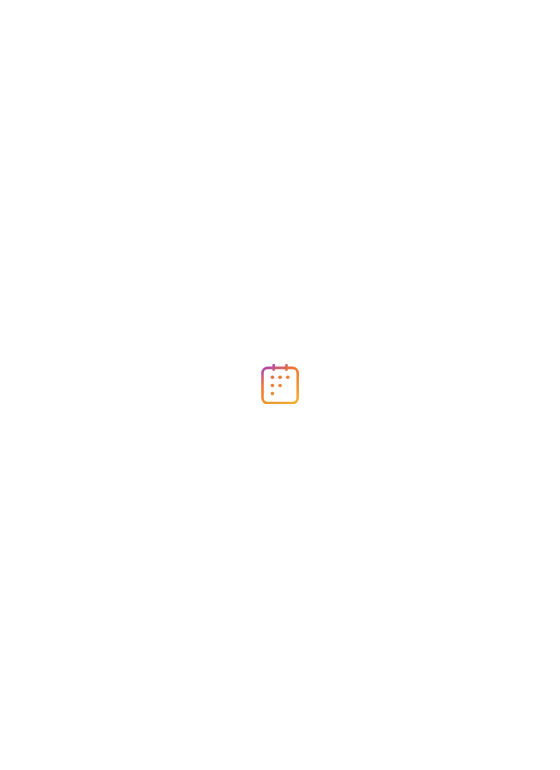 scroll, scrollTop: 0, scrollLeft: 0, axis: both 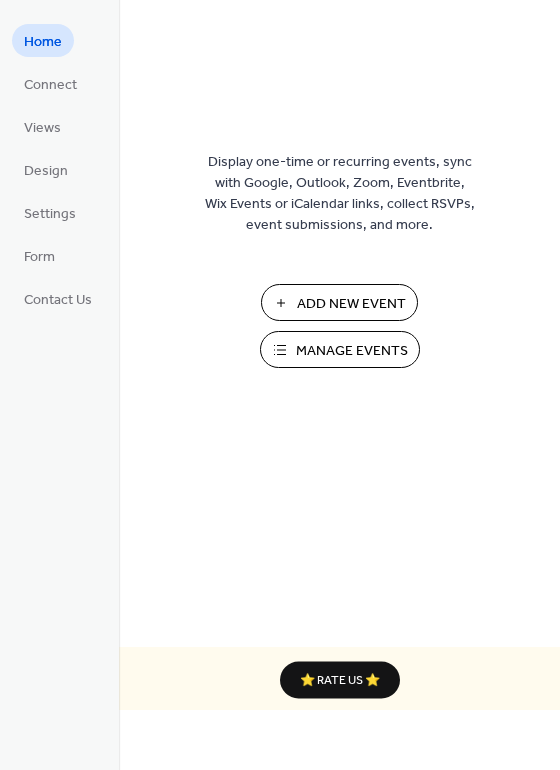 click on "Manage Events" at bounding box center [352, 351] 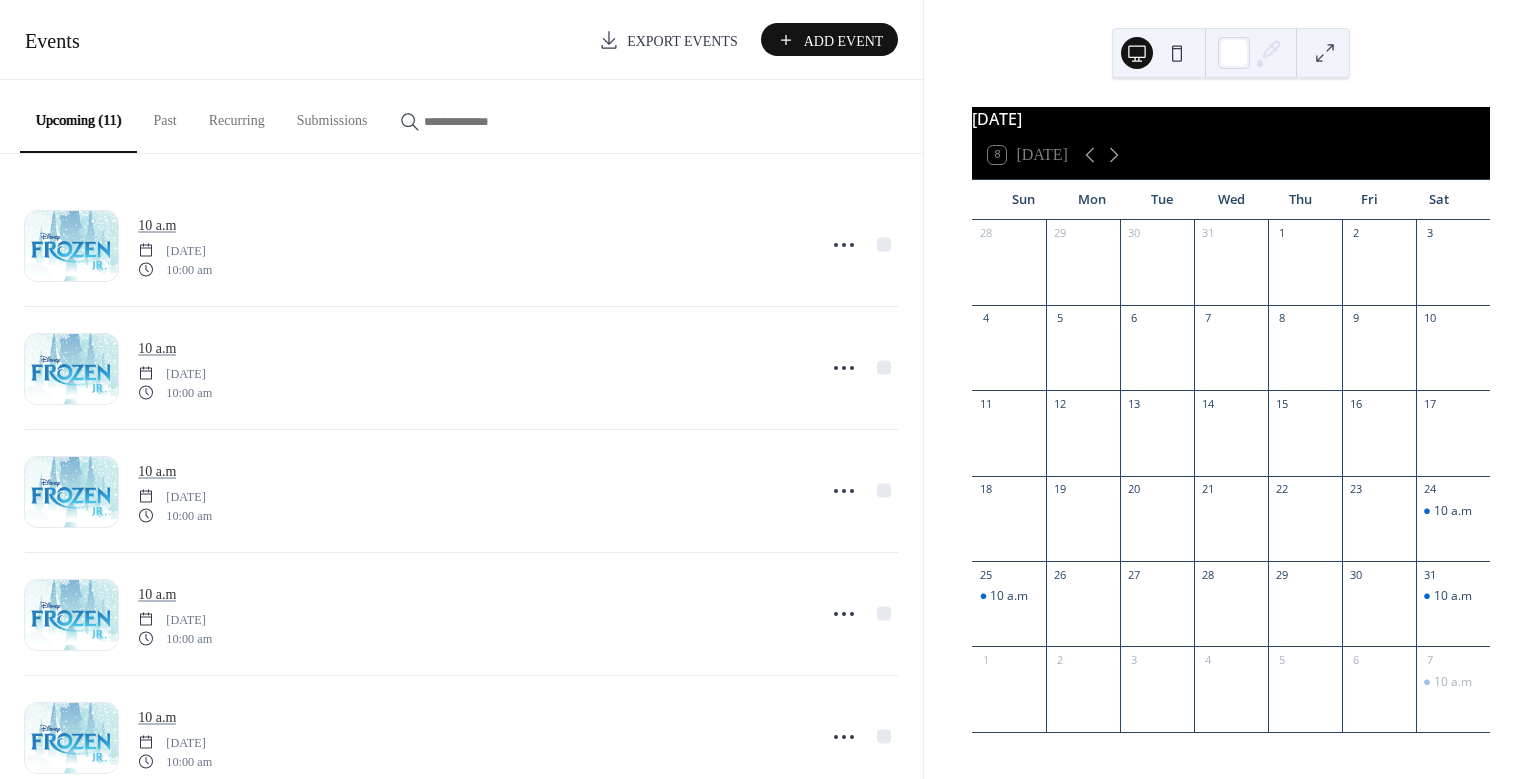 scroll, scrollTop: 0, scrollLeft: 0, axis: both 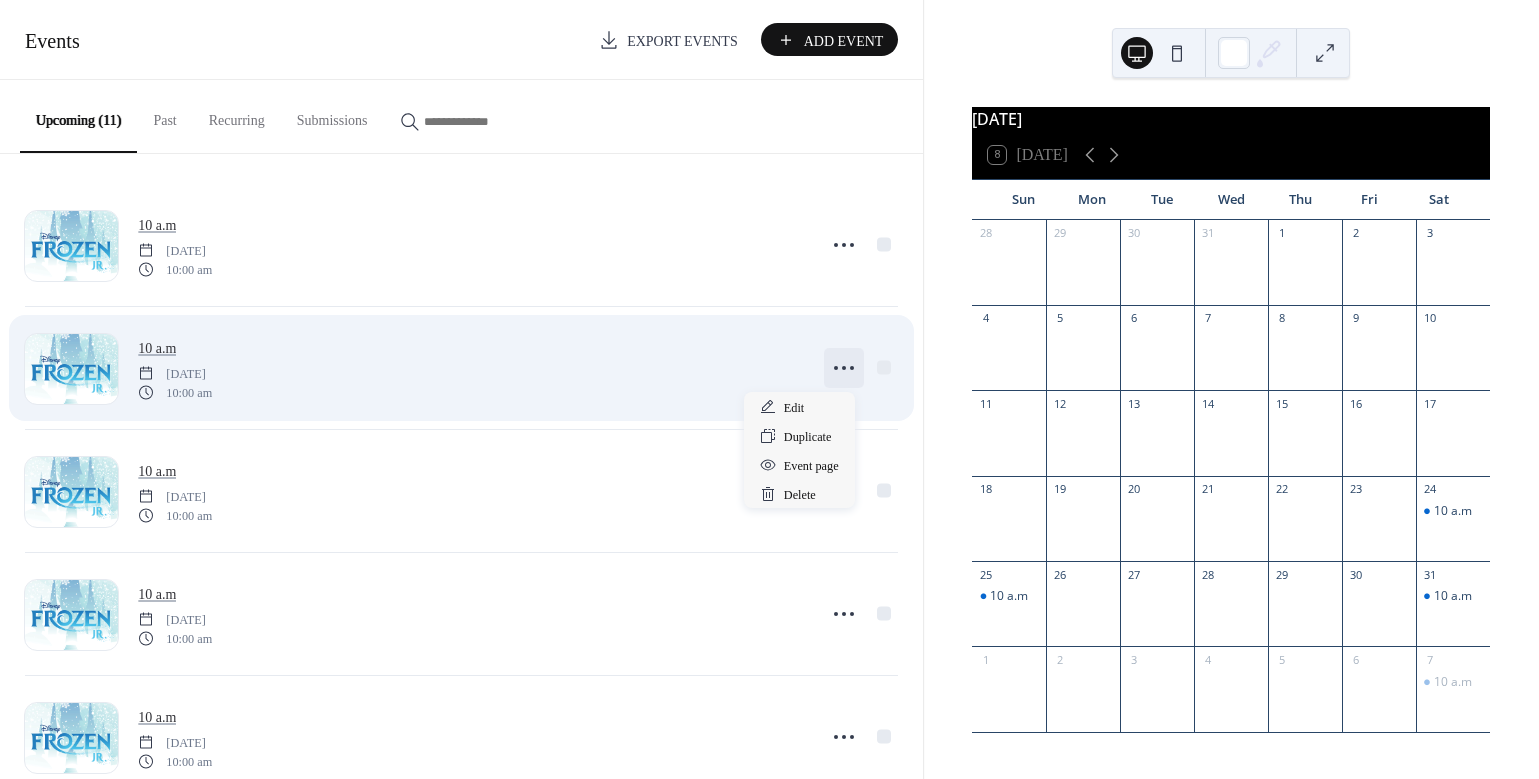 click 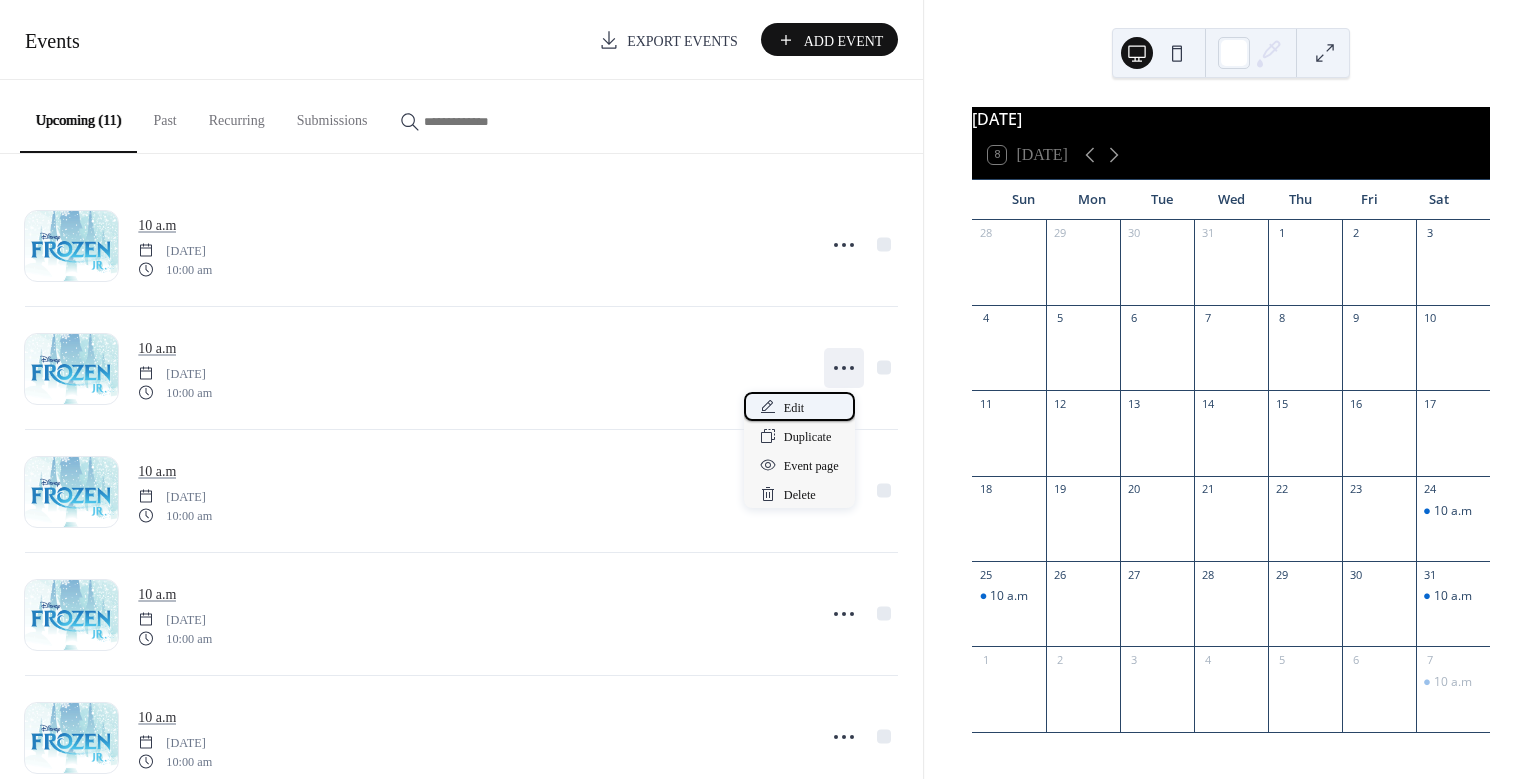 click on "Edit" at bounding box center (794, 408) 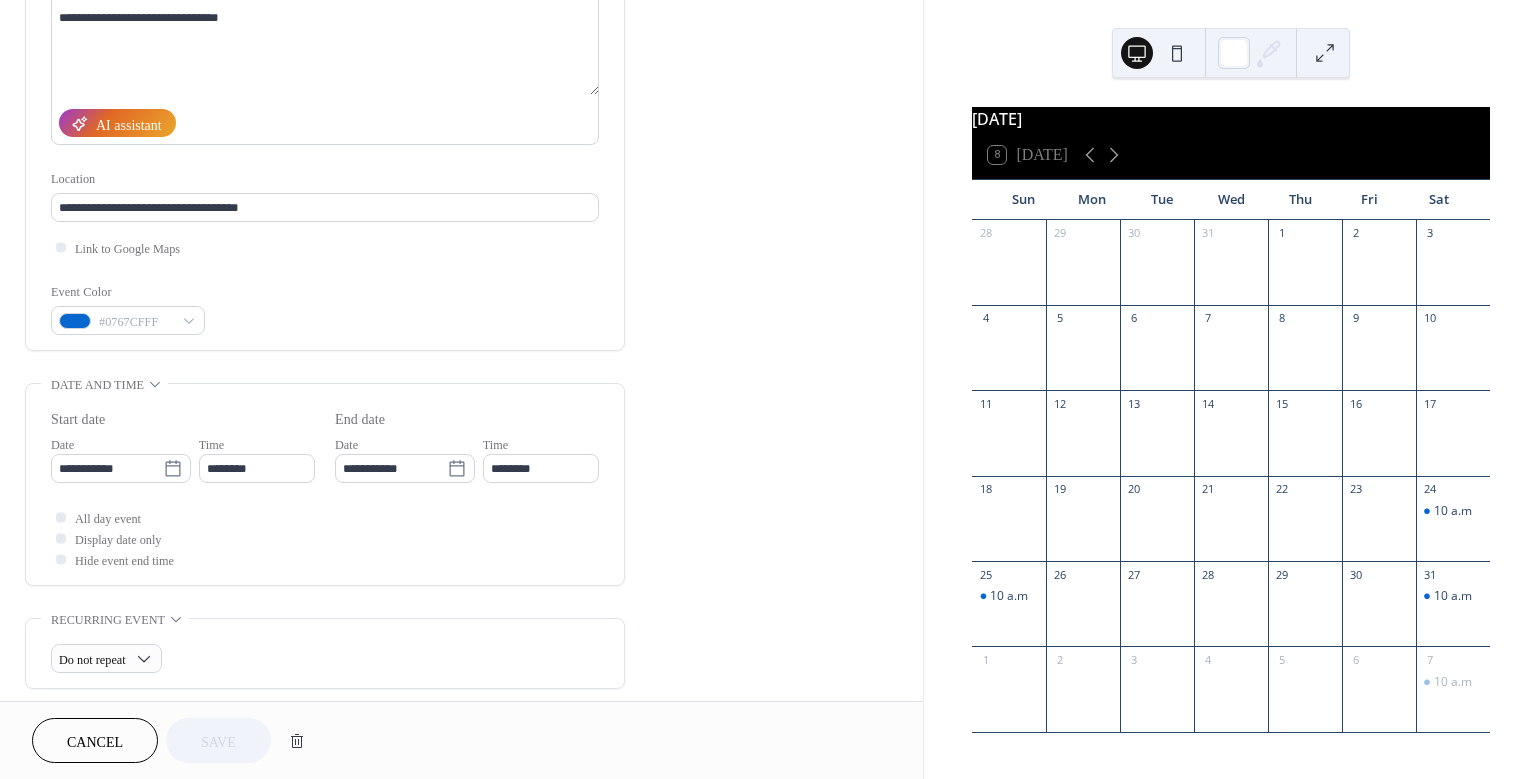 scroll, scrollTop: 290, scrollLeft: 0, axis: vertical 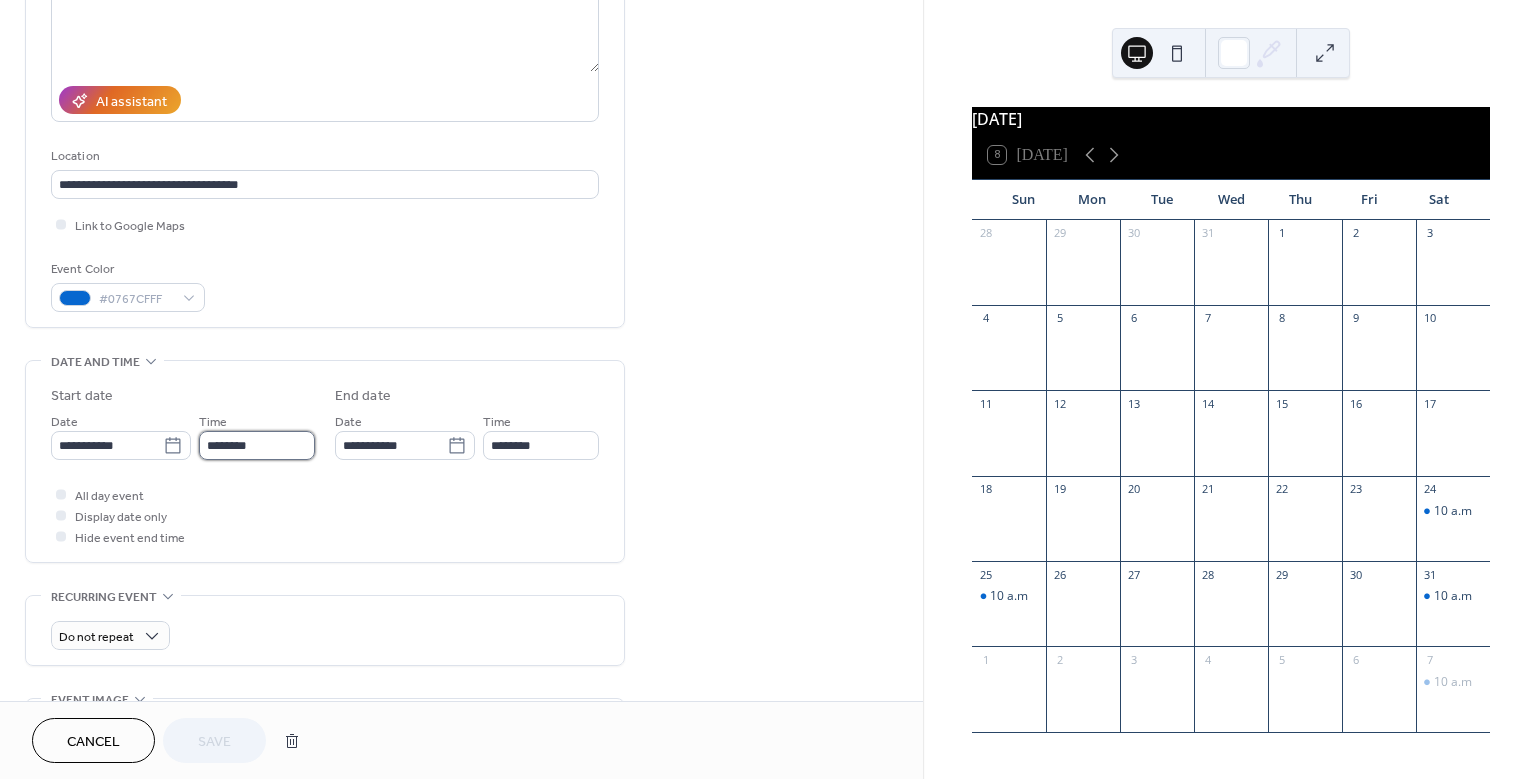 click on "********" at bounding box center [257, 445] 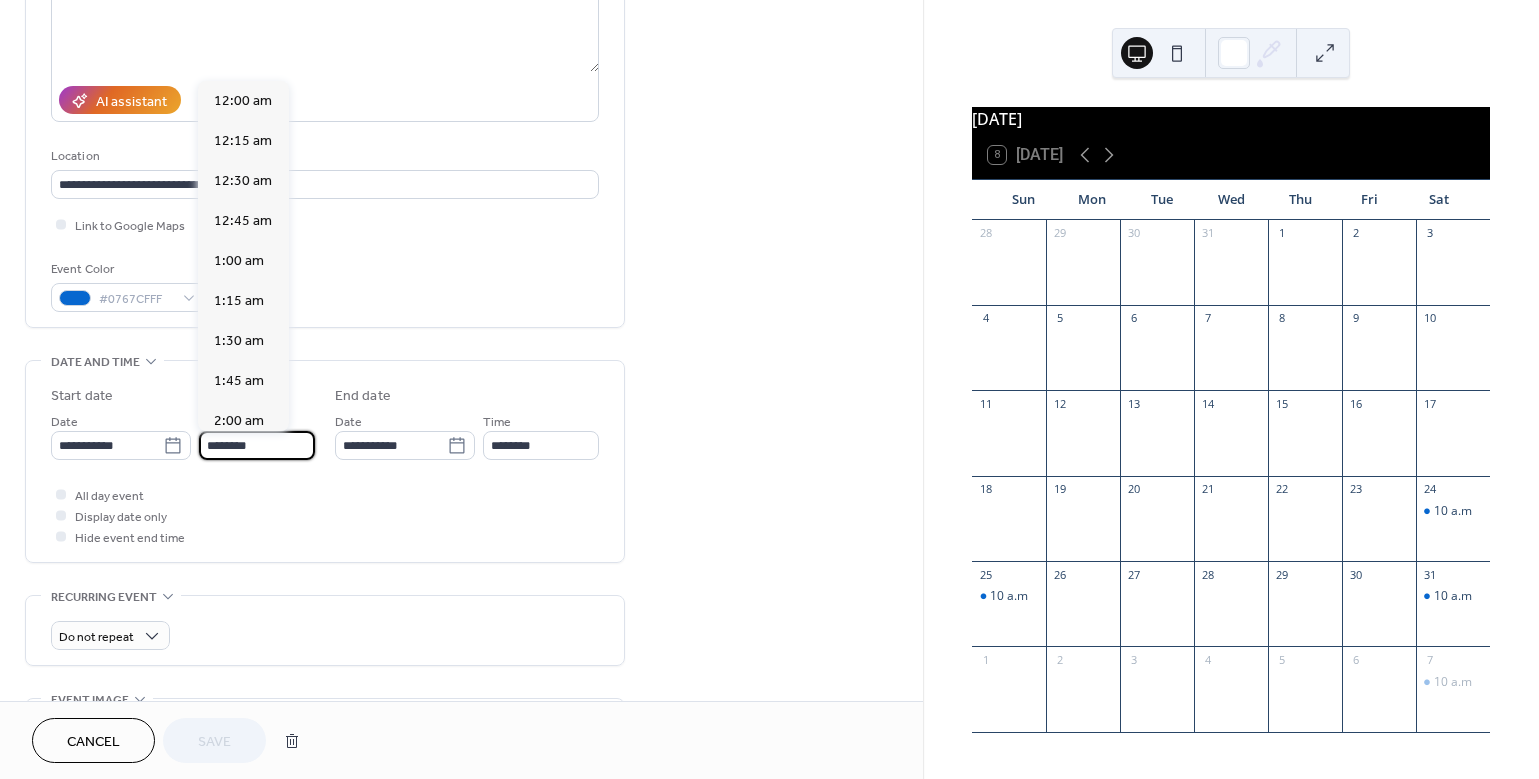 scroll, scrollTop: 1620, scrollLeft: 0, axis: vertical 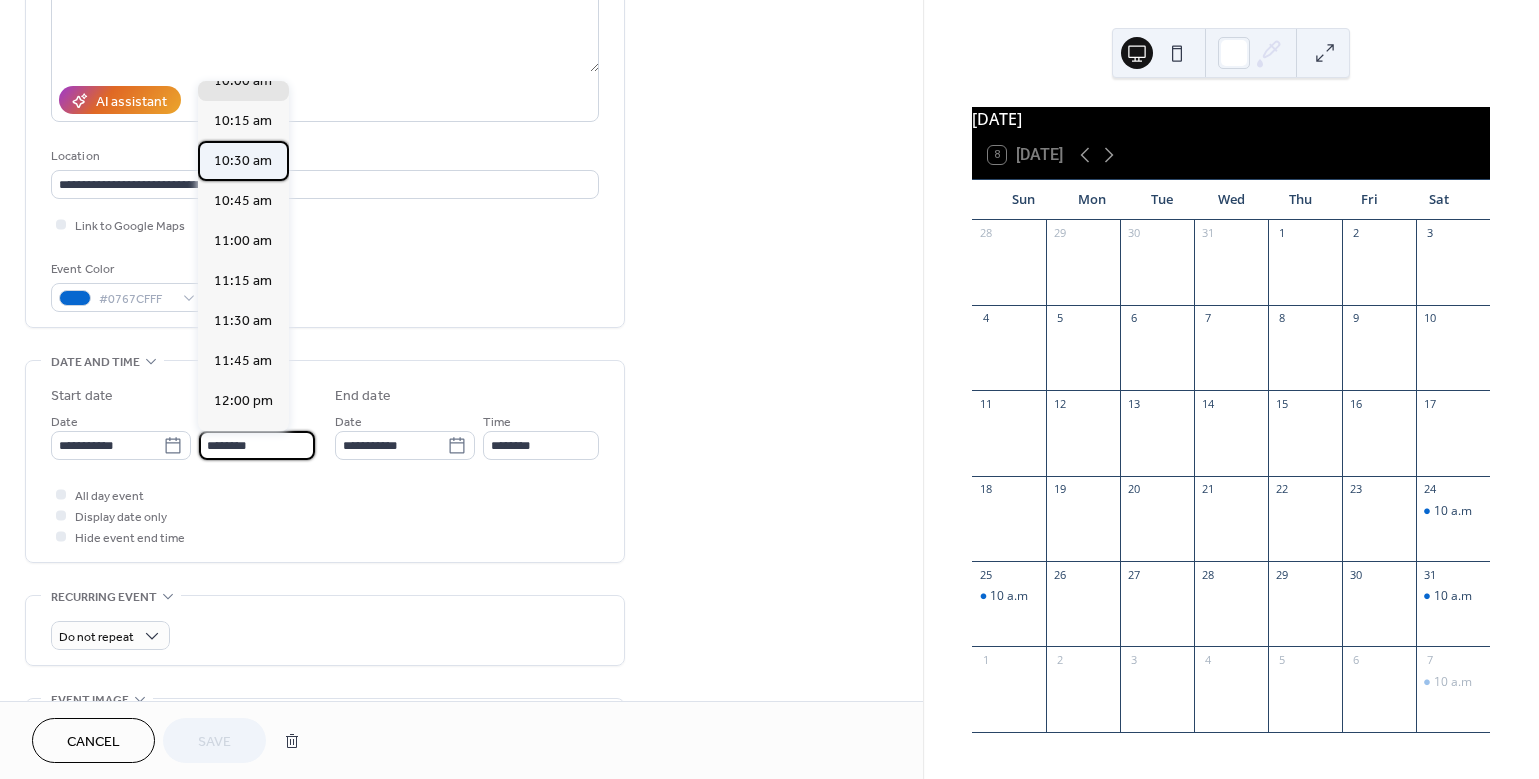 click on "10:30 am" at bounding box center (243, 161) 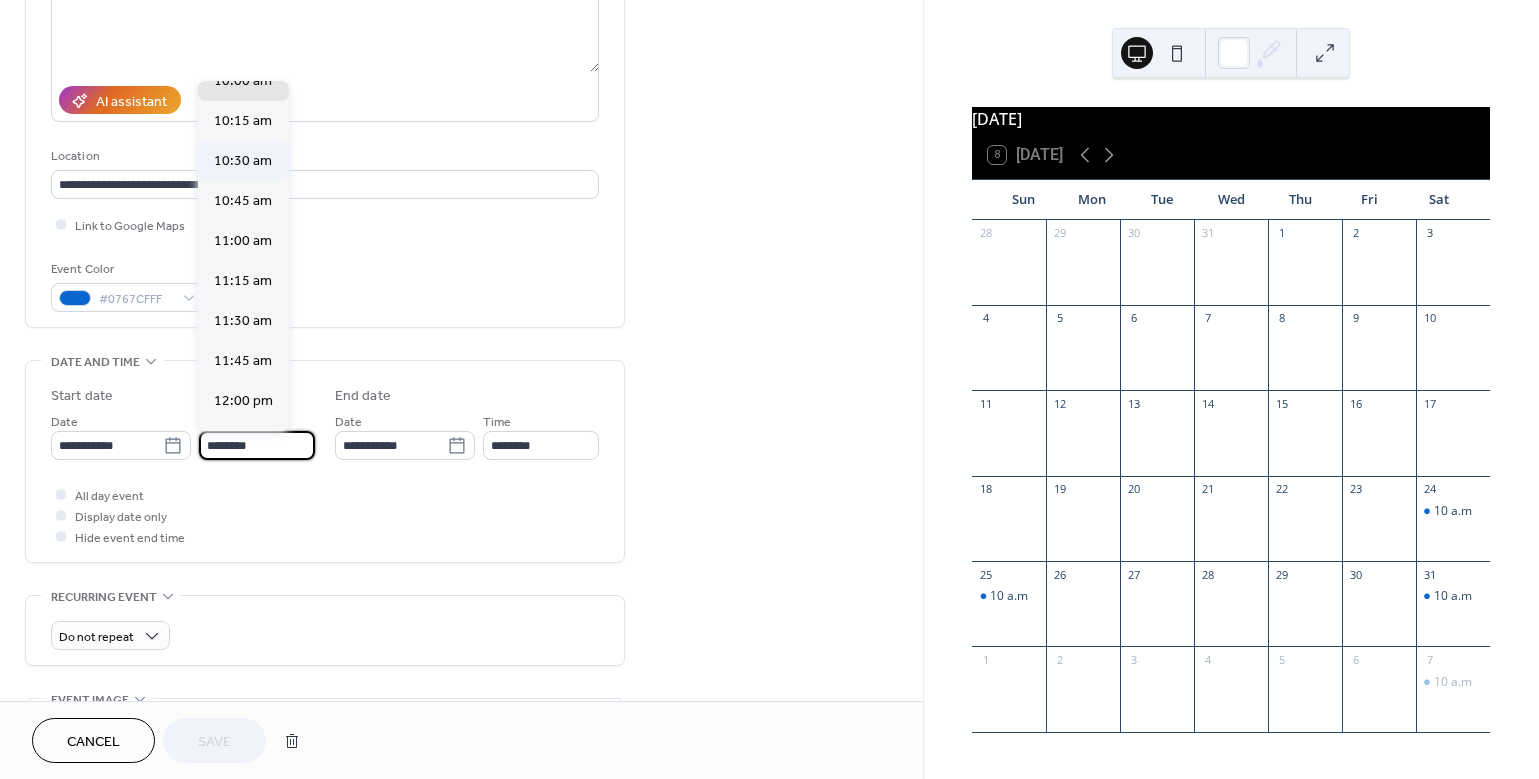 type on "********" 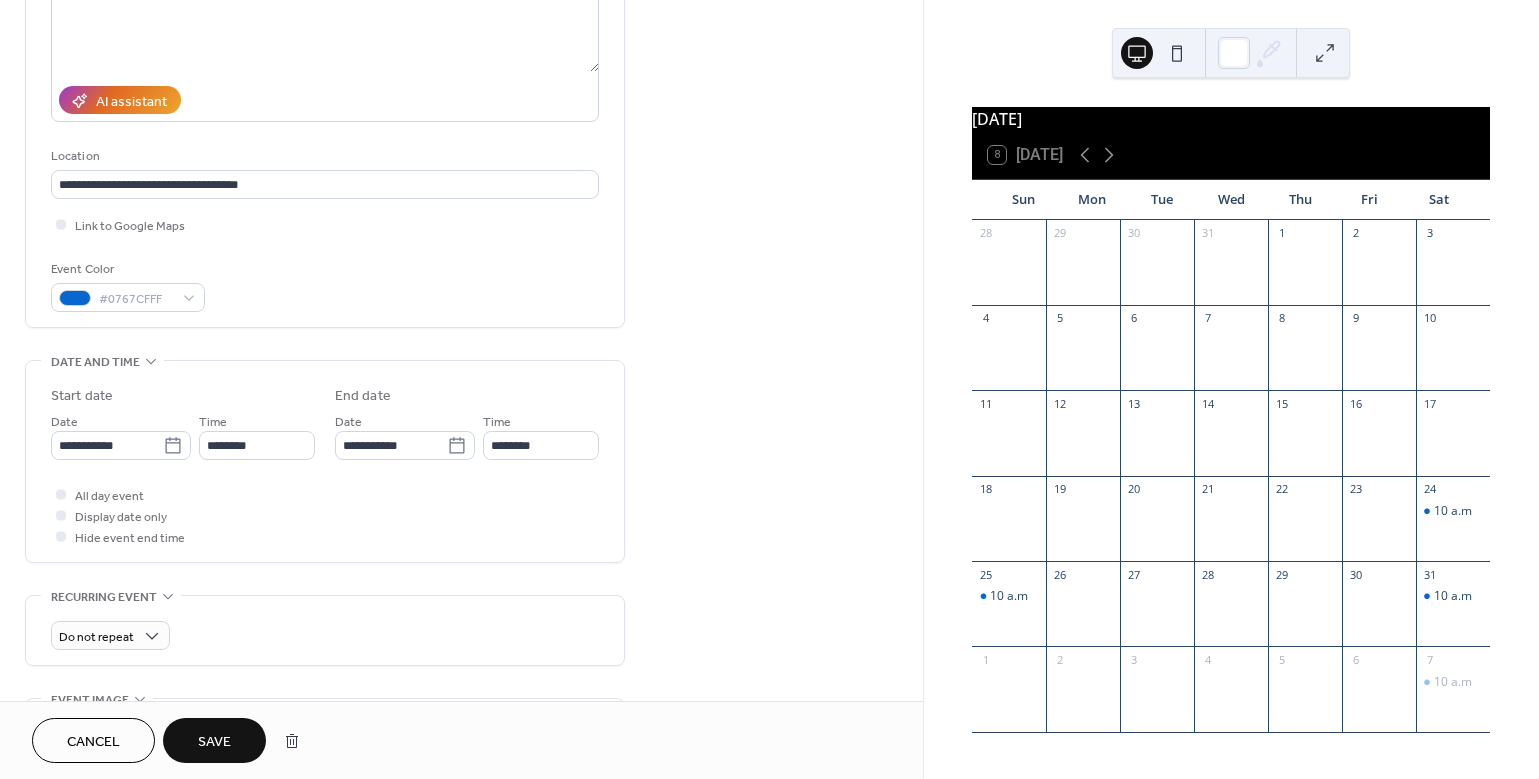 click on "Save" at bounding box center [214, 742] 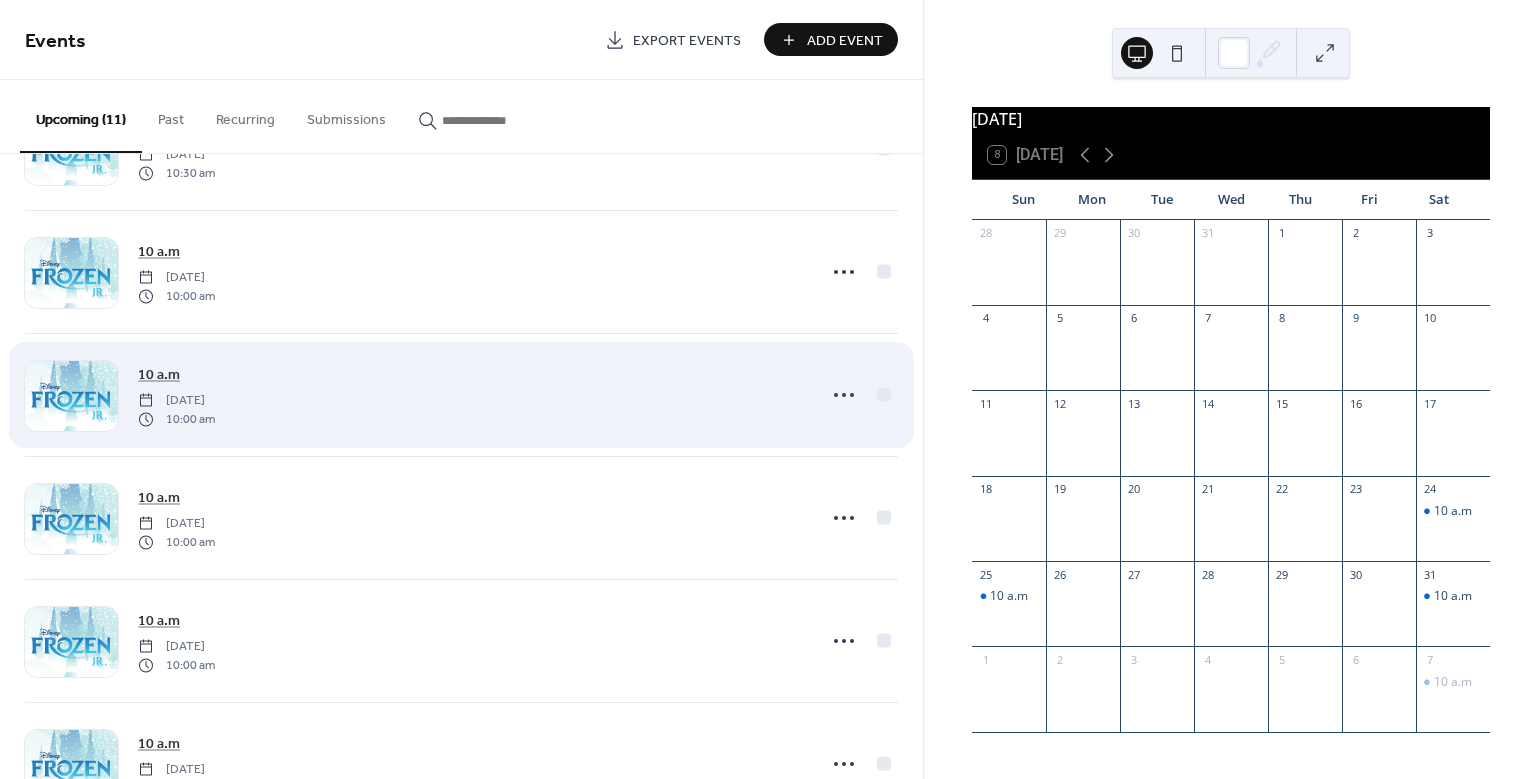 scroll, scrollTop: 224, scrollLeft: 0, axis: vertical 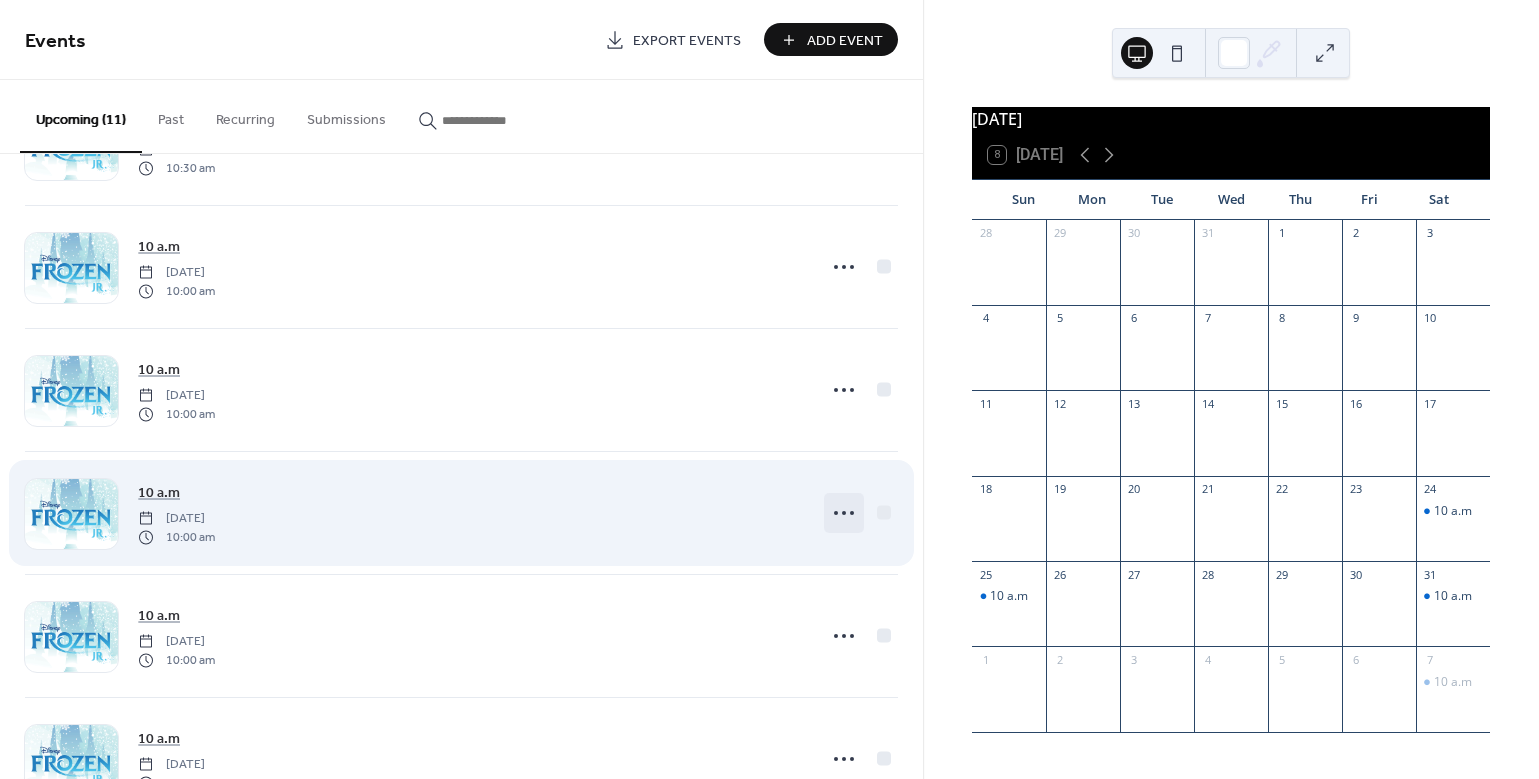 click 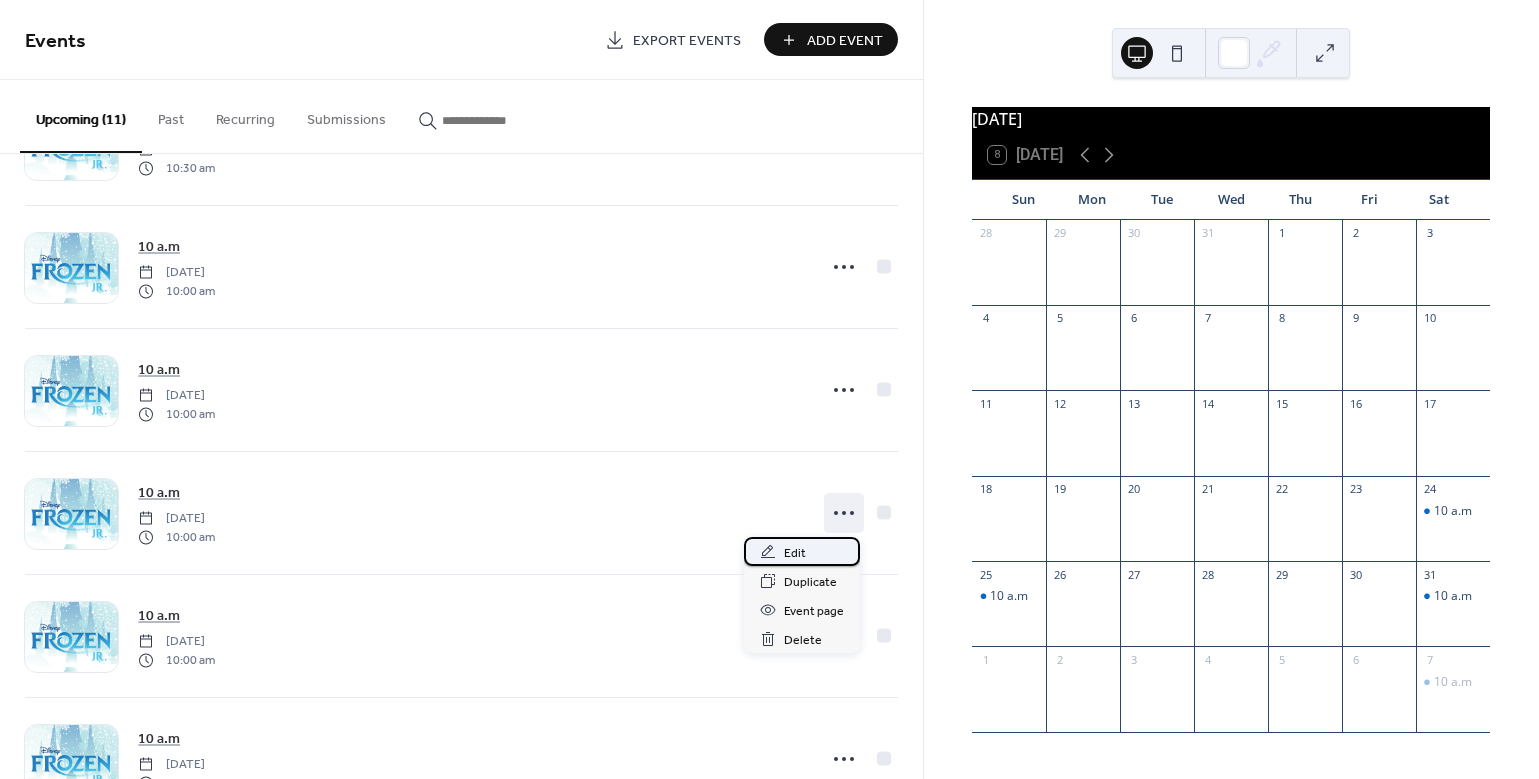 click on "Edit" at bounding box center (795, 553) 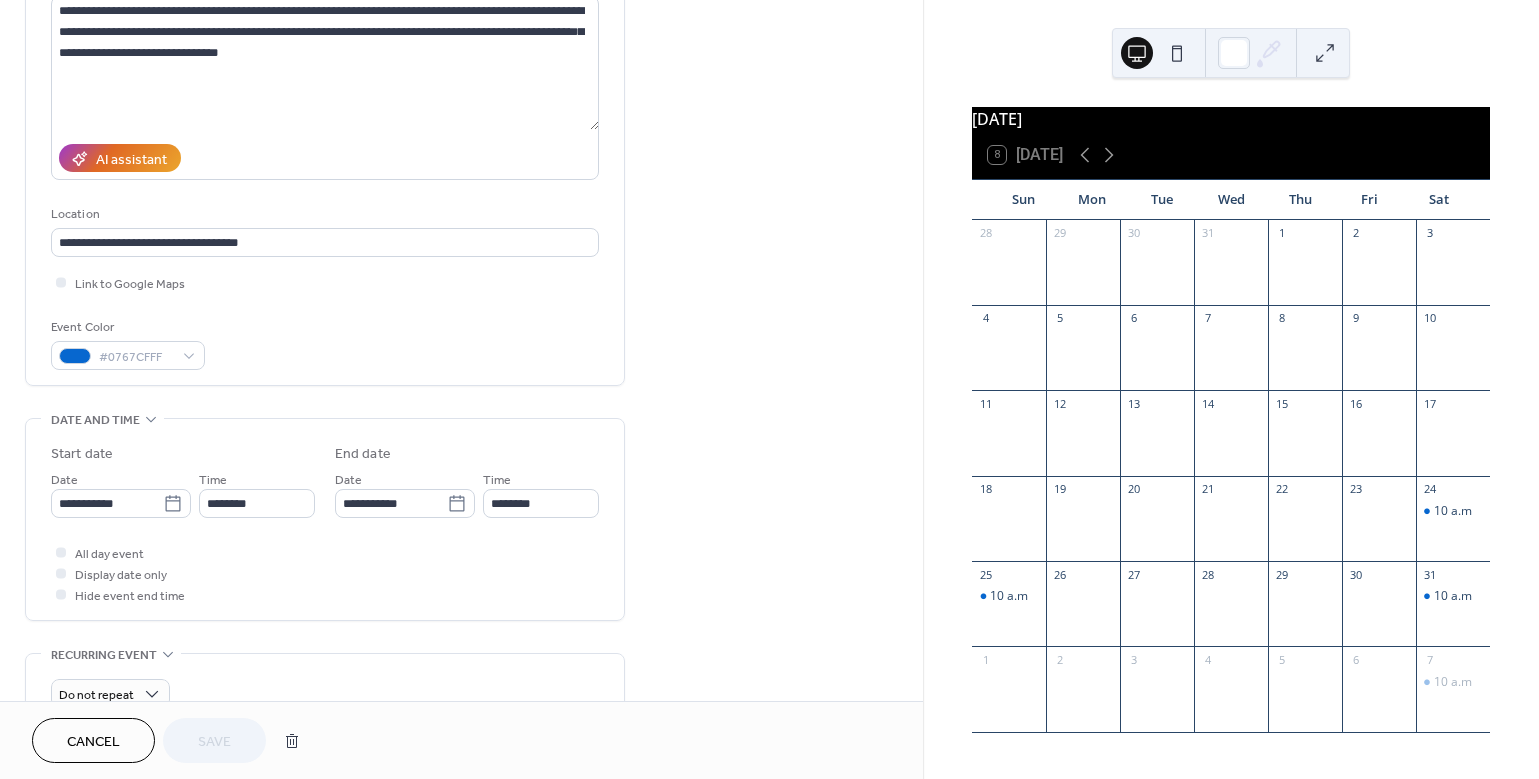 scroll, scrollTop: 357, scrollLeft: 0, axis: vertical 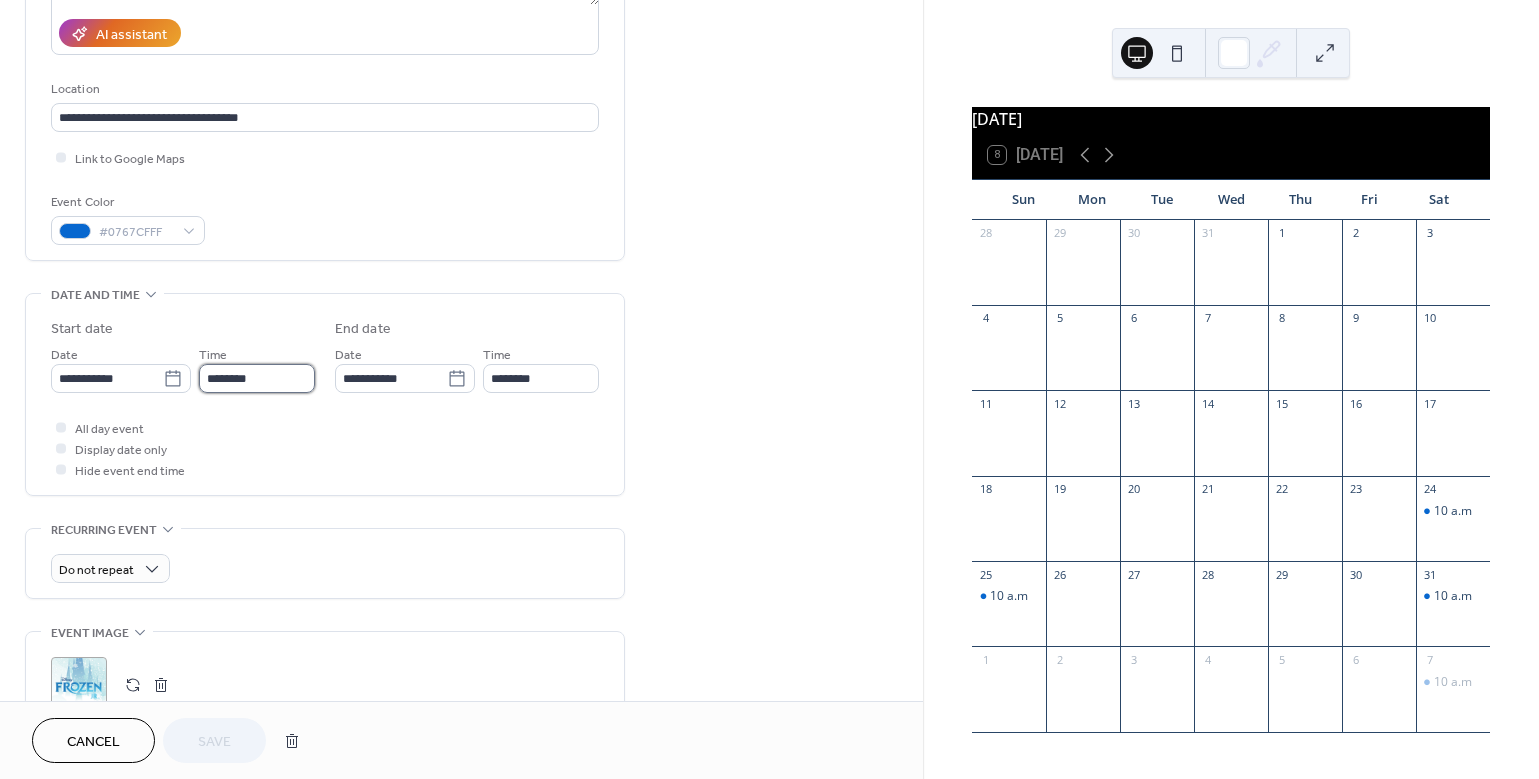 click on "********" at bounding box center [257, 378] 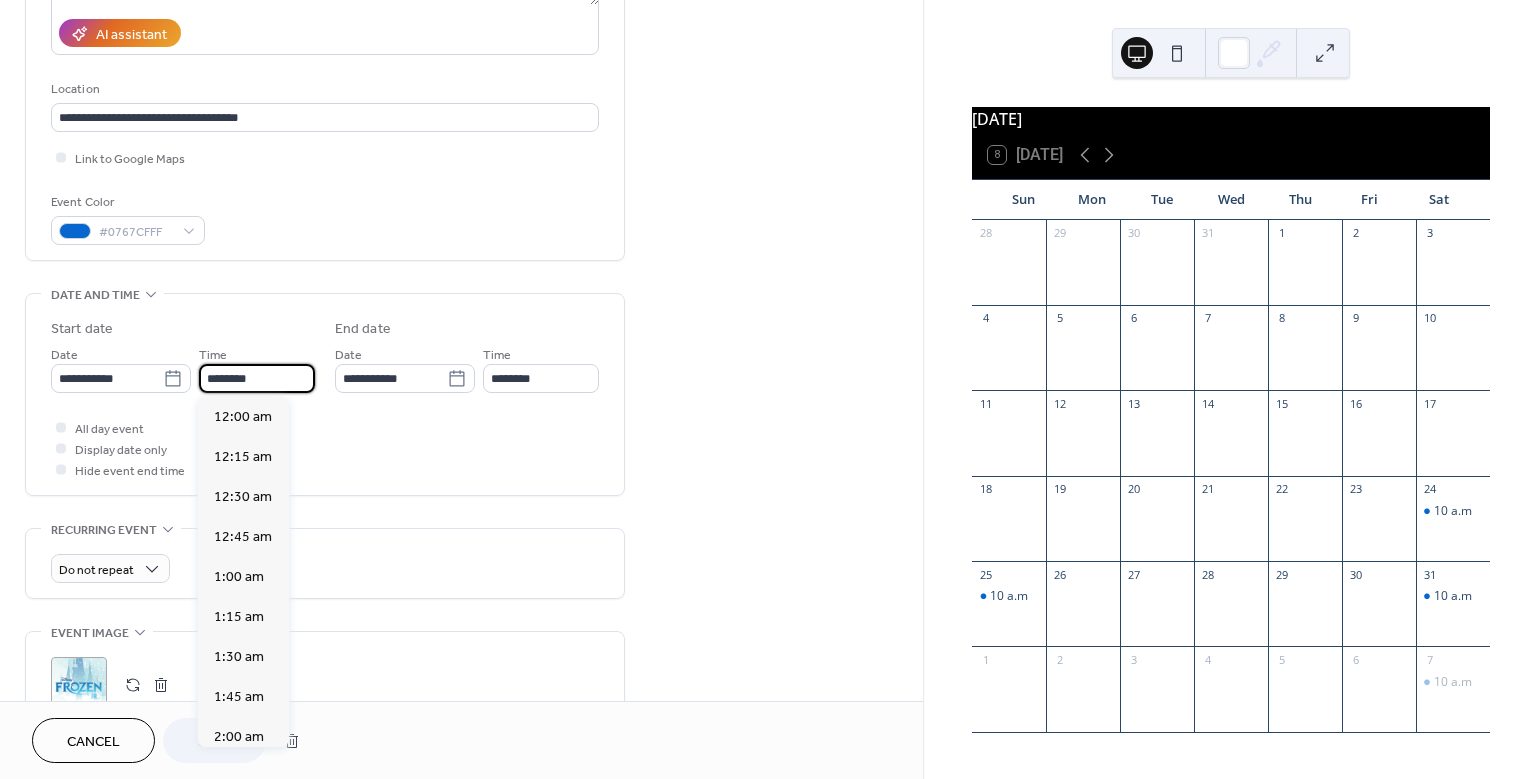 scroll, scrollTop: 1620, scrollLeft: 0, axis: vertical 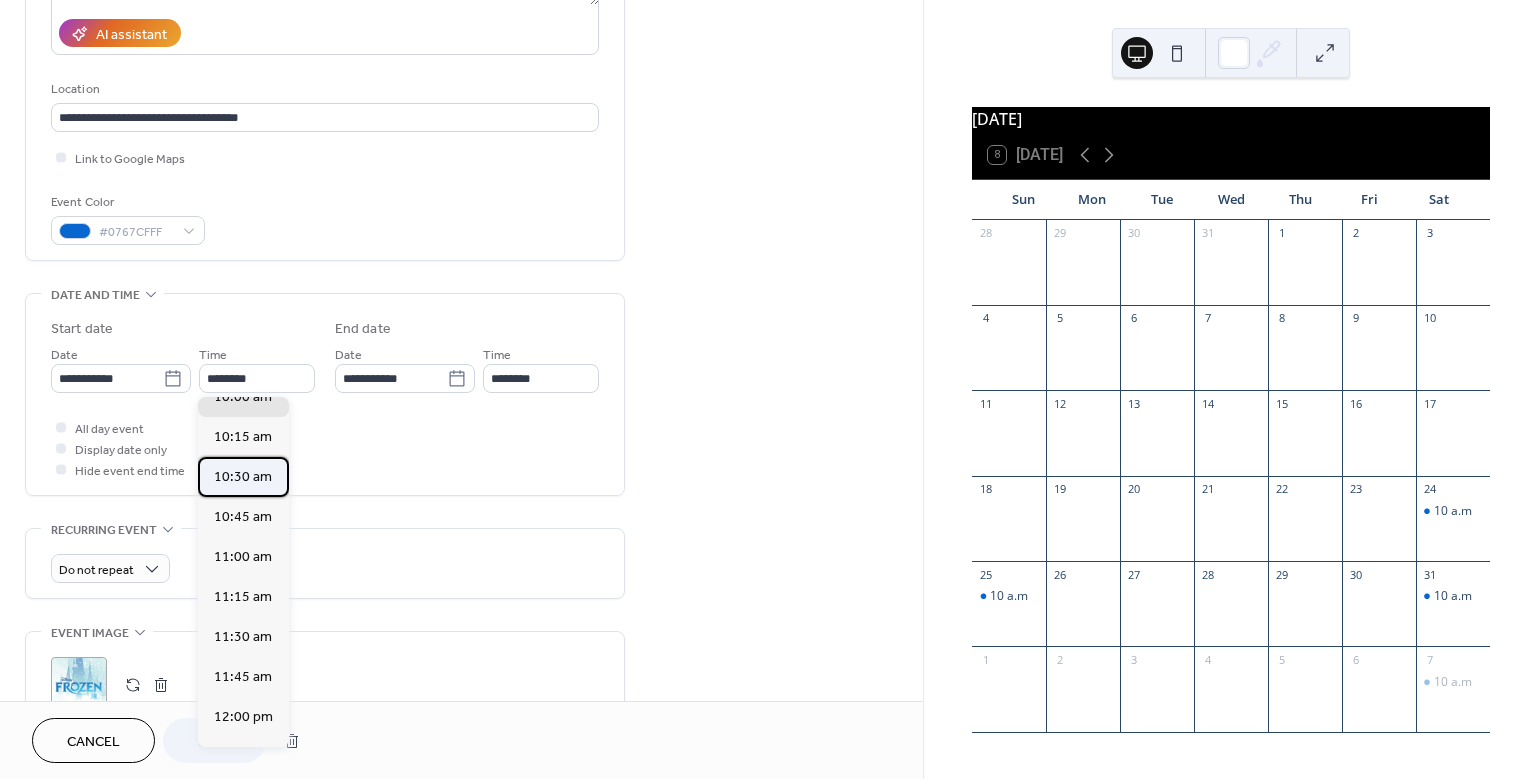 click on "10:30 am" at bounding box center [243, 477] 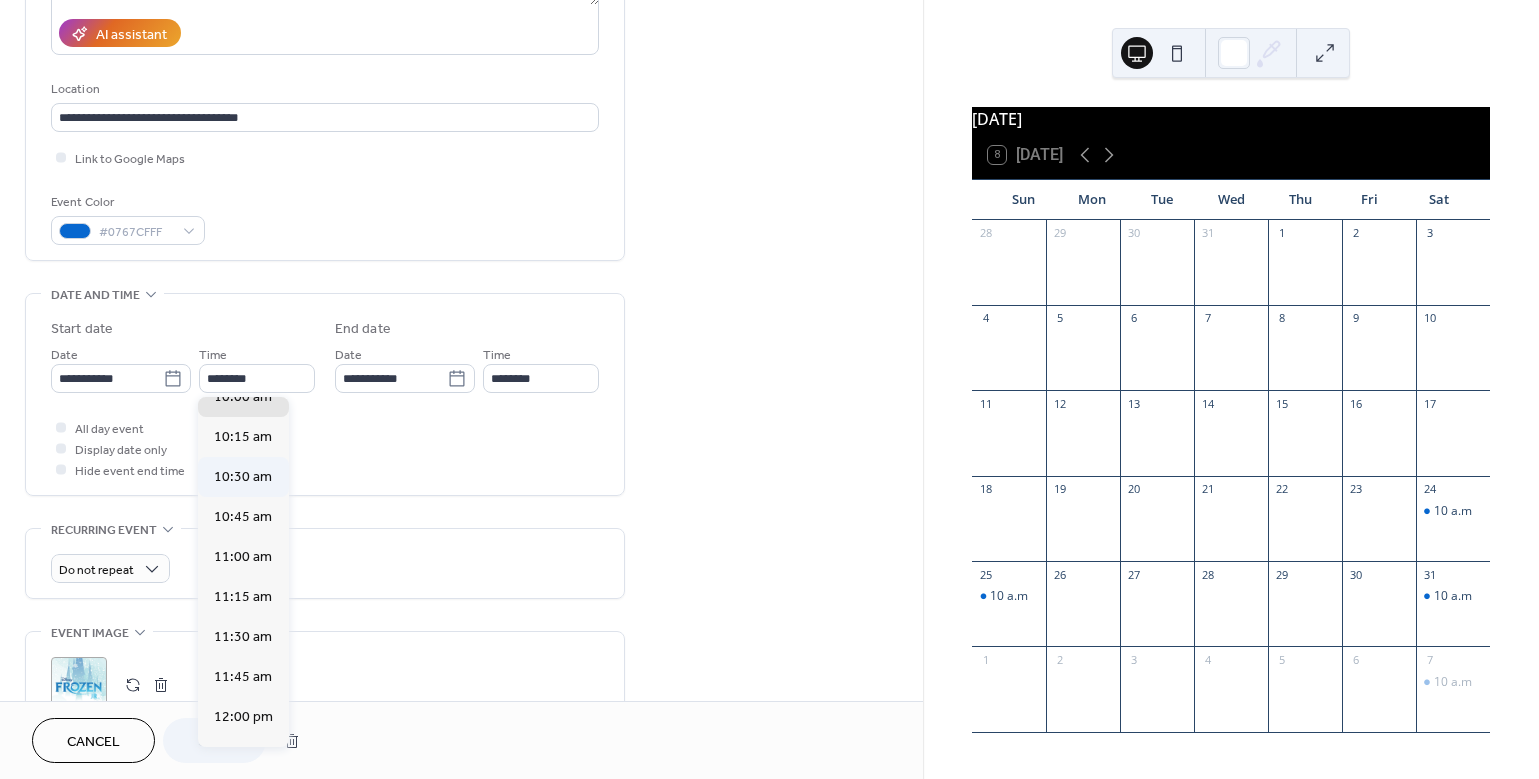 type on "********" 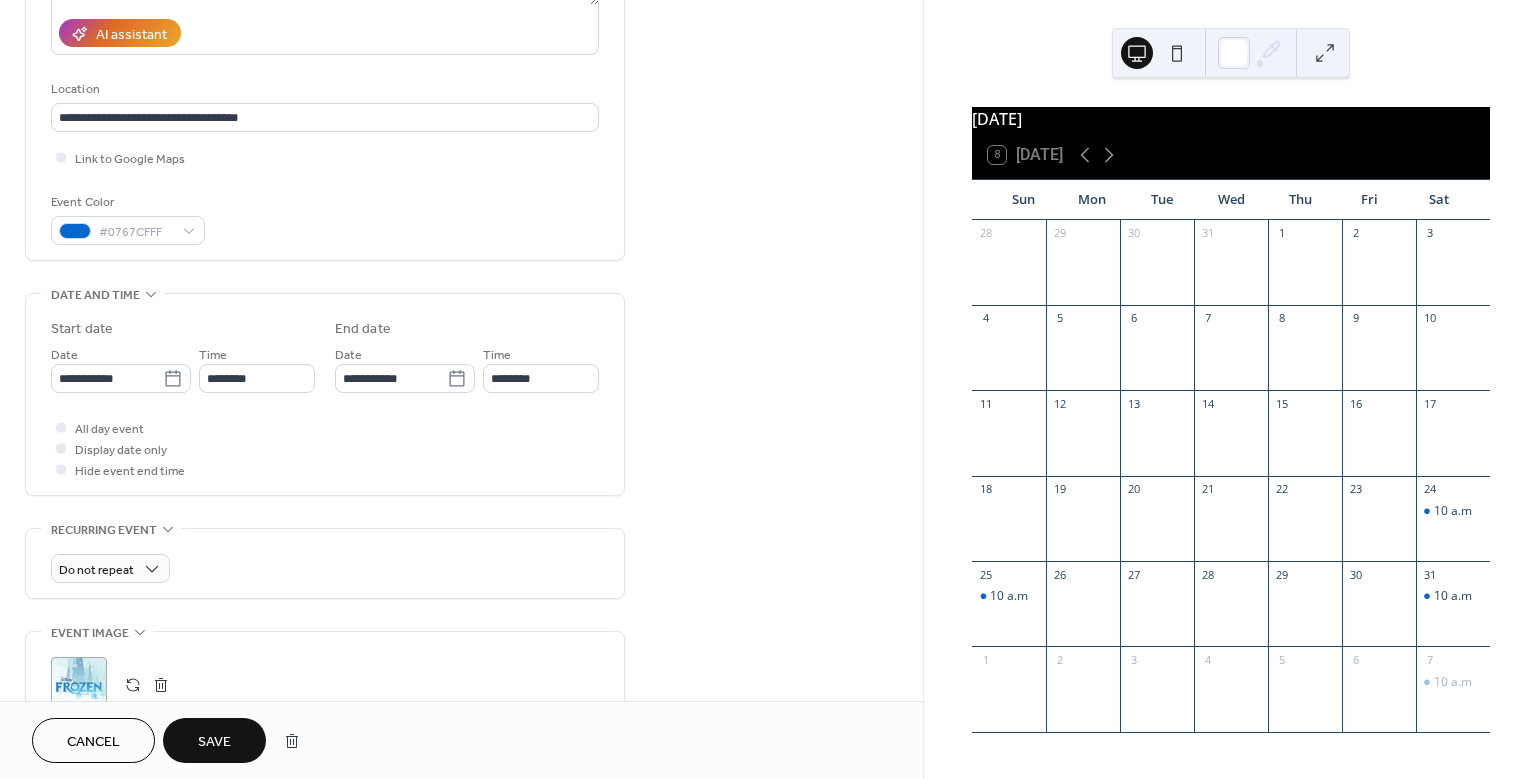 click on "Save" at bounding box center (214, 742) 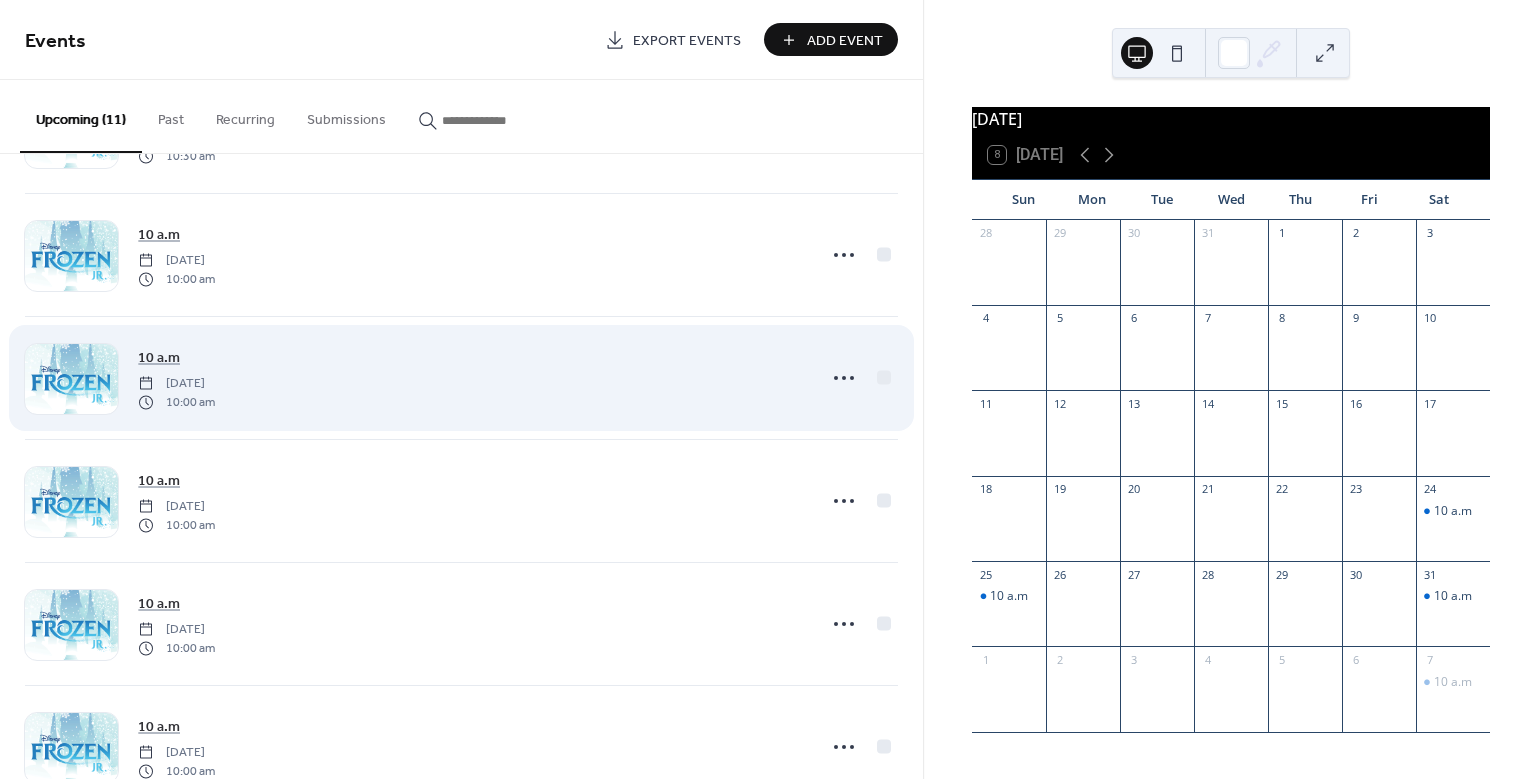 scroll, scrollTop: 617, scrollLeft: 0, axis: vertical 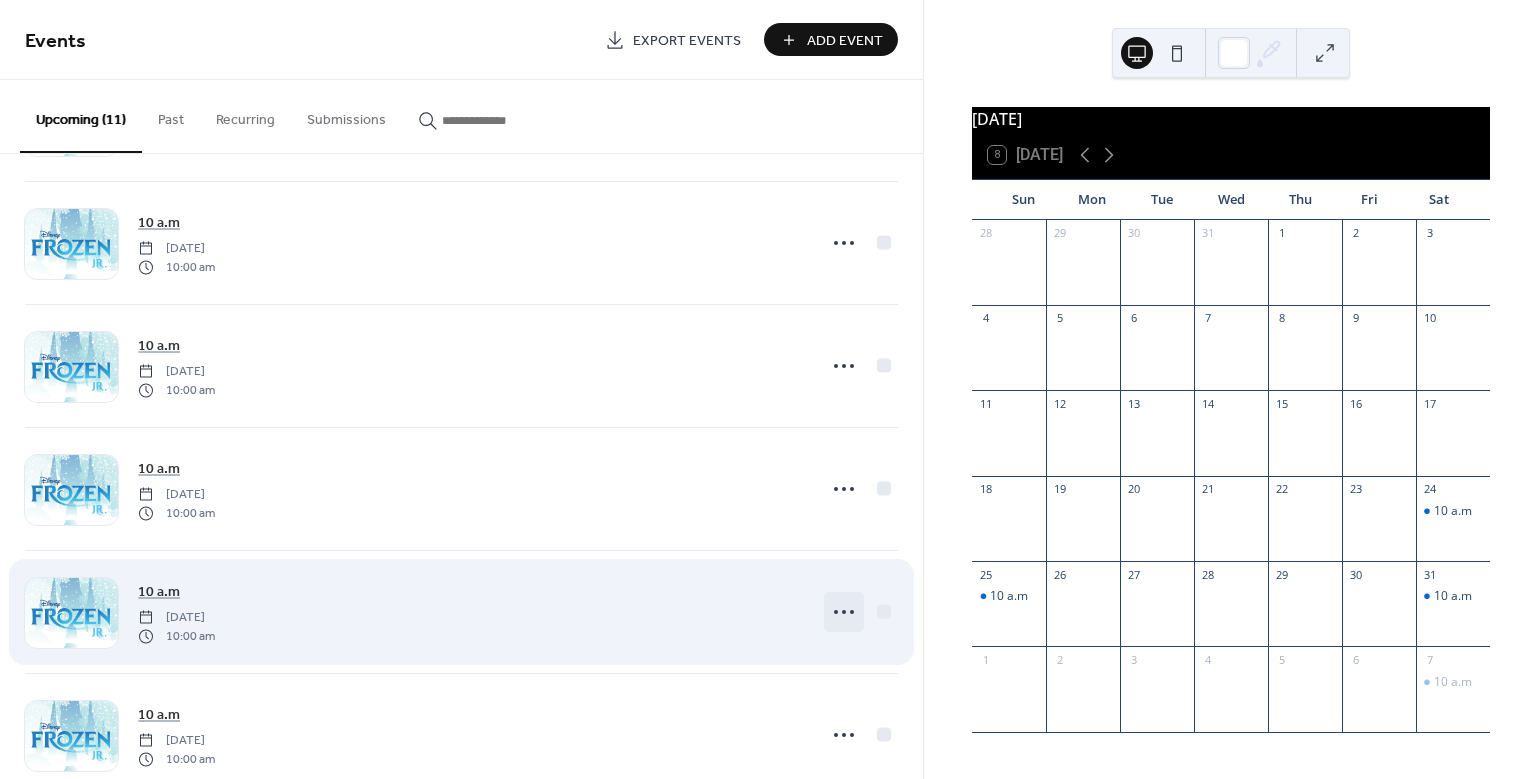 click 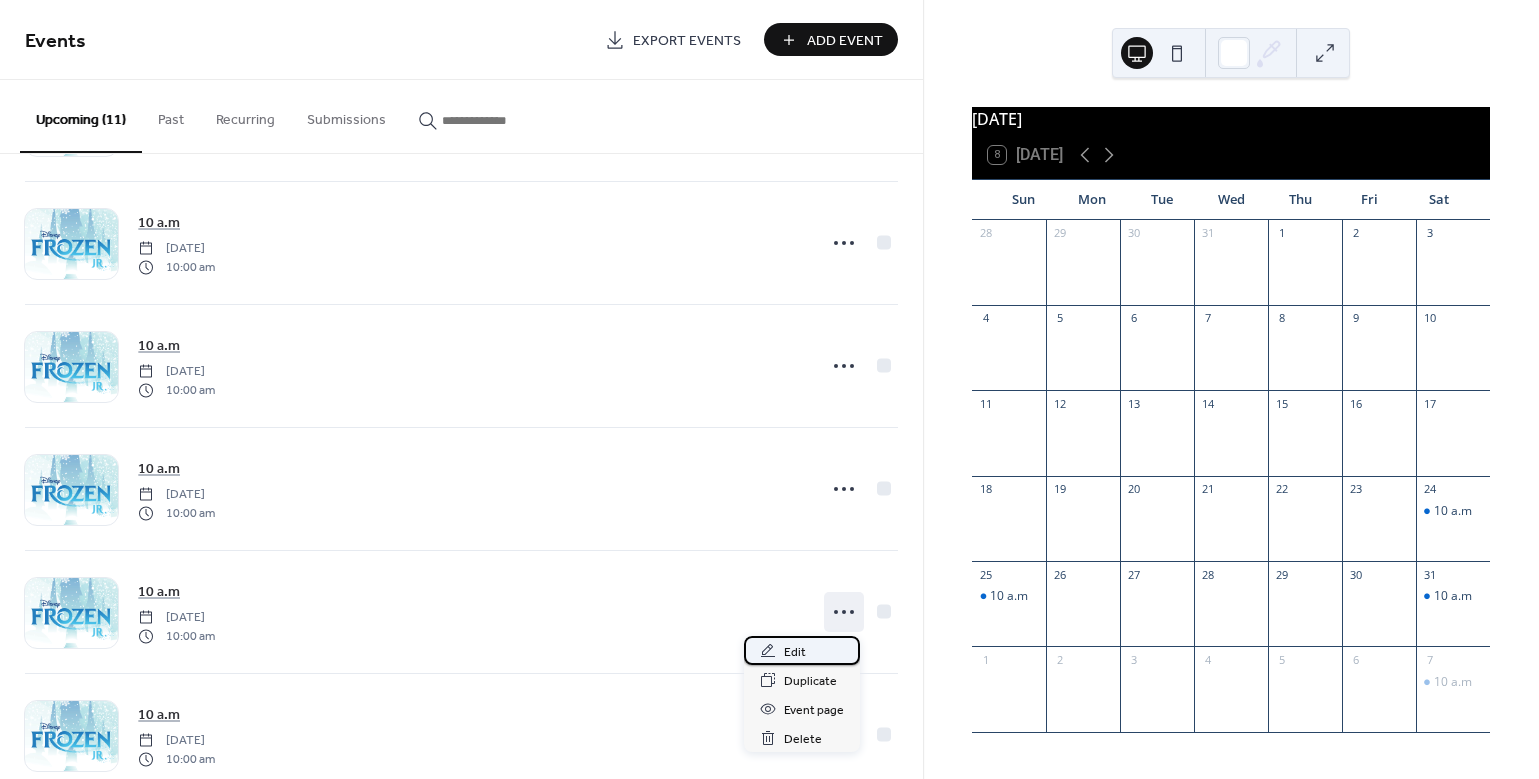 click on "Edit" at bounding box center [795, 652] 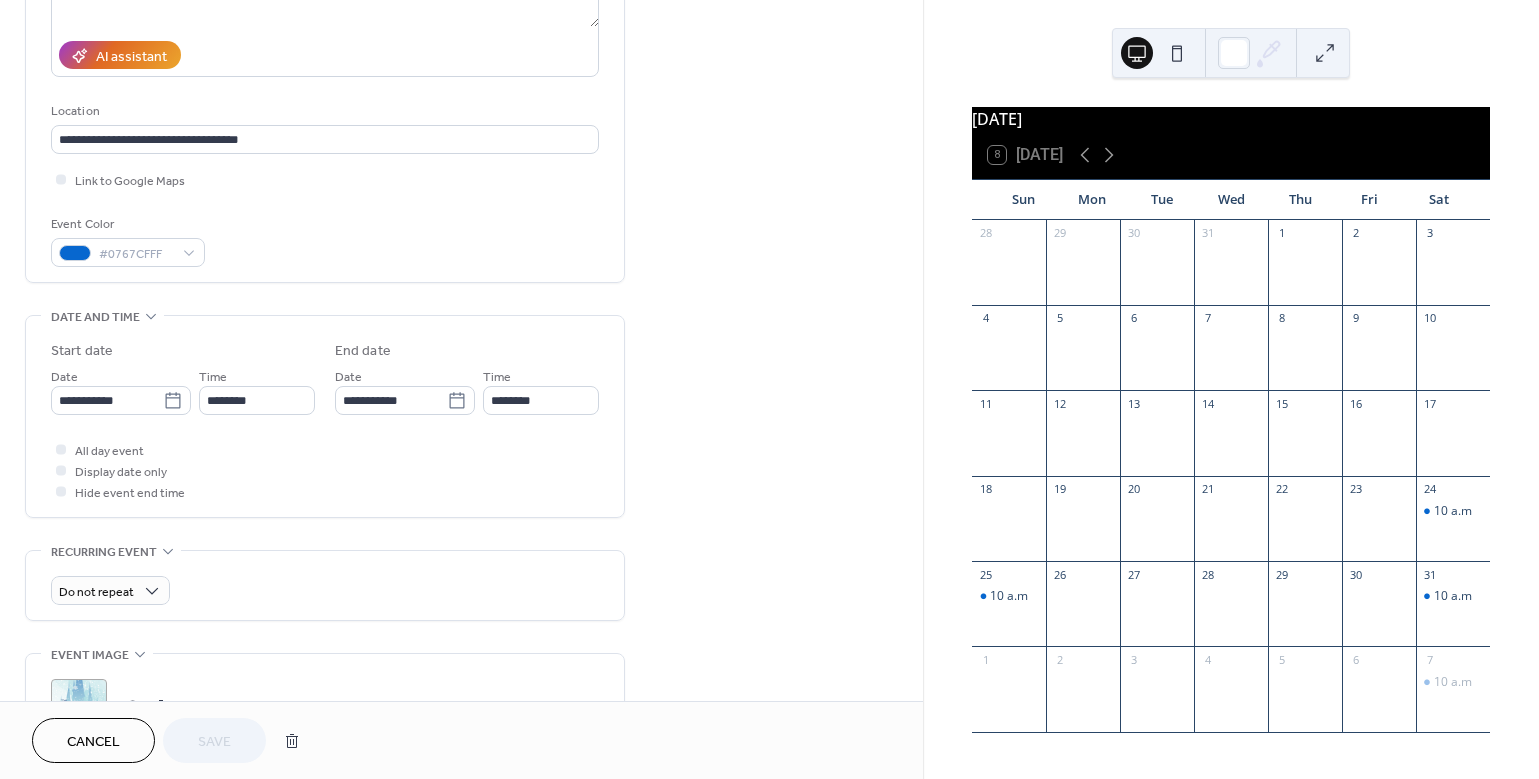 scroll, scrollTop: 424, scrollLeft: 0, axis: vertical 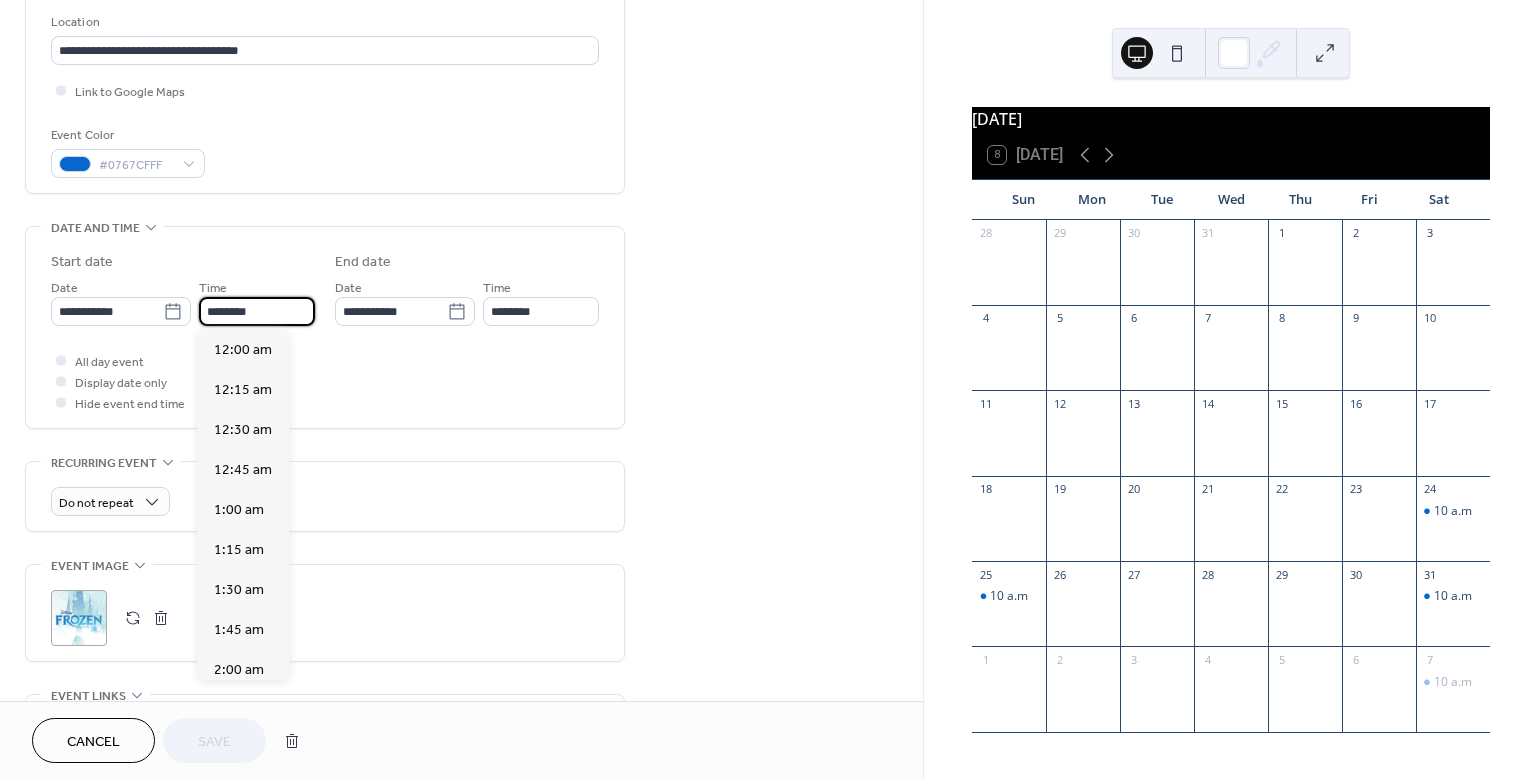 click on "********" at bounding box center [257, 311] 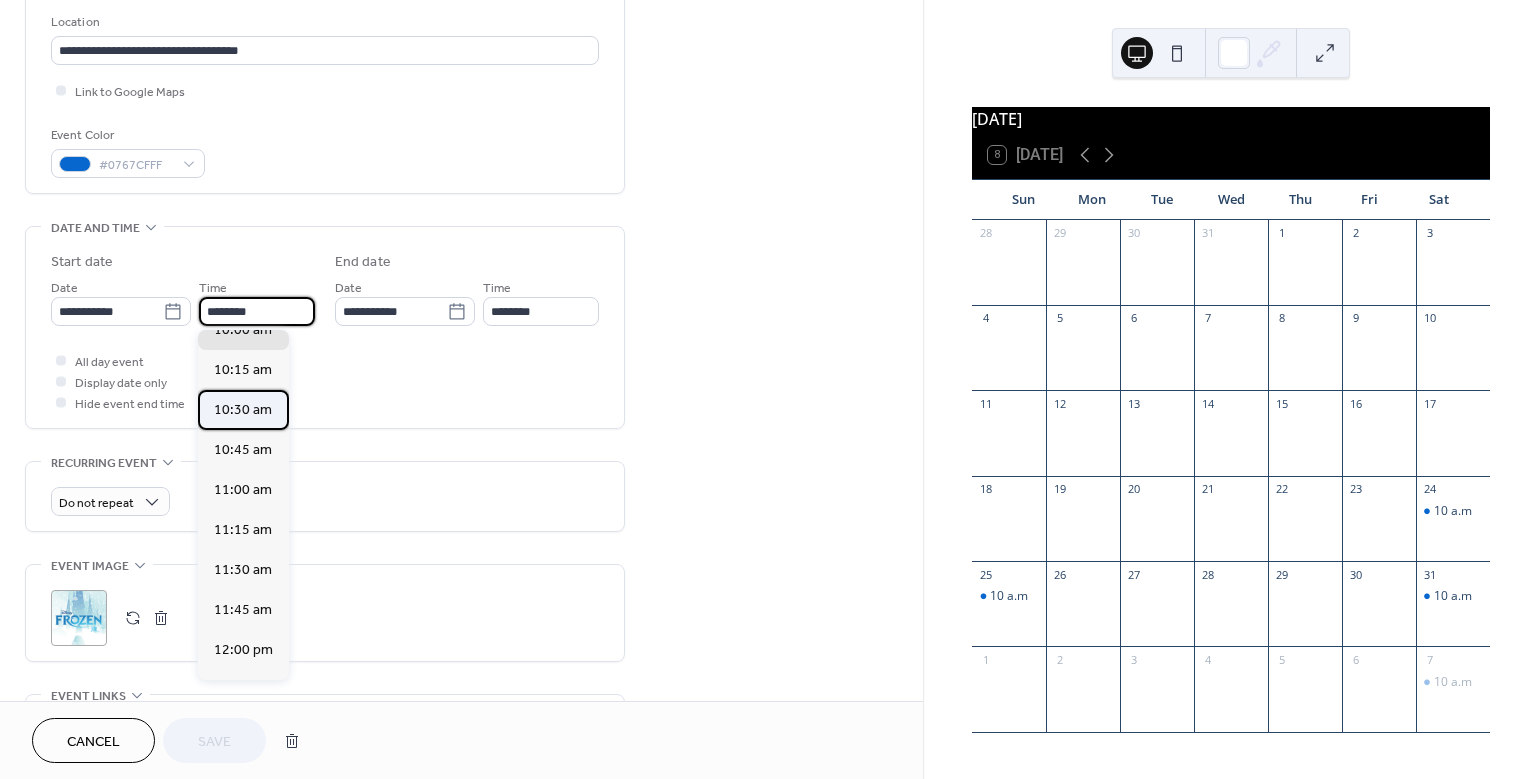 click on "10:30 am" at bounding box center (243, 410) 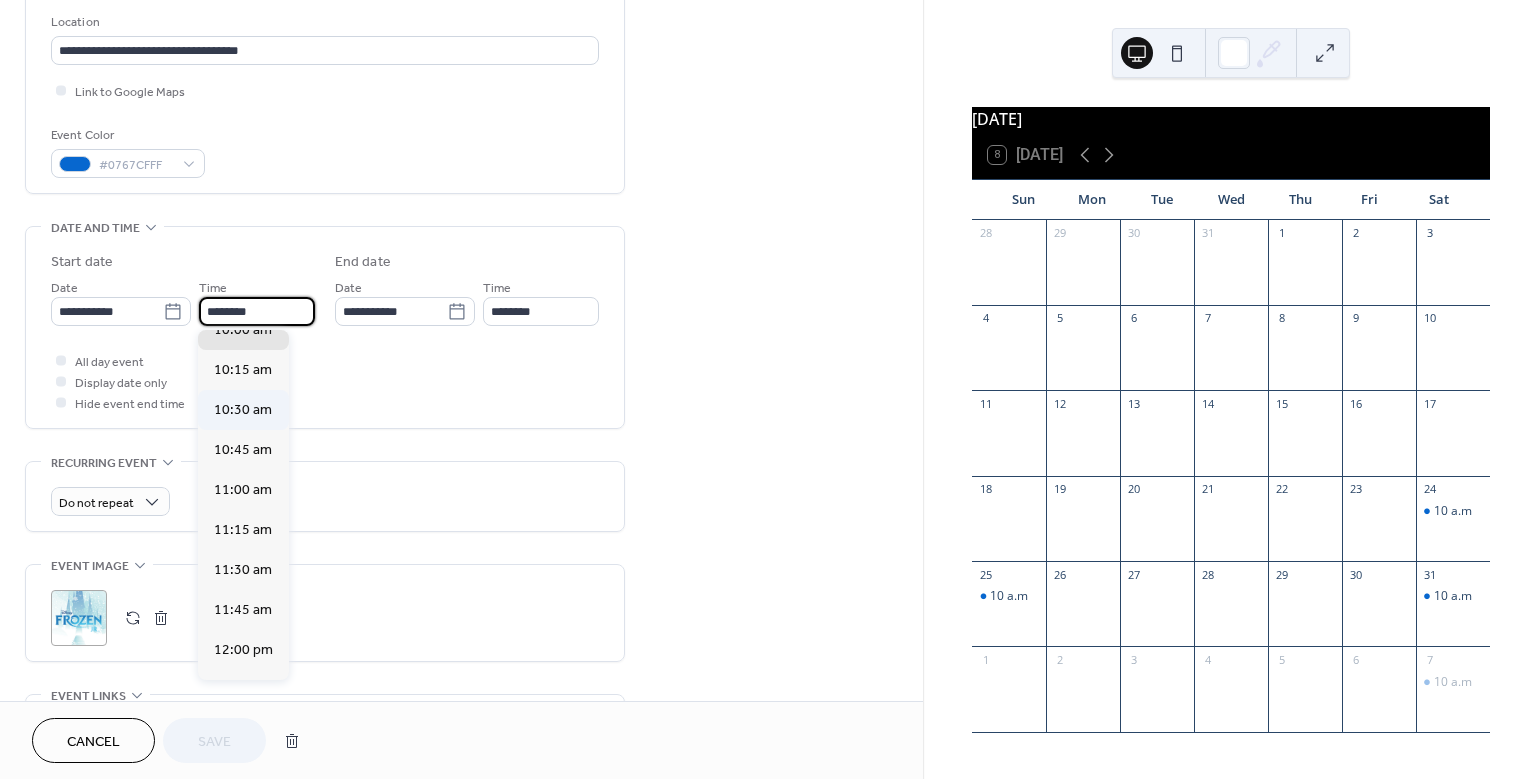 type on "********" 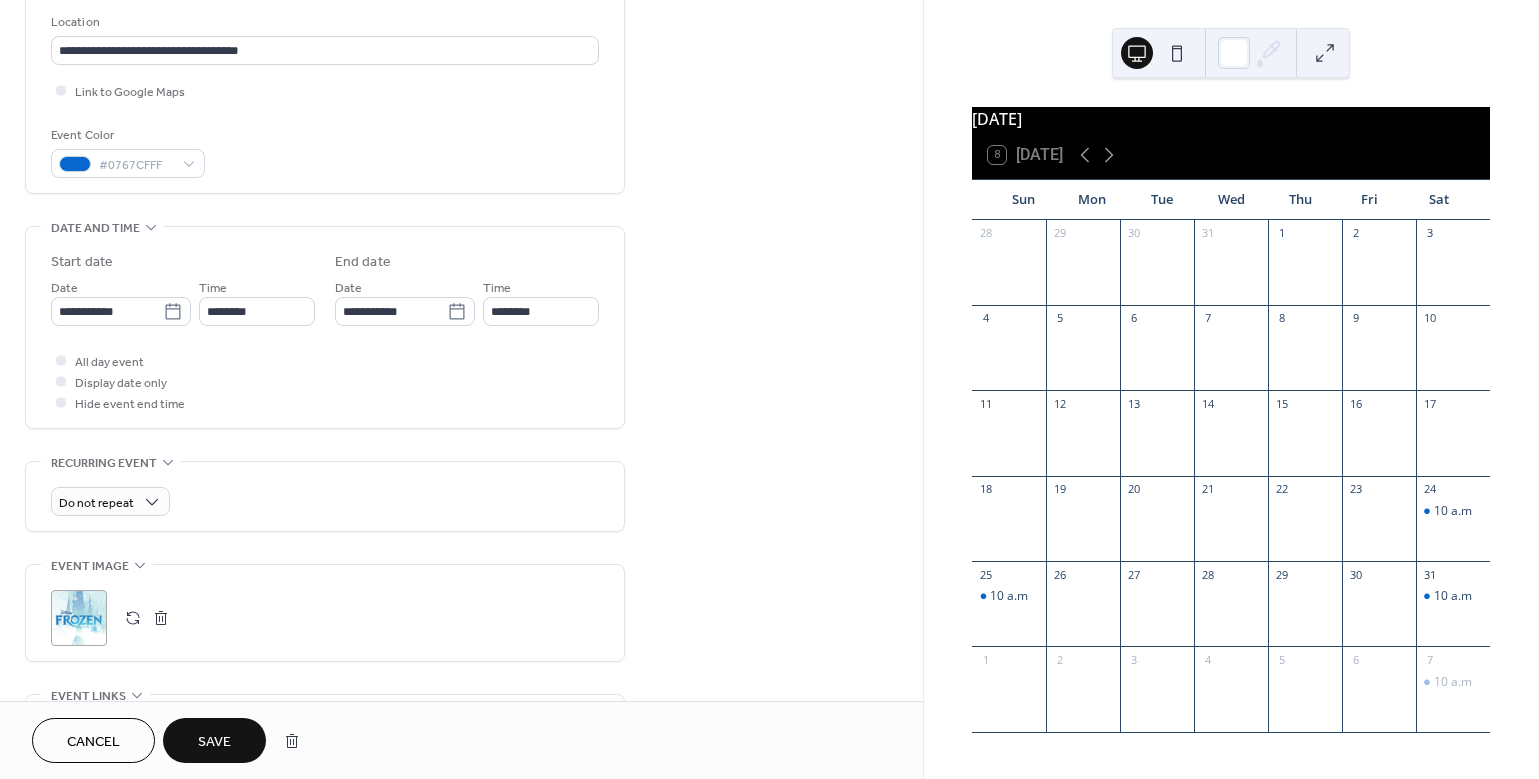 click on "Save" at bounding box center [214, 742] 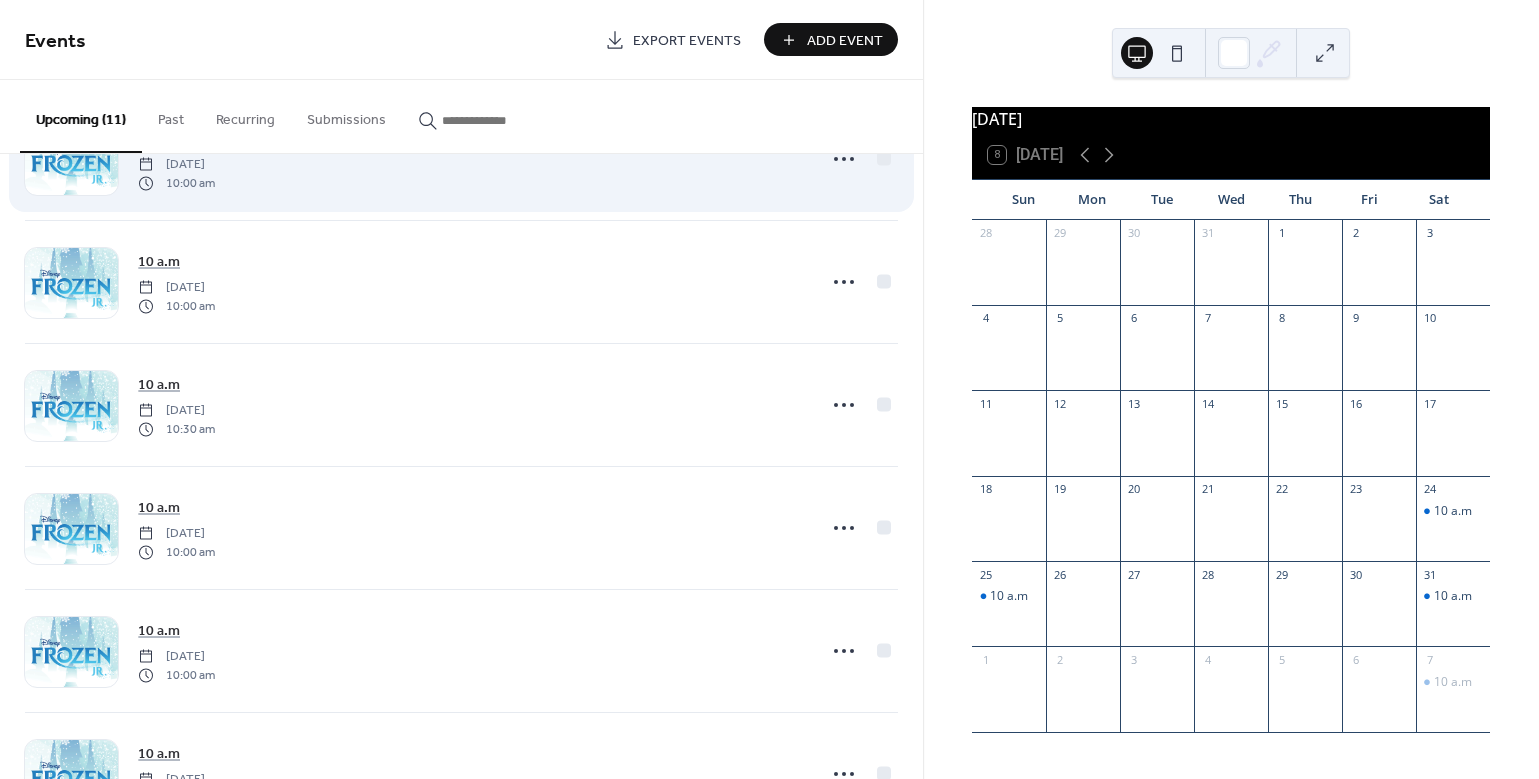 scroll, scrollTop: 530, scrollLeft: 0, axis: vertical 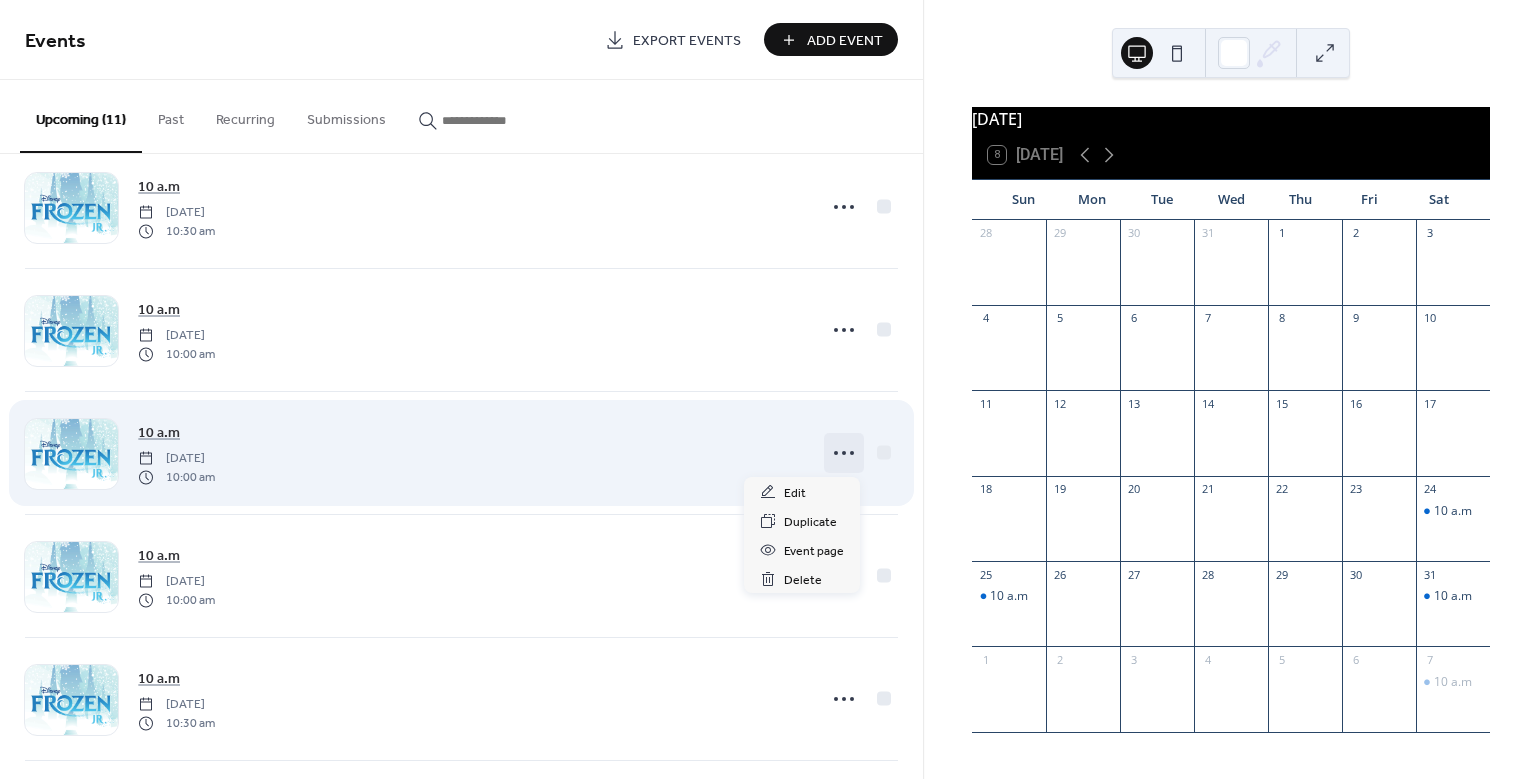 click 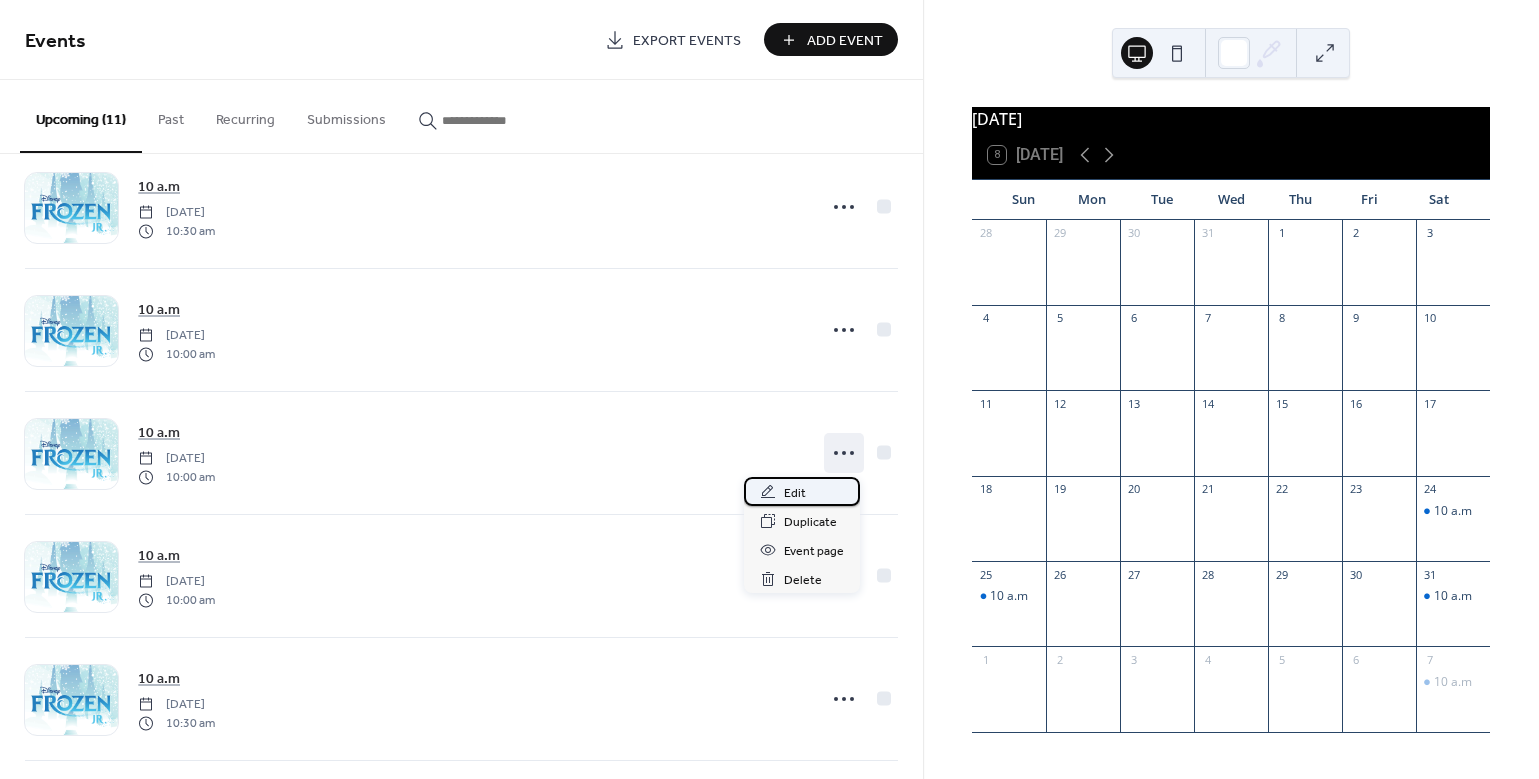 click on "Edit" at bounding box center (802, 491) 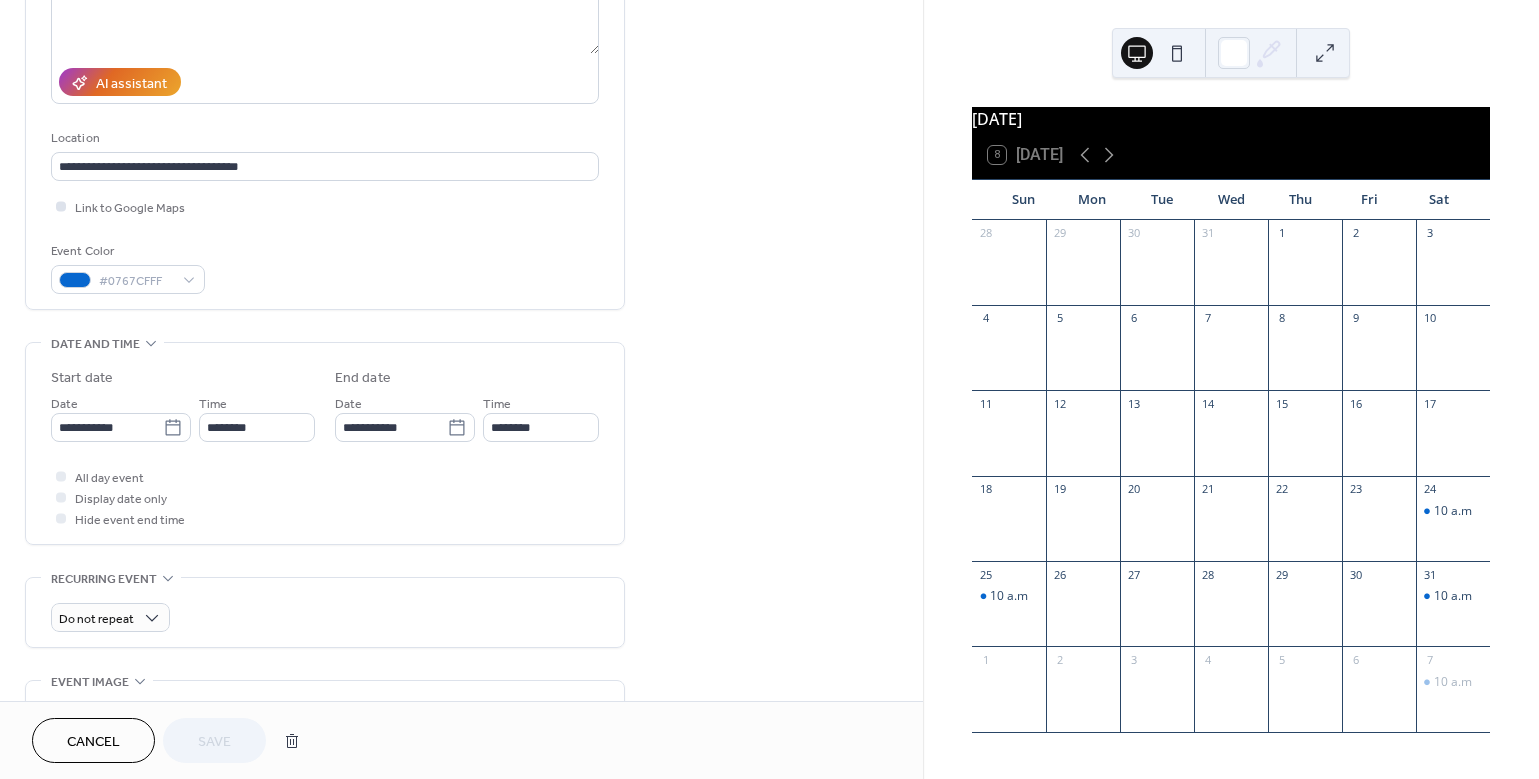 scroll, scrollTop: 379, scrollLeft: 0, axis: vertical 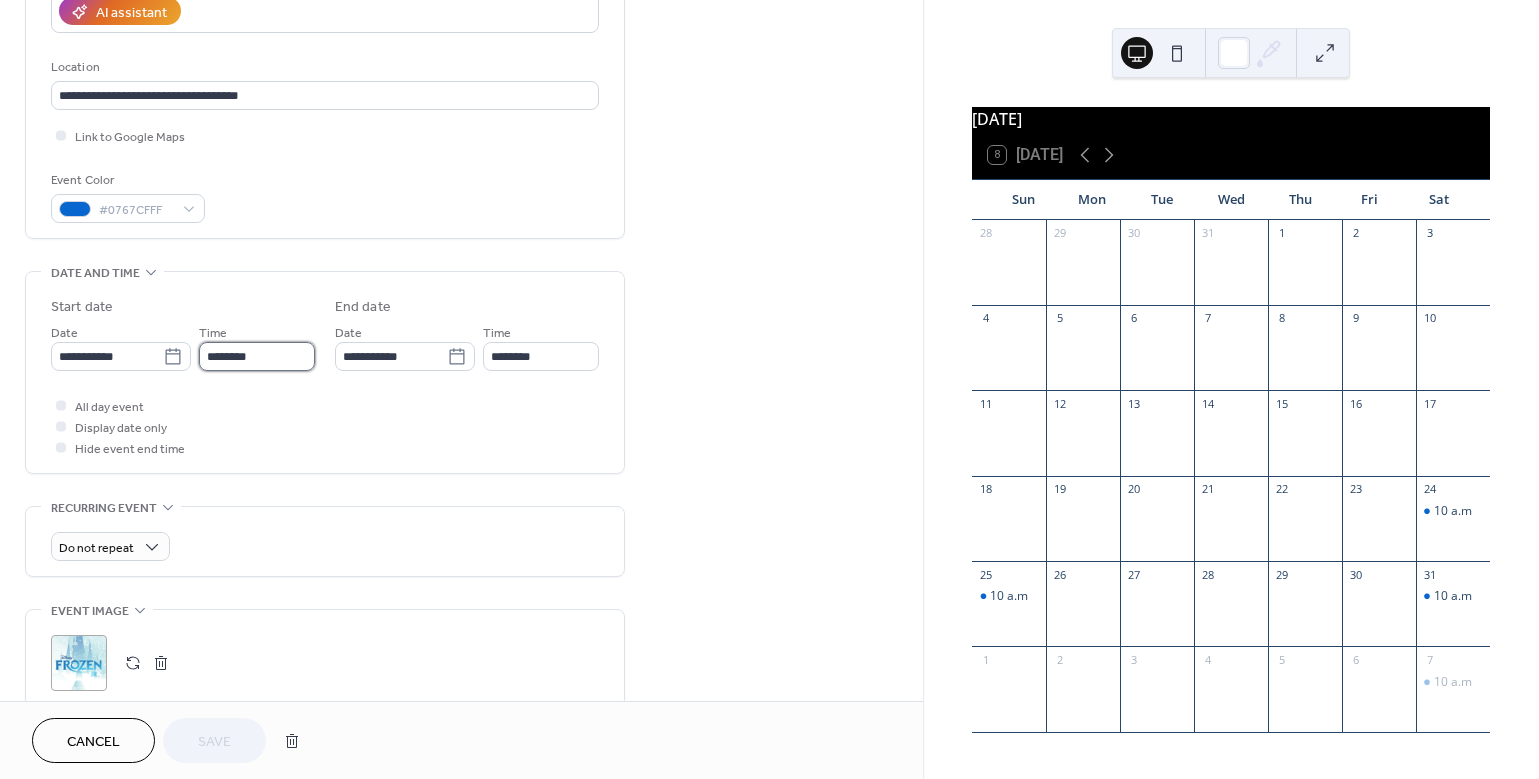 click on "********" at bounding box center (257, 356) 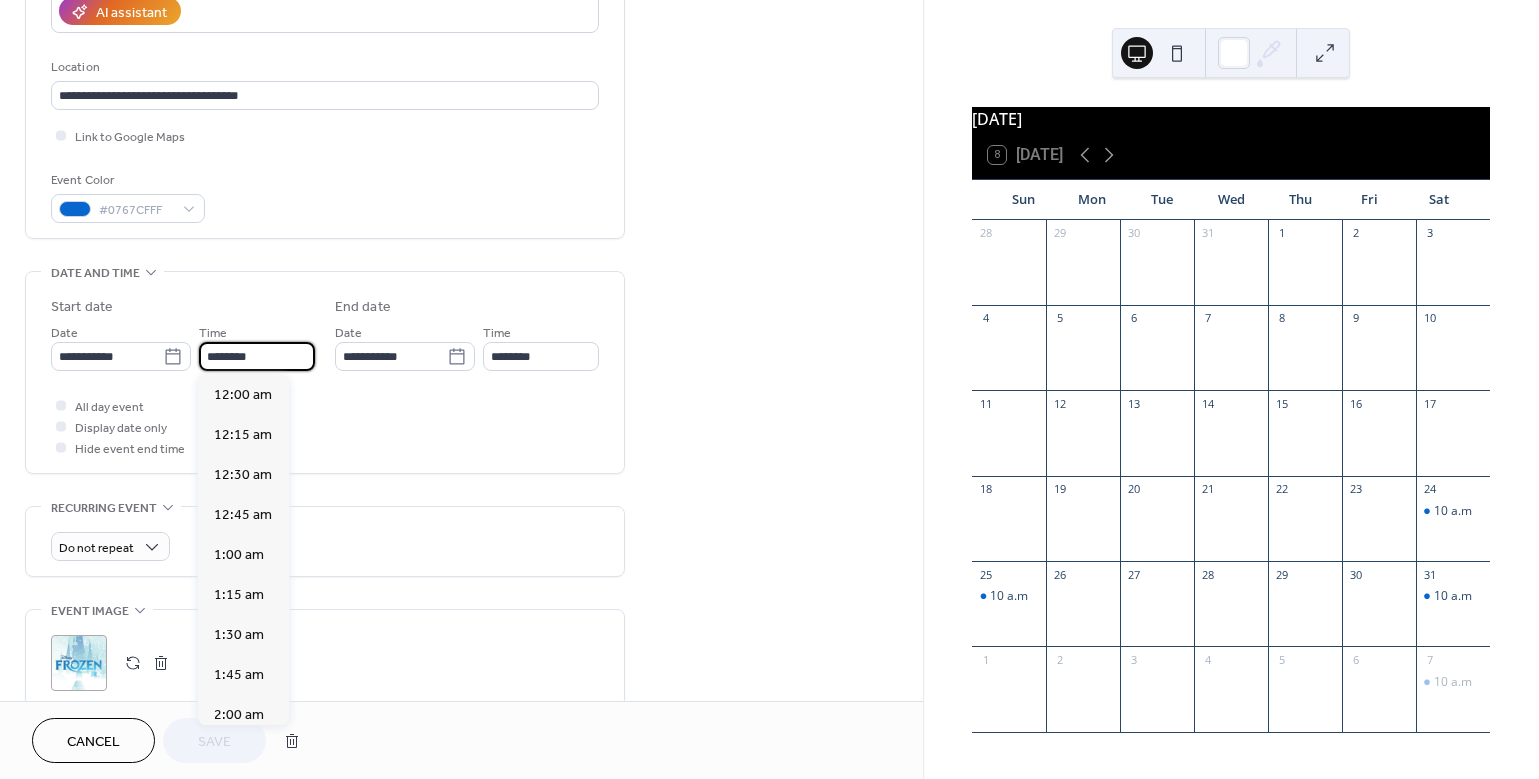 scroll, scrollTop: 1620, scrollLeft: 0, axis: vertical 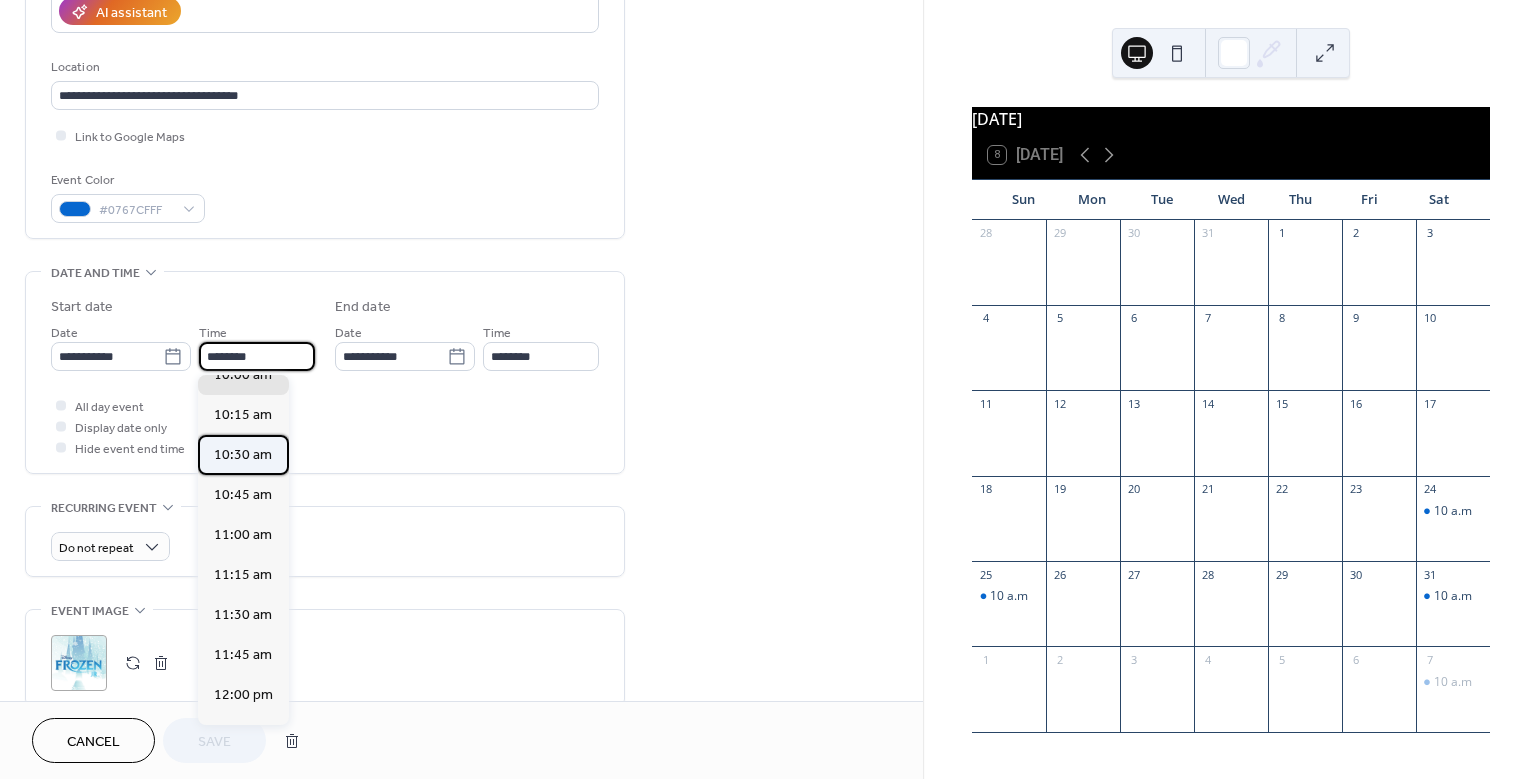 click on "10:30 am" at bounding box center [243, 455] 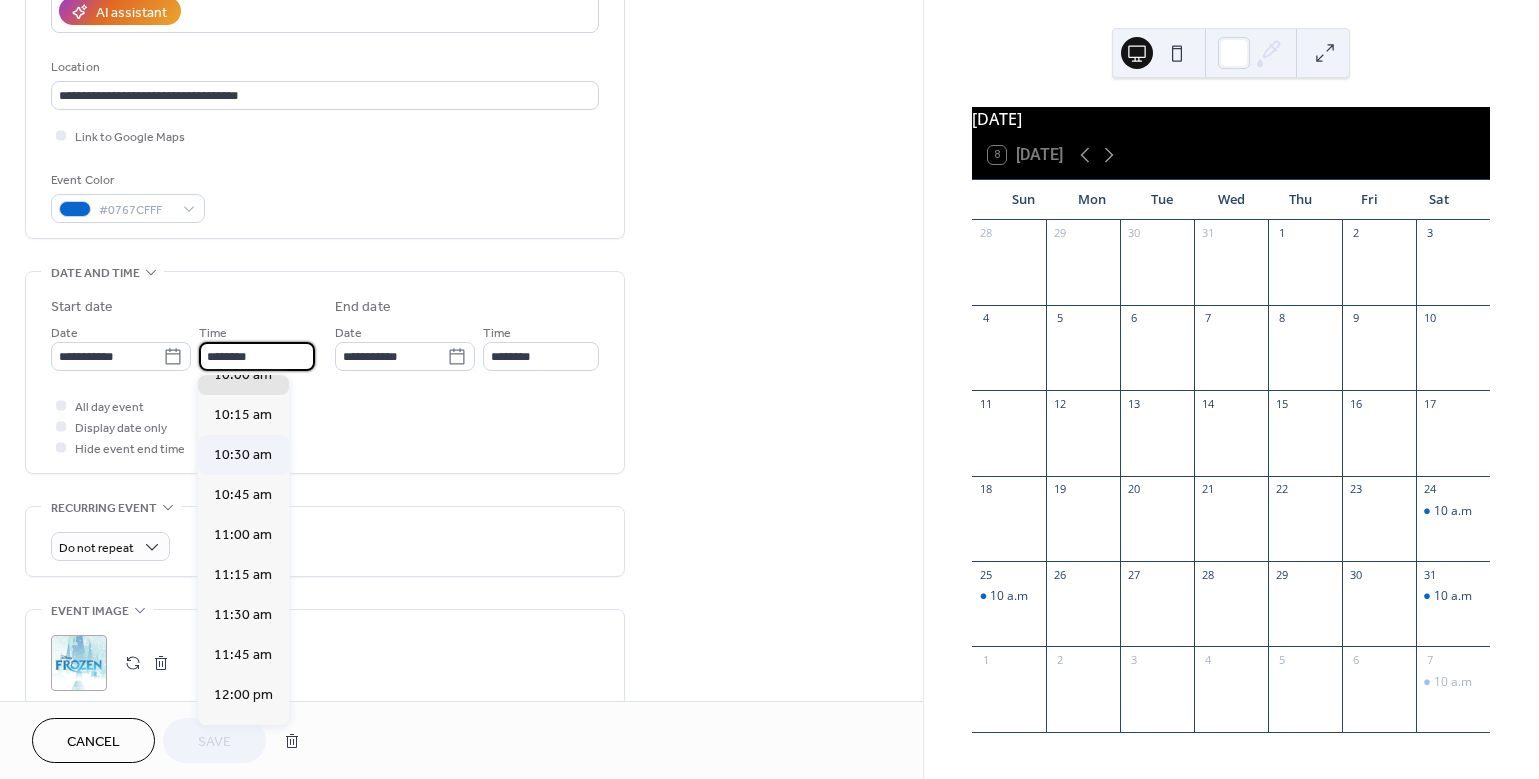 type on "********" 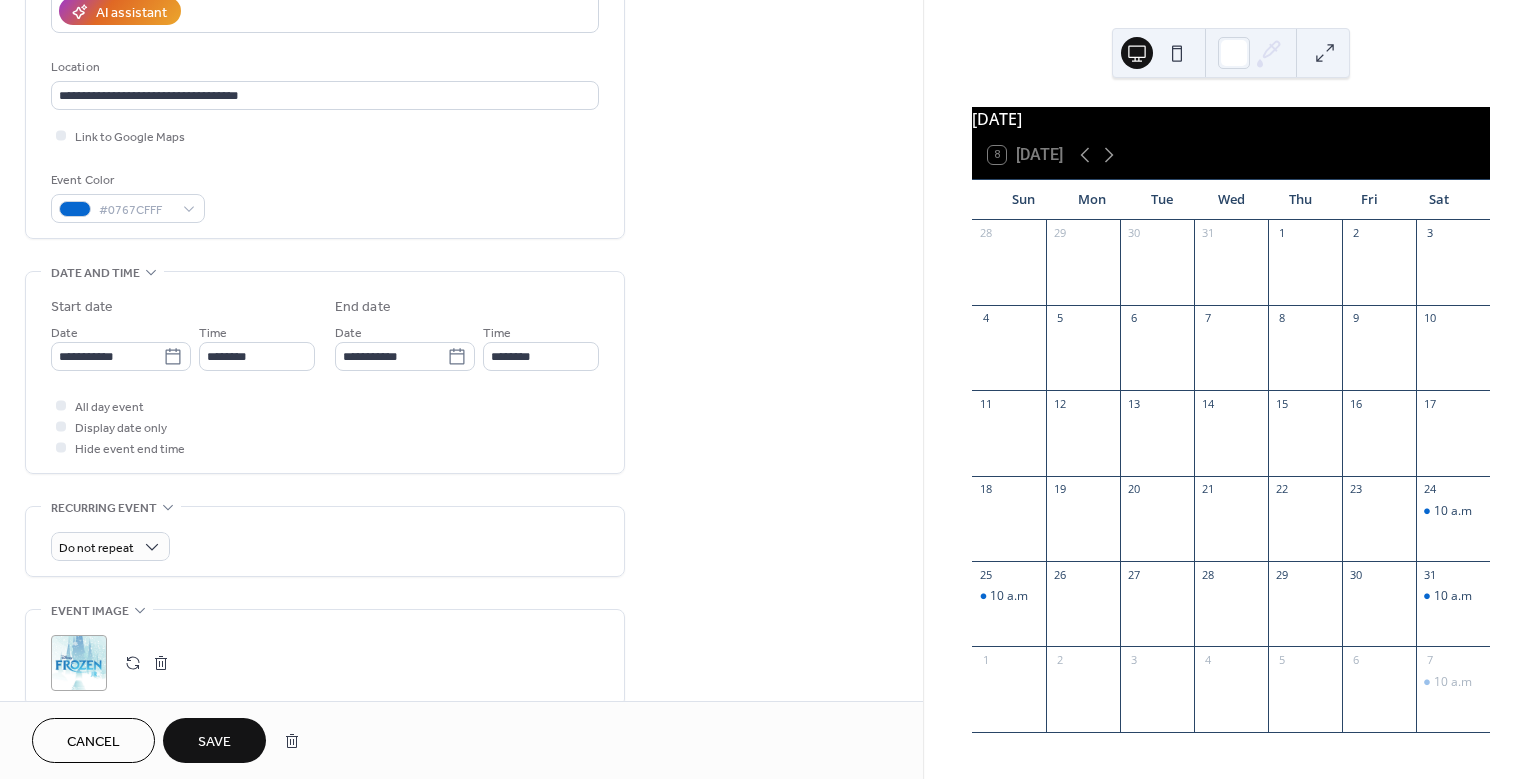 click on "Save" at bounding box center (214, 740) 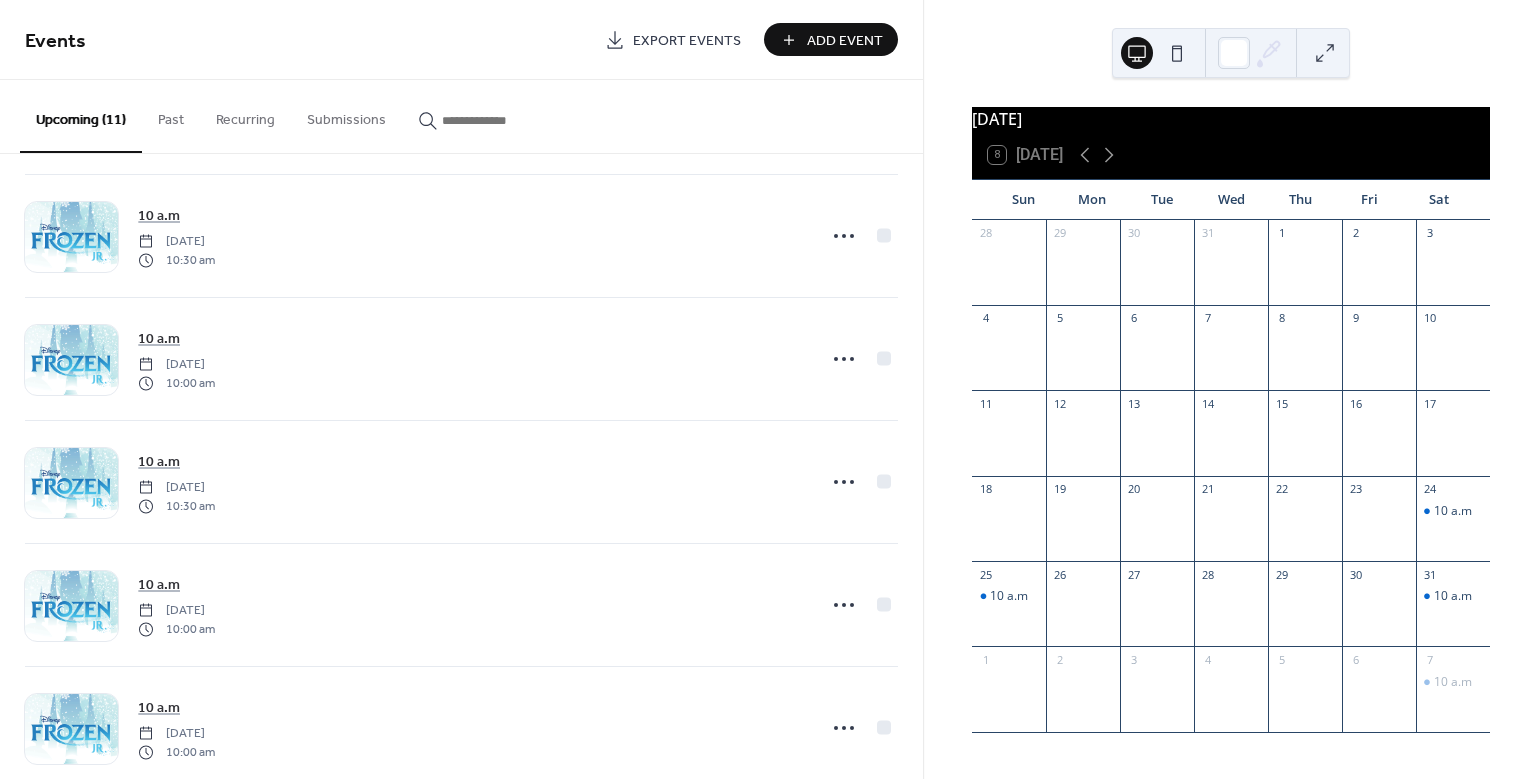 scroll, scrollTop: 787, scrollLeft: 0, axis: vertical 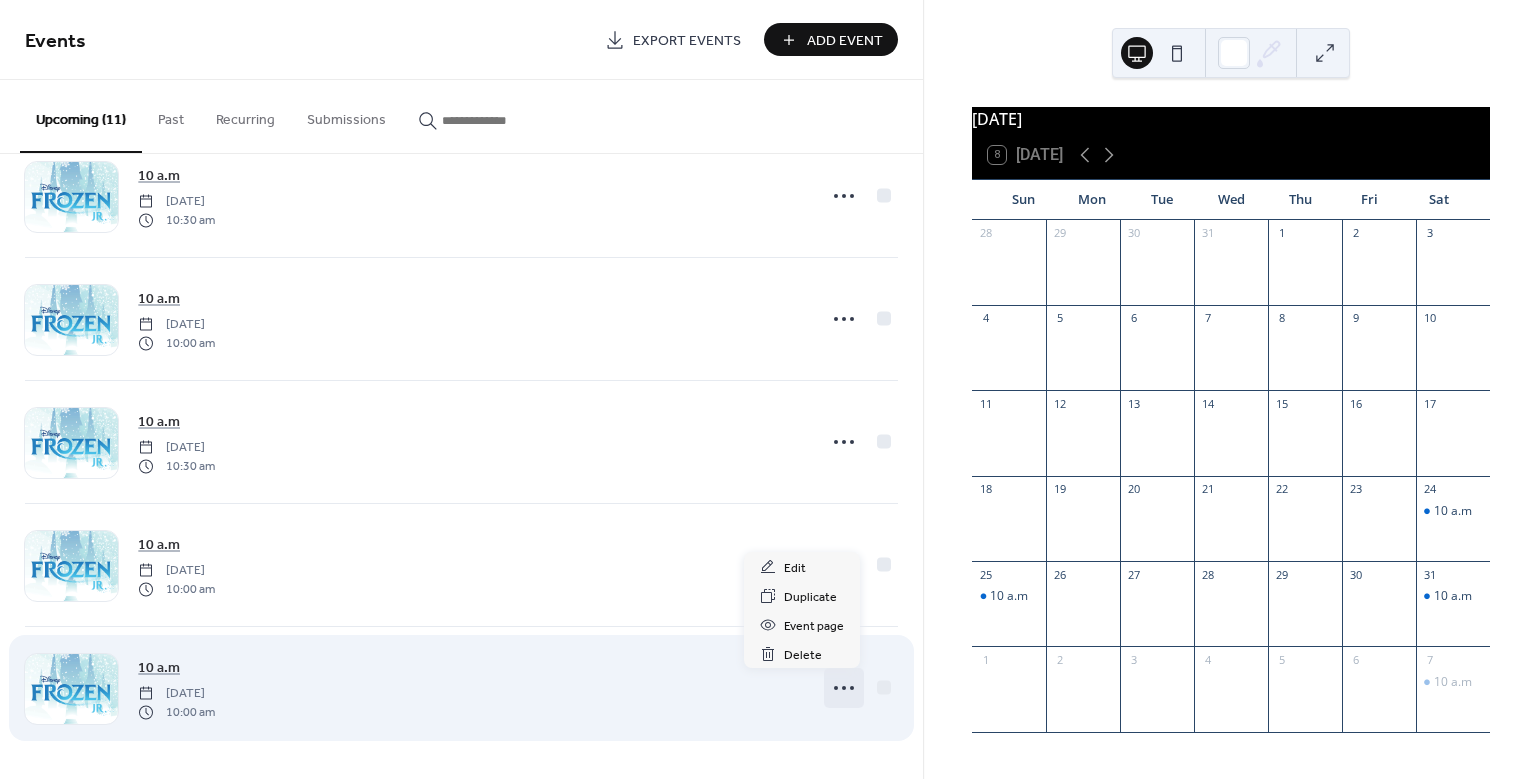 click 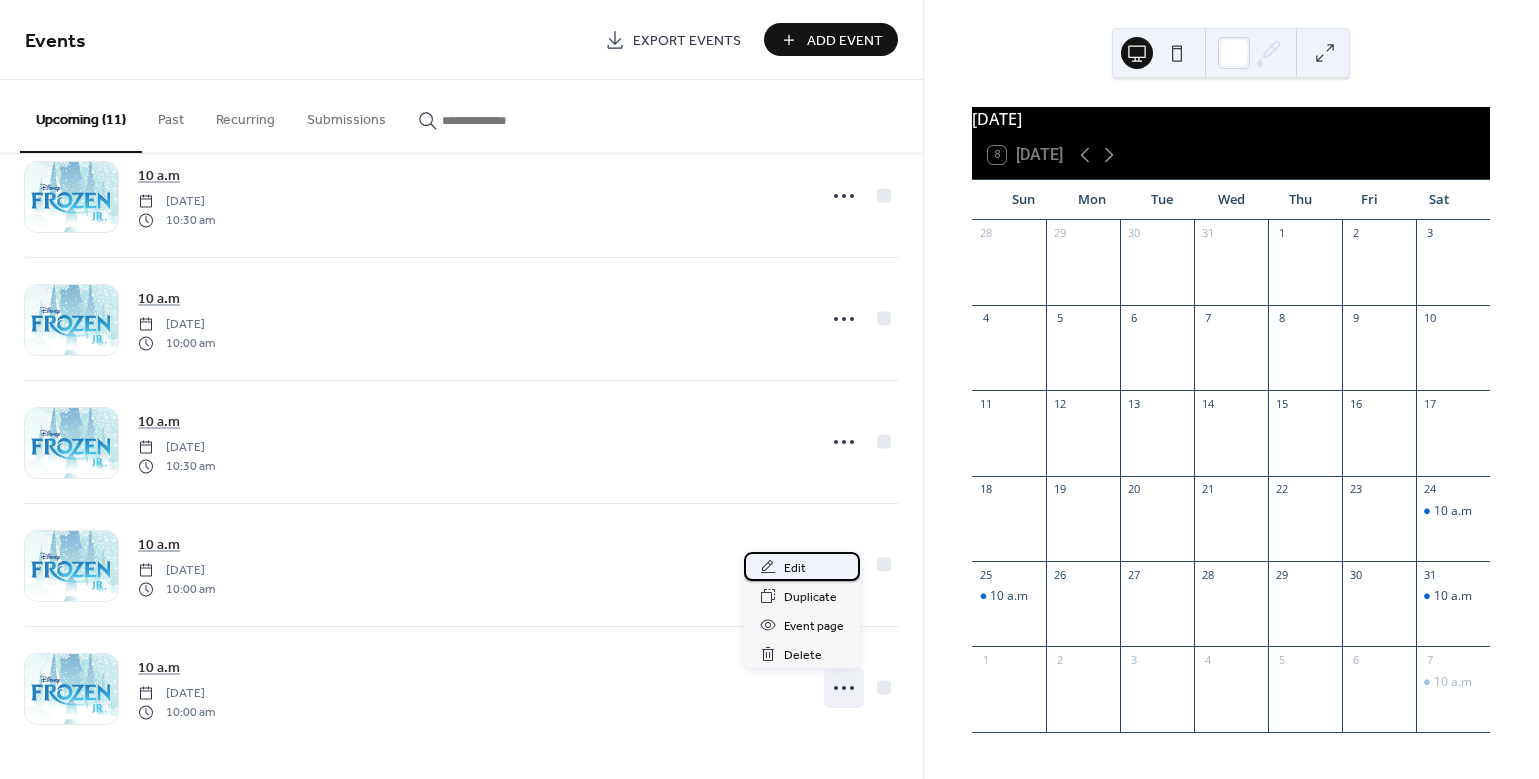 click on "Edit" at bounding box center [795, 568] 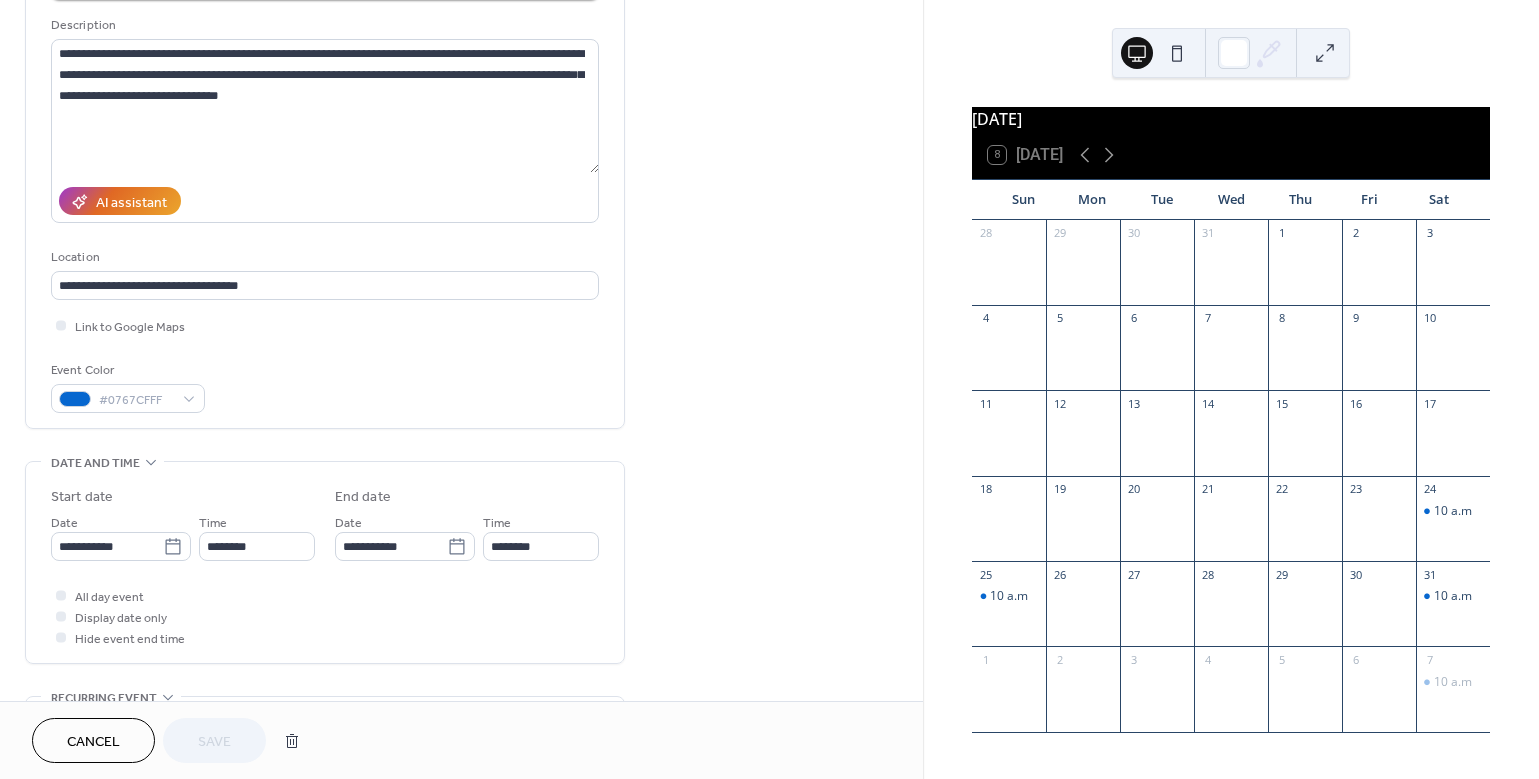scroll, scrollTop: 292, scrollLeft: 0, axis: vertical 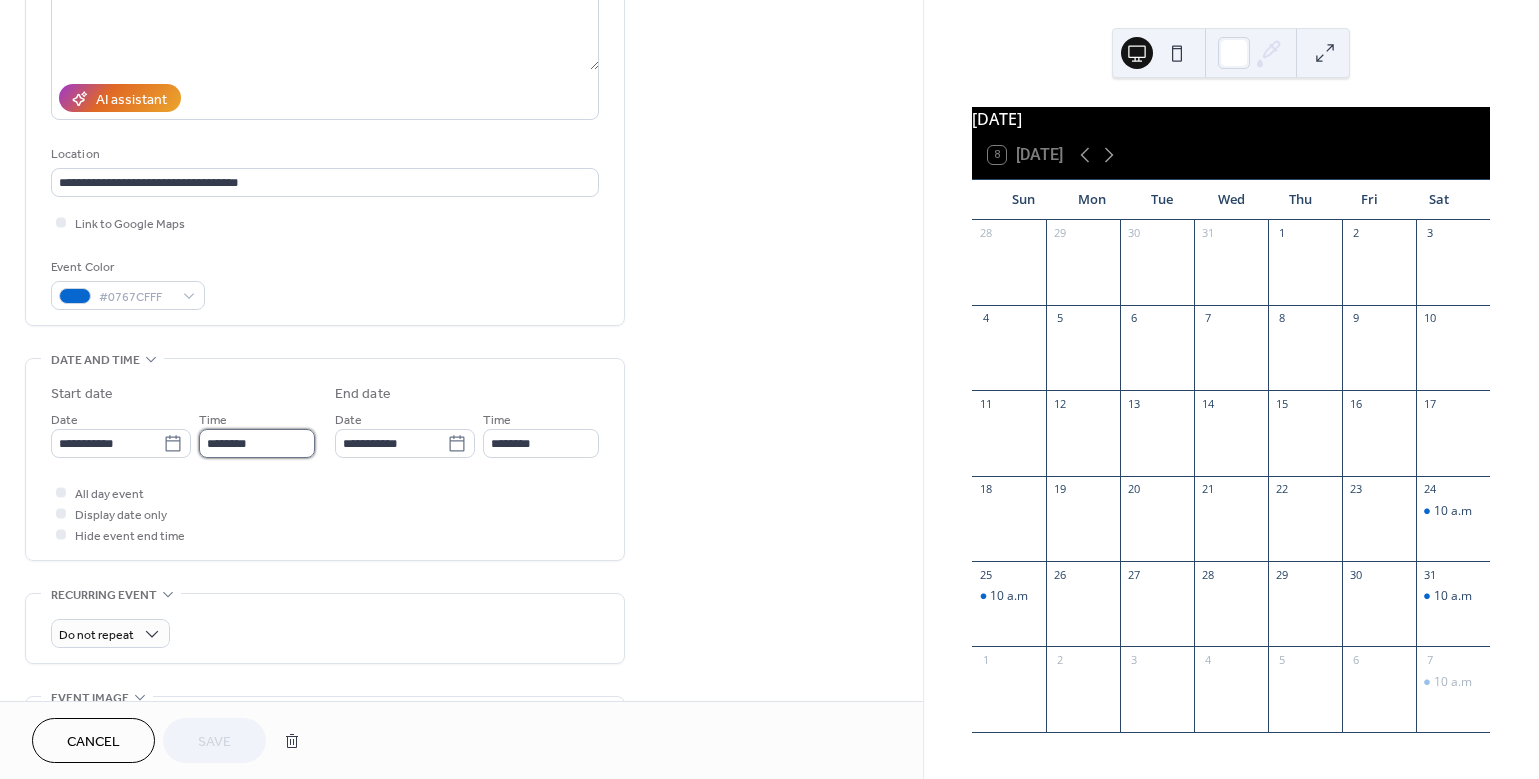 click on "********" at bounding box center (257, 443) 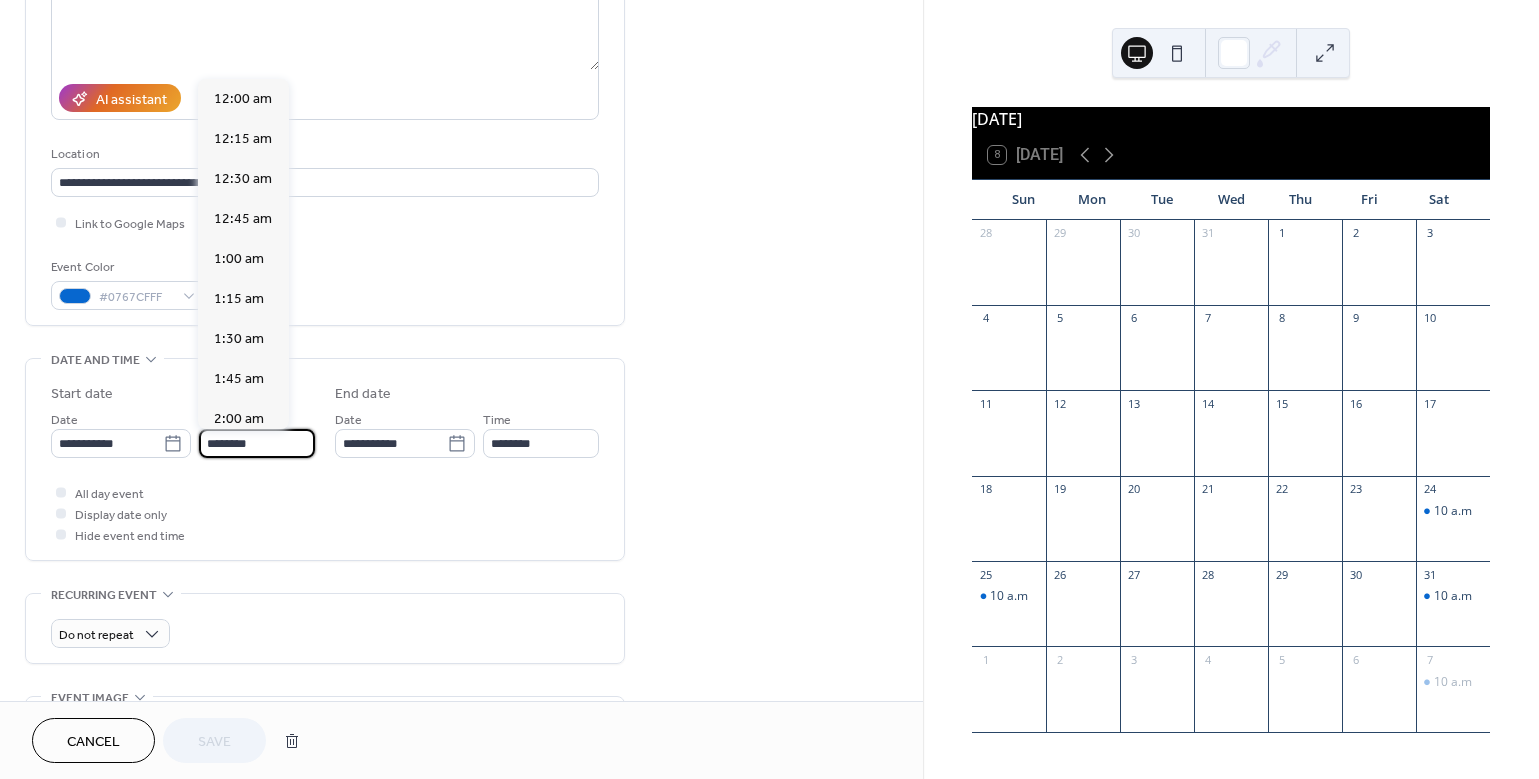 scroll, scrollTop: 1620, scrollLeft: 0, axis: vertical 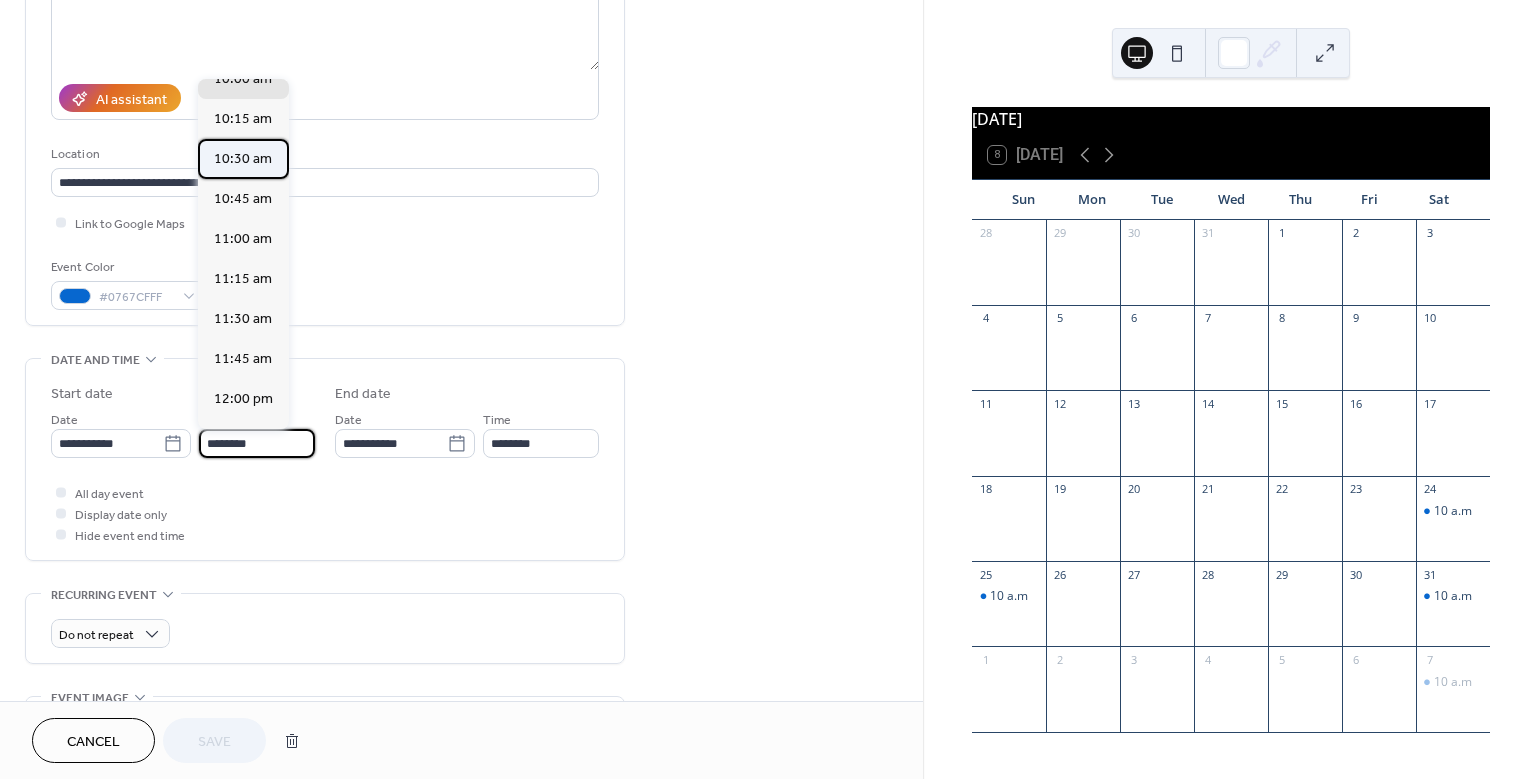 click on "10:30 am" at bounding box center [243, 159] 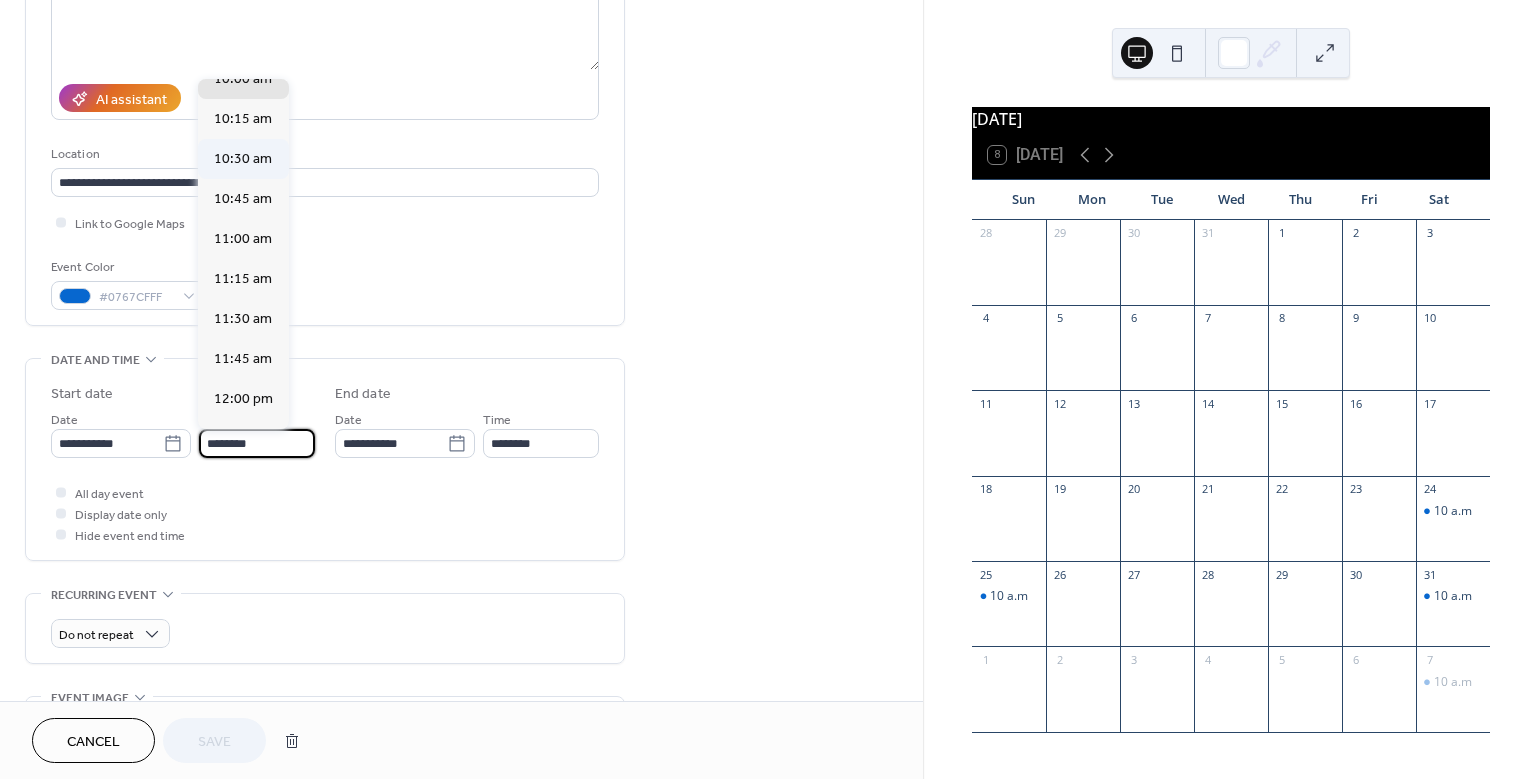 type on "********" 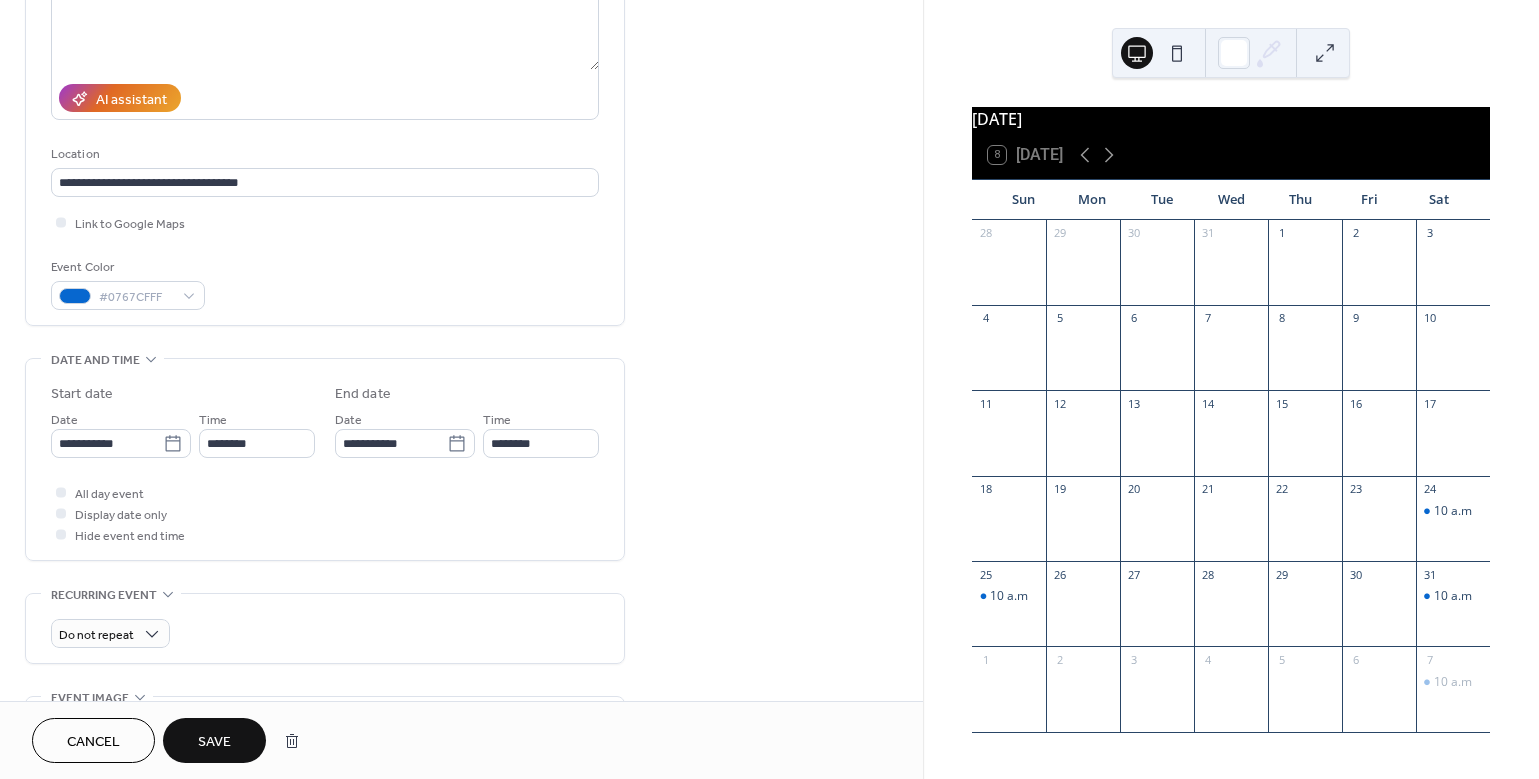 click on "Save" at bounding box center [214, 742] 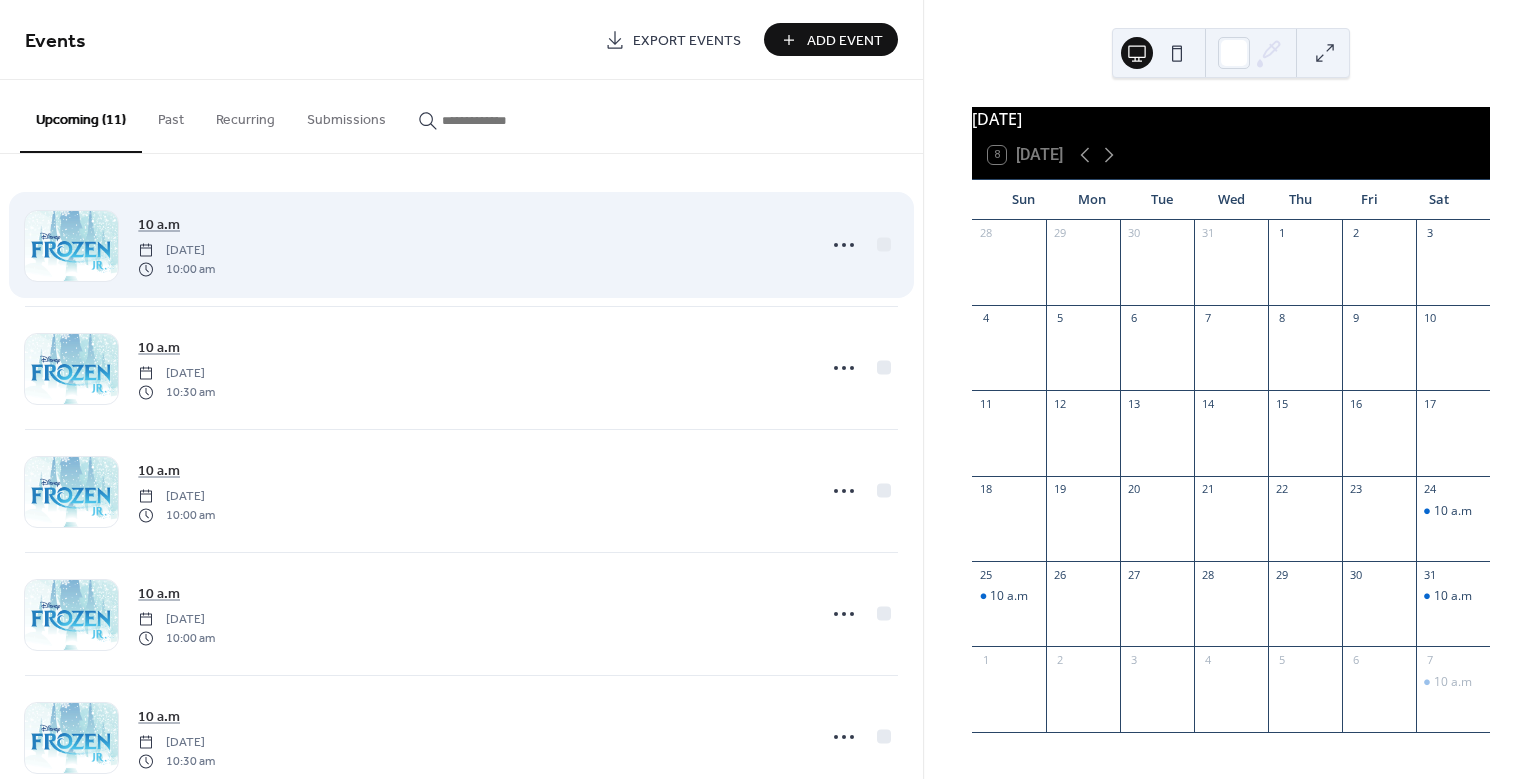 scroll, scrollTop: 119, scrollLeft: 0, axis: vertical 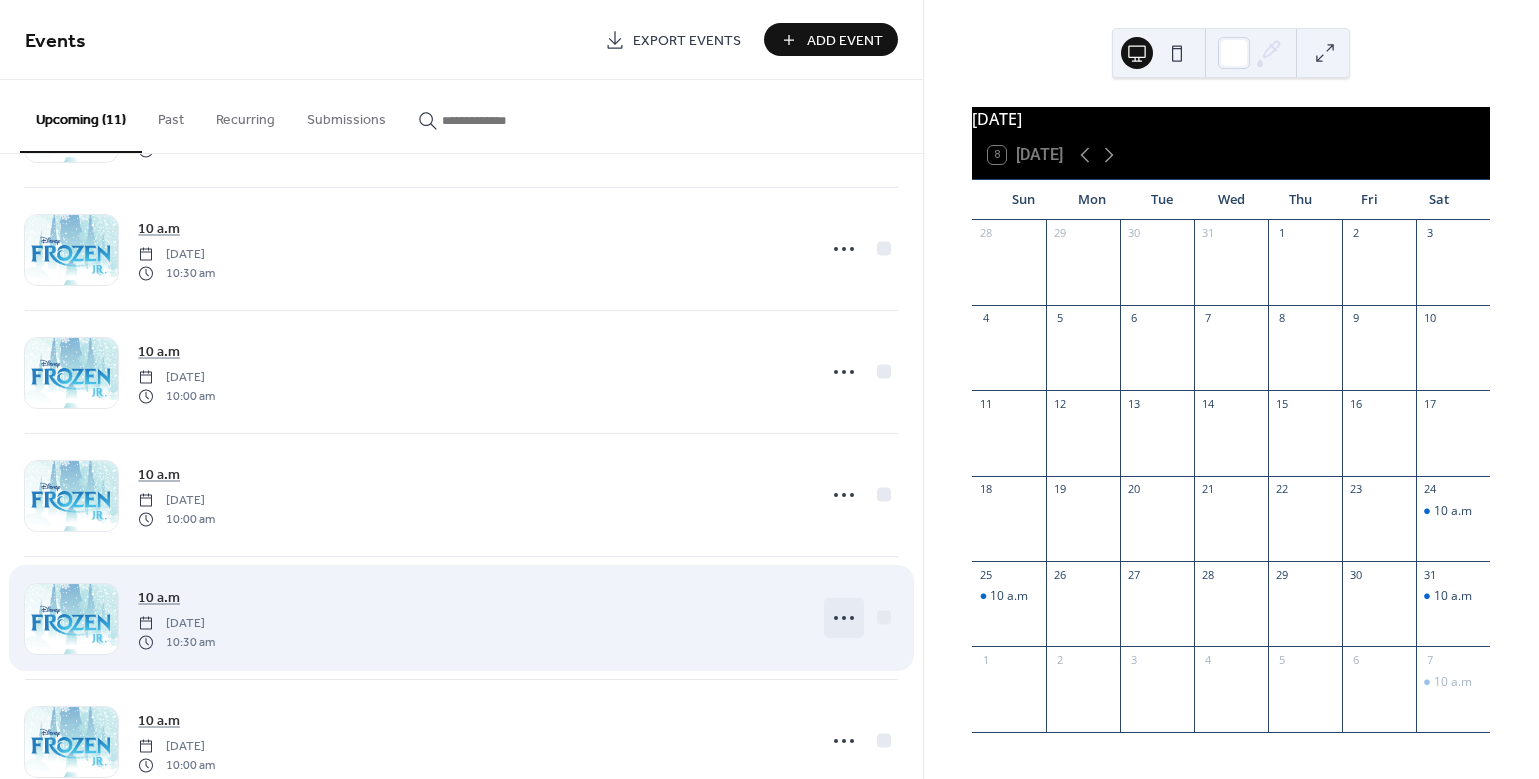 click 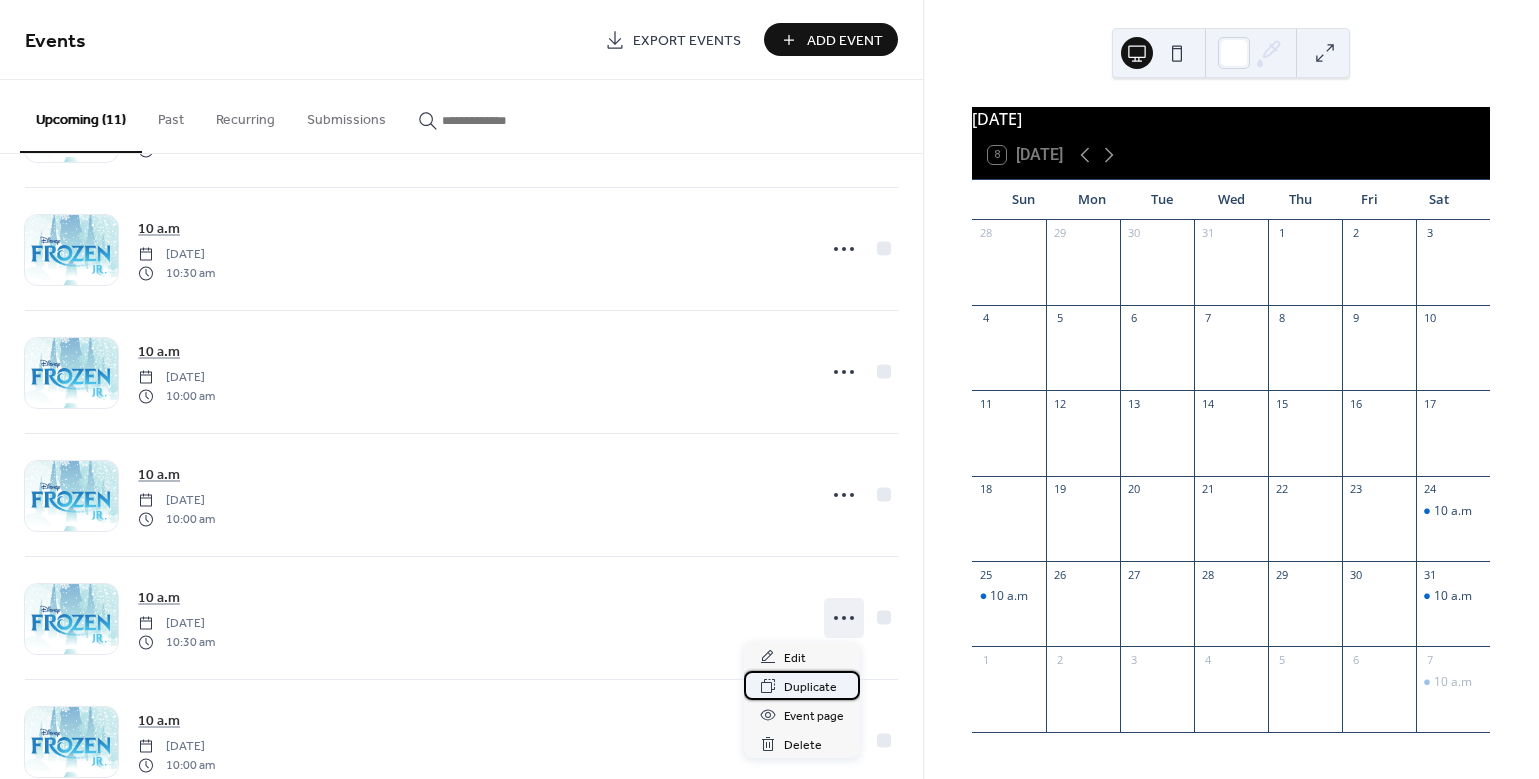 click on "Duplicate" at bounding box center (810, 687) 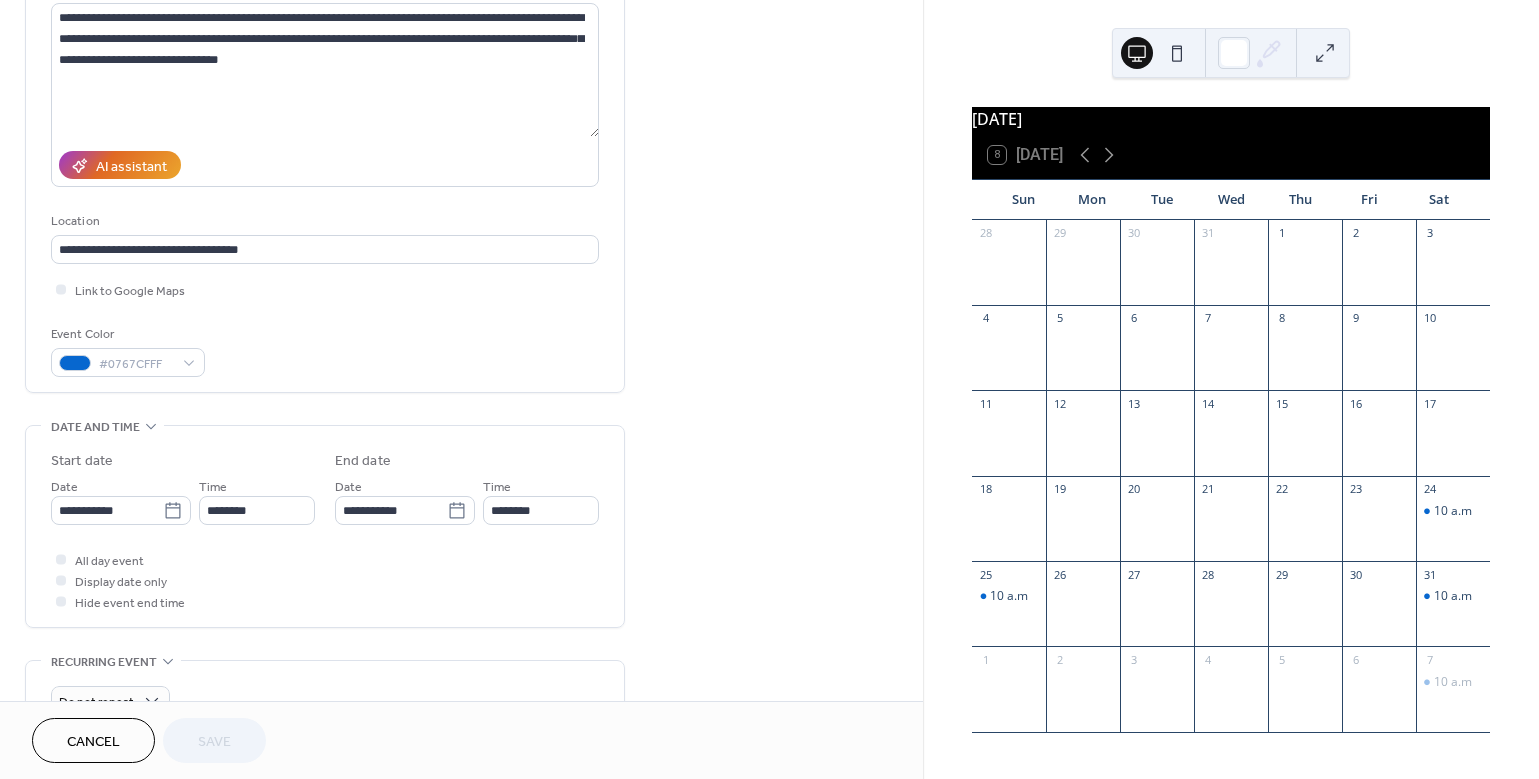 scroll, scrollTop: 243, scrollLeft: 0, axis: vertical 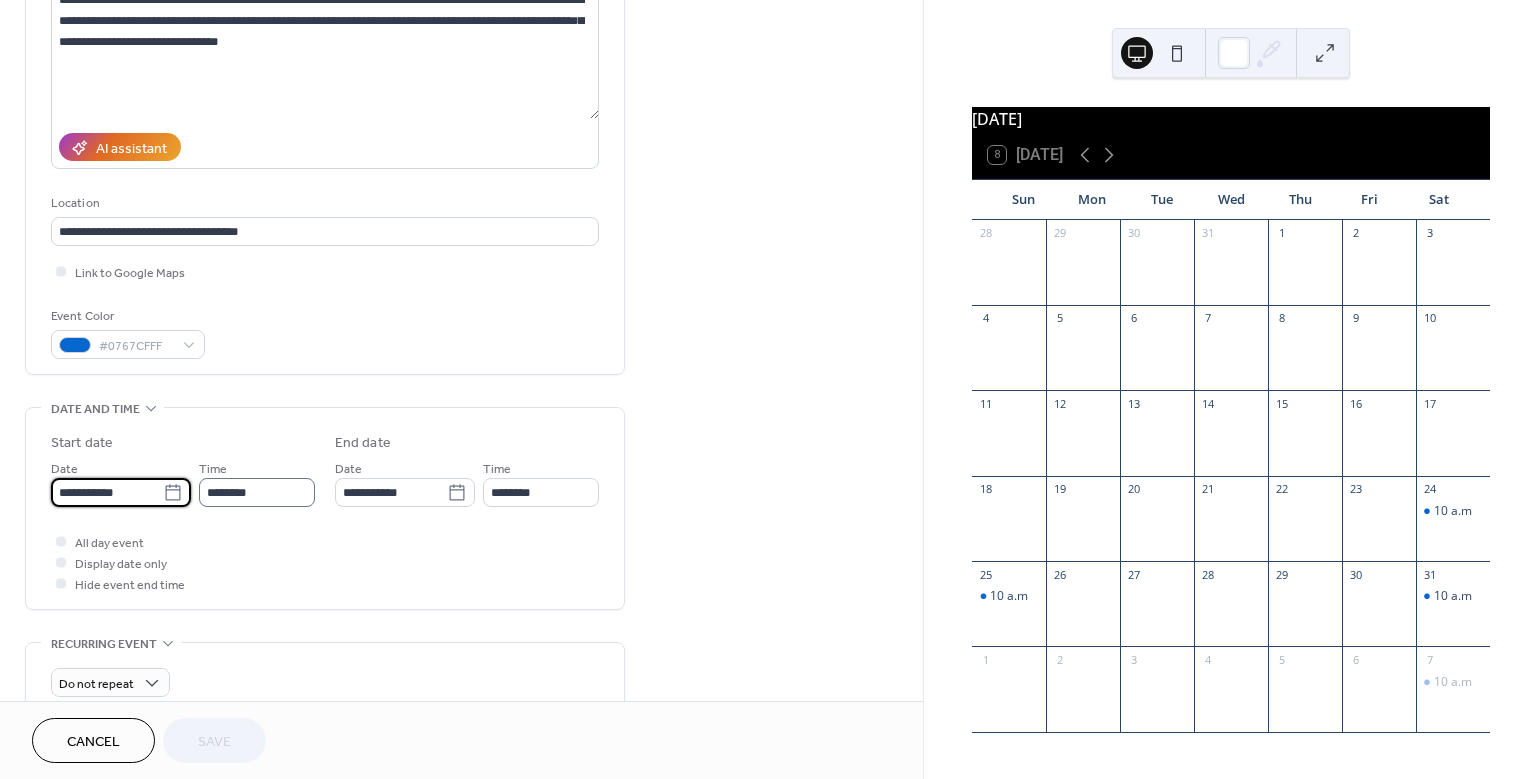 click on "**********" at bounding box center (107, 492) 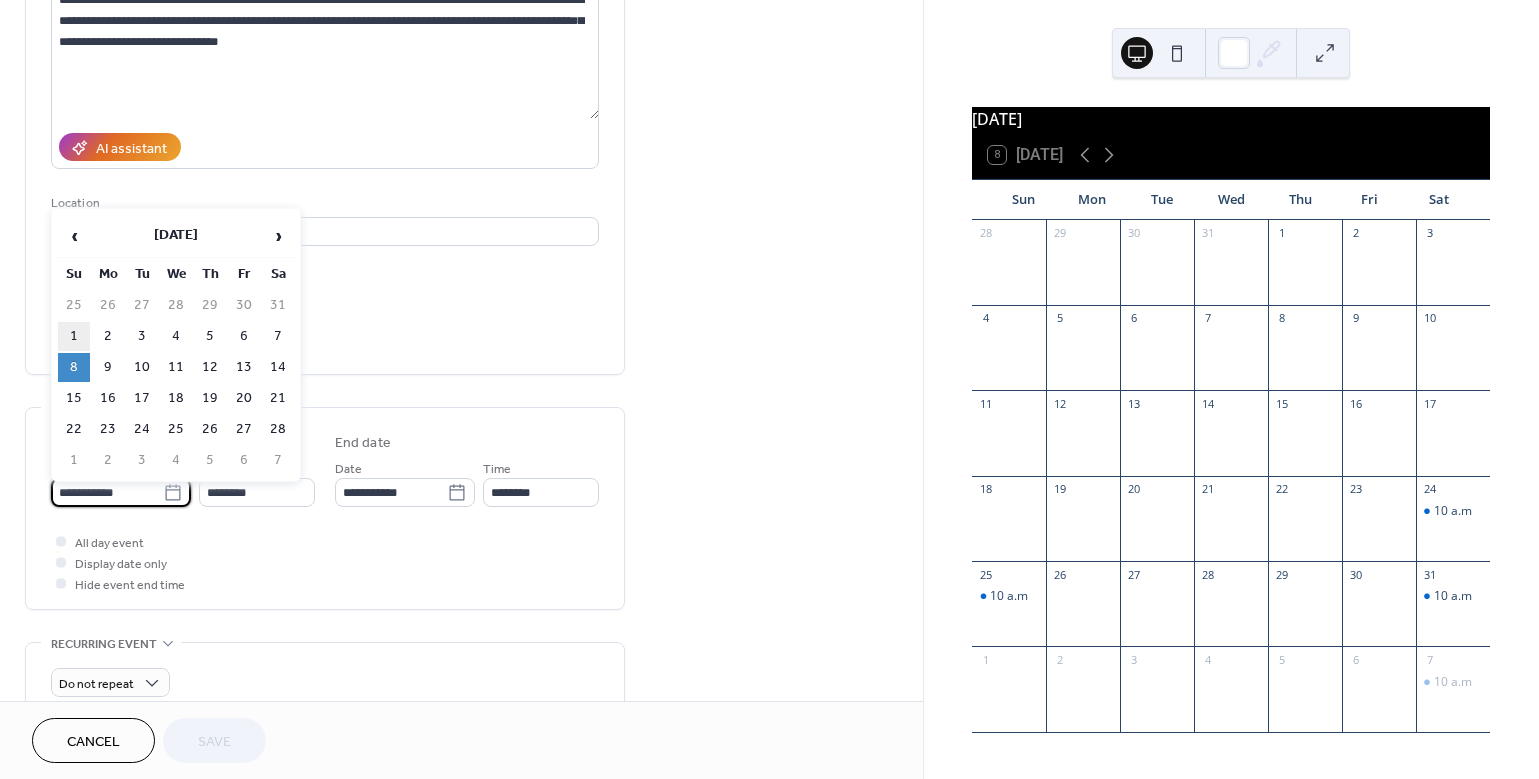 click on "1" at bounding box center [74, 336] 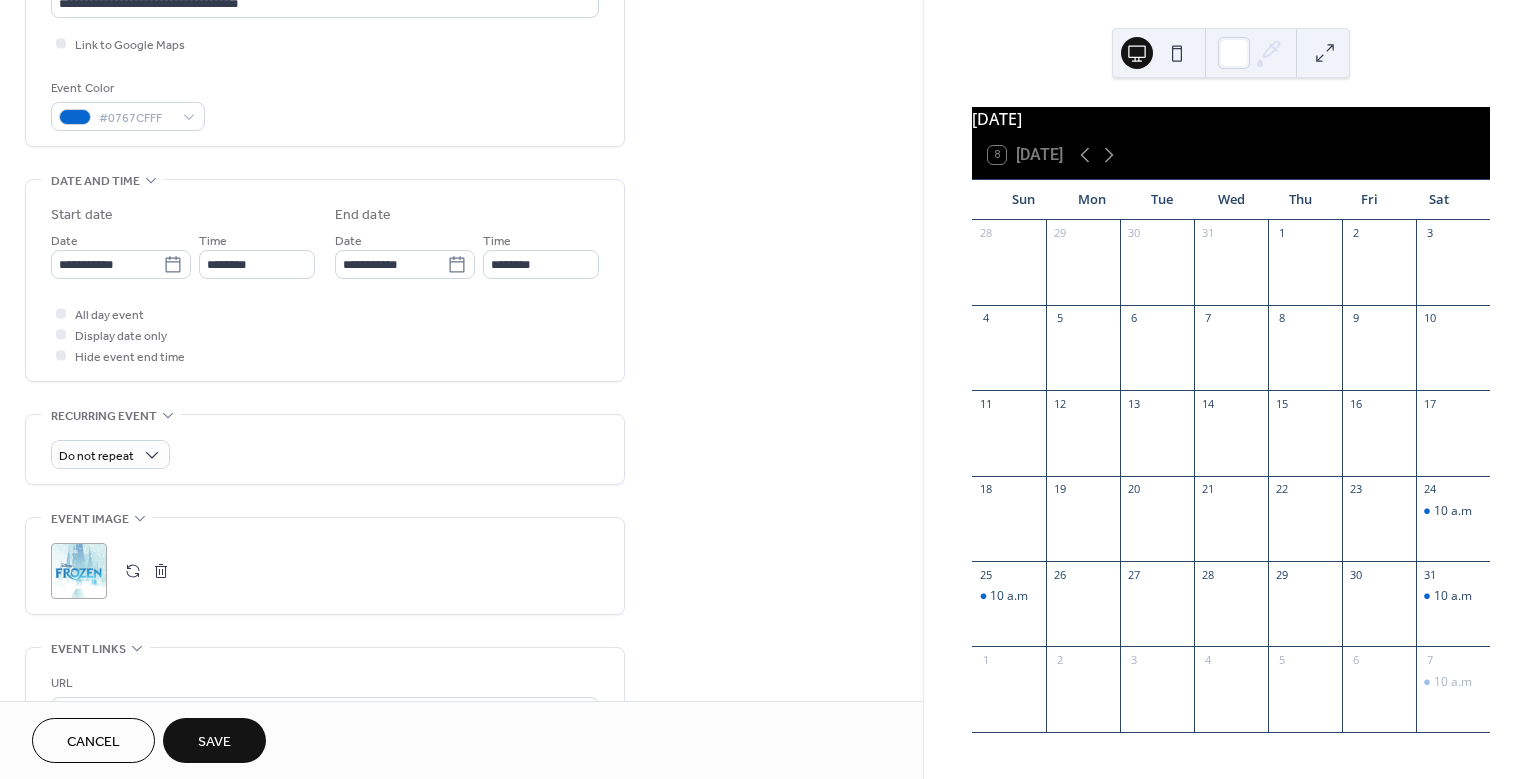 scroll, scrollTop: 546, scrollLeft: 0, axis: vertical 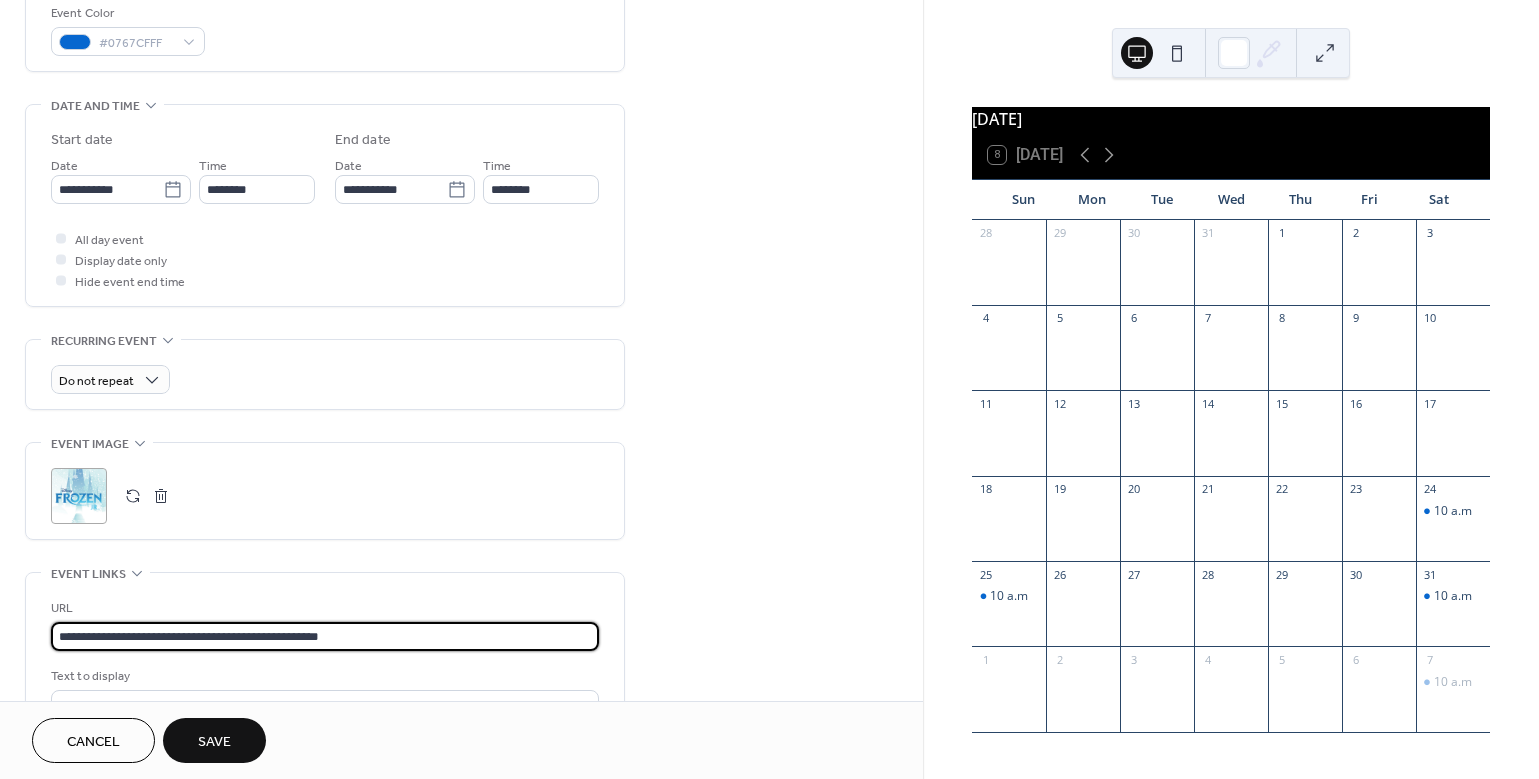 drag, startPoint x: 364, startPoint y: 641, endPoint x: 65, endPoint y: 619, distance: 299.80826 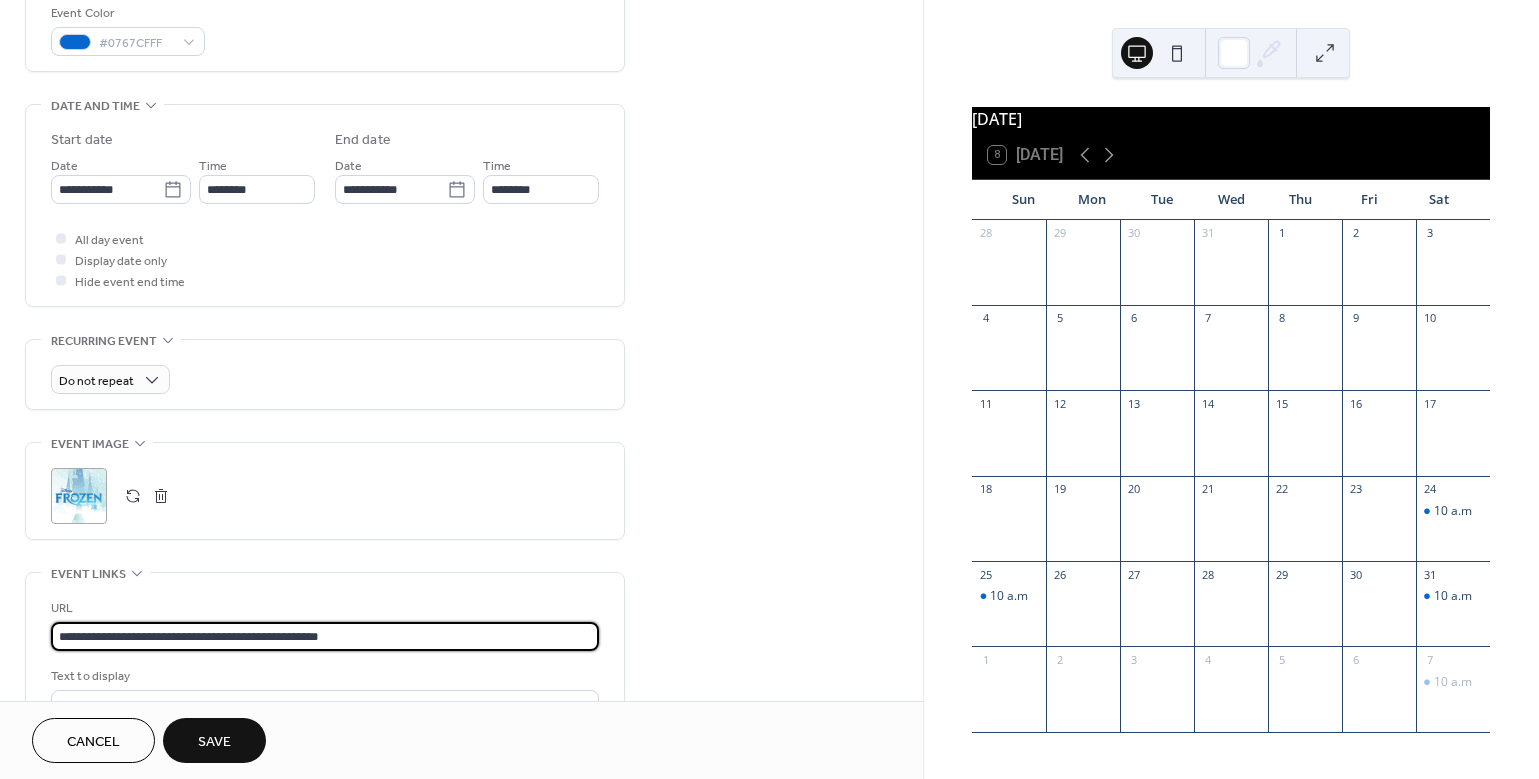 paste 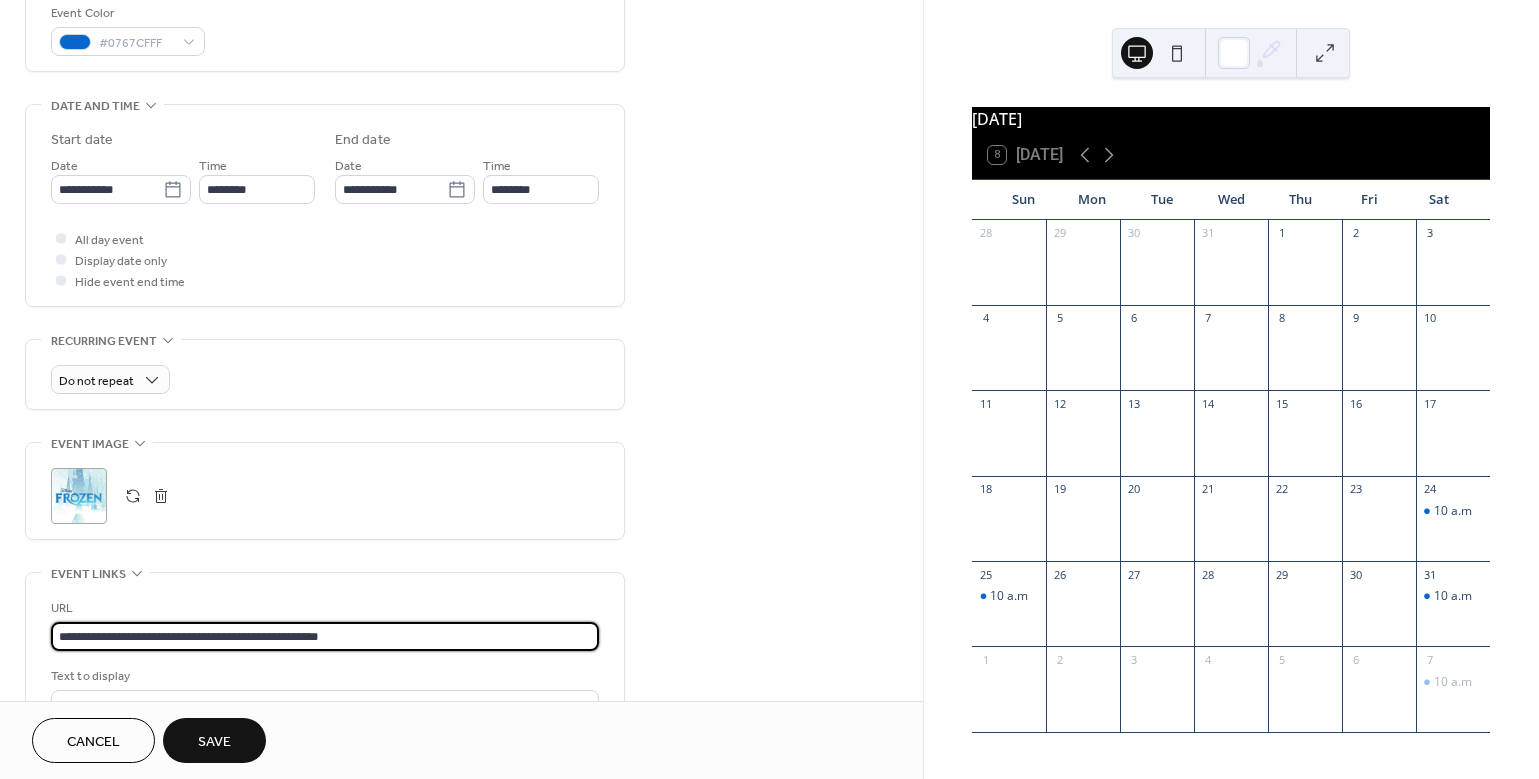 type on "**********" 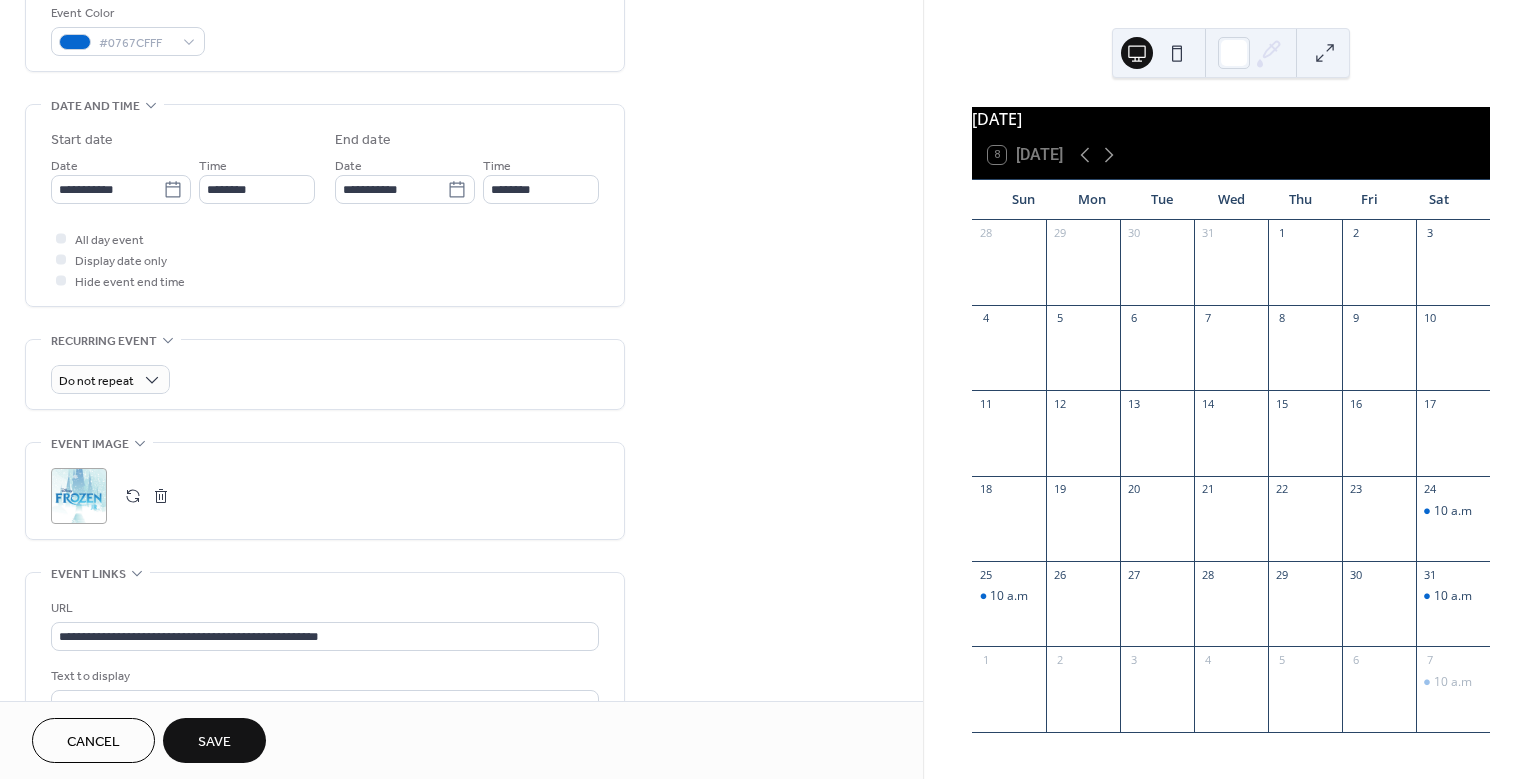 click on "Save" at bounding box center [214, 740] 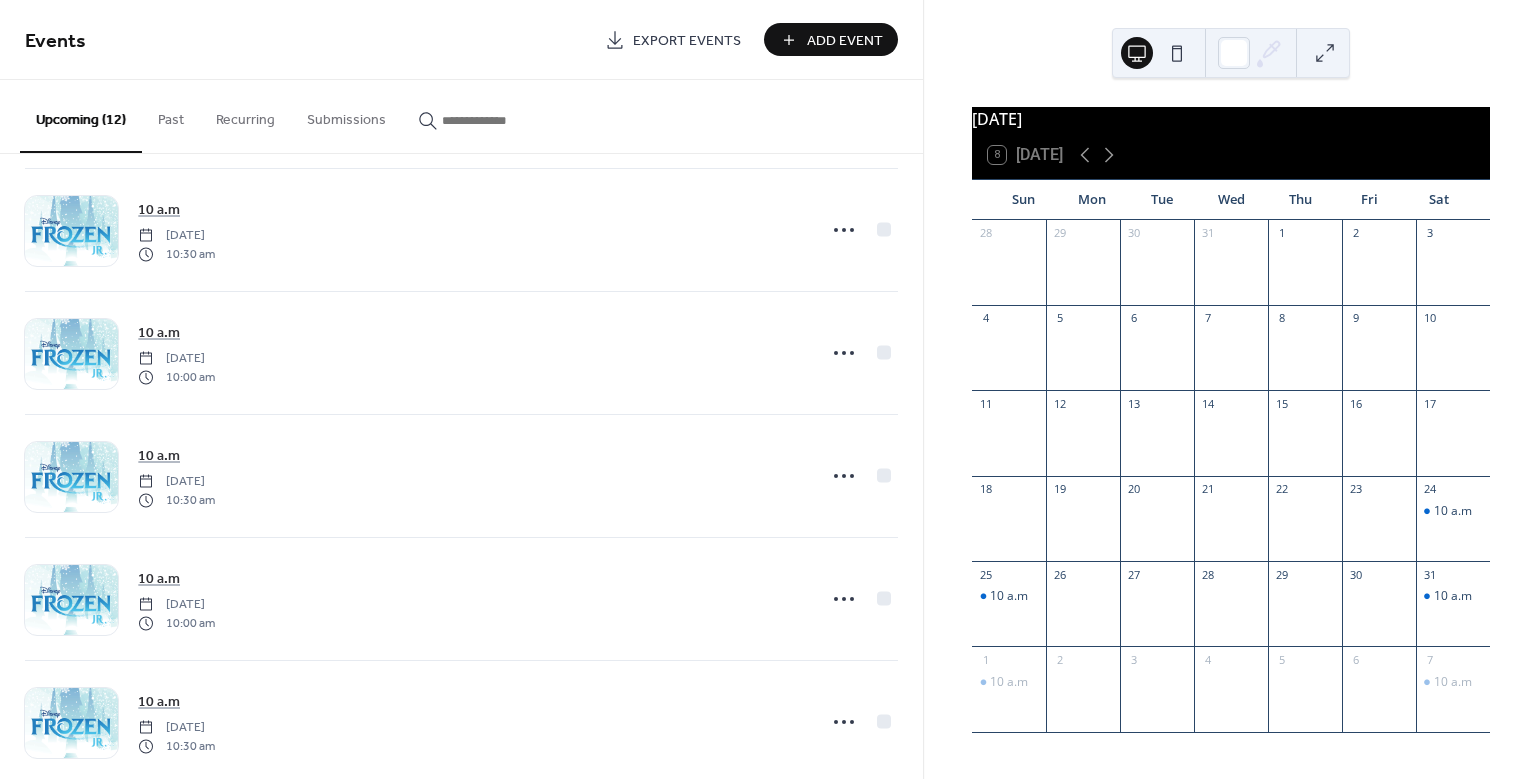 scroll, scrollTop: 910, scrollLeft: 0, axis: vertical 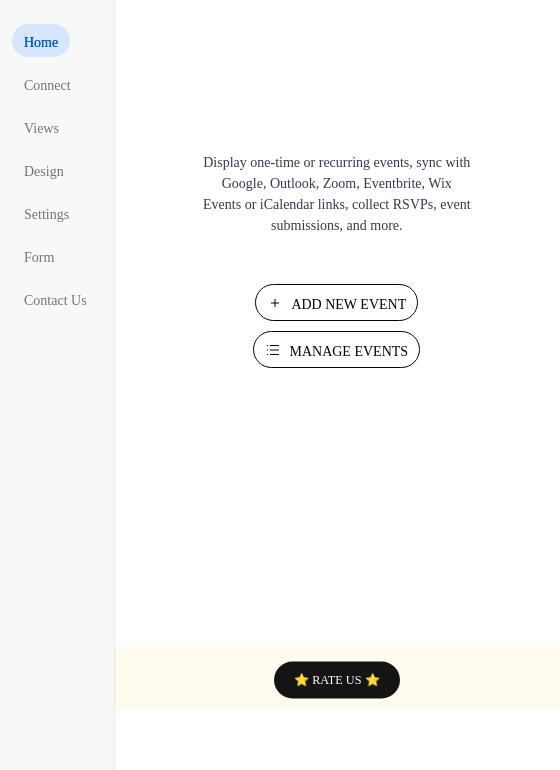 click on "Manage Events" at bounding box center (348, 351) 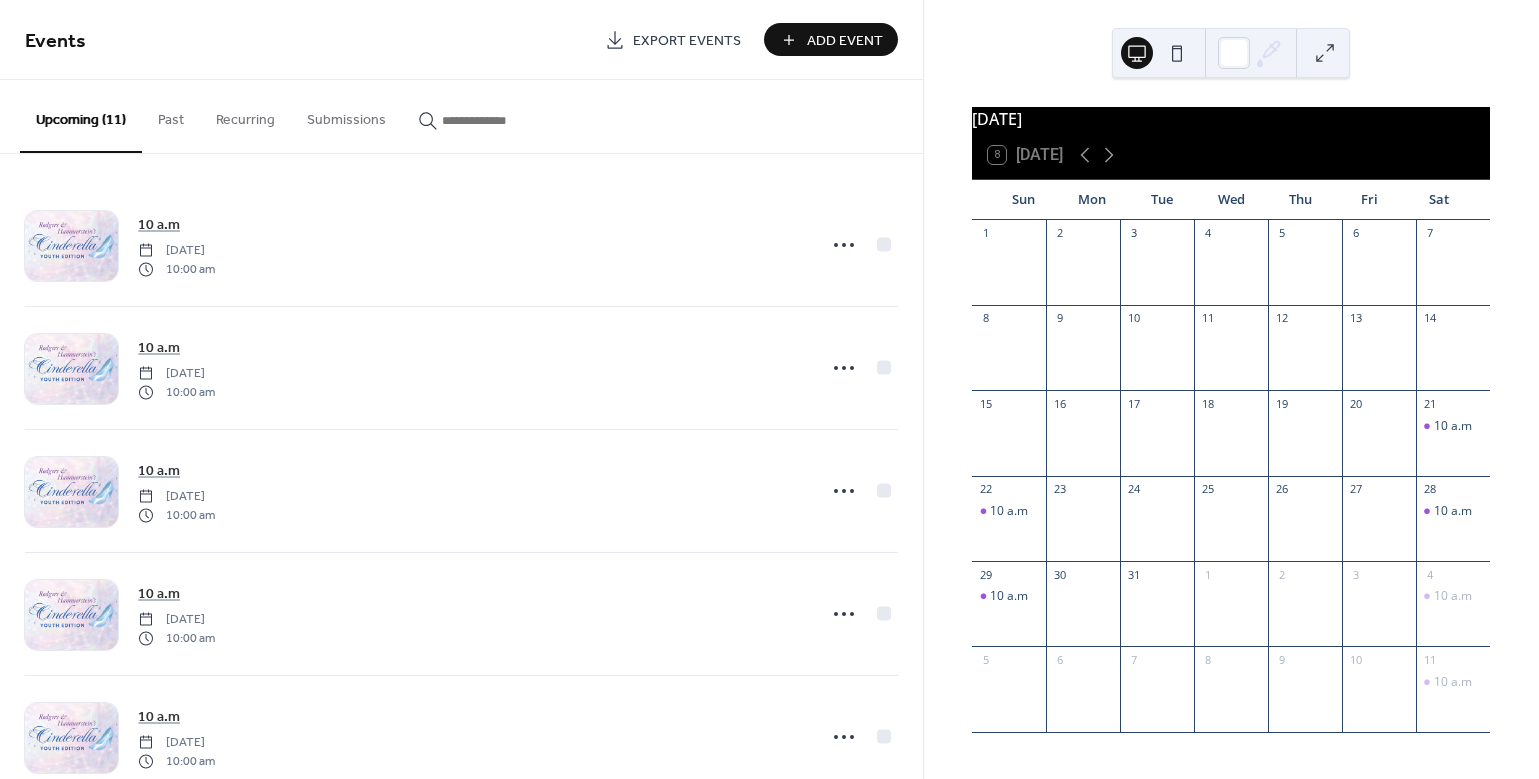 scroll, scrollTop: 0, scrollLeft: 0, axis: both 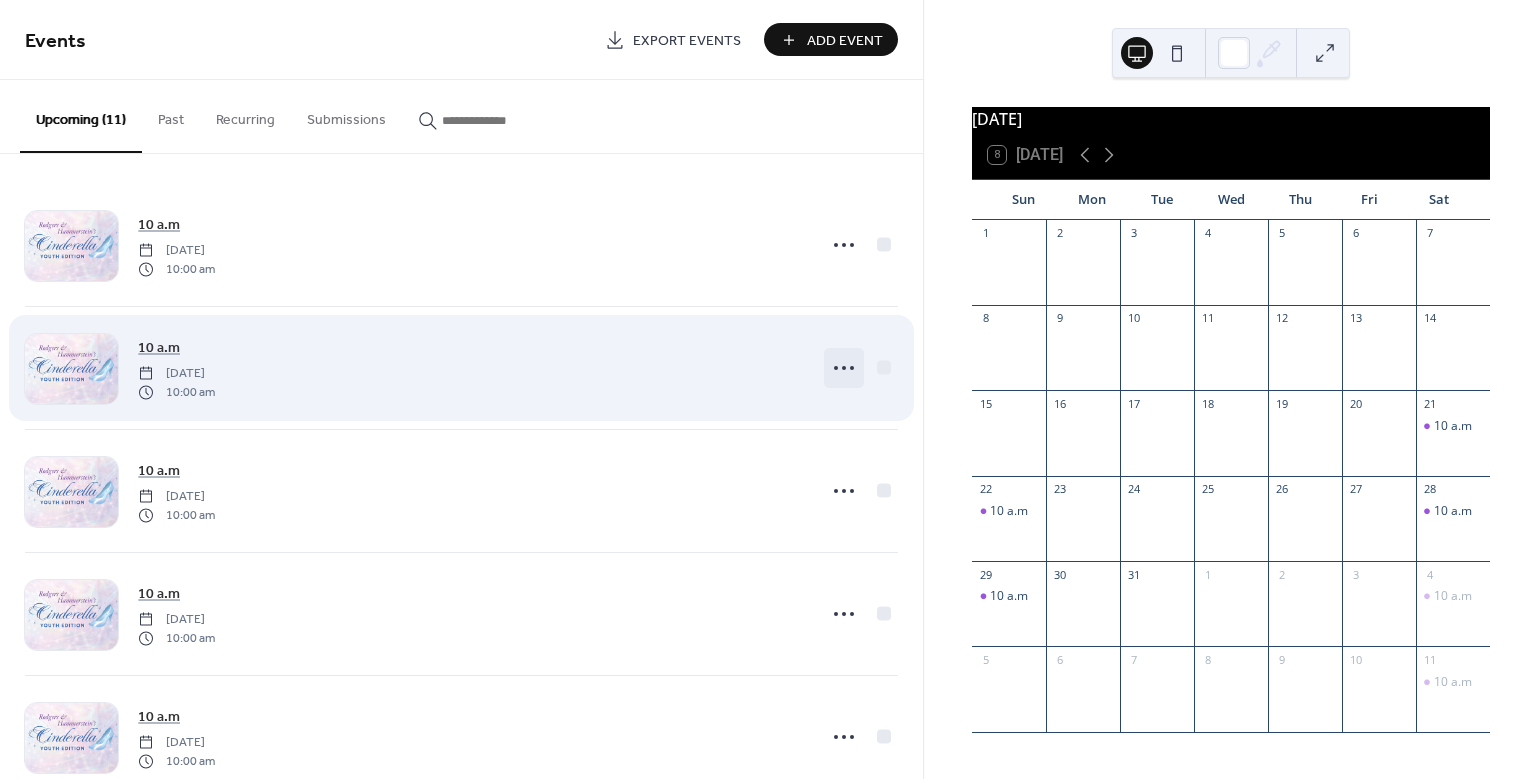 click 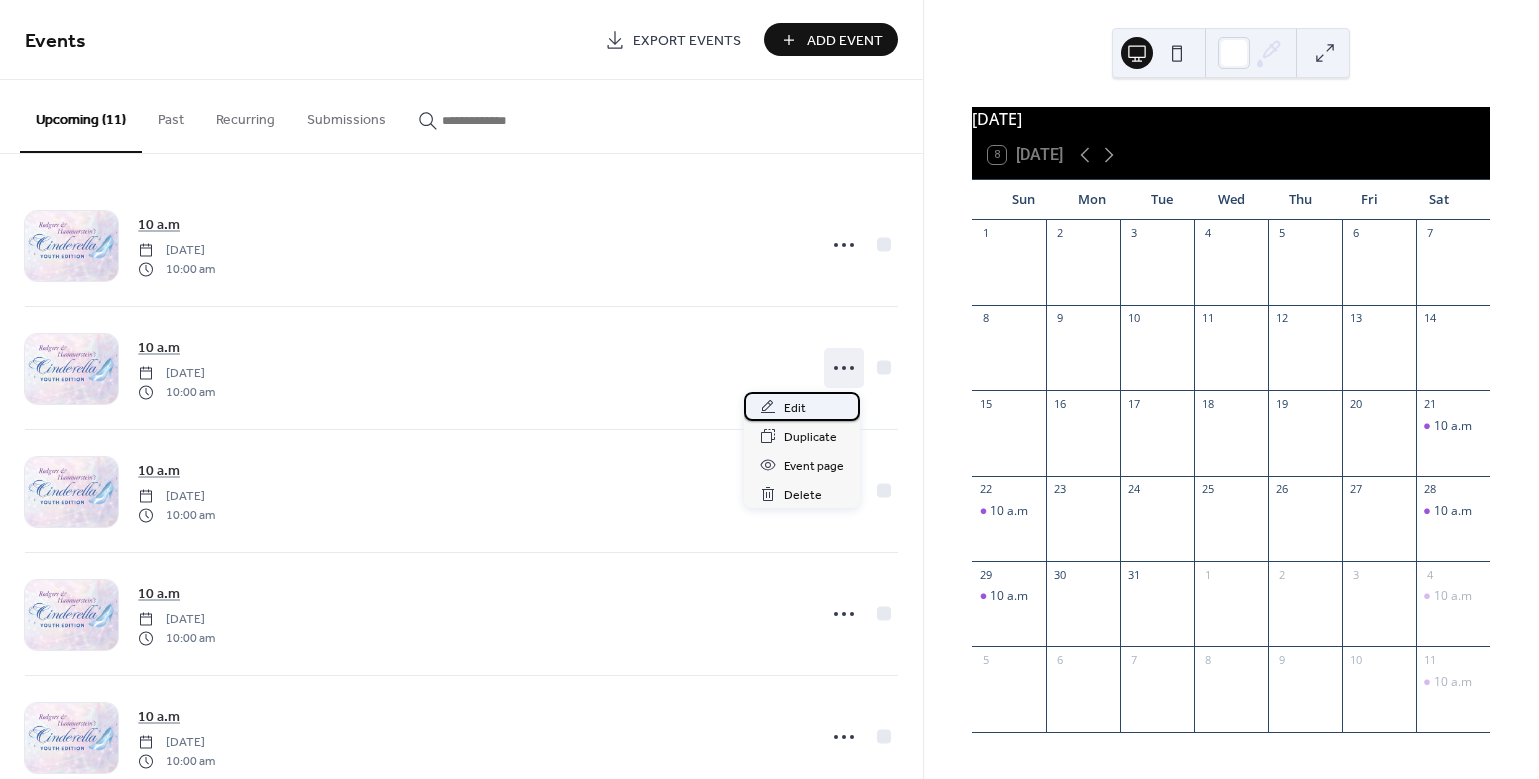 click on "Edit" at bounding box center [795, 408] 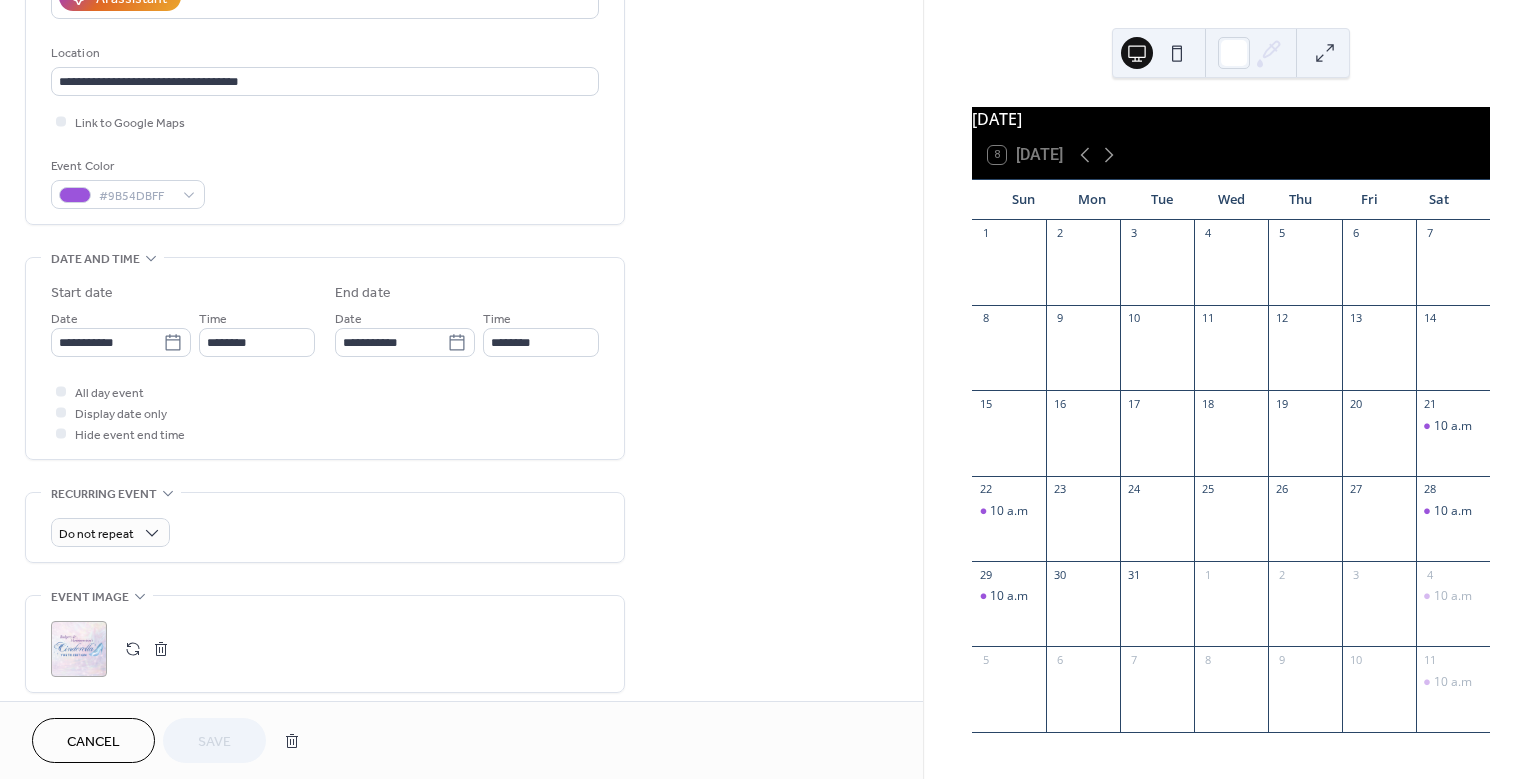 scroll, scrollTop: 410, scrollLeft: 0, axis: vertical 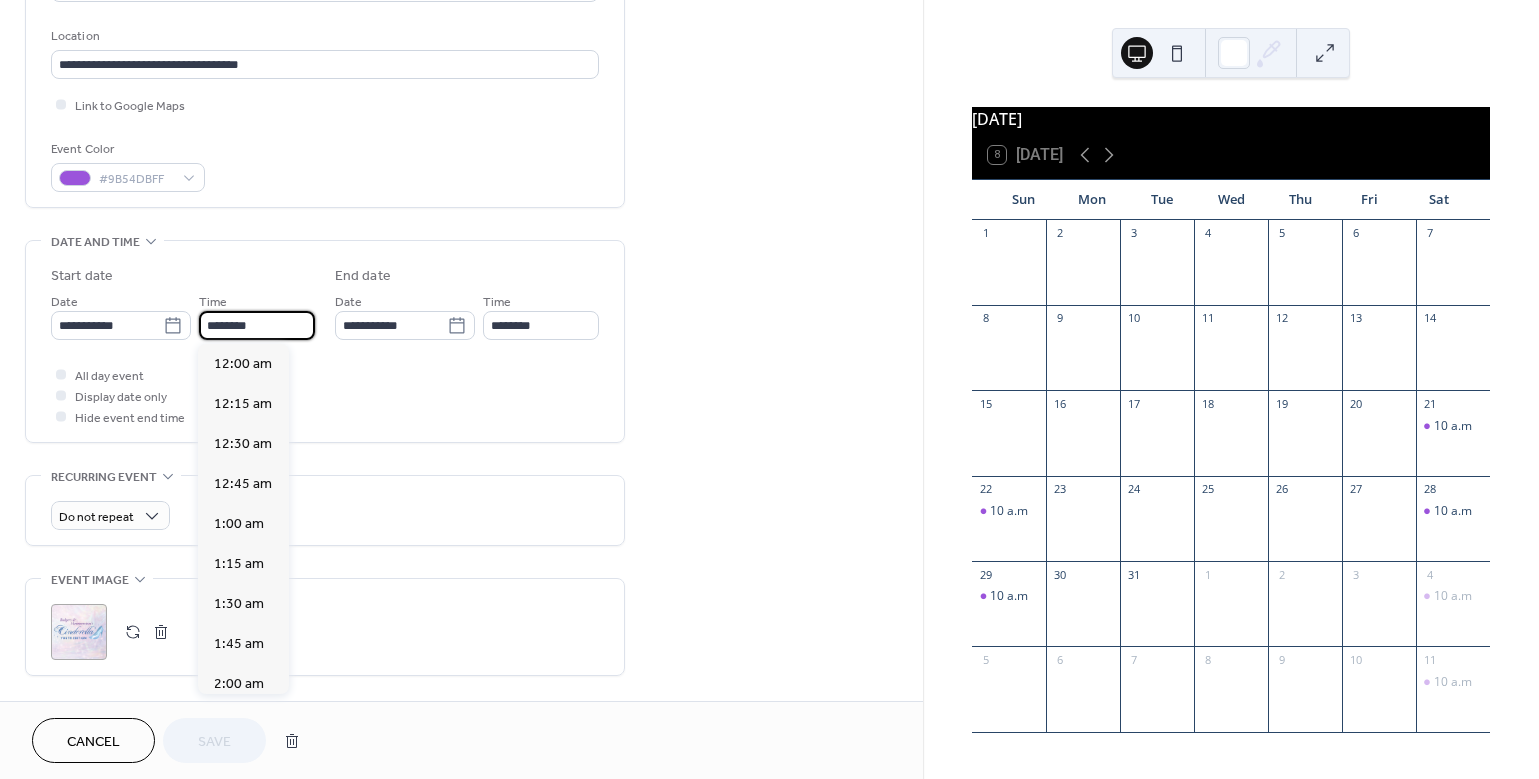click on "********" at bounding box center [257, 325] 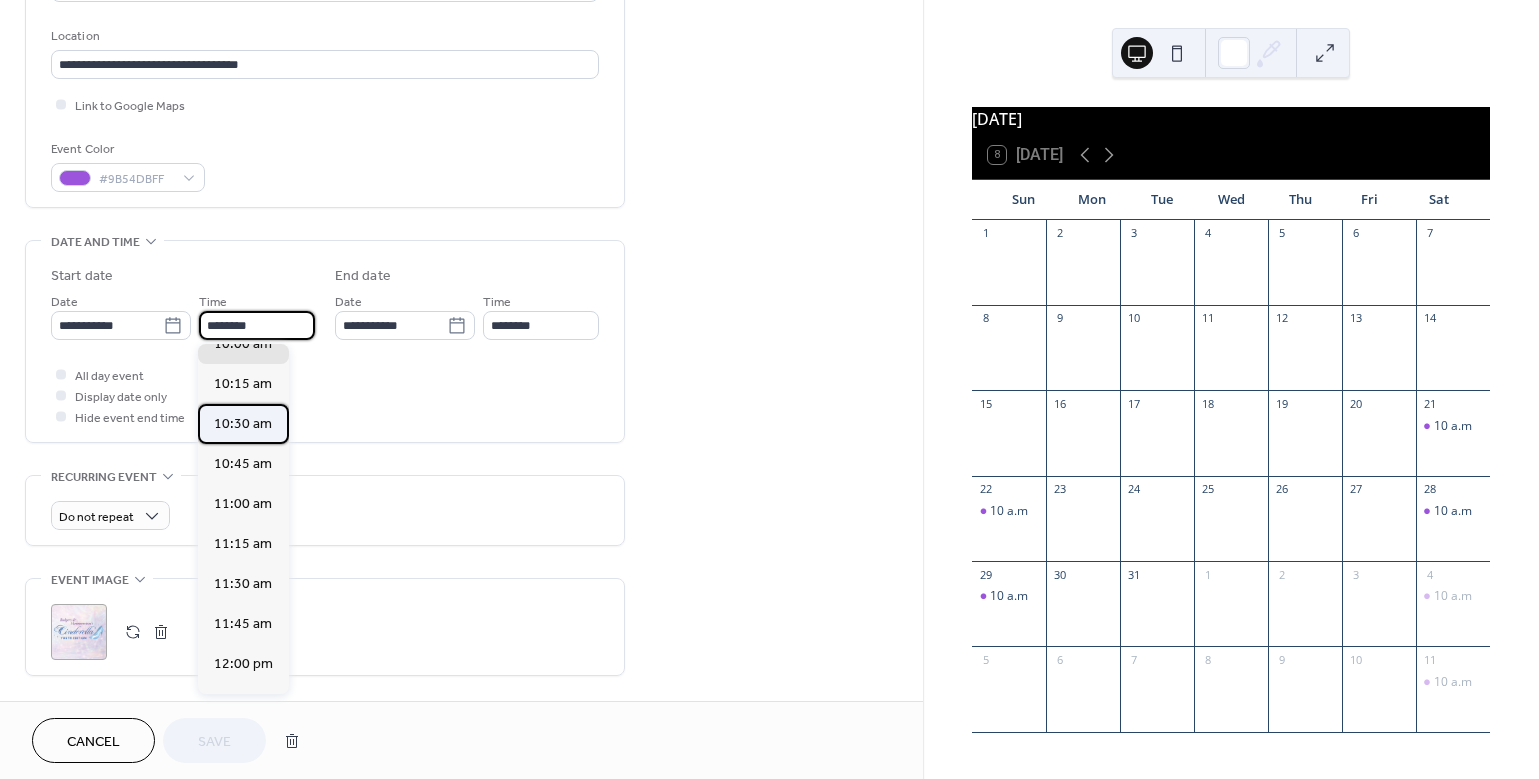 click on "10:30 am" at bounding box center [243, 424] 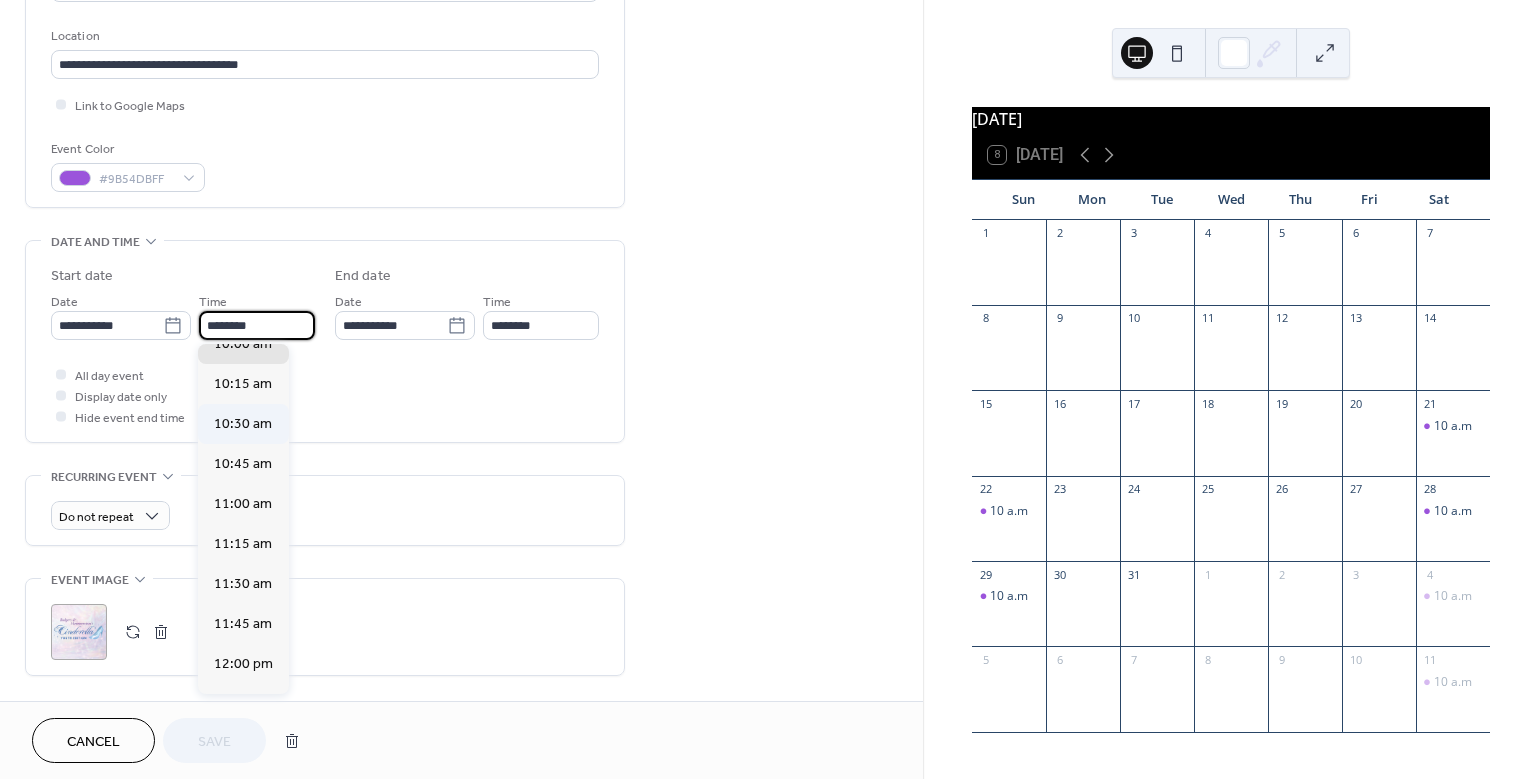type on "********" 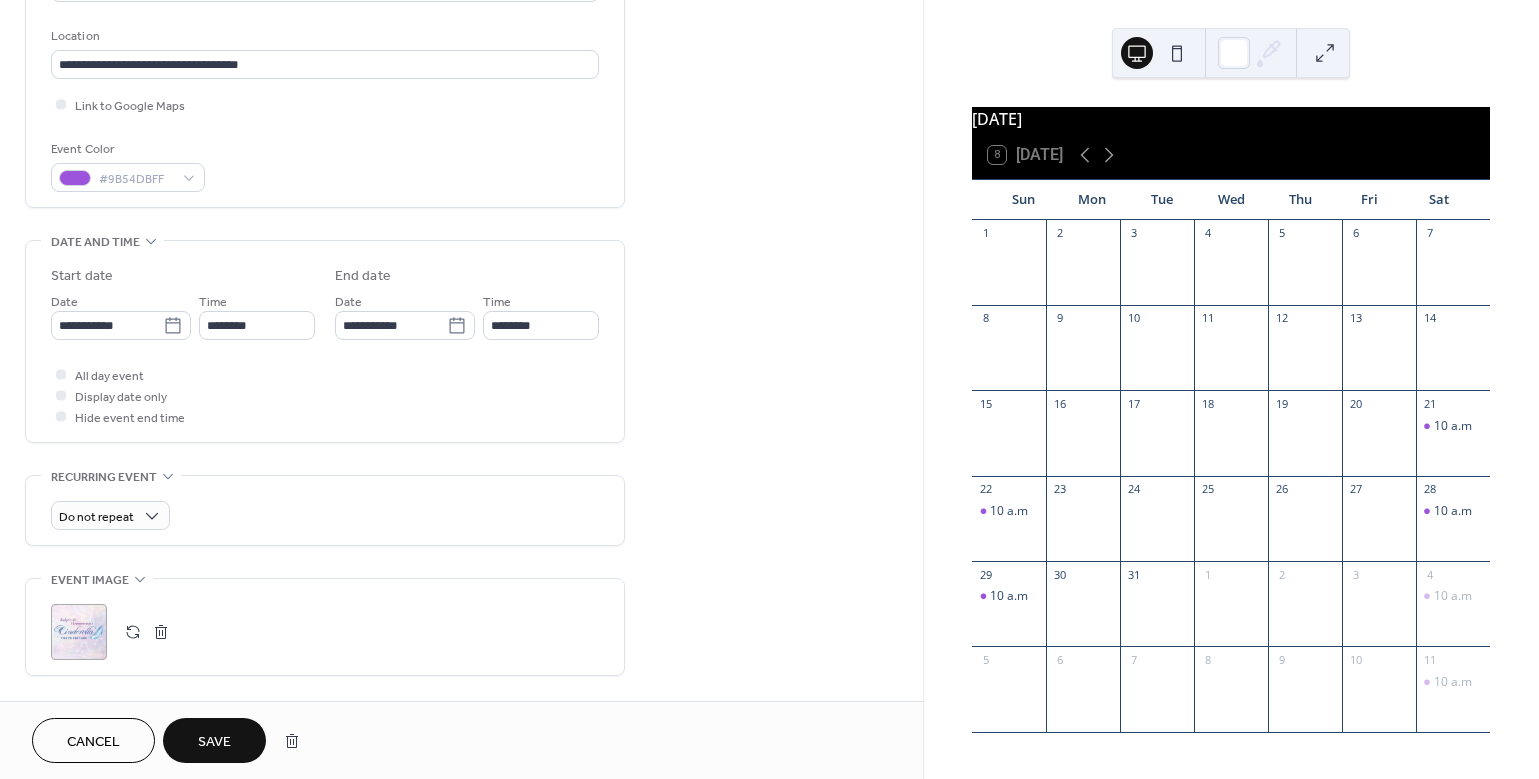 click on "Save" at bounding box center (214, 742) 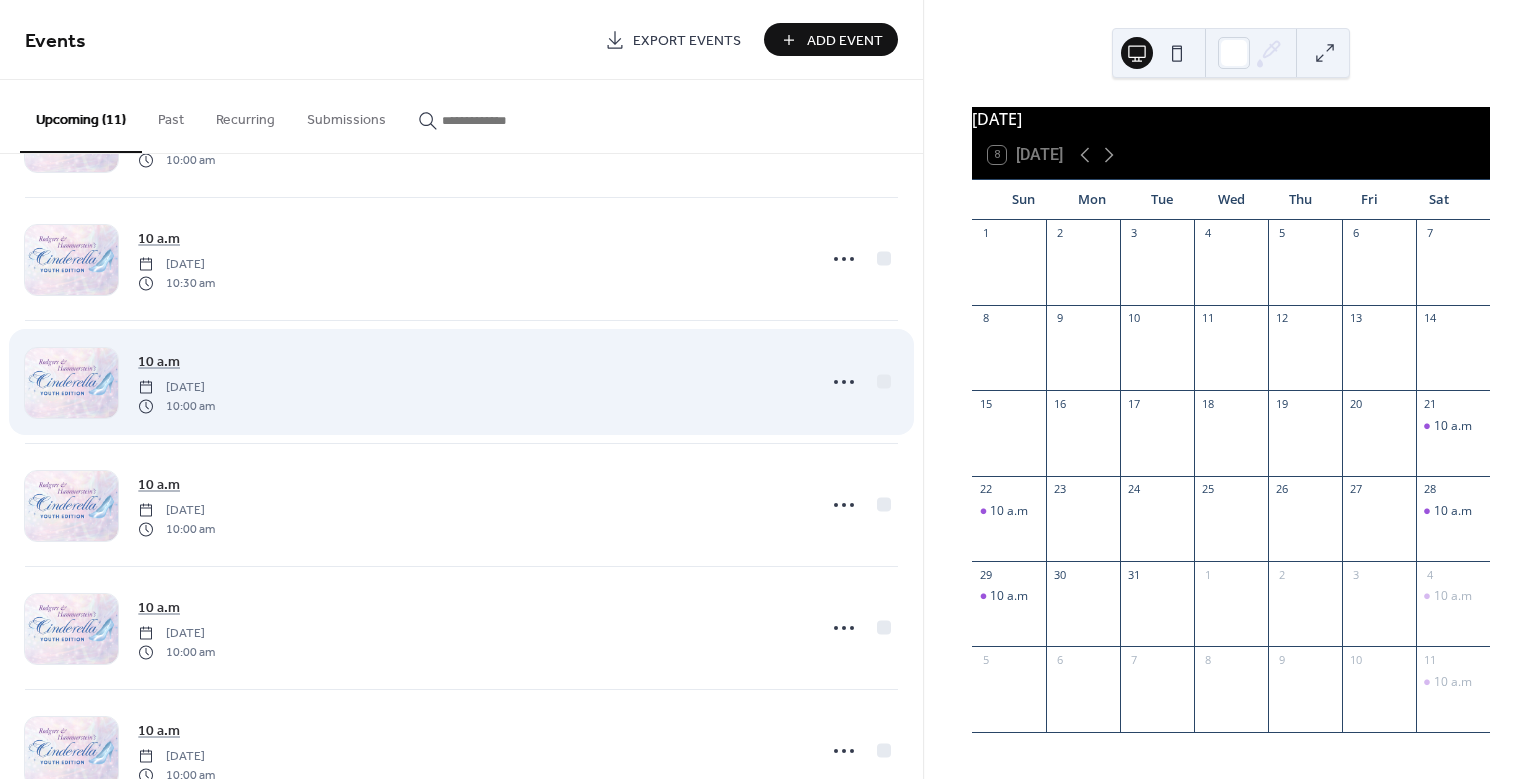 scroll, scrollTop: 138, scrollLeft: 0, axis: vertical 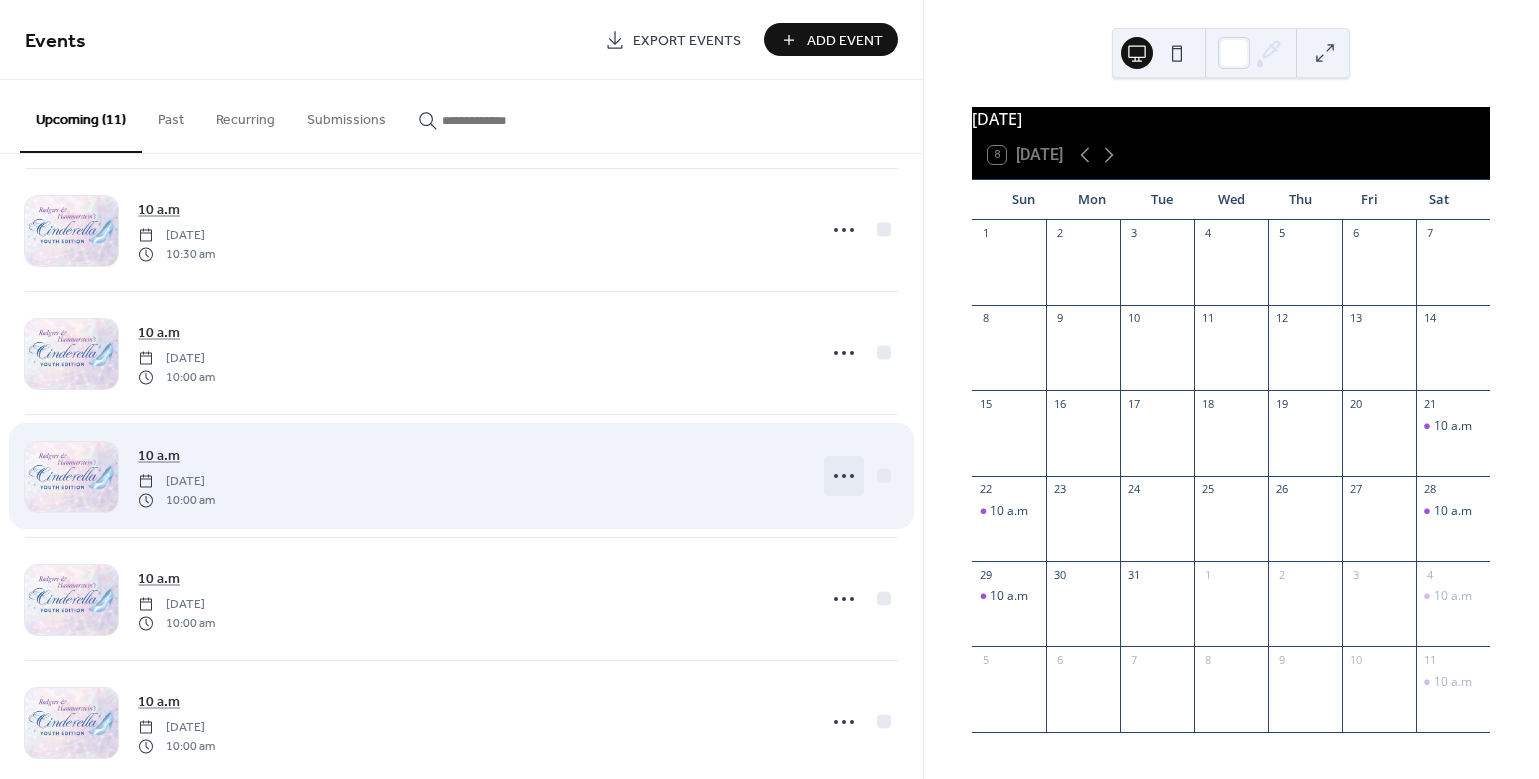 click 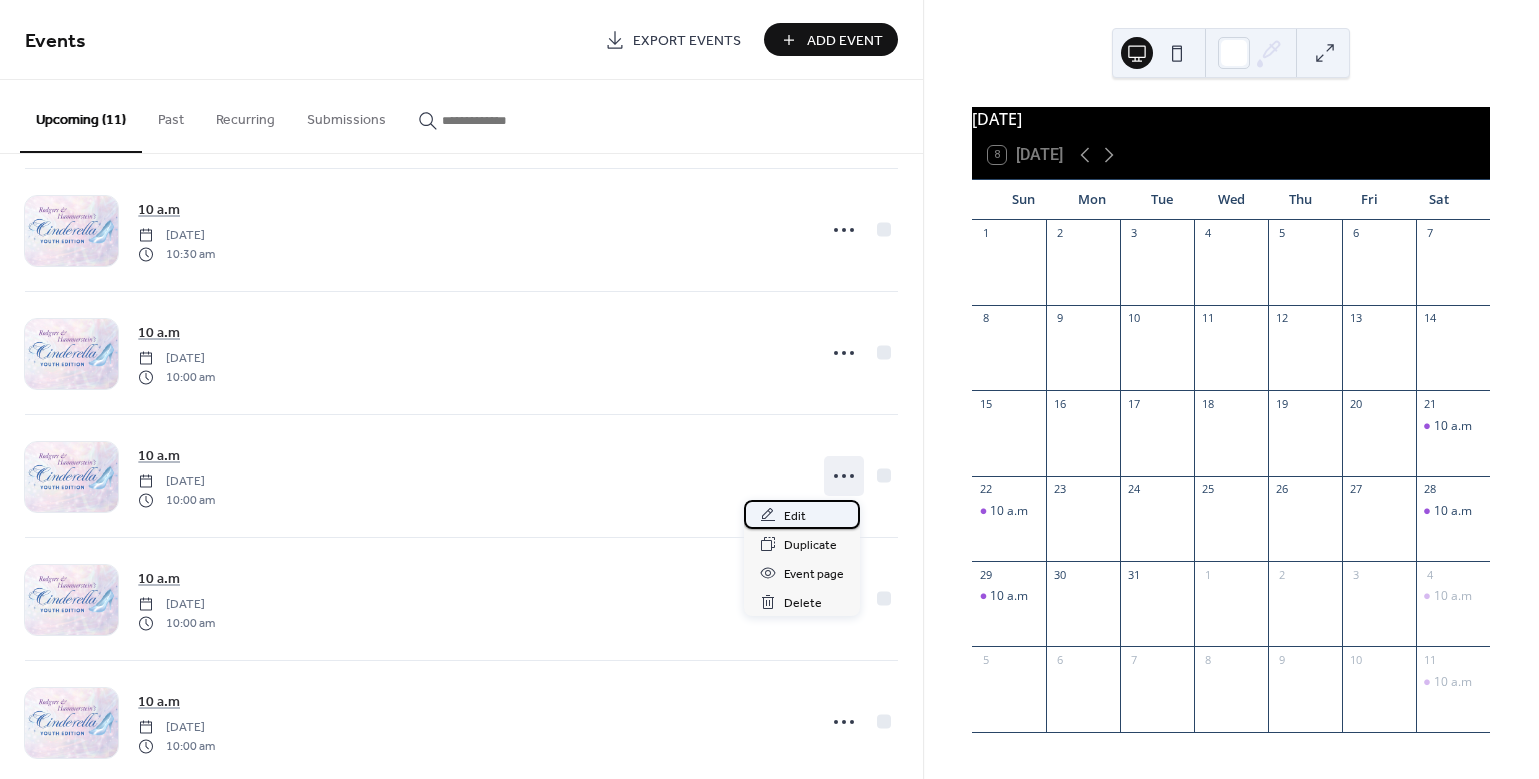 click on "Edit" at bounding box center [795, 516] 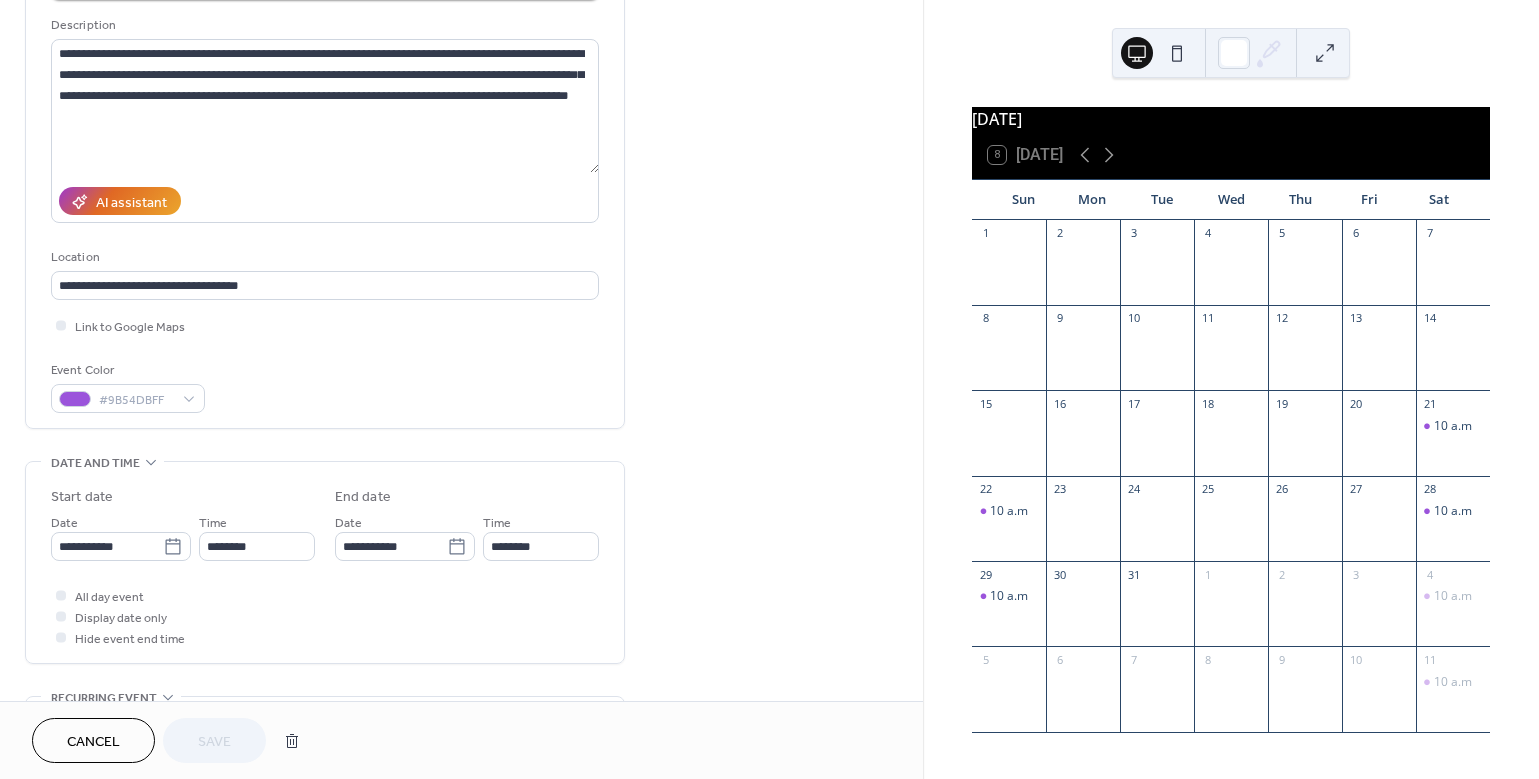 scroll, scrollTop: 358, scrollLeft: 0, axis: vertical 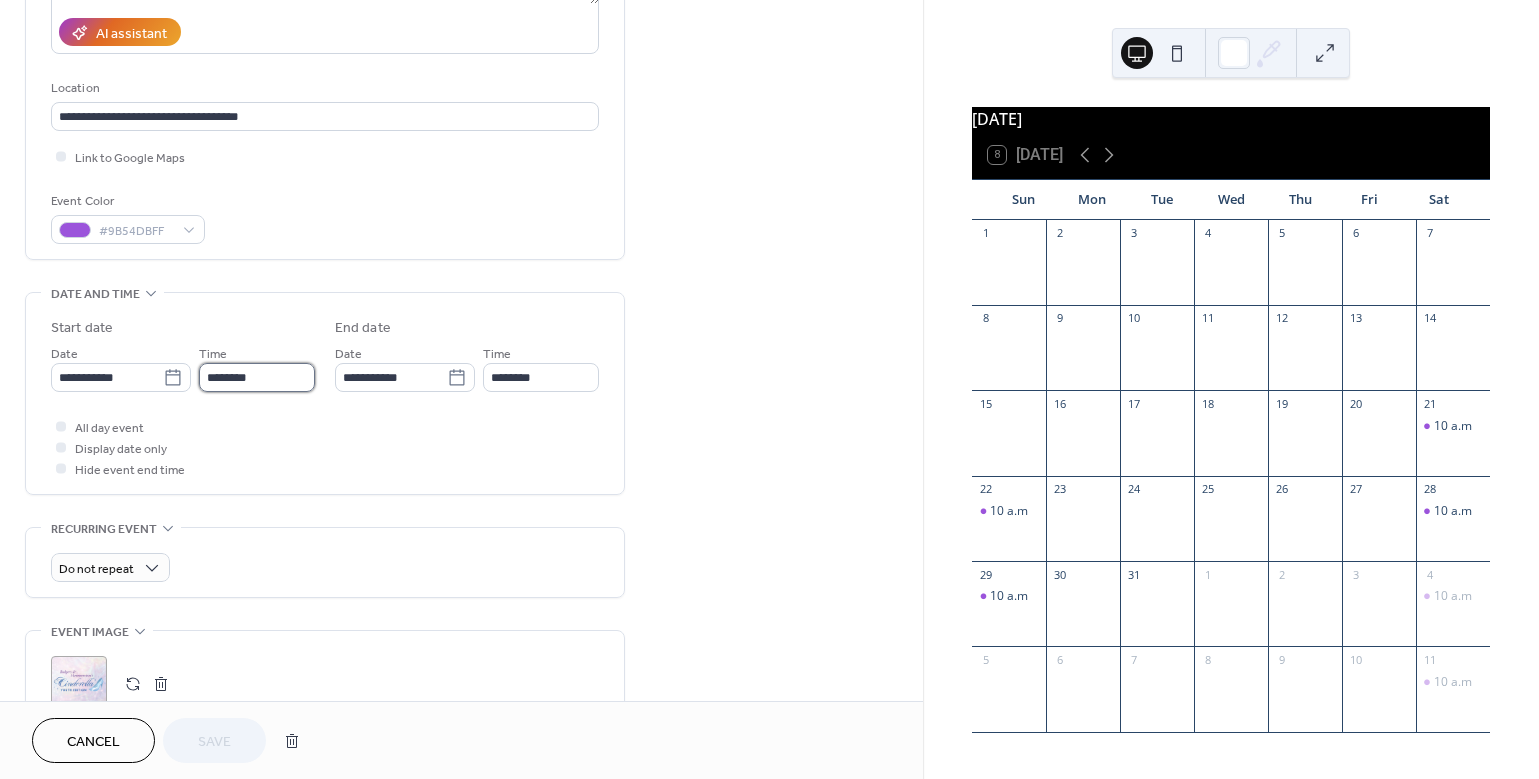 click on "********" at bounding box center [257, 377] 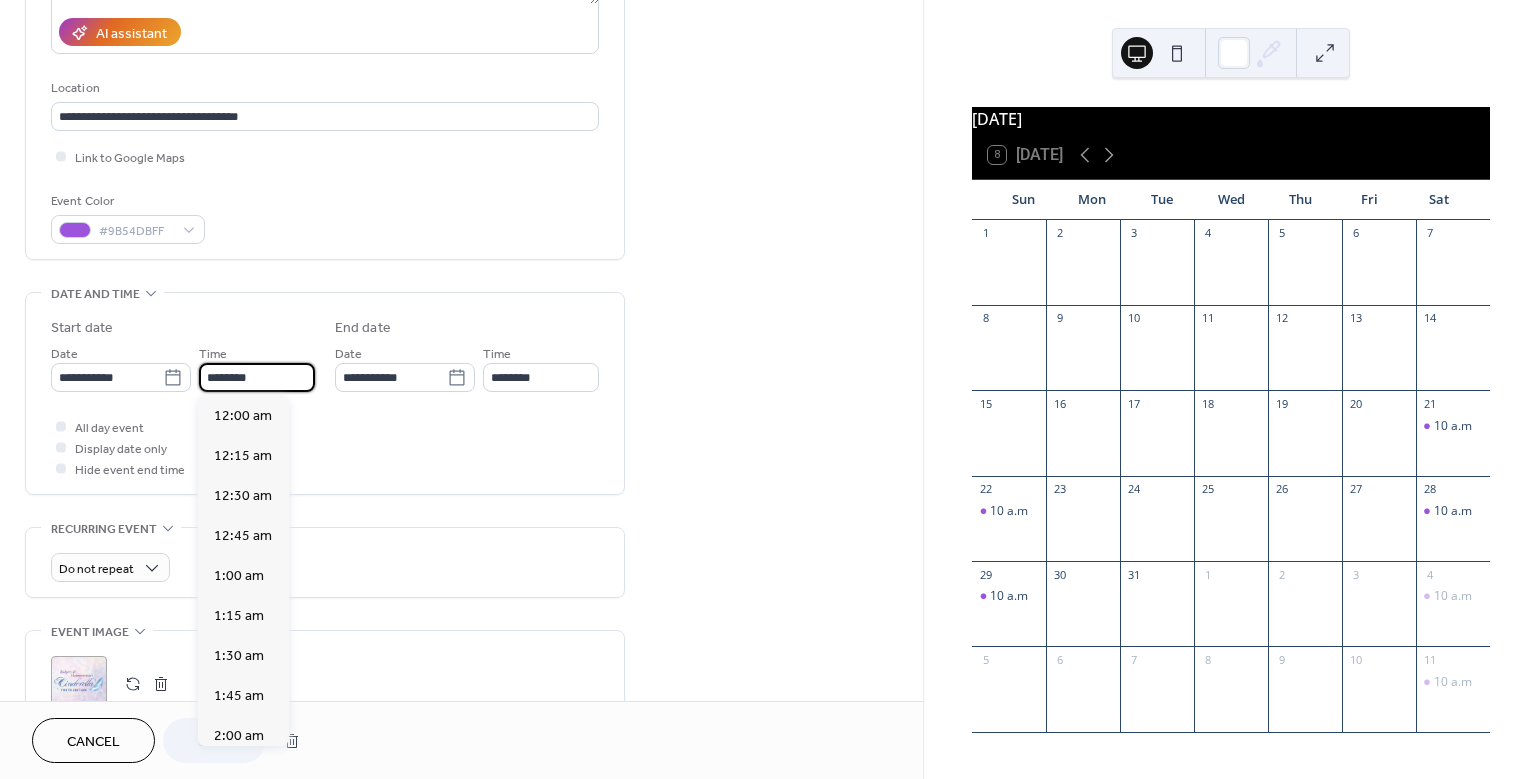 scroll, scrollTop: 1620, scrollLeft: 0, axis: vertical 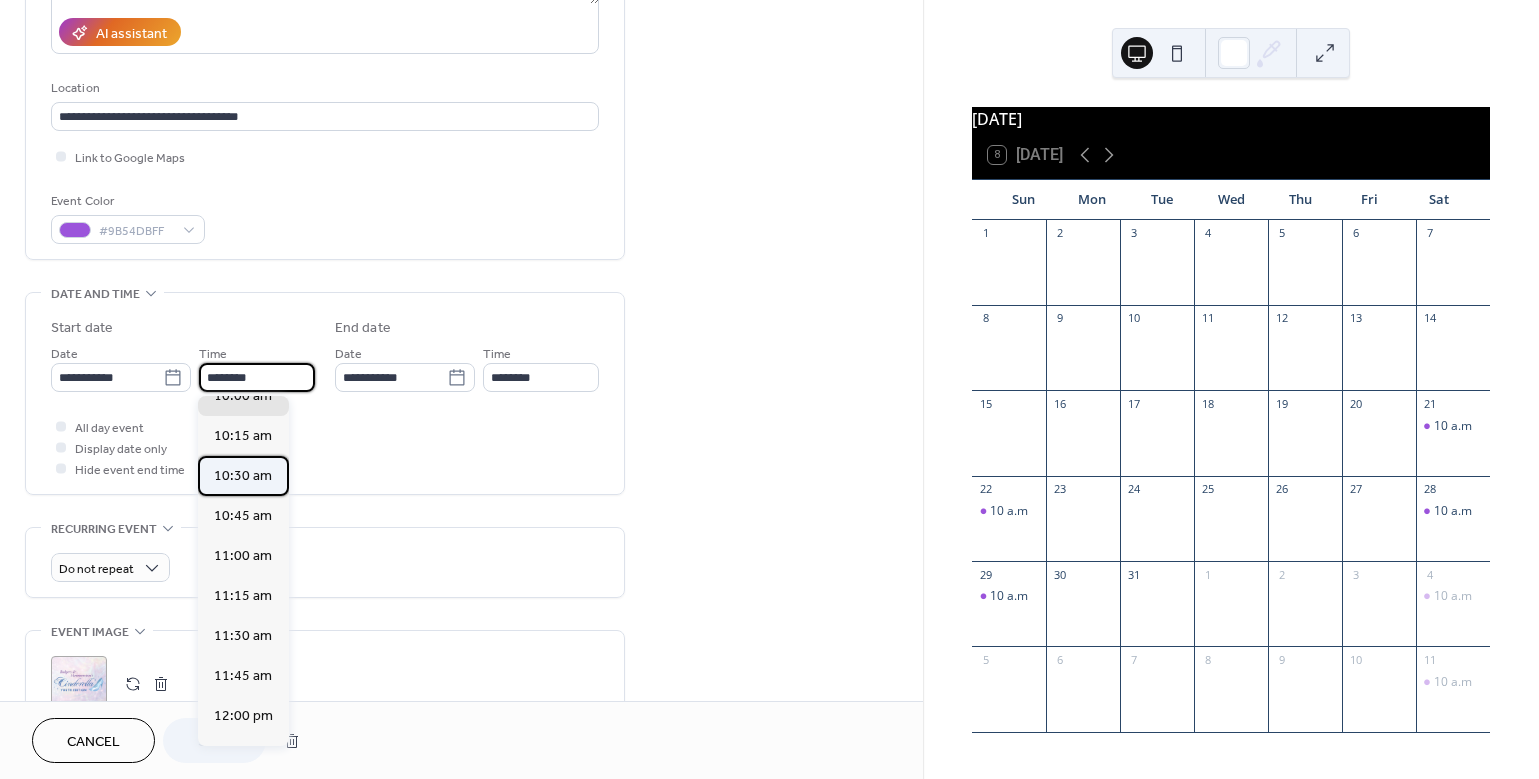 click on "10:30 am" at bounding box center (243, 476) 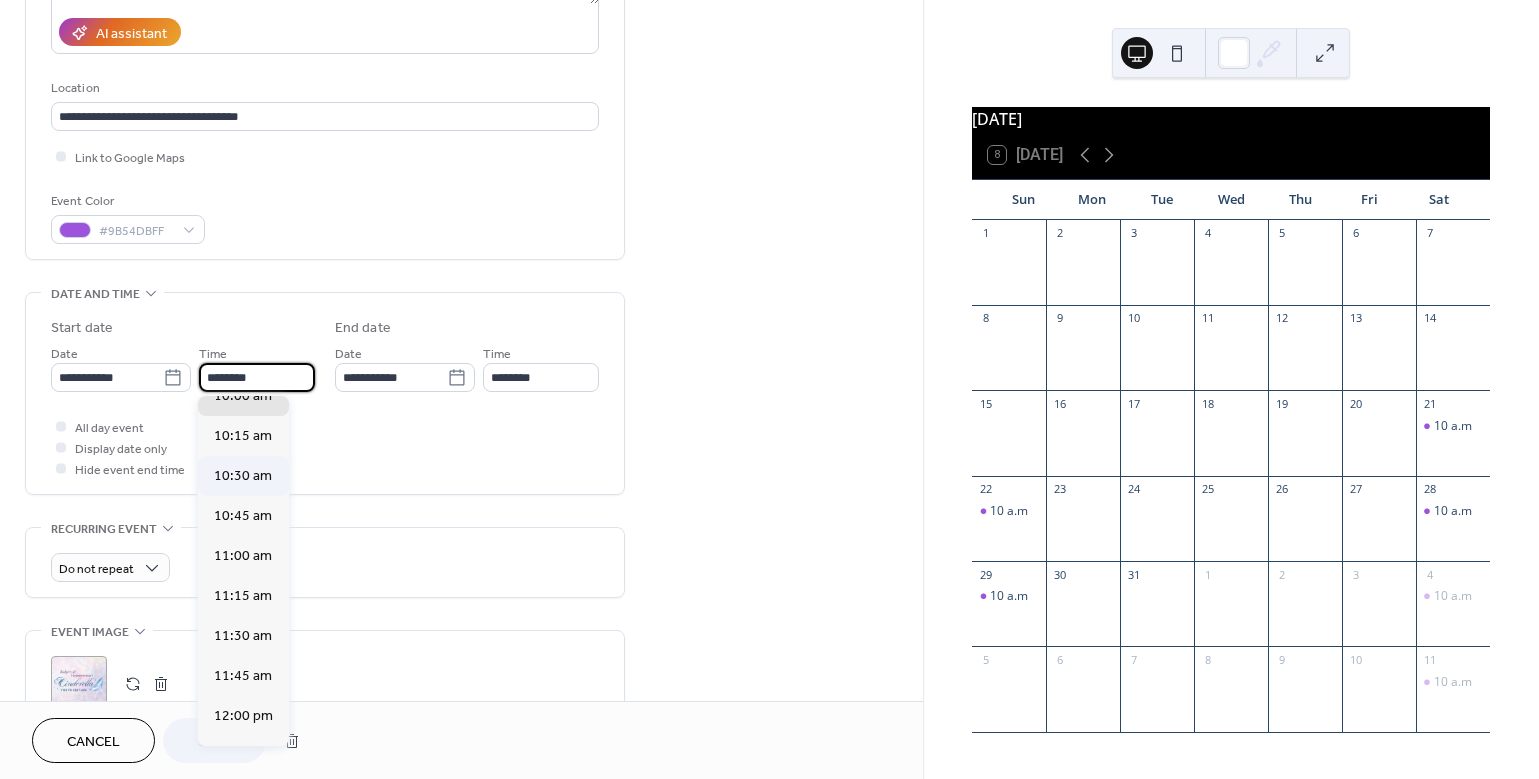 type on "********" 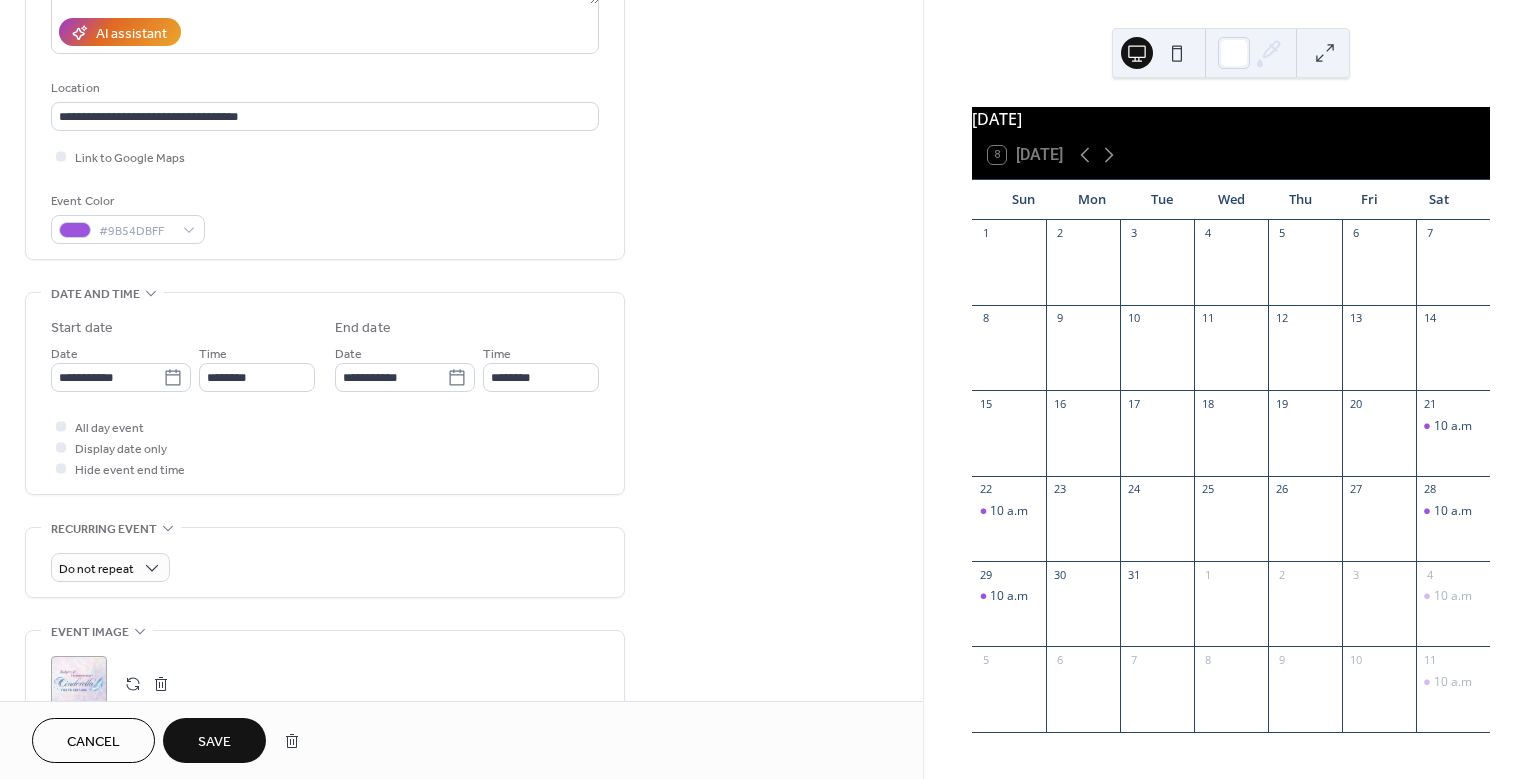 click on "Save" at bounding box center [214, 742] 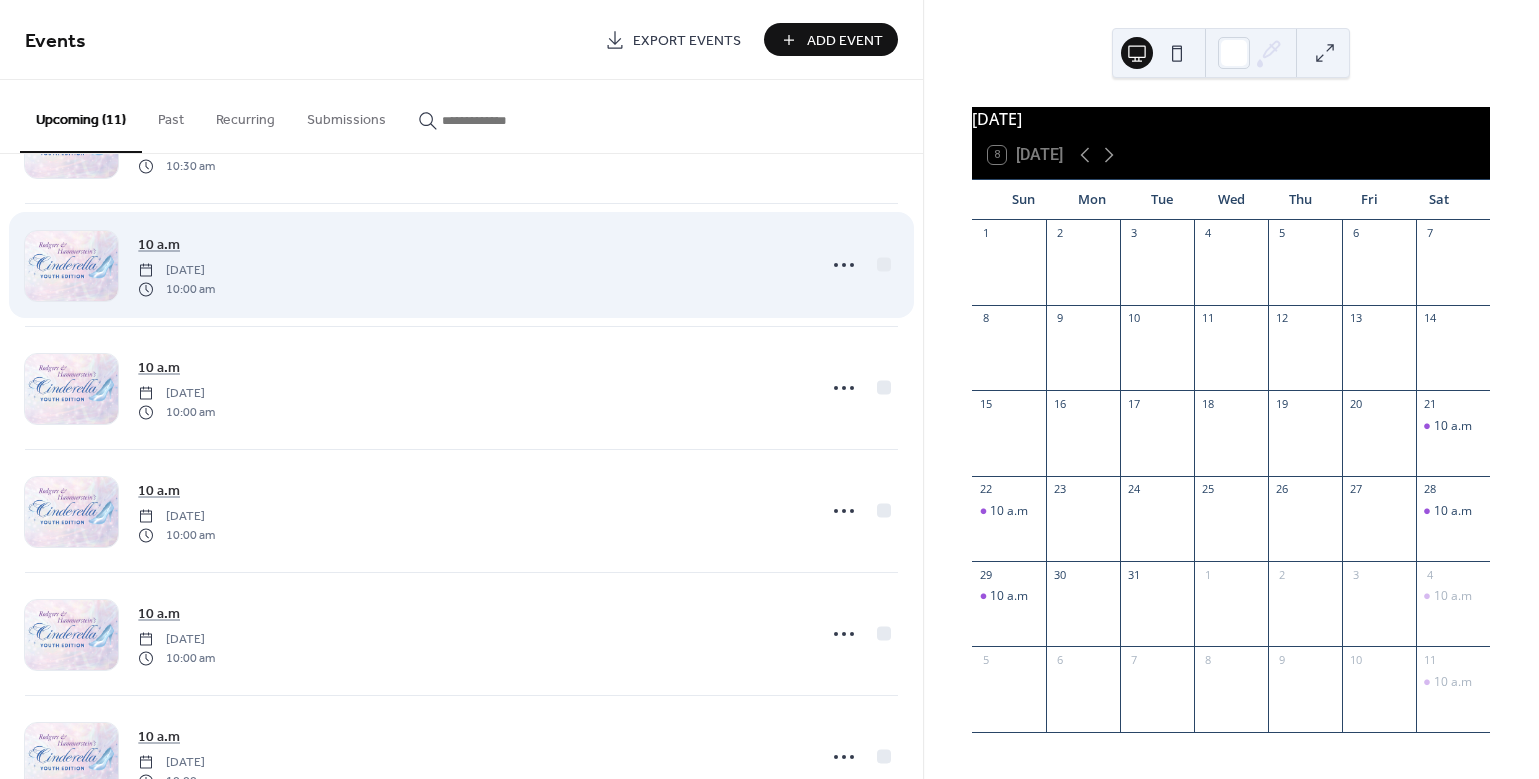 scroll, scrollTop: 521, scrollLeft: 0, axis: vertical 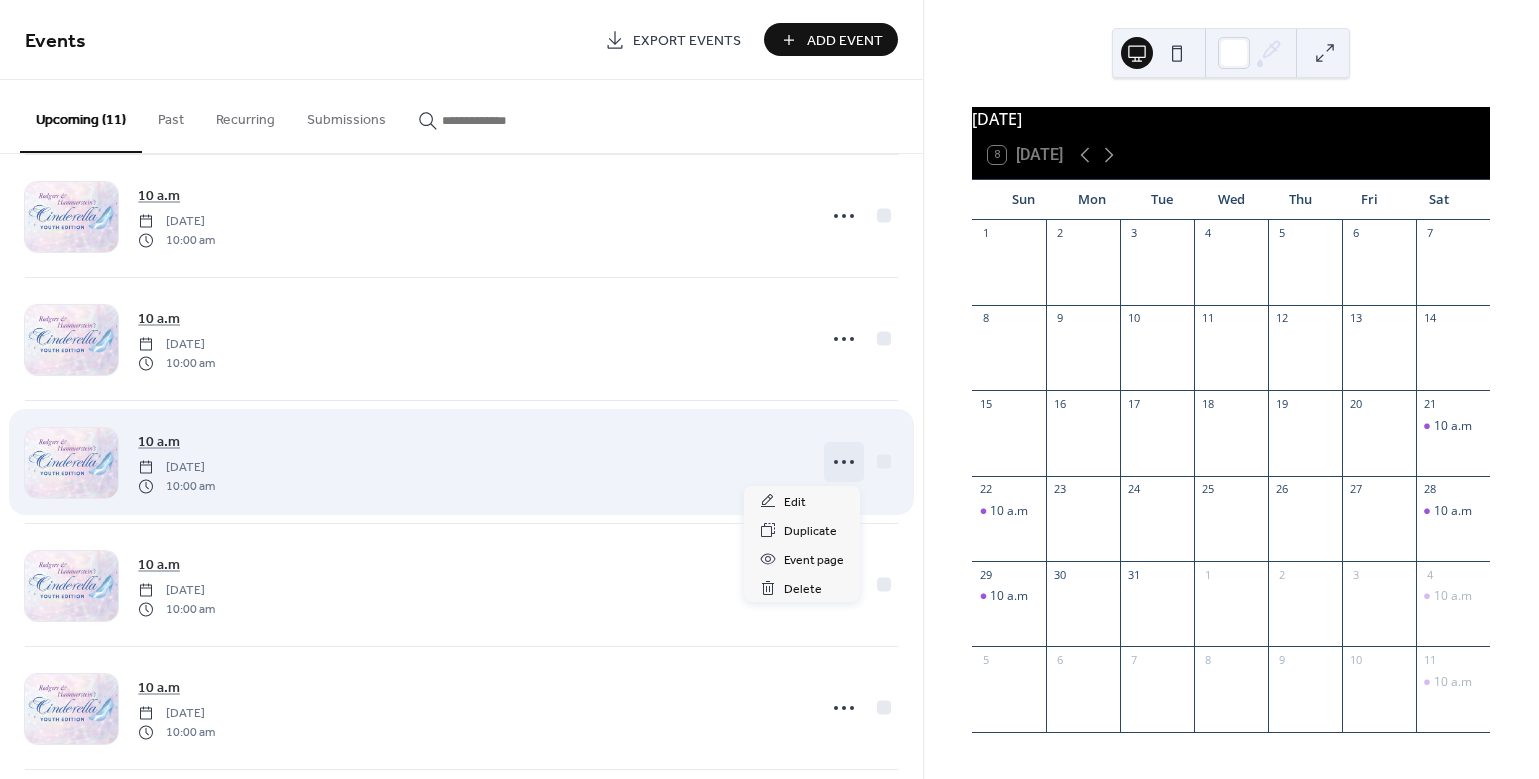 click 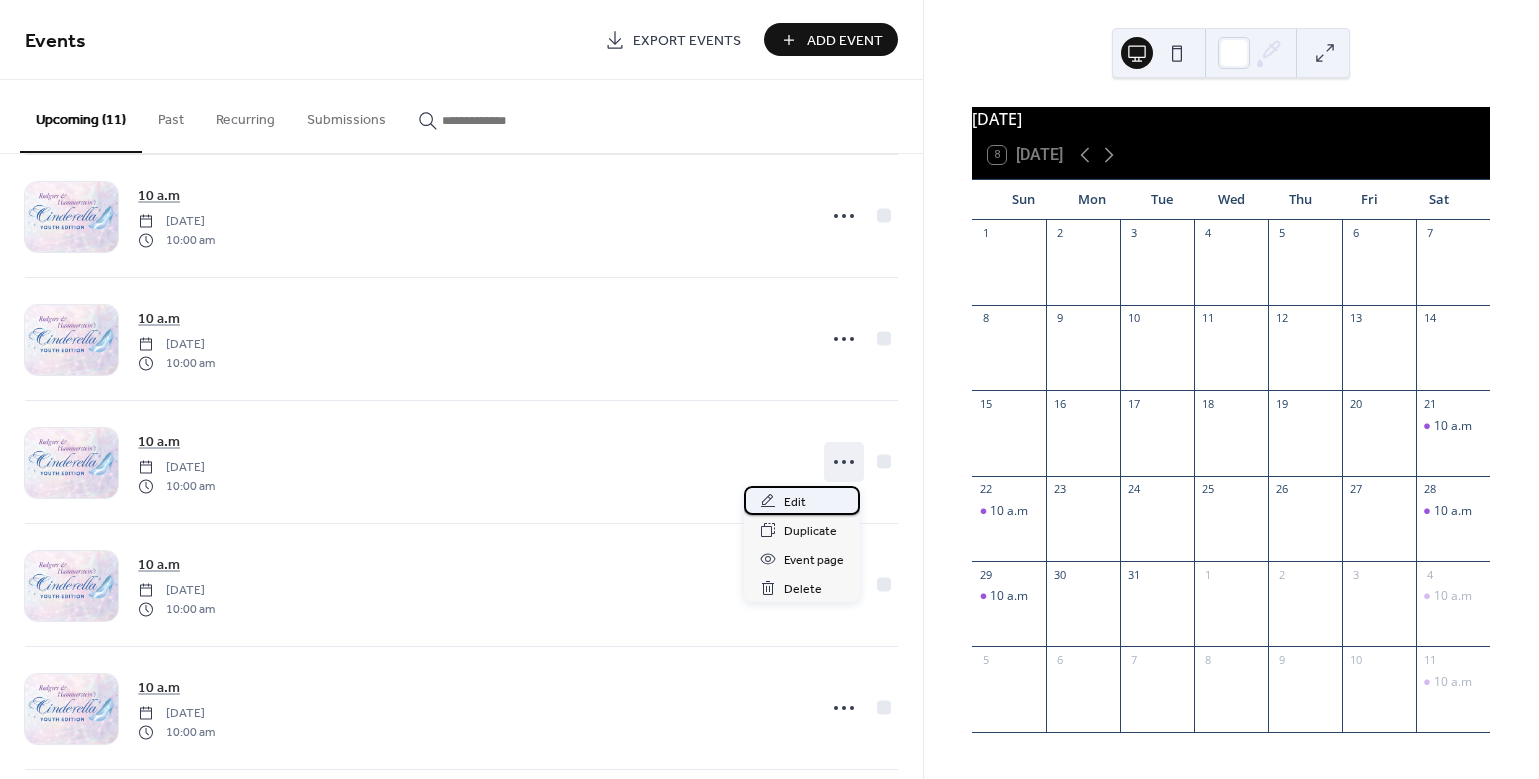 click on "Edit" at bounding box center [795, 502] 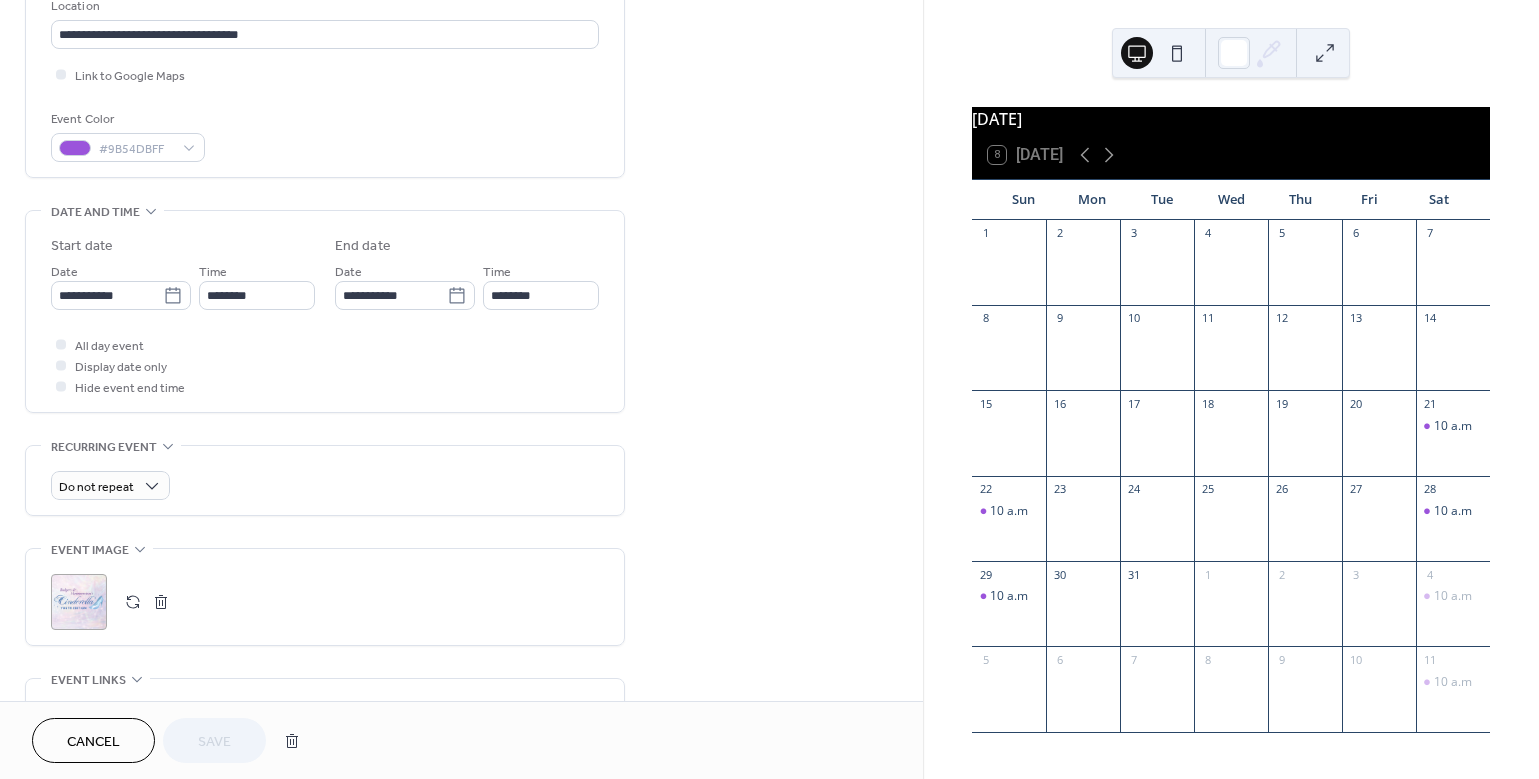 scroll, scrollTop: 443, scrollLeft: 0, axis: vertical 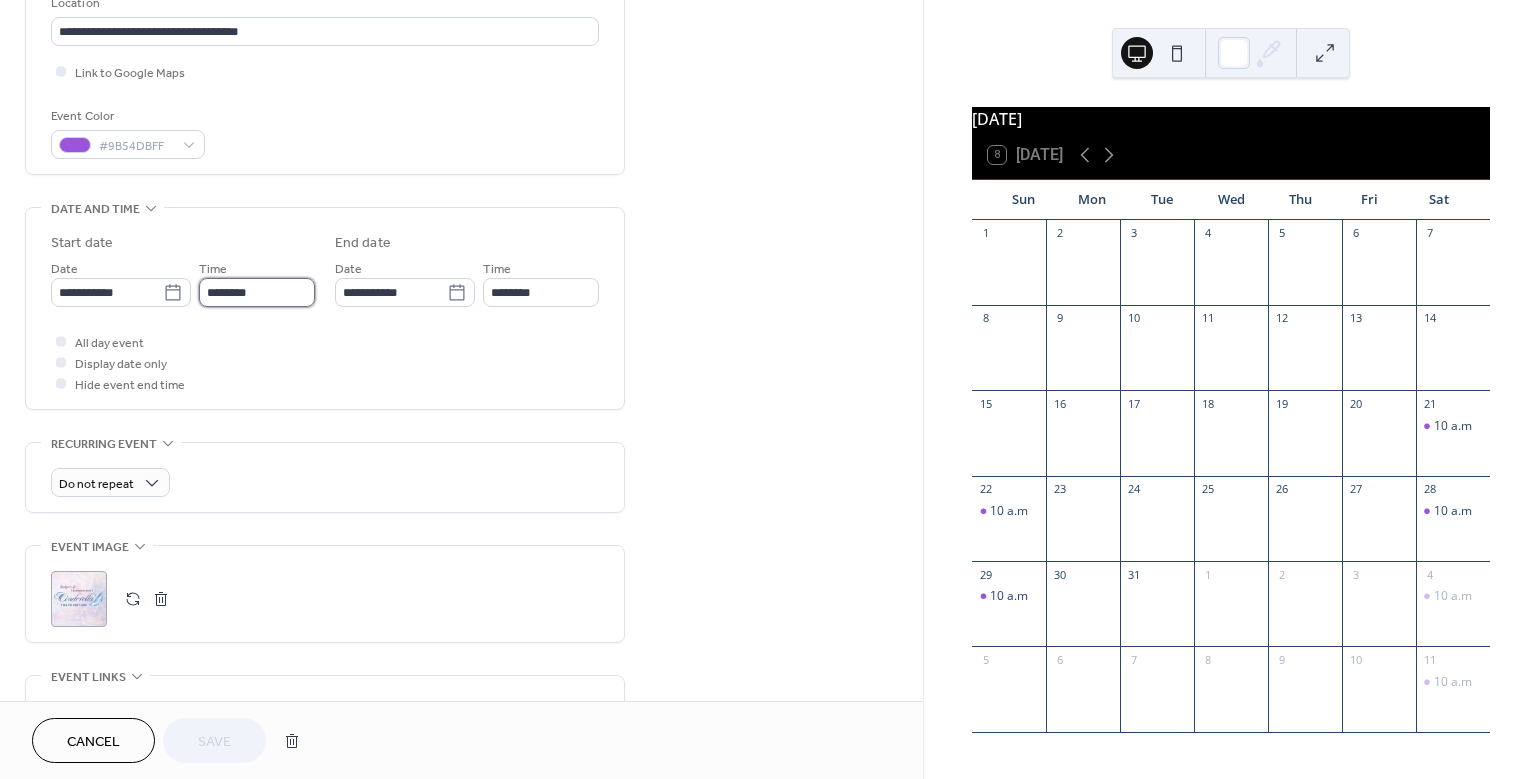 click on "********" at bounding box center (257, 292) 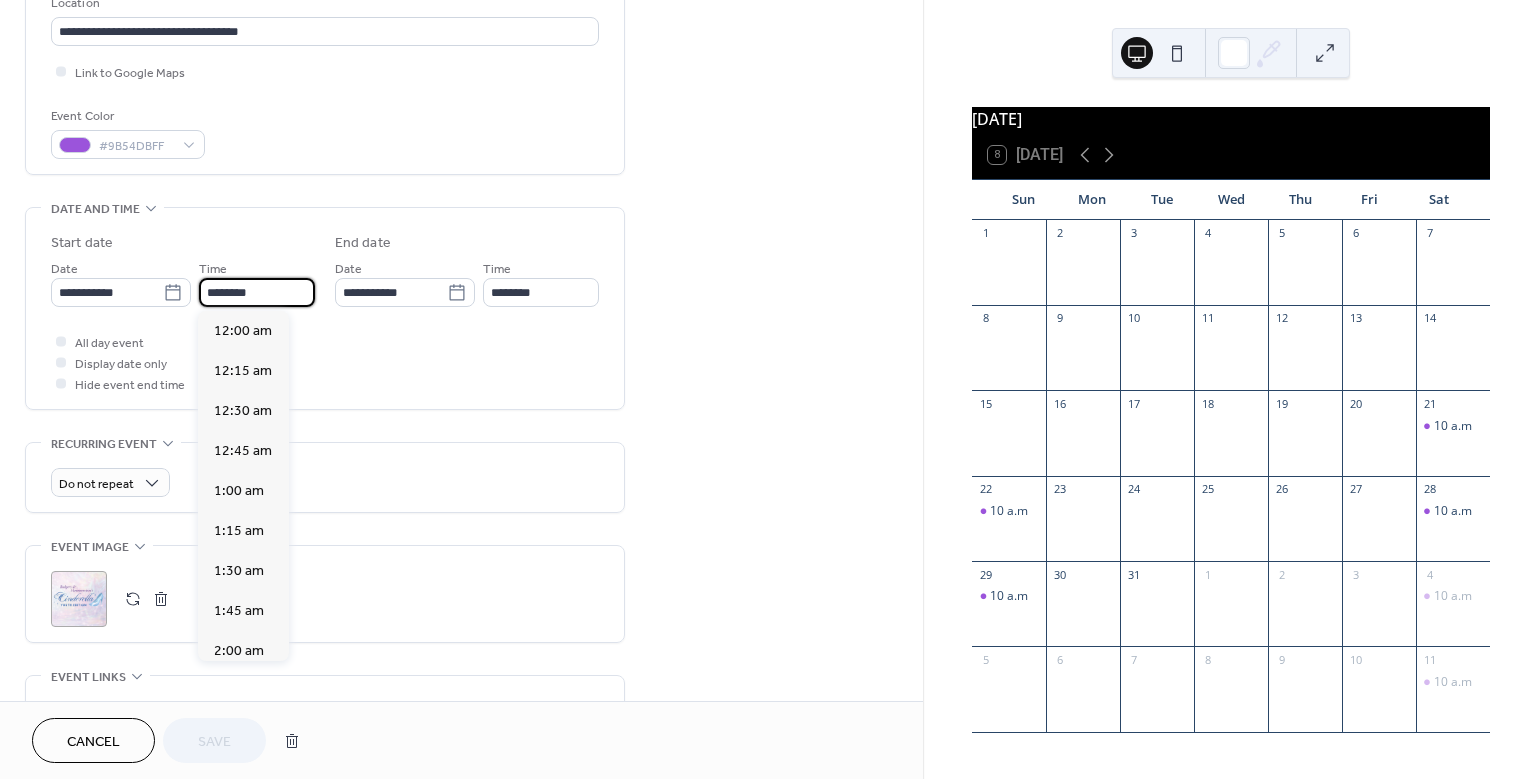 scroll, scrollTop: 1620, scrollLeft: 0, axis: vertical 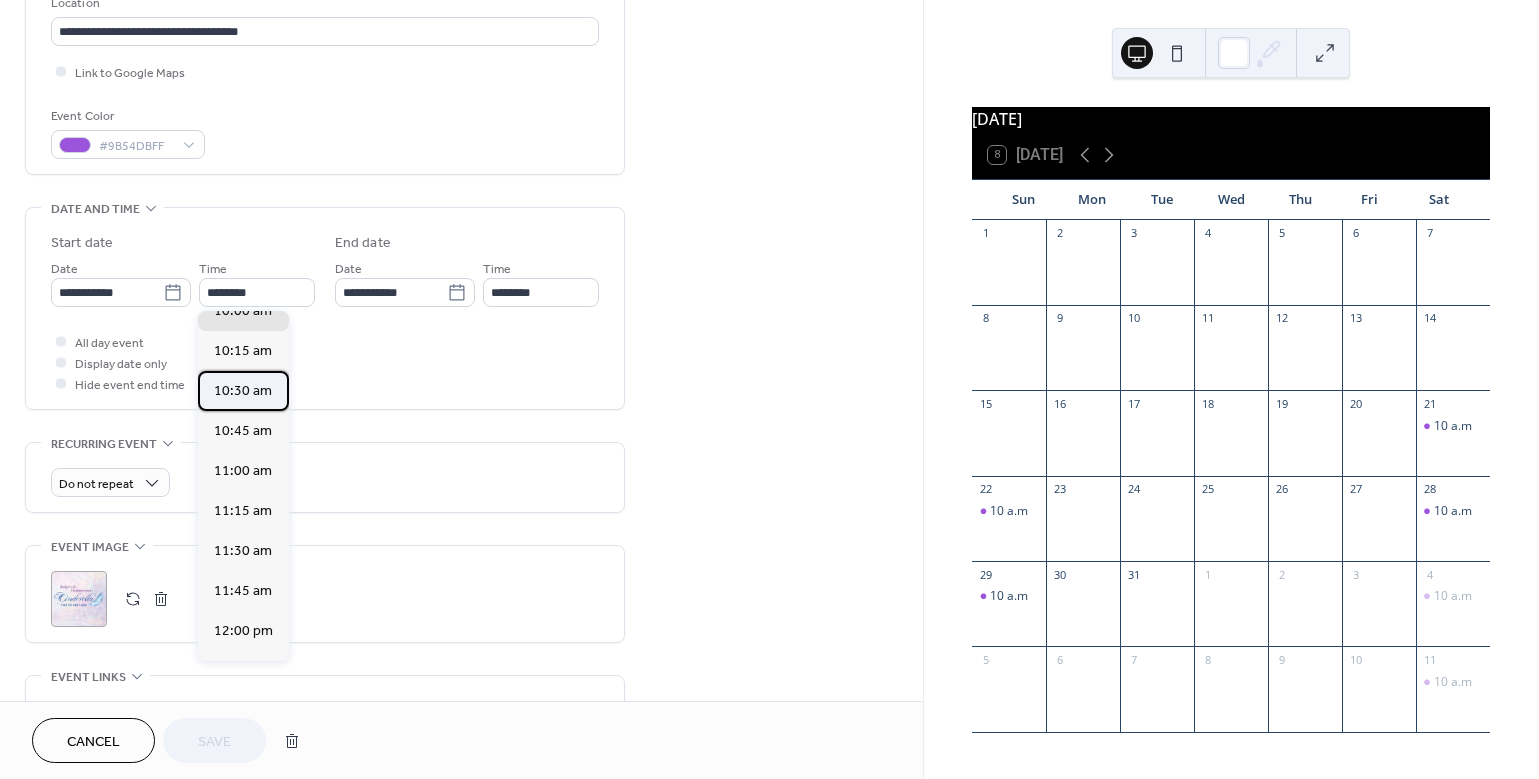 click on "10:30 am" at bounding box center (243, 391) 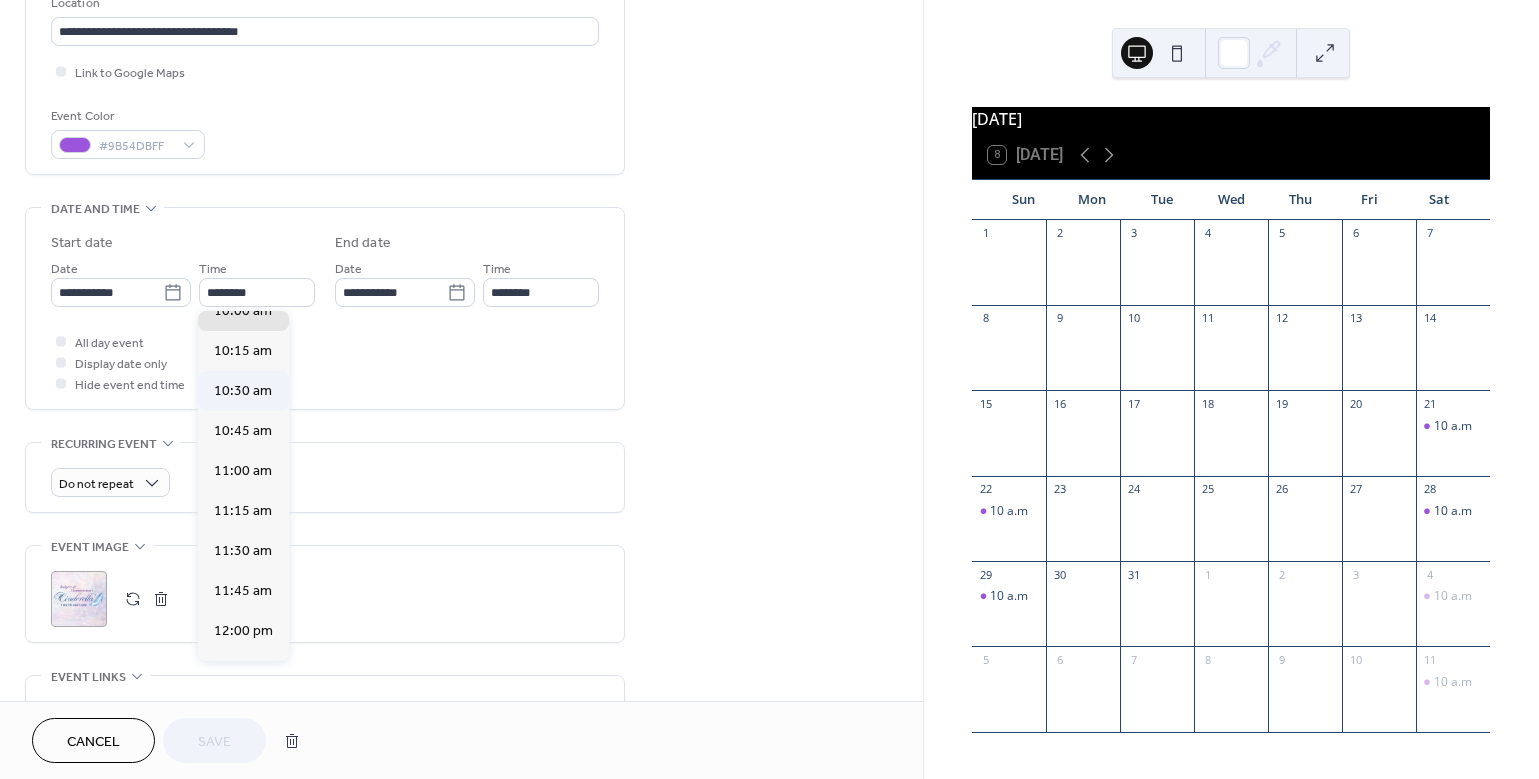 type on "********" 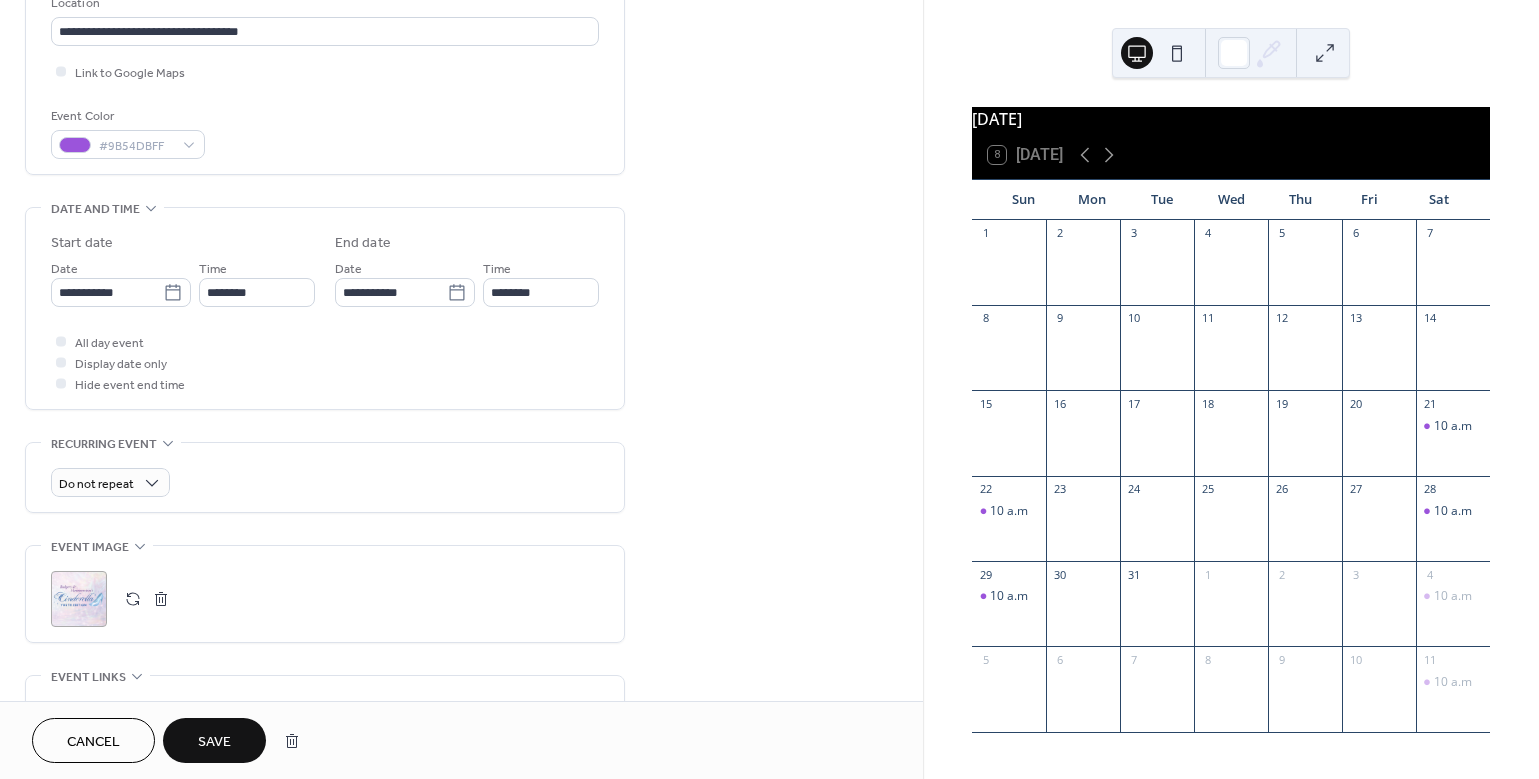 click on "Save" at bounding box center (214, 742) 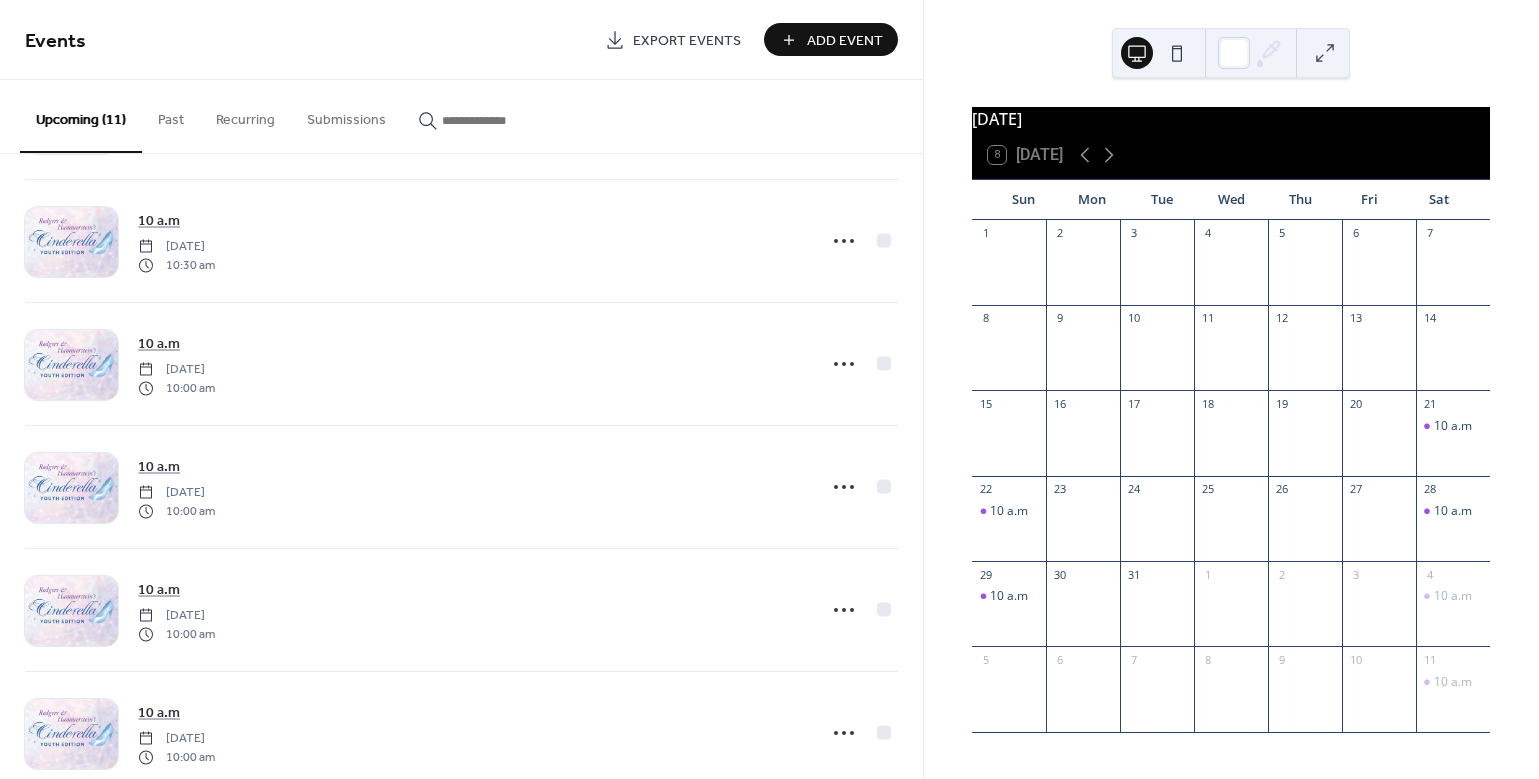 scroll, scrollTop: 787, scrollLeft: 0, axis: vertical 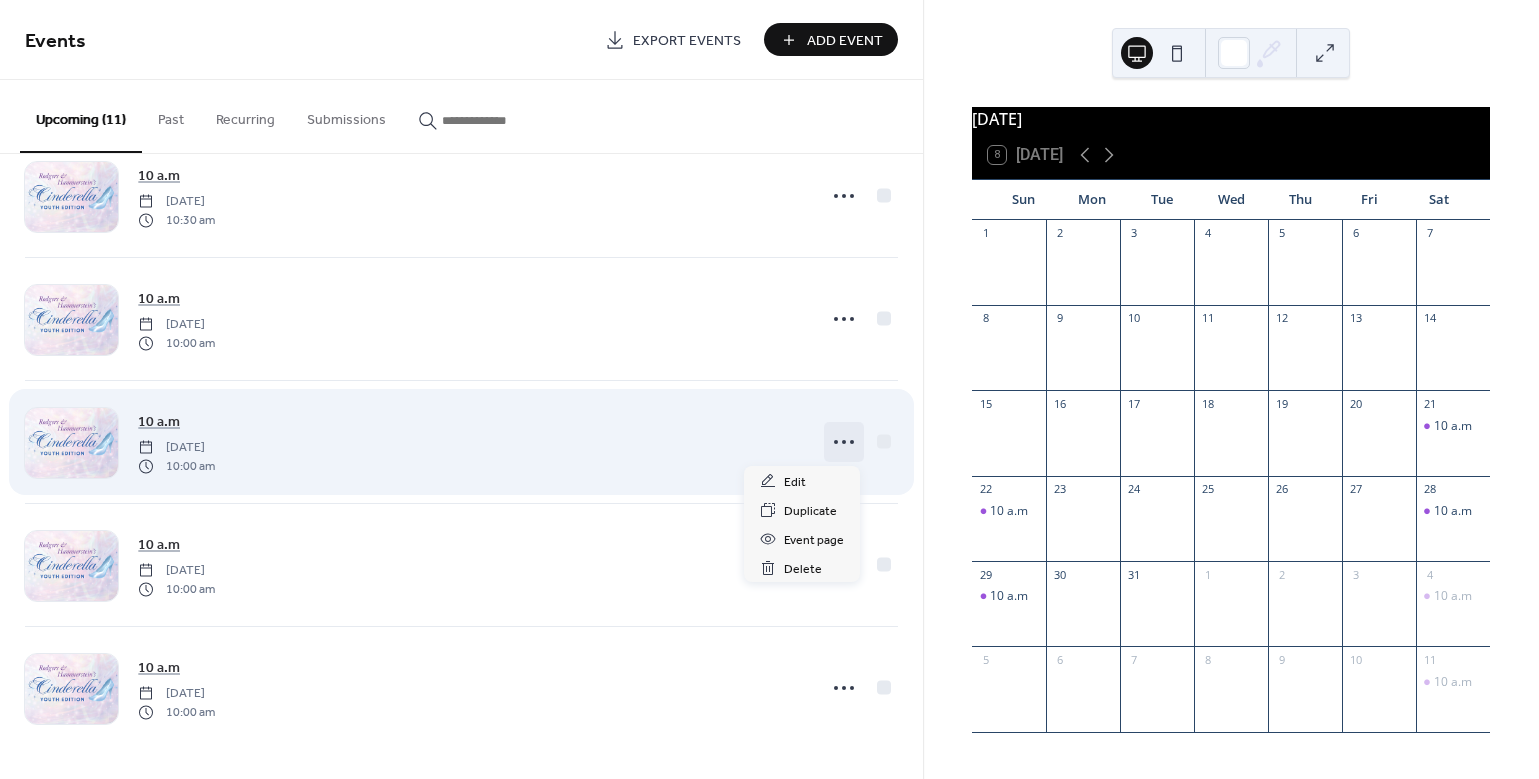 click 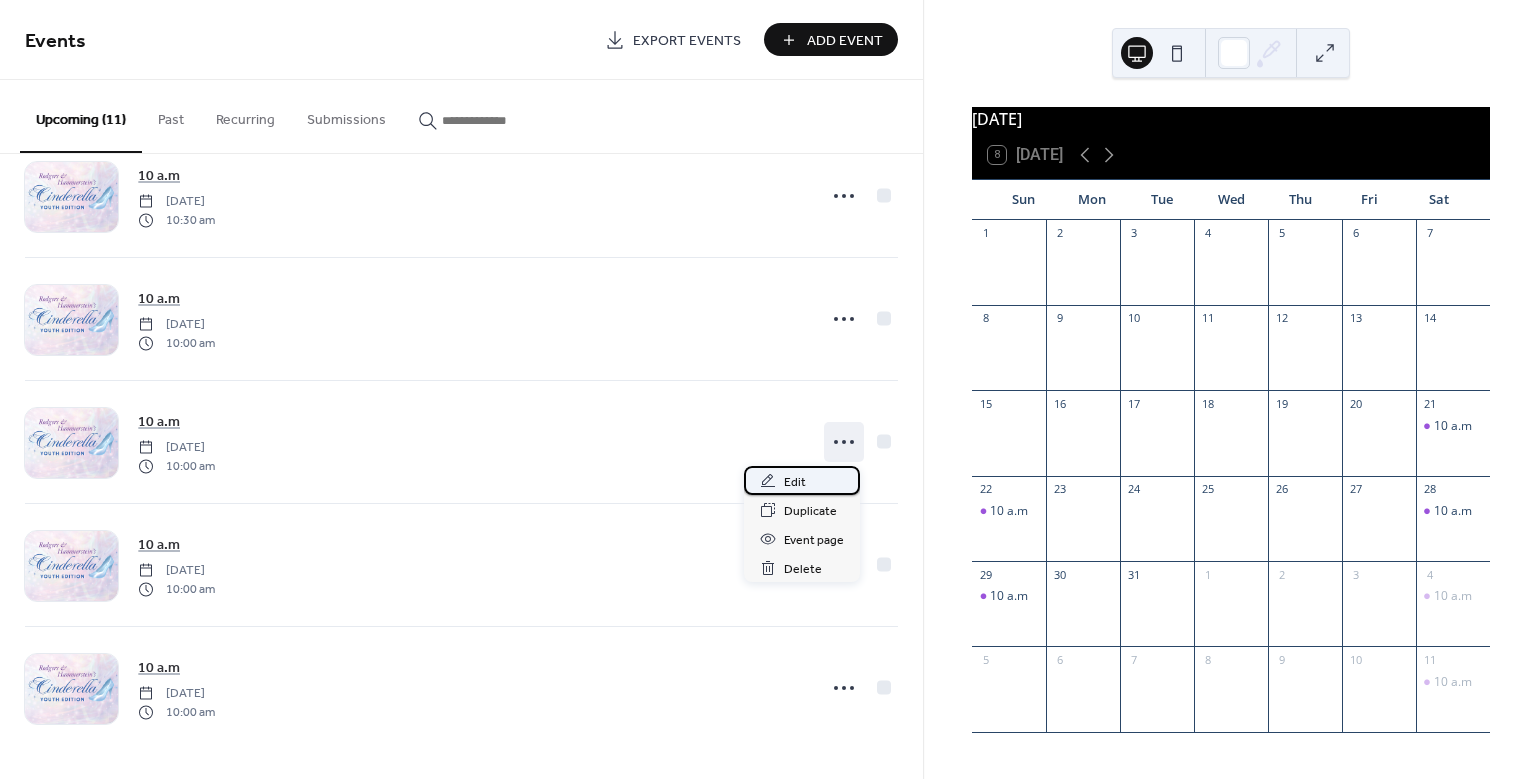 click on "Edit" at bounding box center [795, 482] 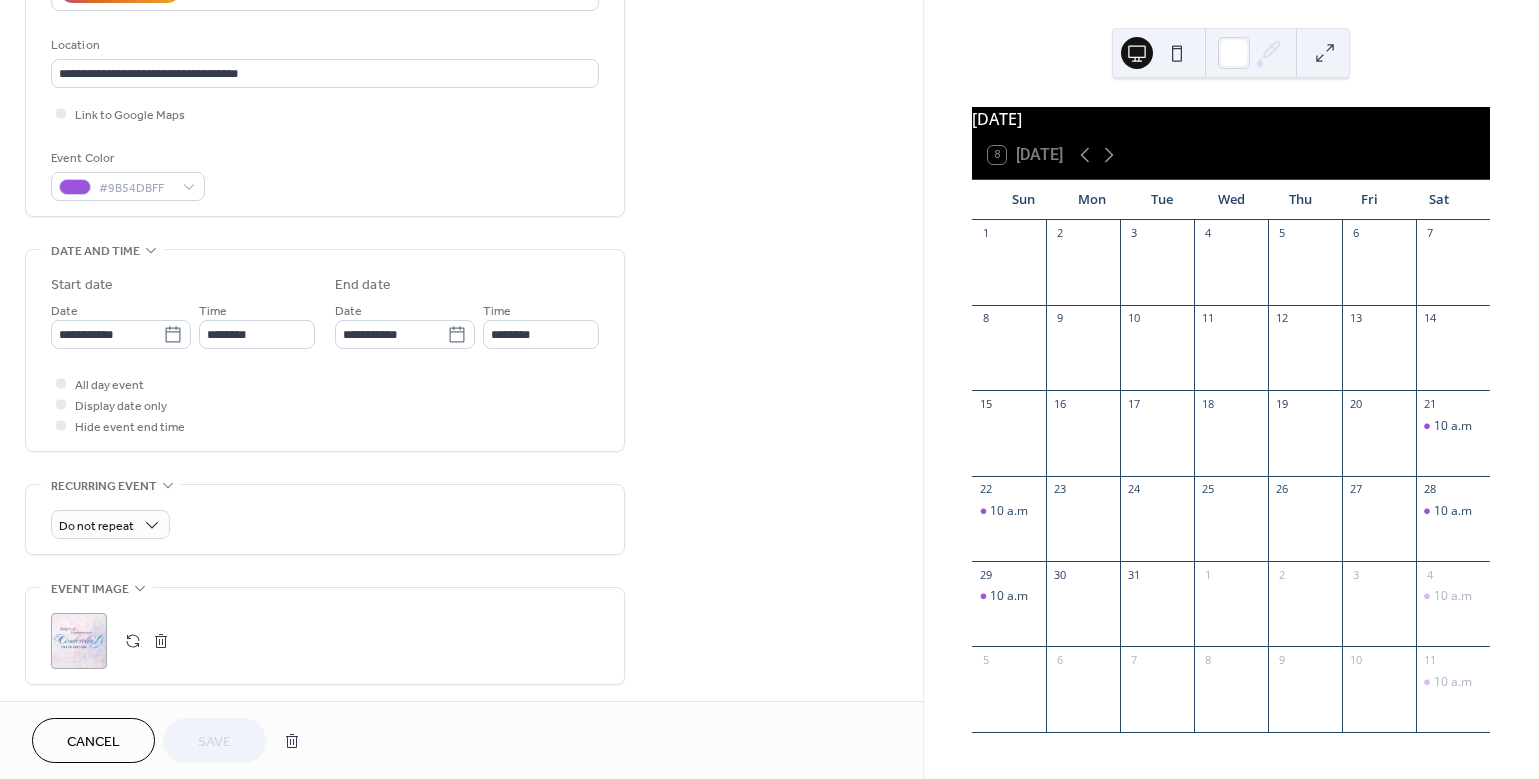 scroll, scrollTop: 433, scrollLeft: 0, axis: vertical 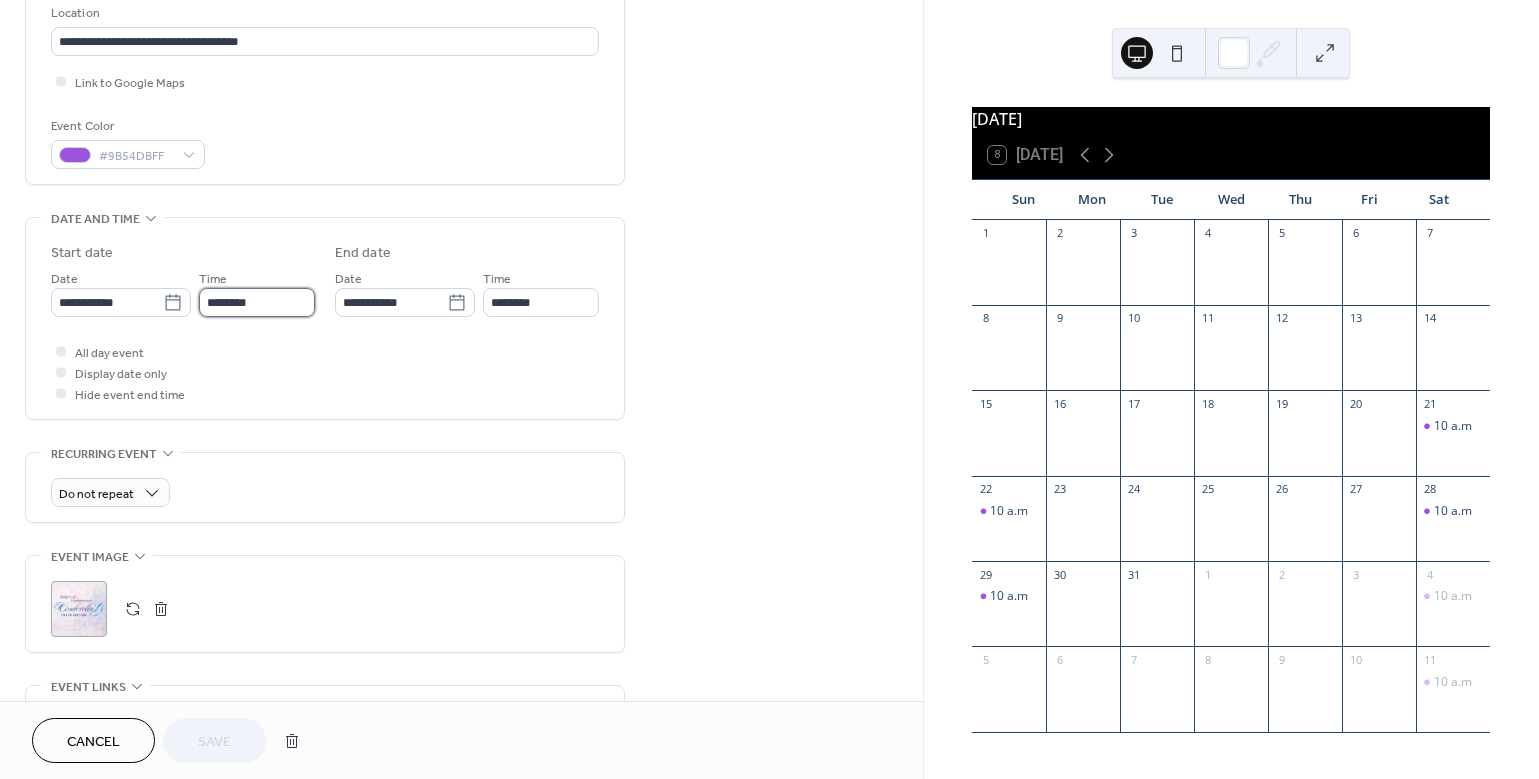 click on "********" at bounding box center [257, 302] 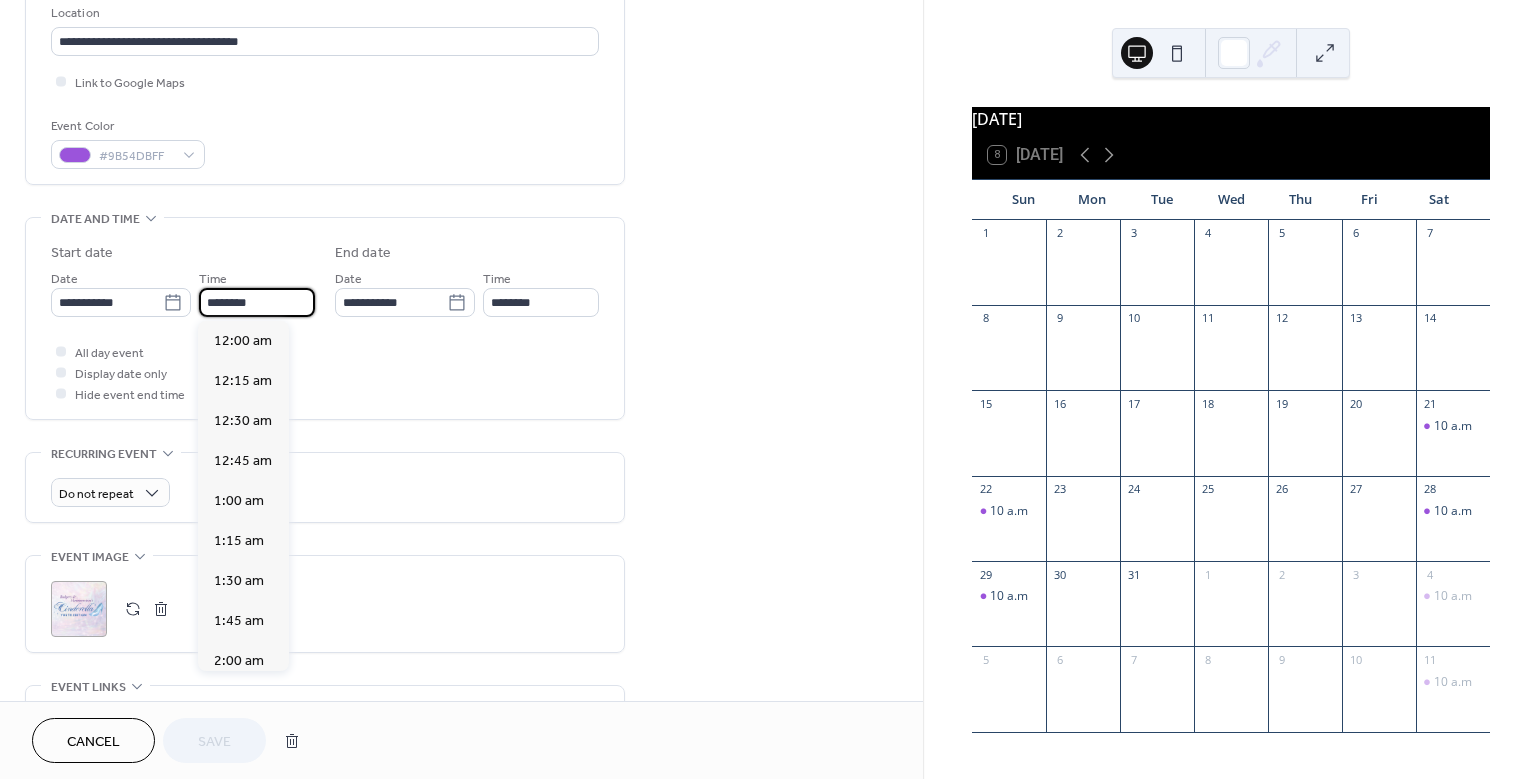 scroll, scrollTop: 1620, scrollLeft: 0, axis: vertical 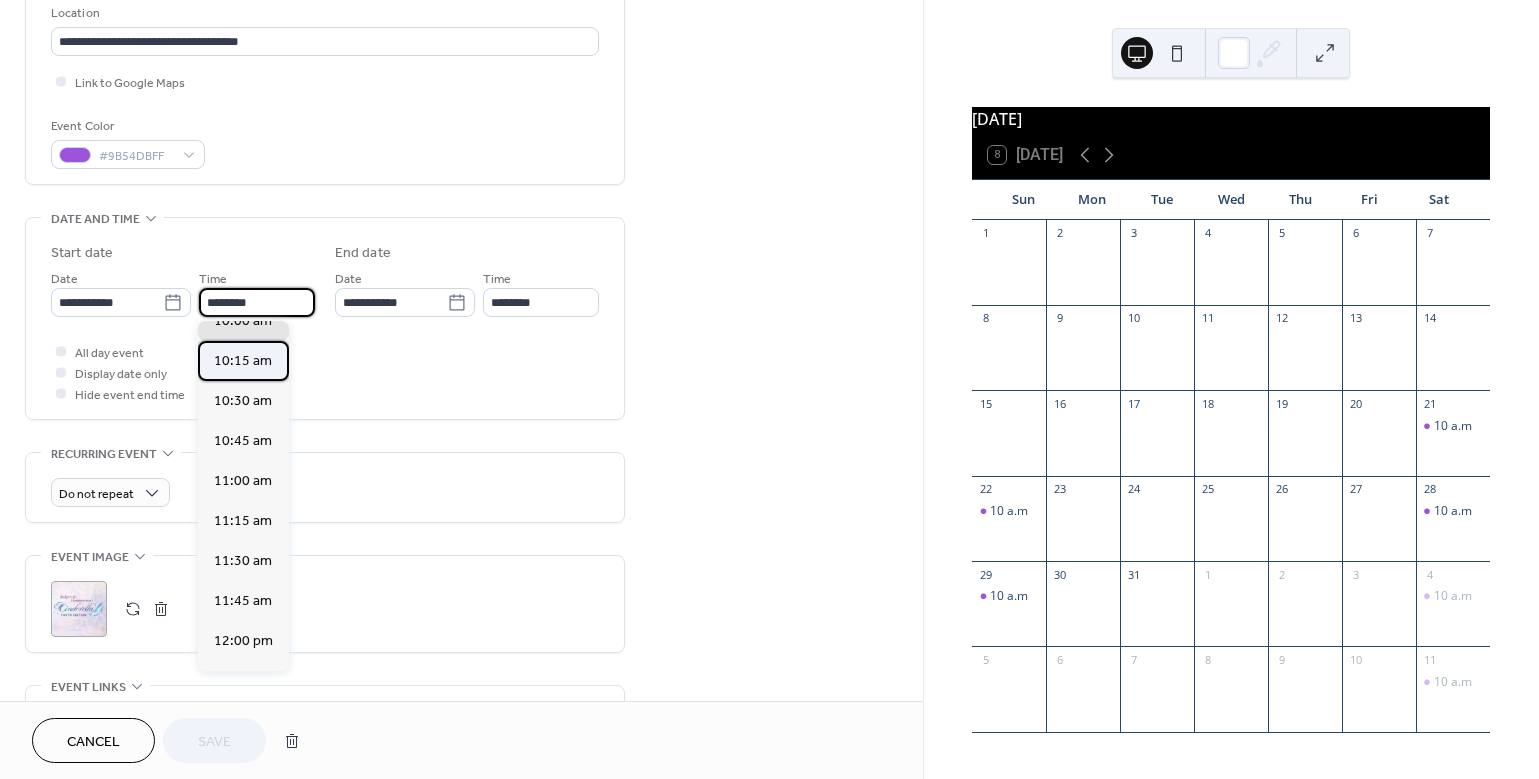 click on "10:15 am" at bounding box center (243, 361) 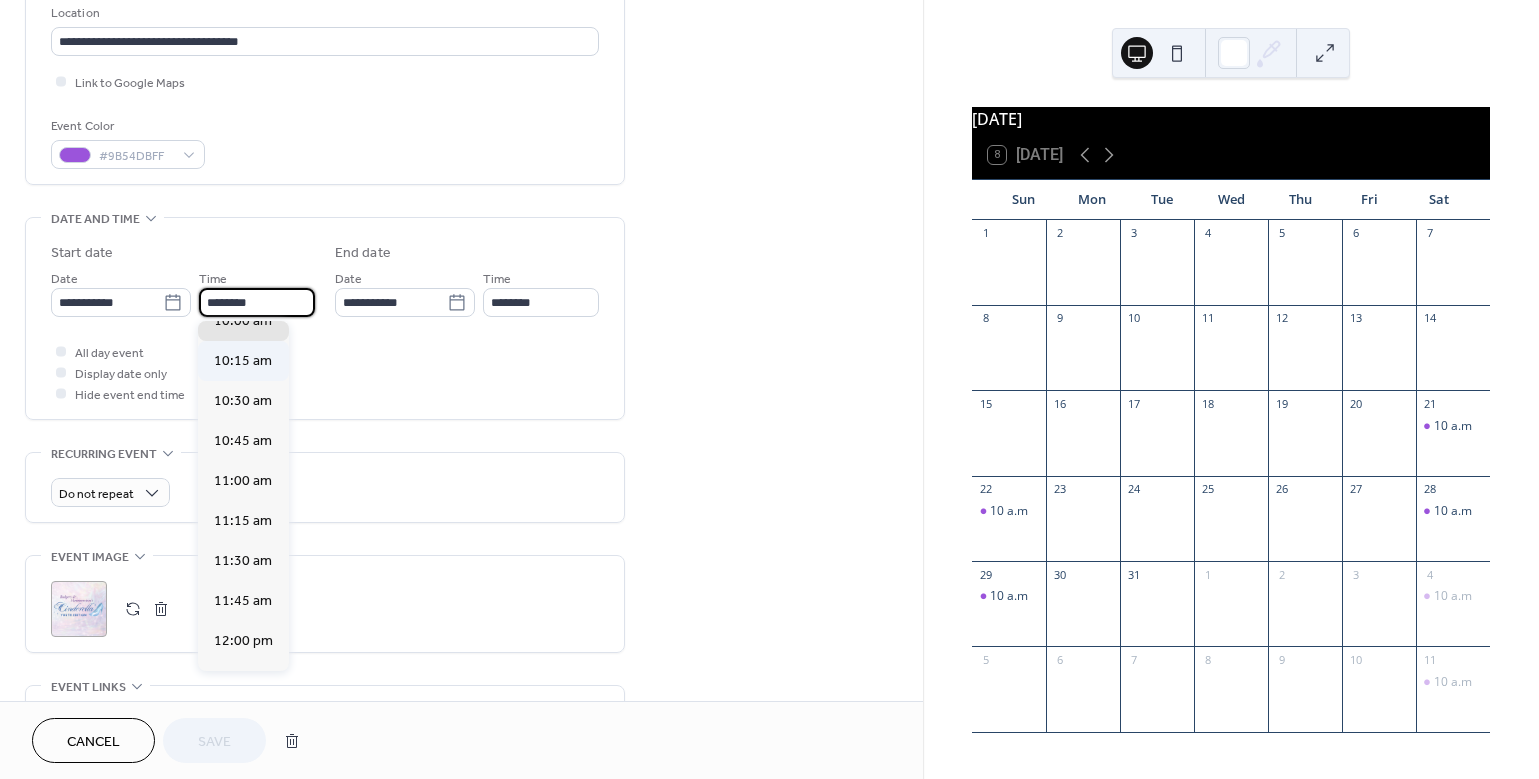 type on "********" 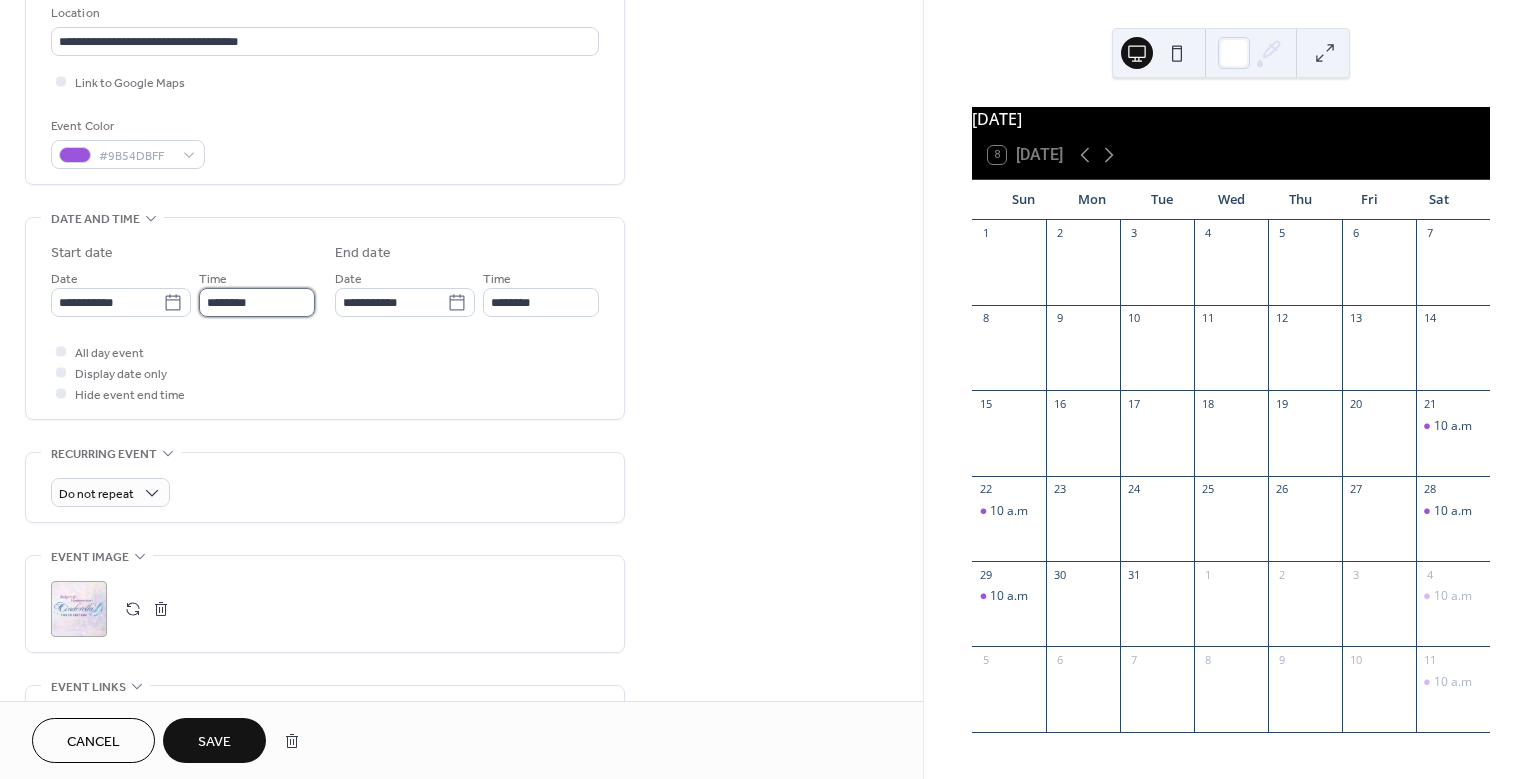 click on "********" at bounding box center [257, 302] 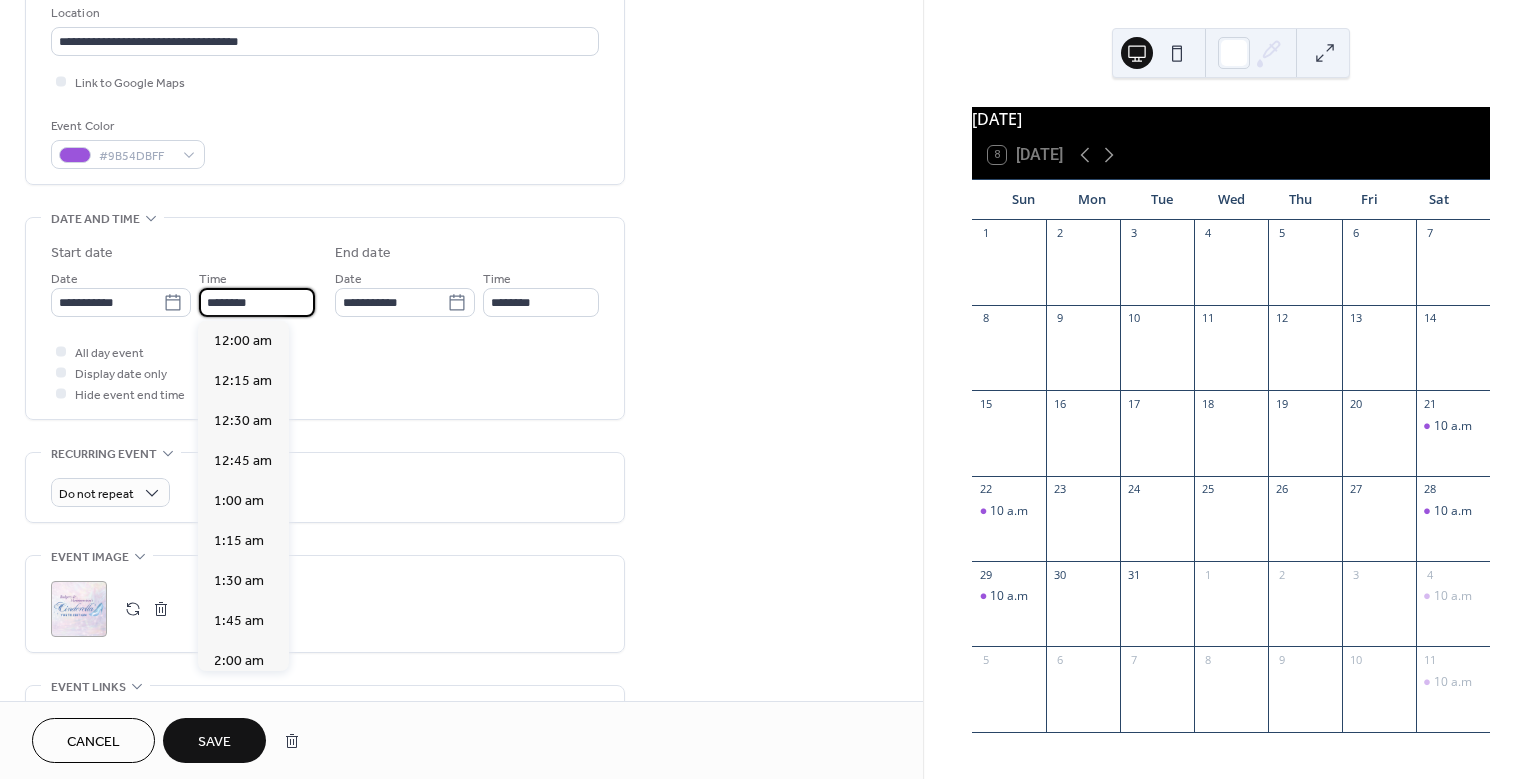 scroll, scrollTop: 1660, scrollLeft: 0, axis: vertical 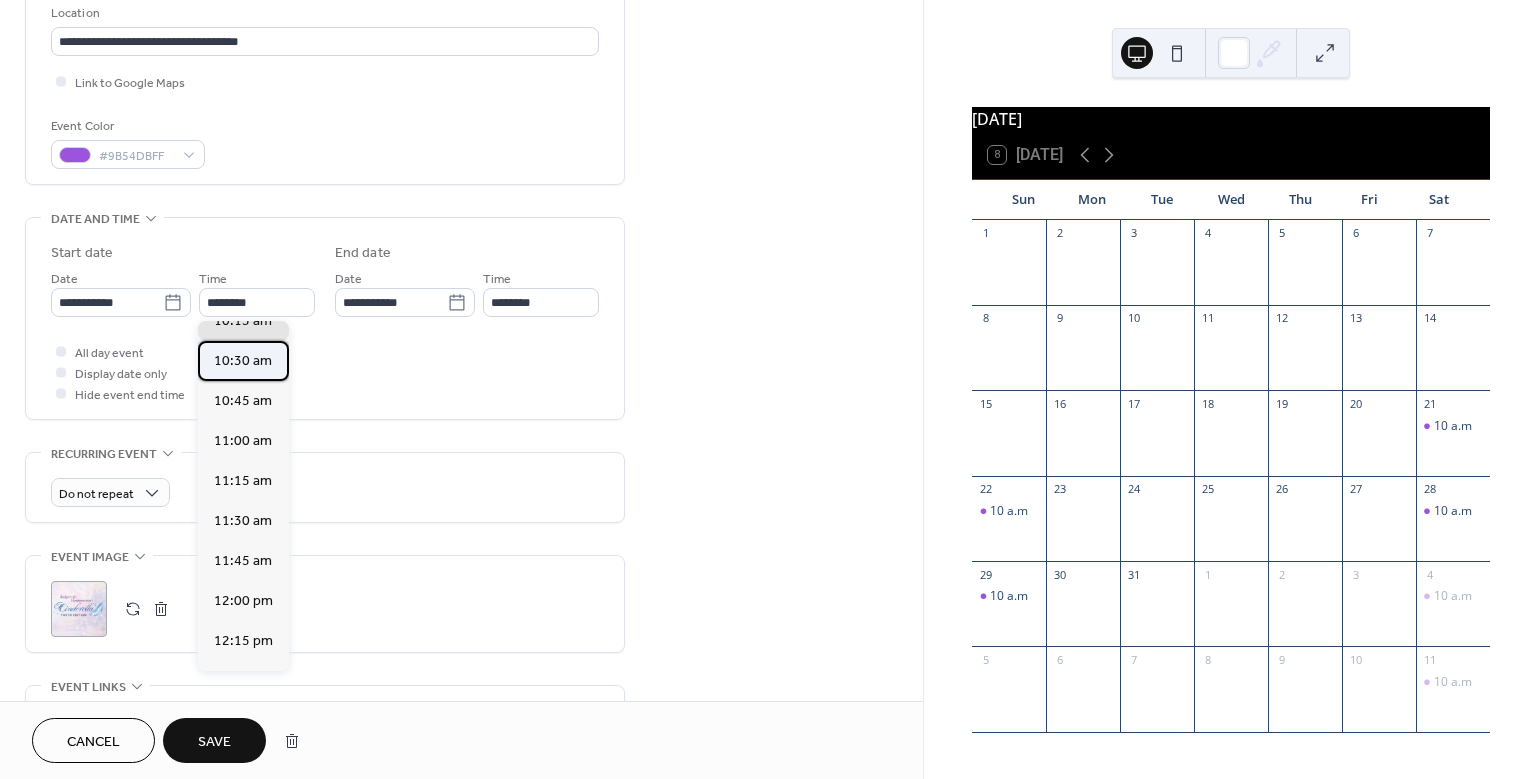 click on "10:30 am" at bounding box center [243, 361] 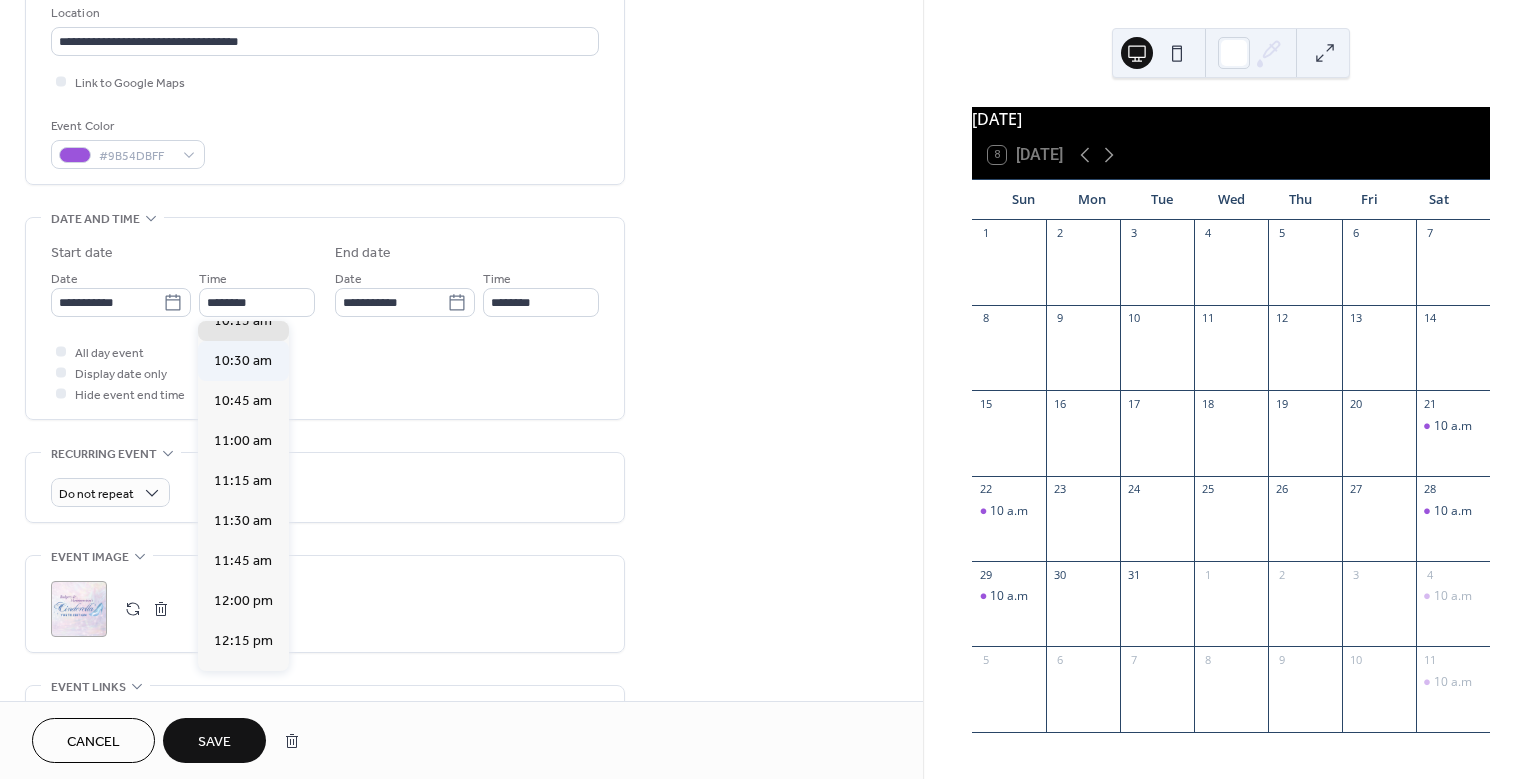 type on "********" 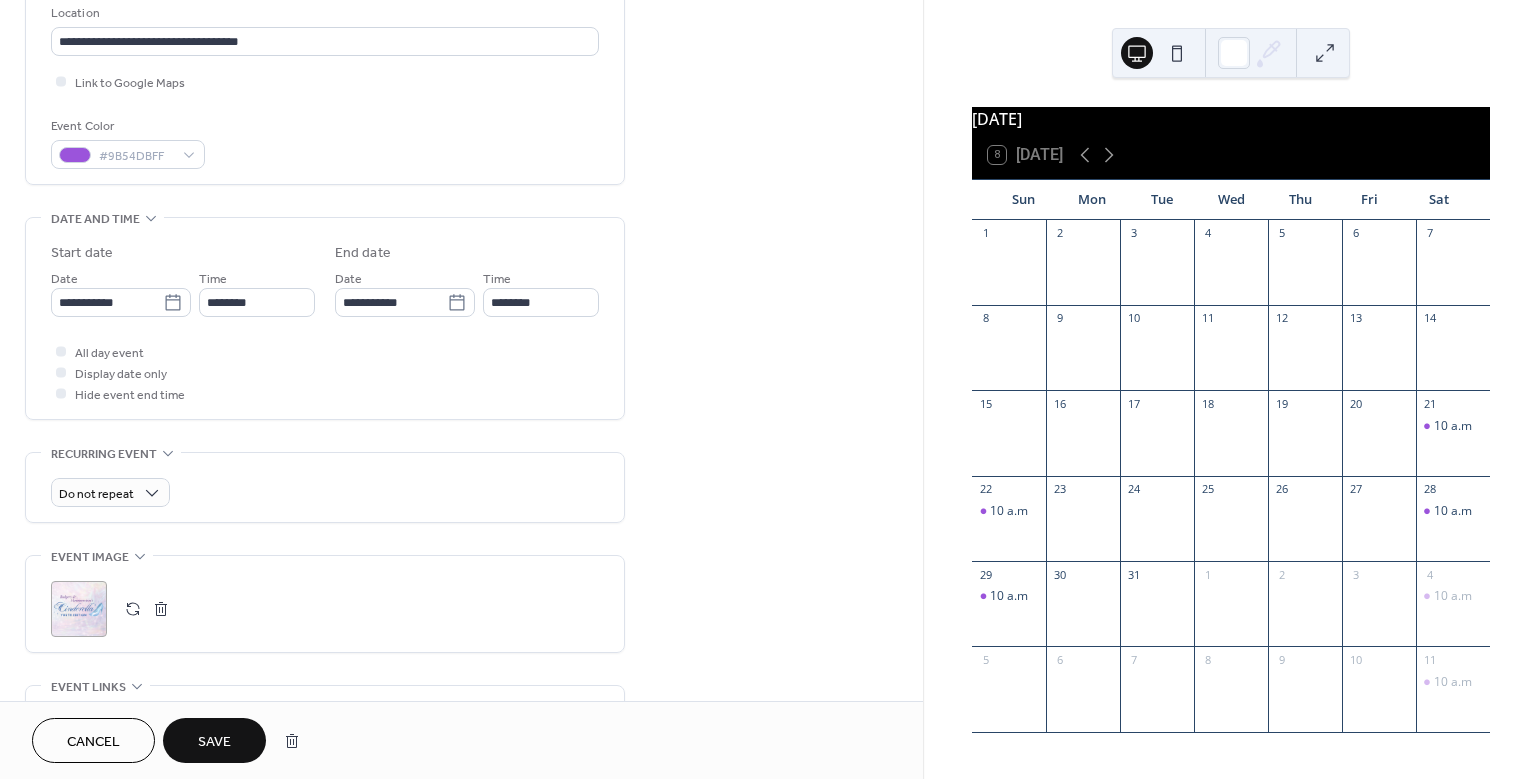 click on "Save" at bounding box center [214, 740] 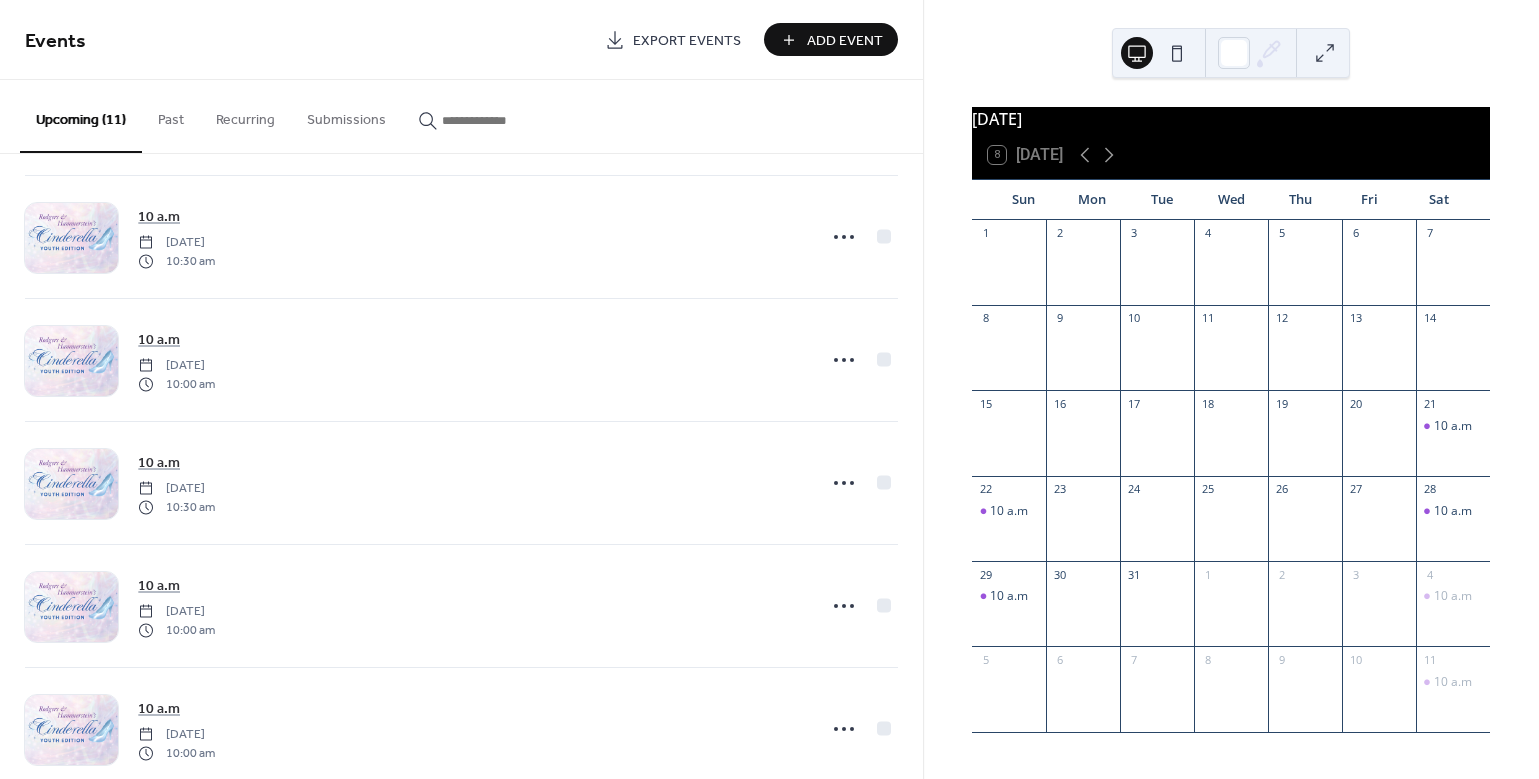 scroll, scrollTop: 787, scrollLeft: 0, axis: vertical 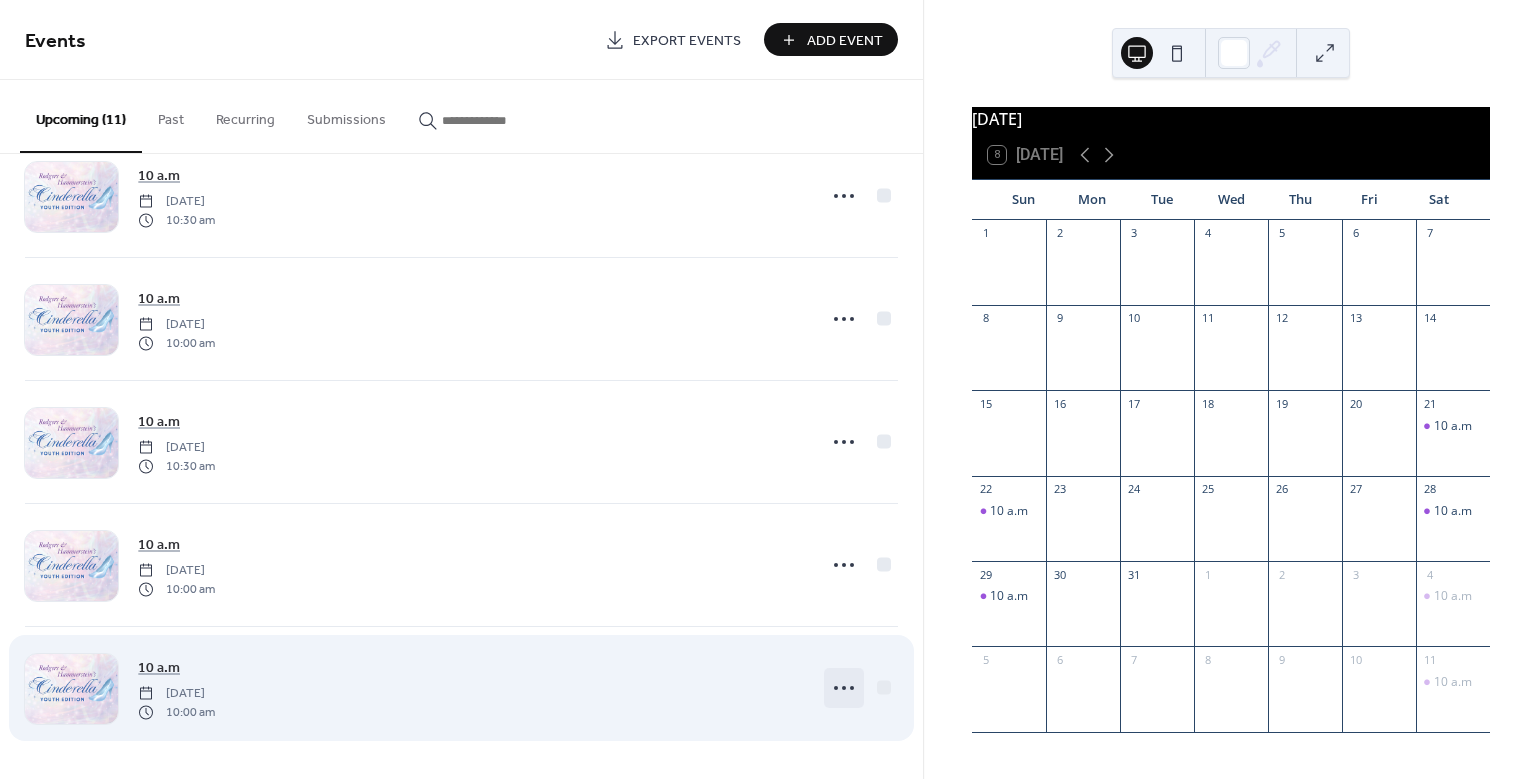 click 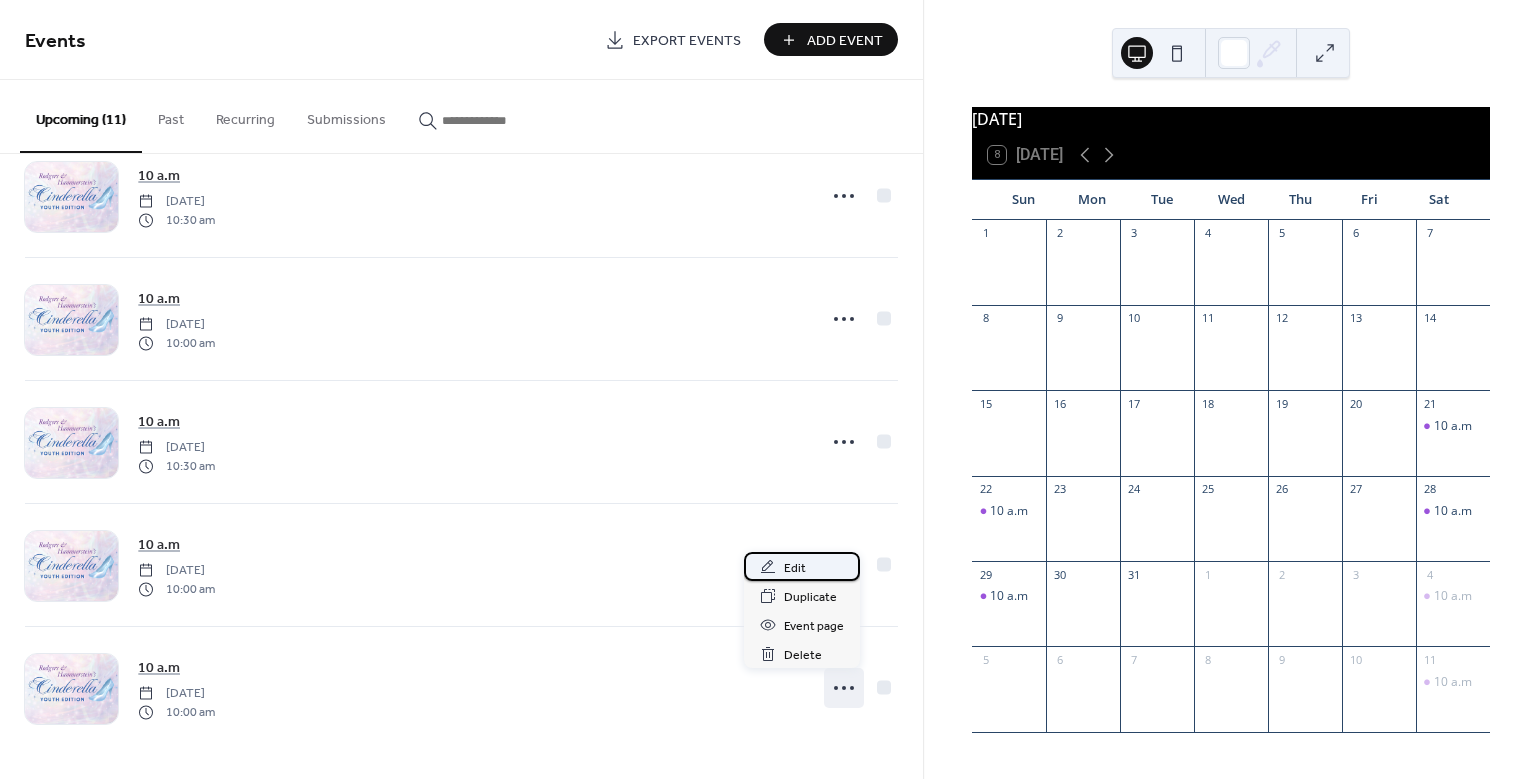 click on "Edit" at bounding box center [795, 568] 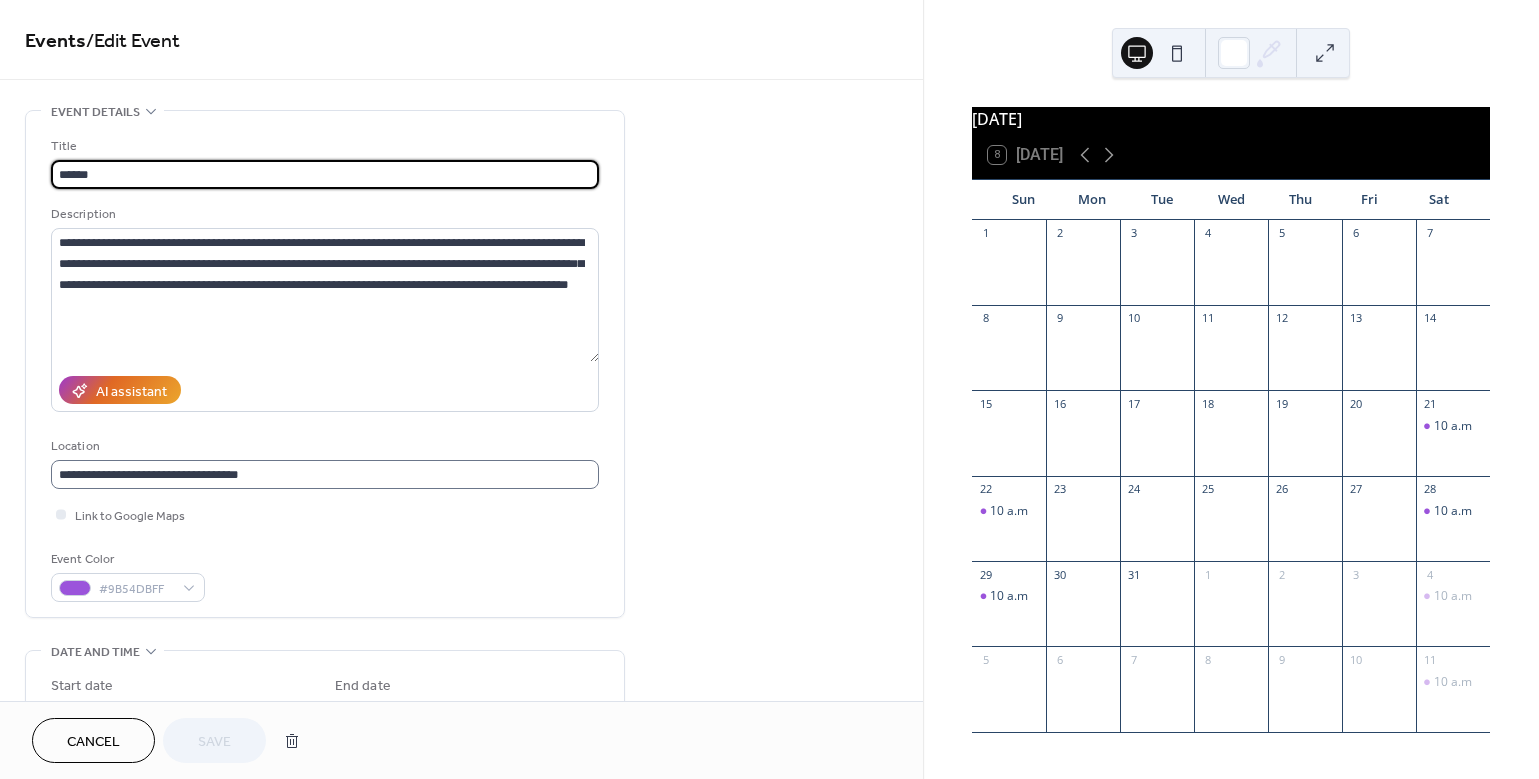 scroll, scrollTop: 1, scrollLeft: 0, axis: vertical 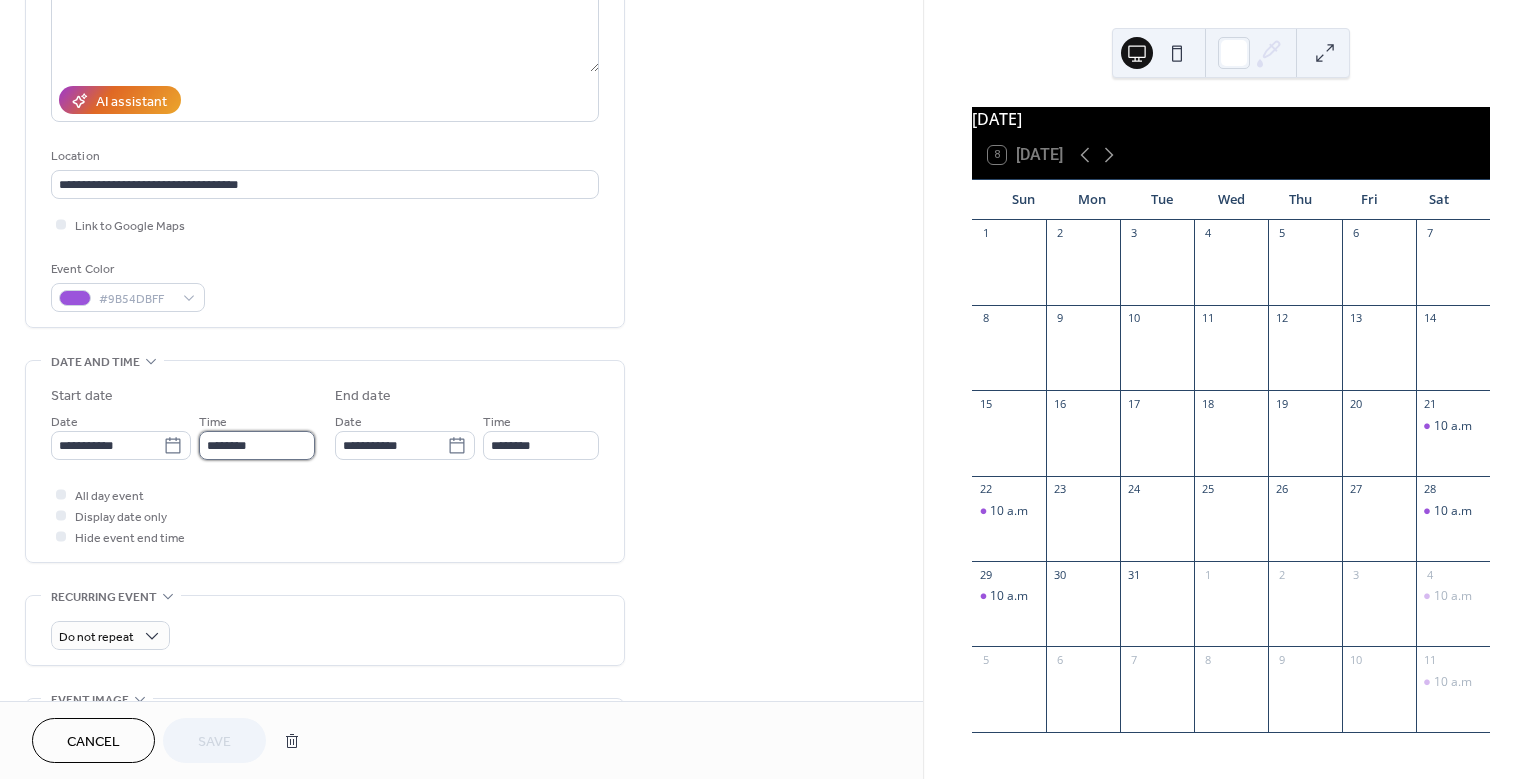 click on "********" at bounding box center (257, 445) 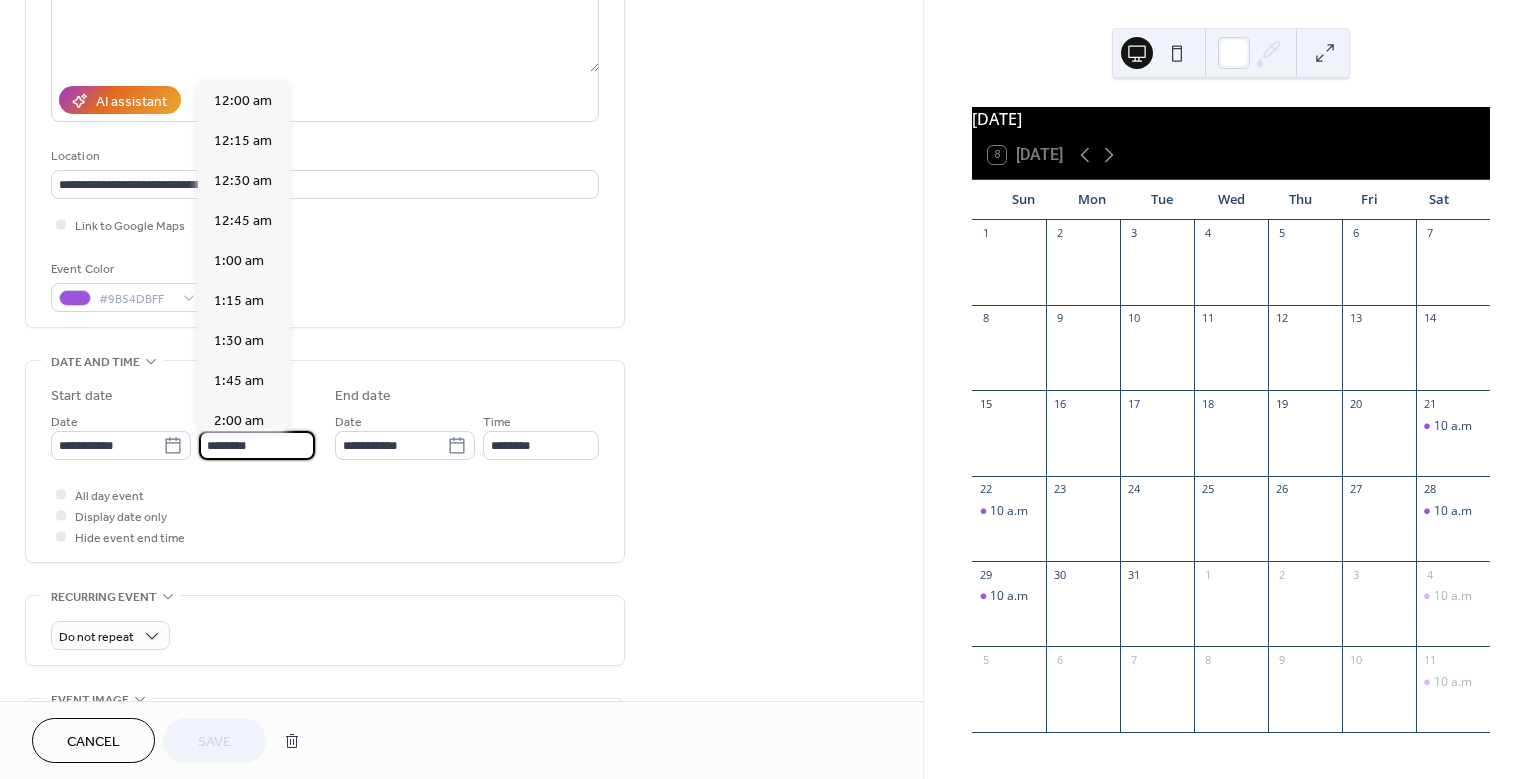 scroll, scrollTop: 1620, scrollLeft: 0, axis: vertical 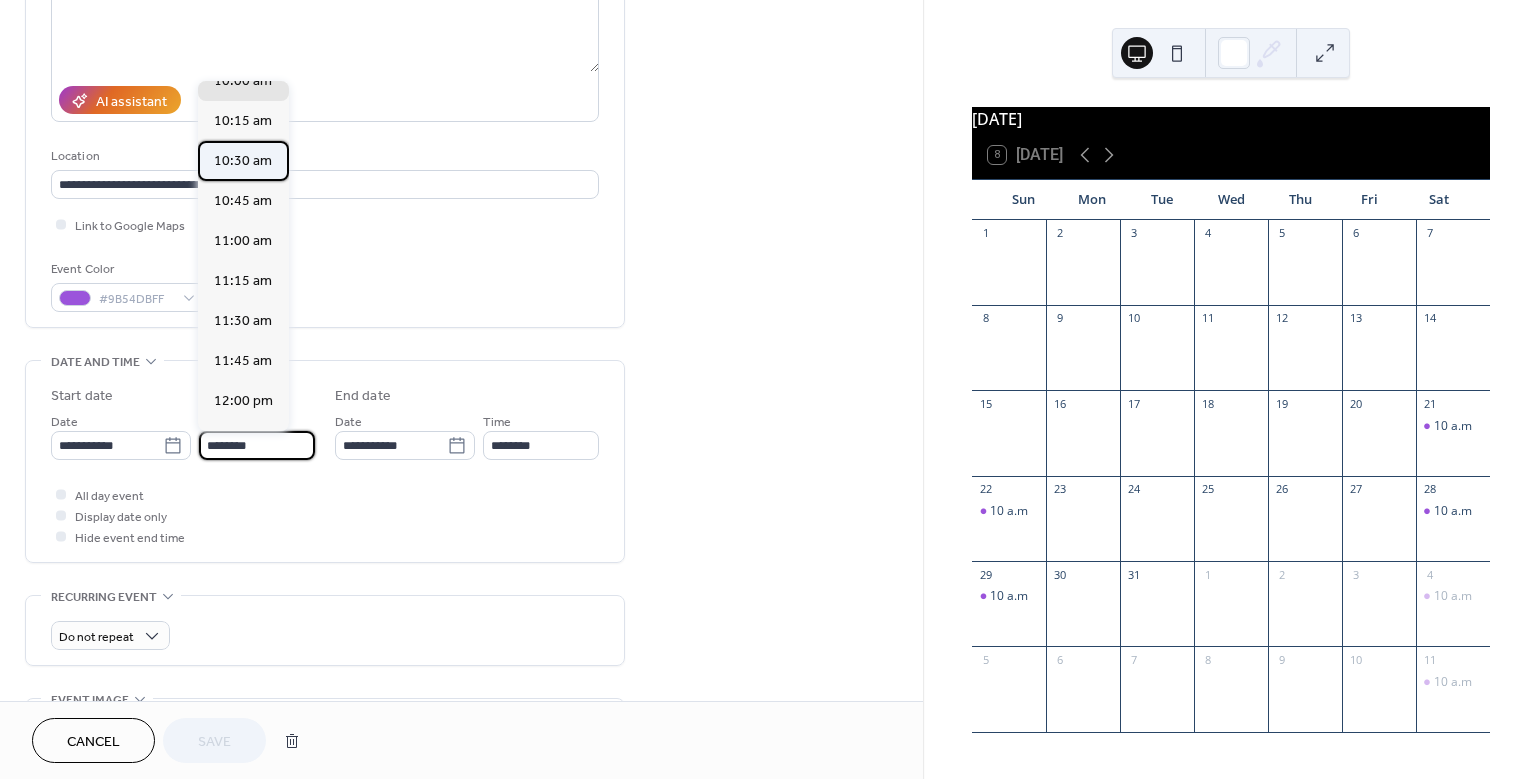 click on "10:30 am" at bounding box center [243, 161] 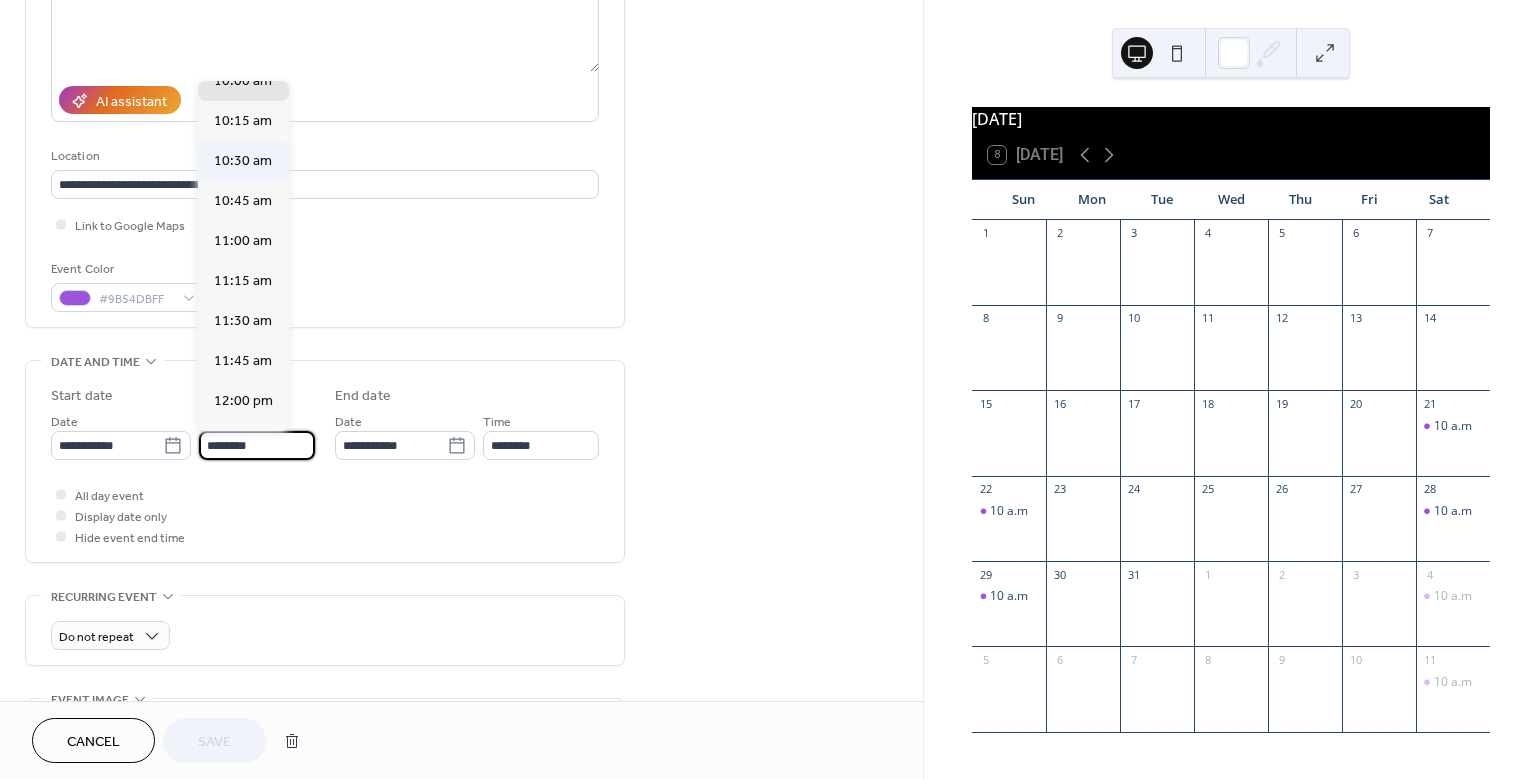 type on "********" 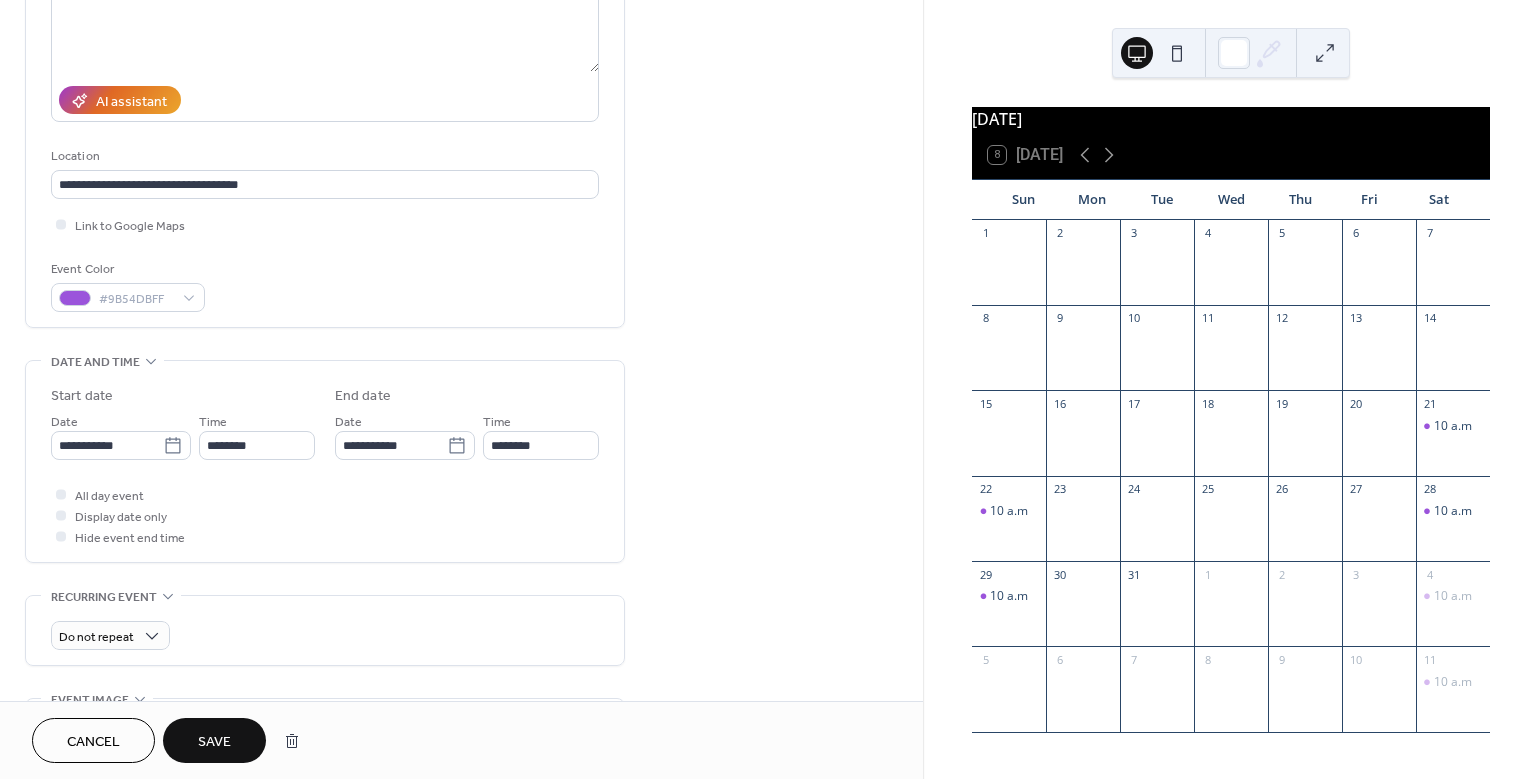 click on "Save" at bounding box center (214, 740) 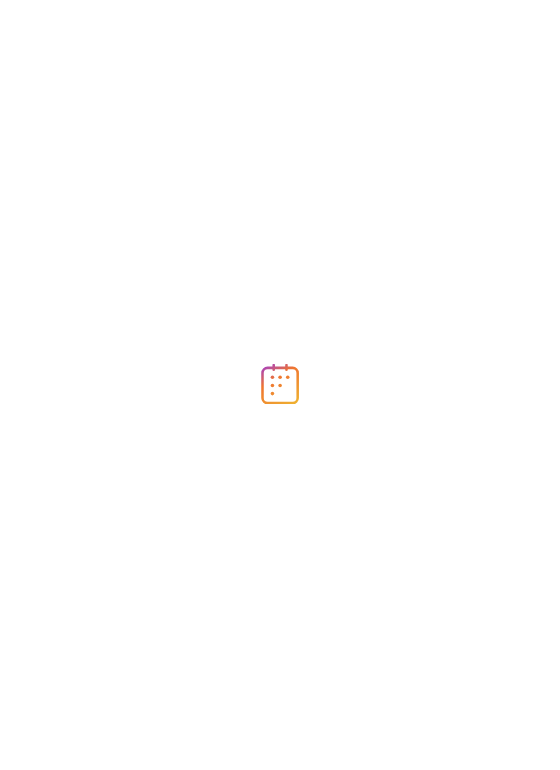scroll, scrollTop: 0, scrollLeft: 0, axis: both 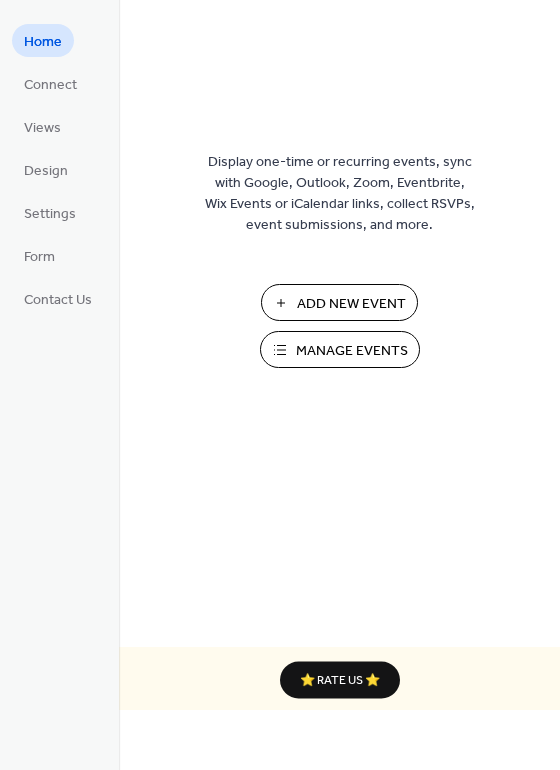 click on "Manage Events" at bounding box center (352, 351) 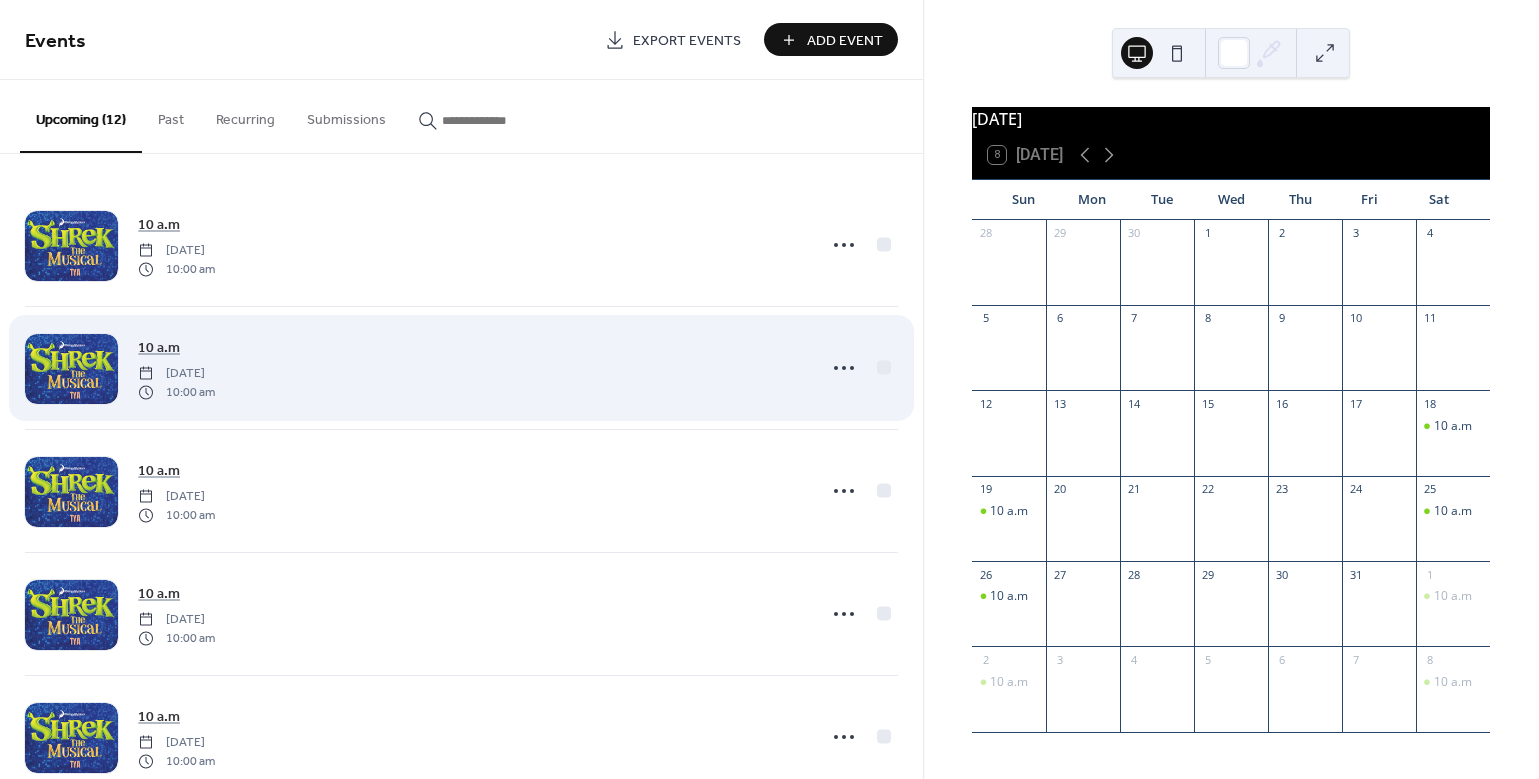 scroll, scrollTop: 0, scrollLeft: 0, axis: both 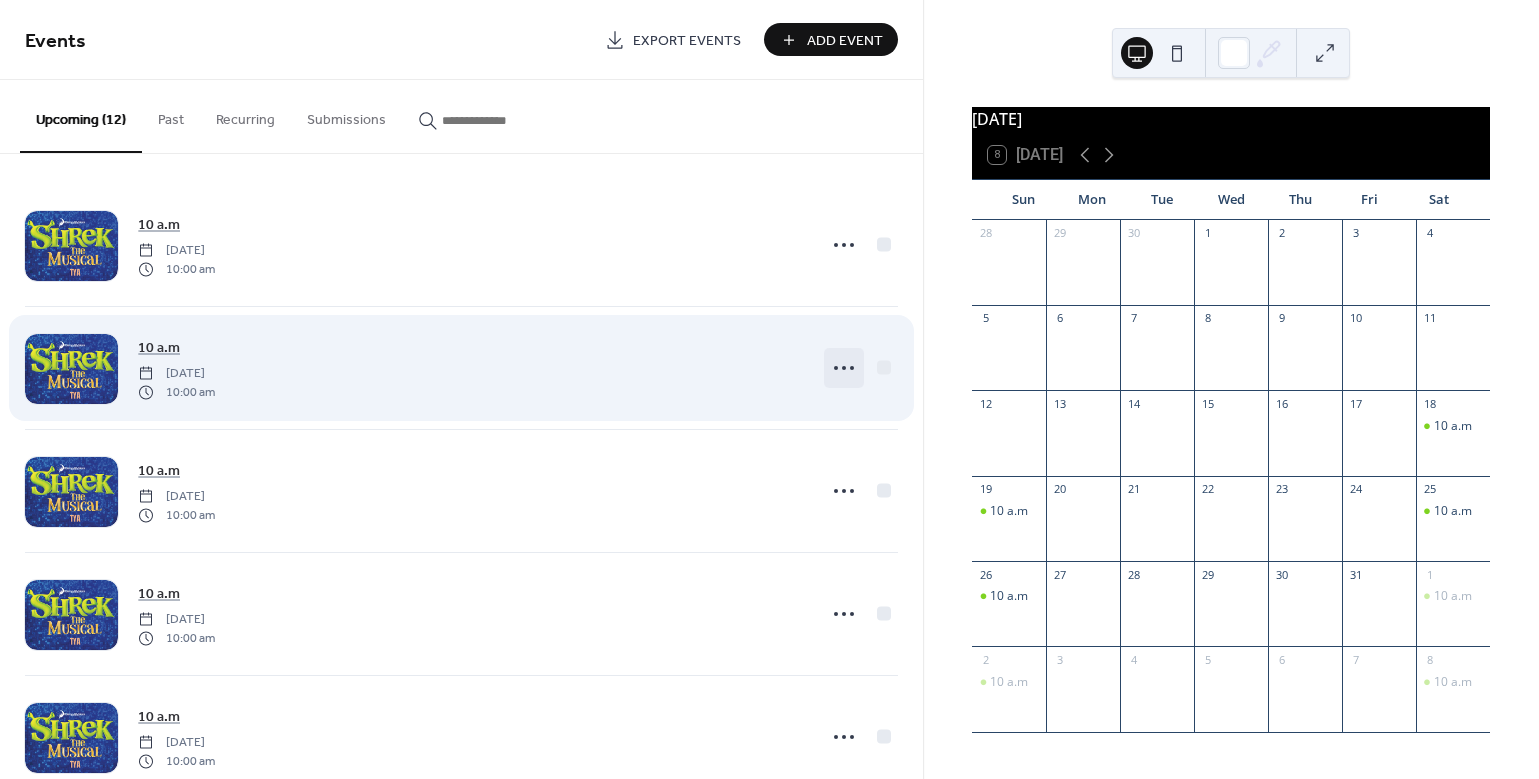 click 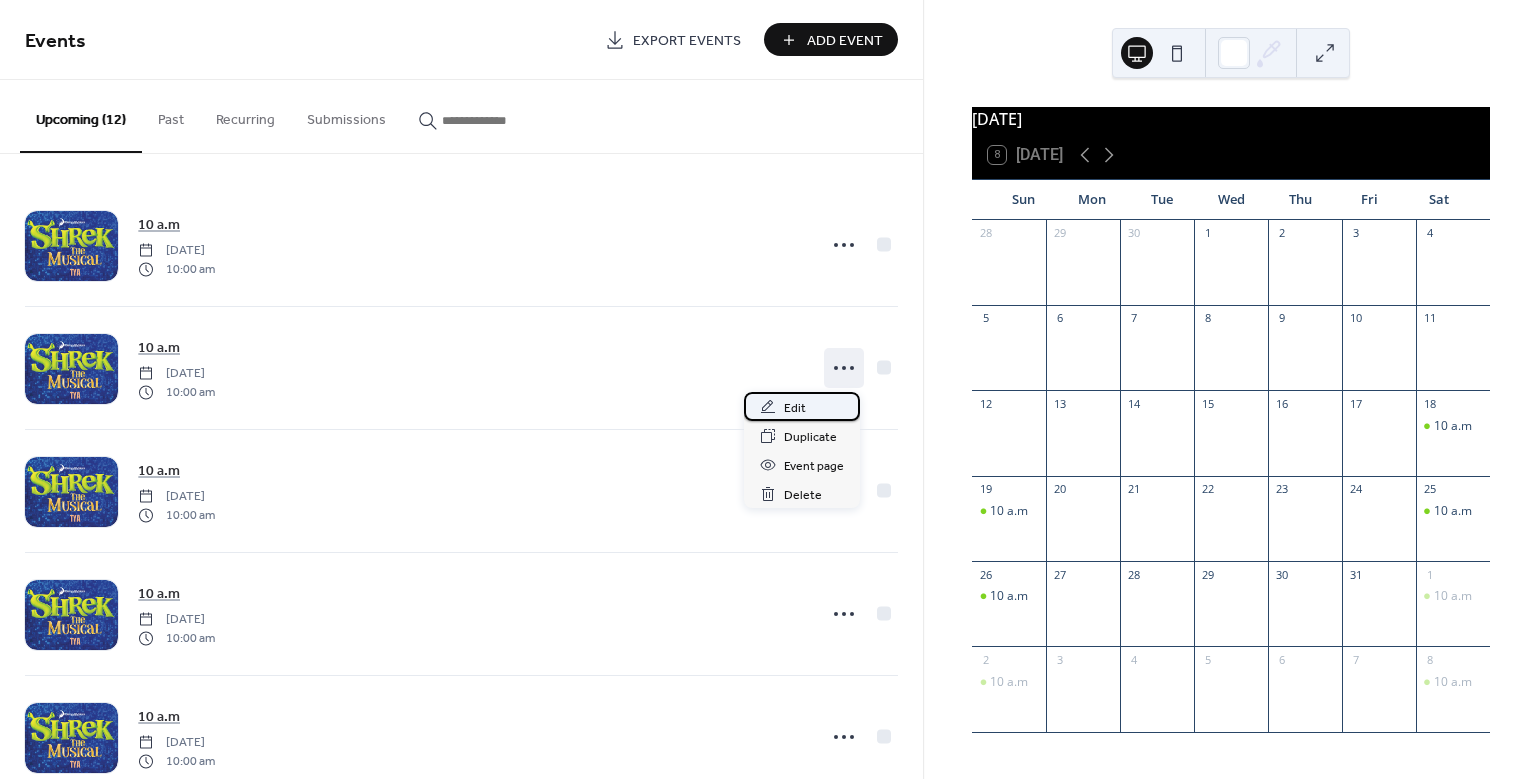 click on "Edit" at bounding box center (795, 408) 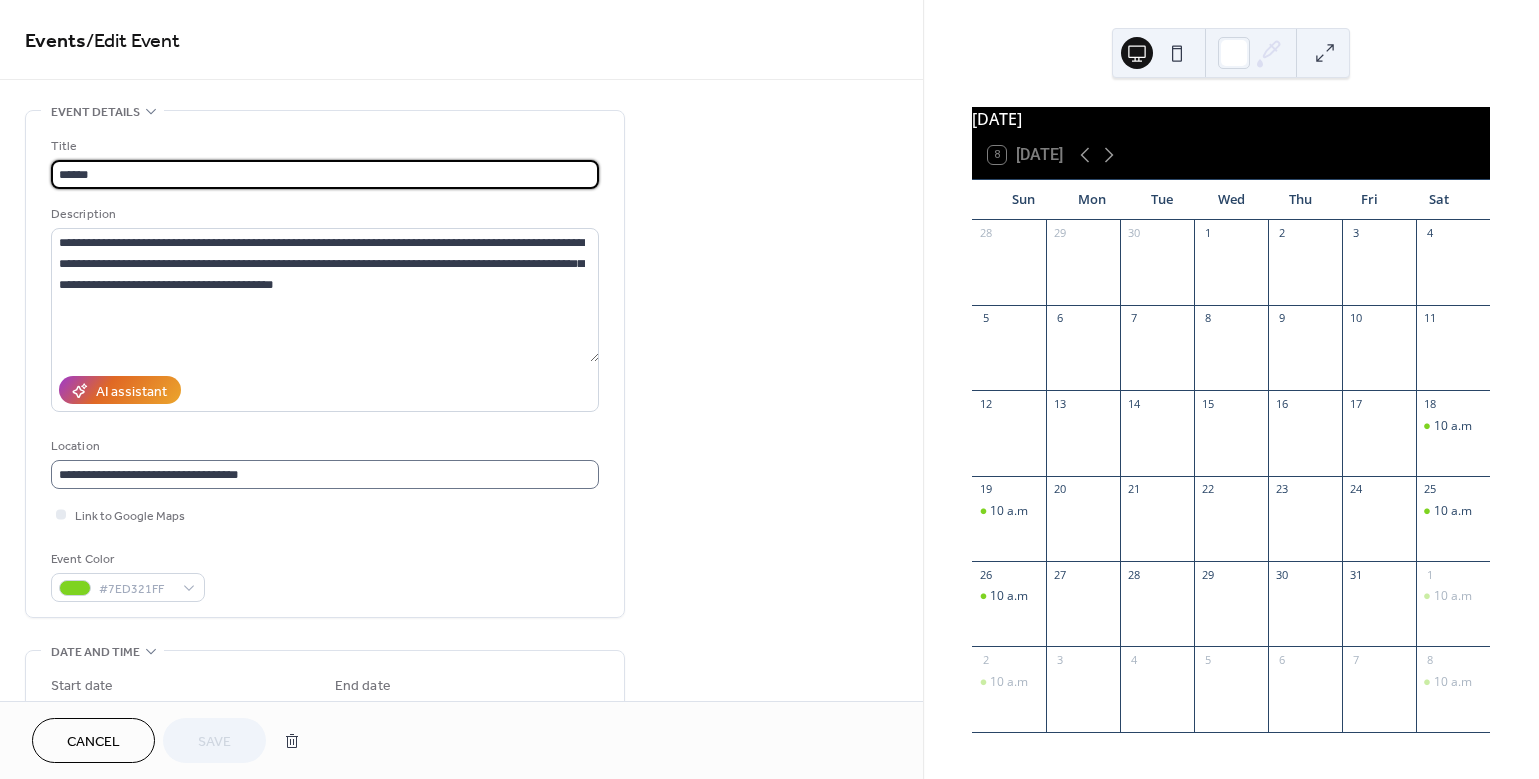 scroll, scrollTop: 1, scrollLeft: 0, axis: vertical 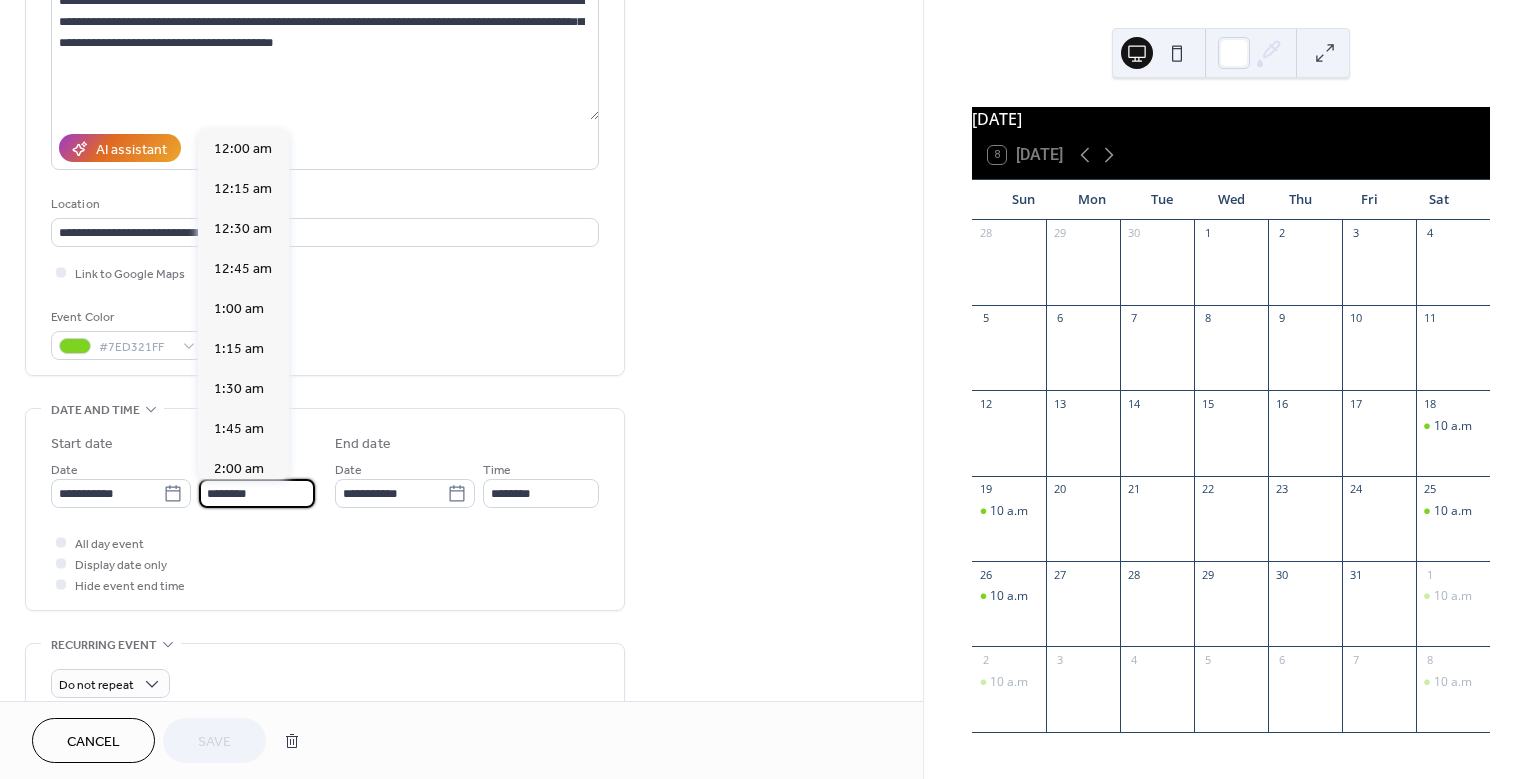 click on "********" at bounding box center (257, 493) 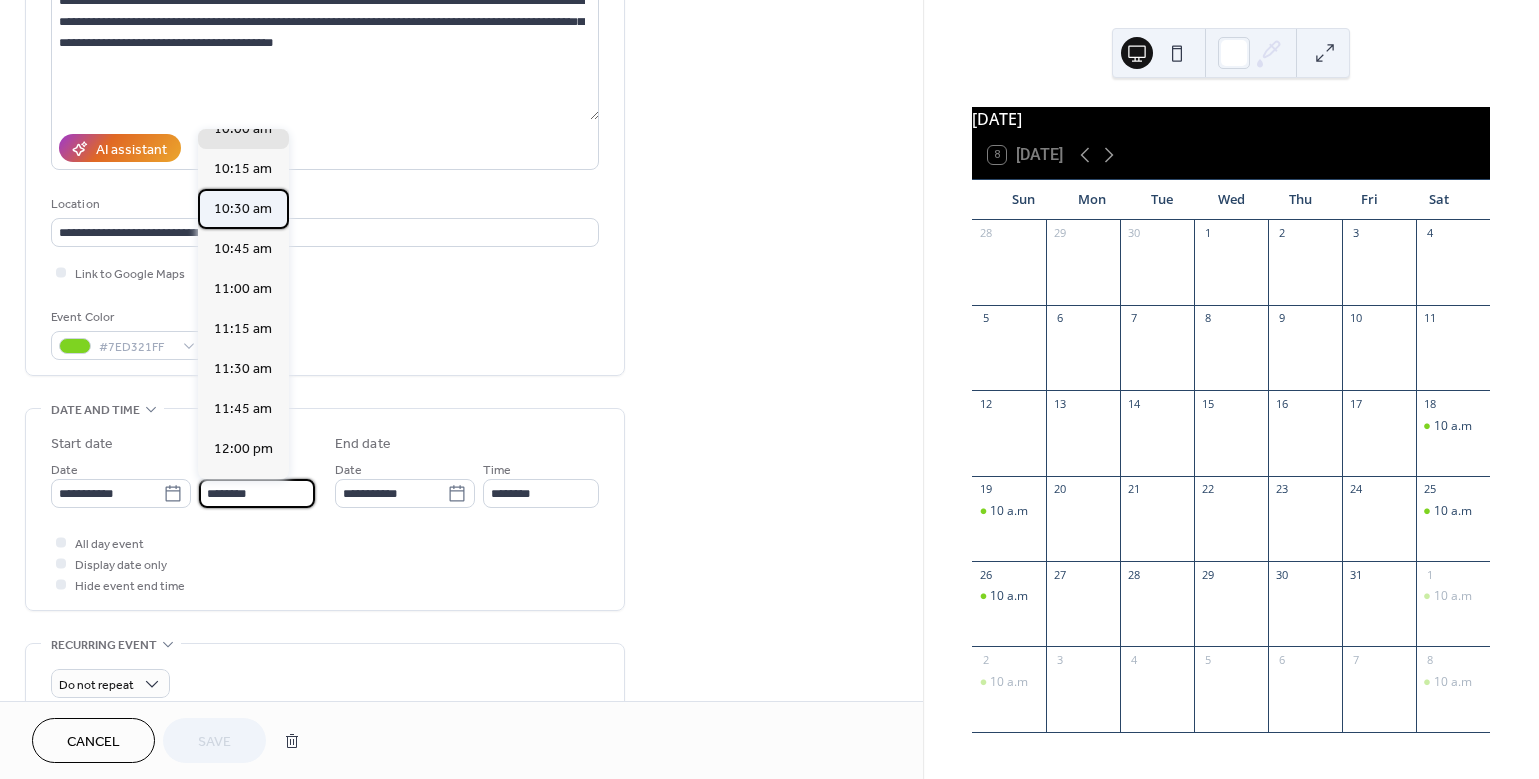 click on "10:30 am" at bounding box center [243, 209] 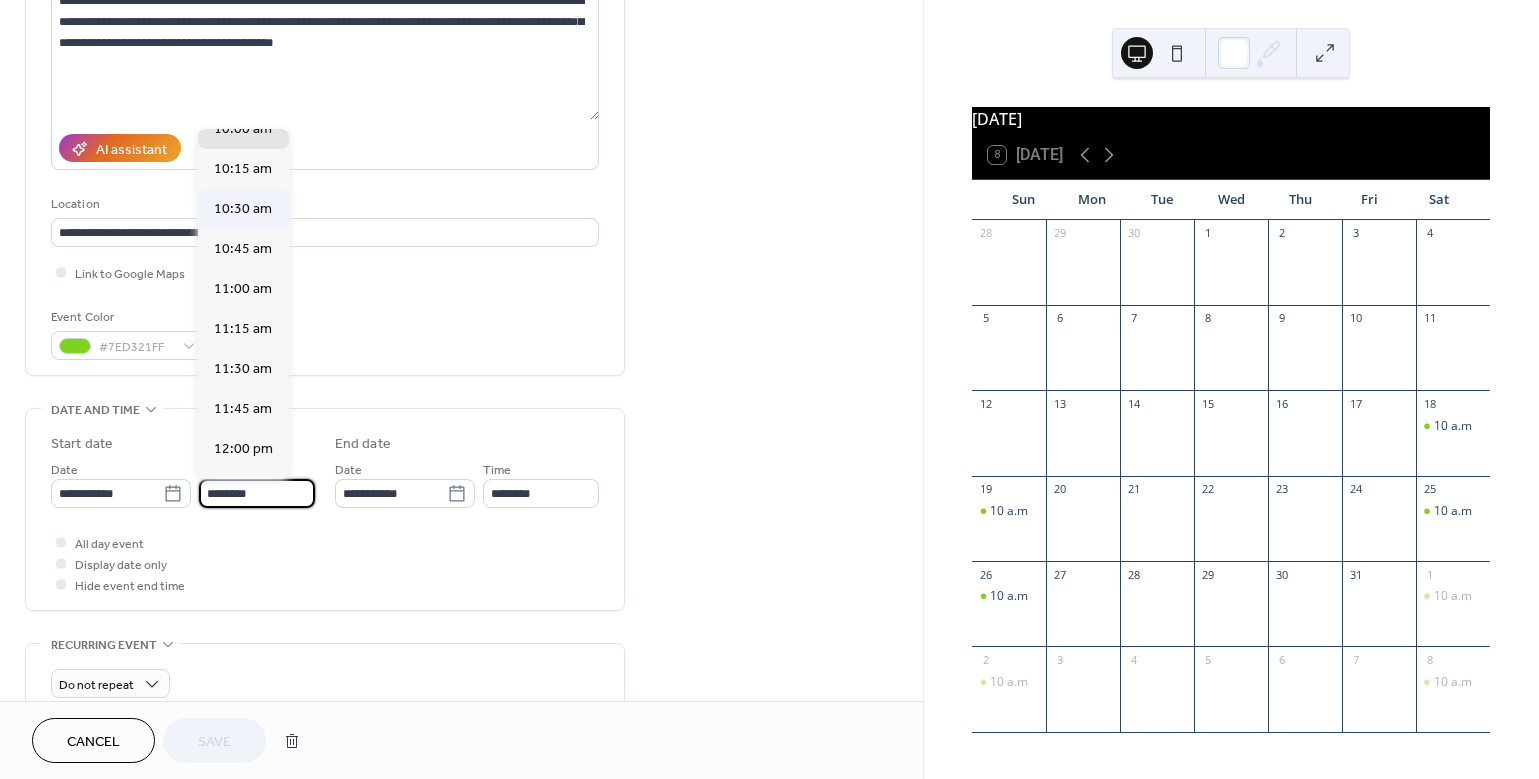 type on "********" 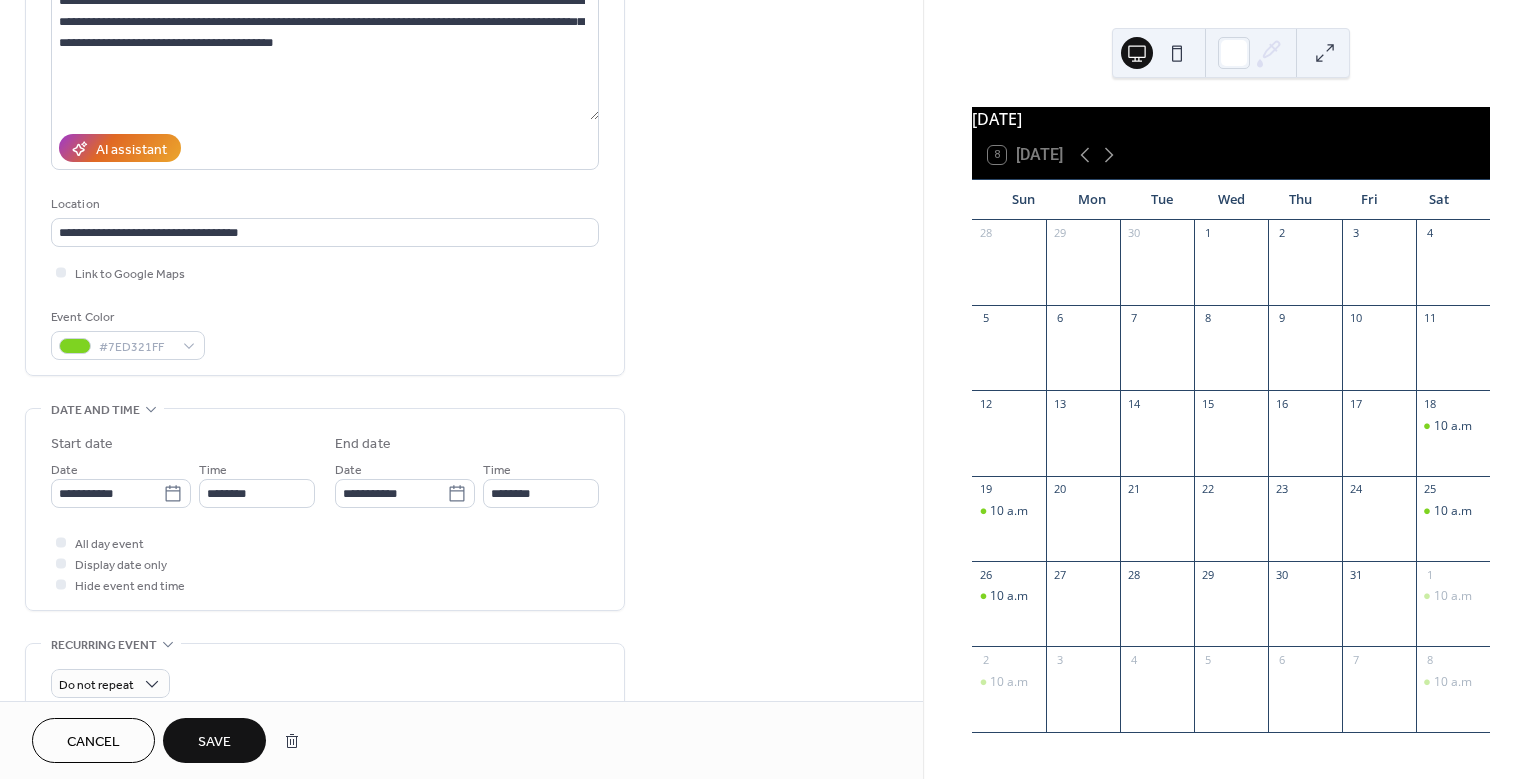 scroll, scrollTop: 388, scrollLeft: 0, axis: vertical 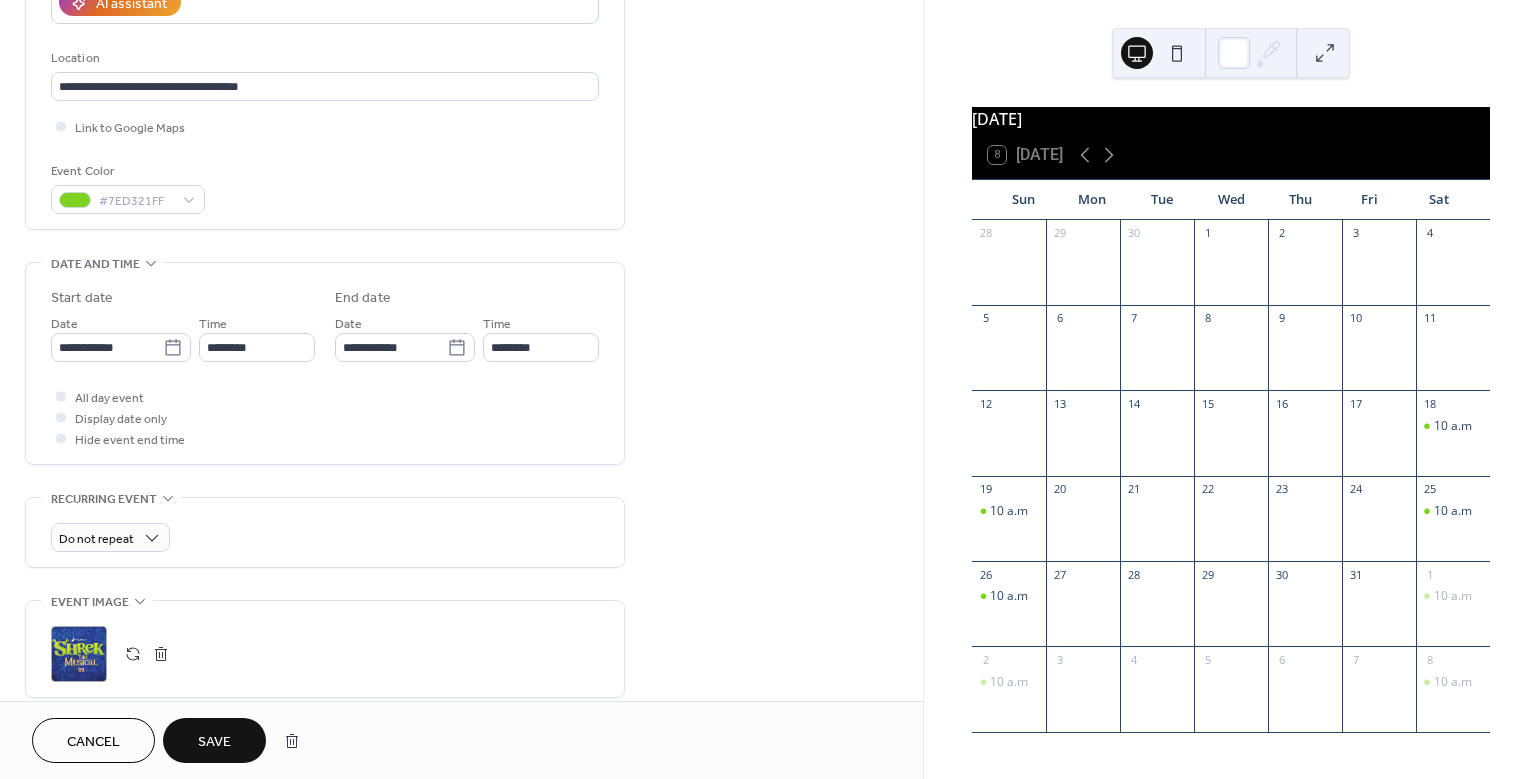 click on "Save" at bounding box center (214, 742) 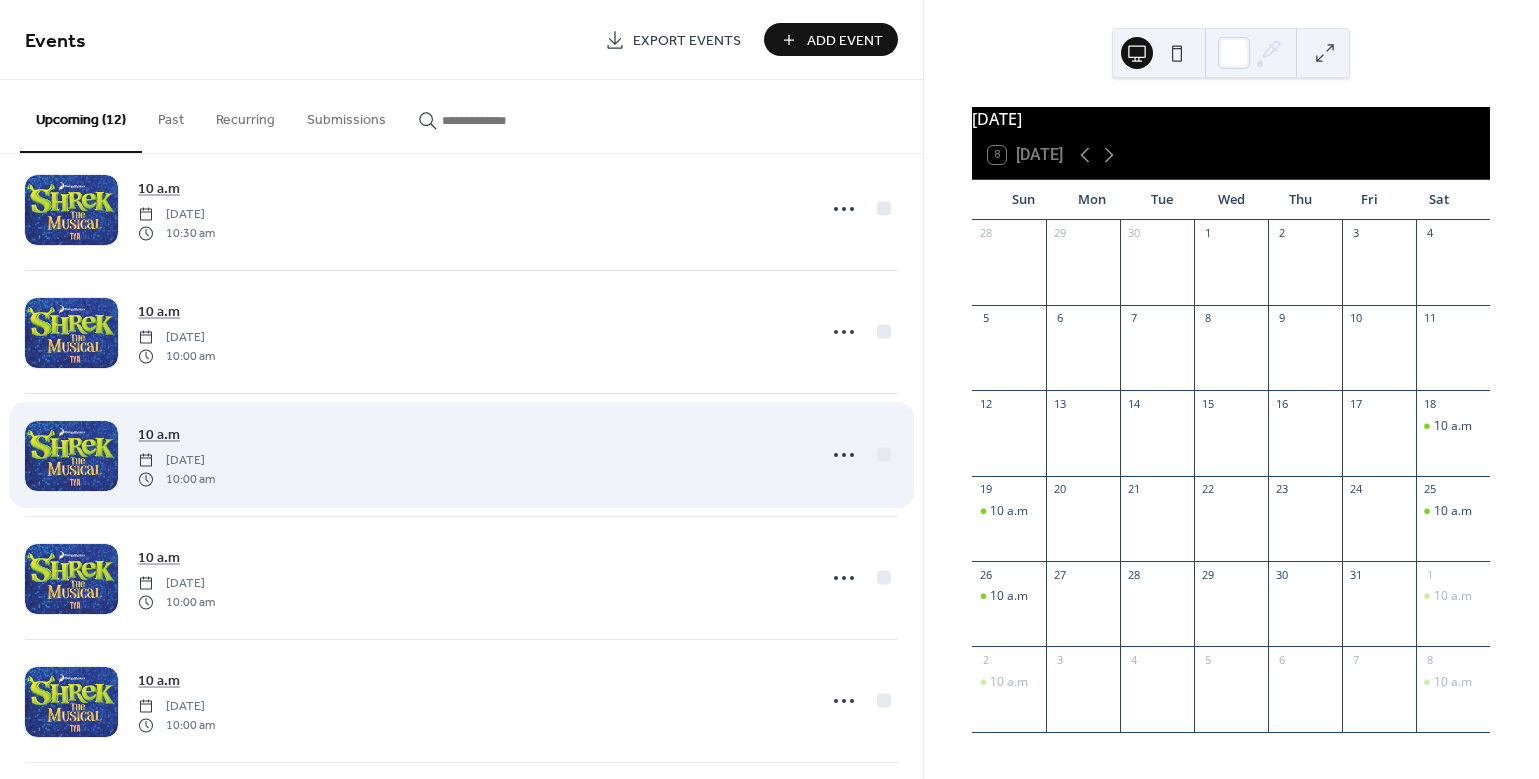 scroll, scrollTop: 173, scrollLeft: 0, axis: vertical 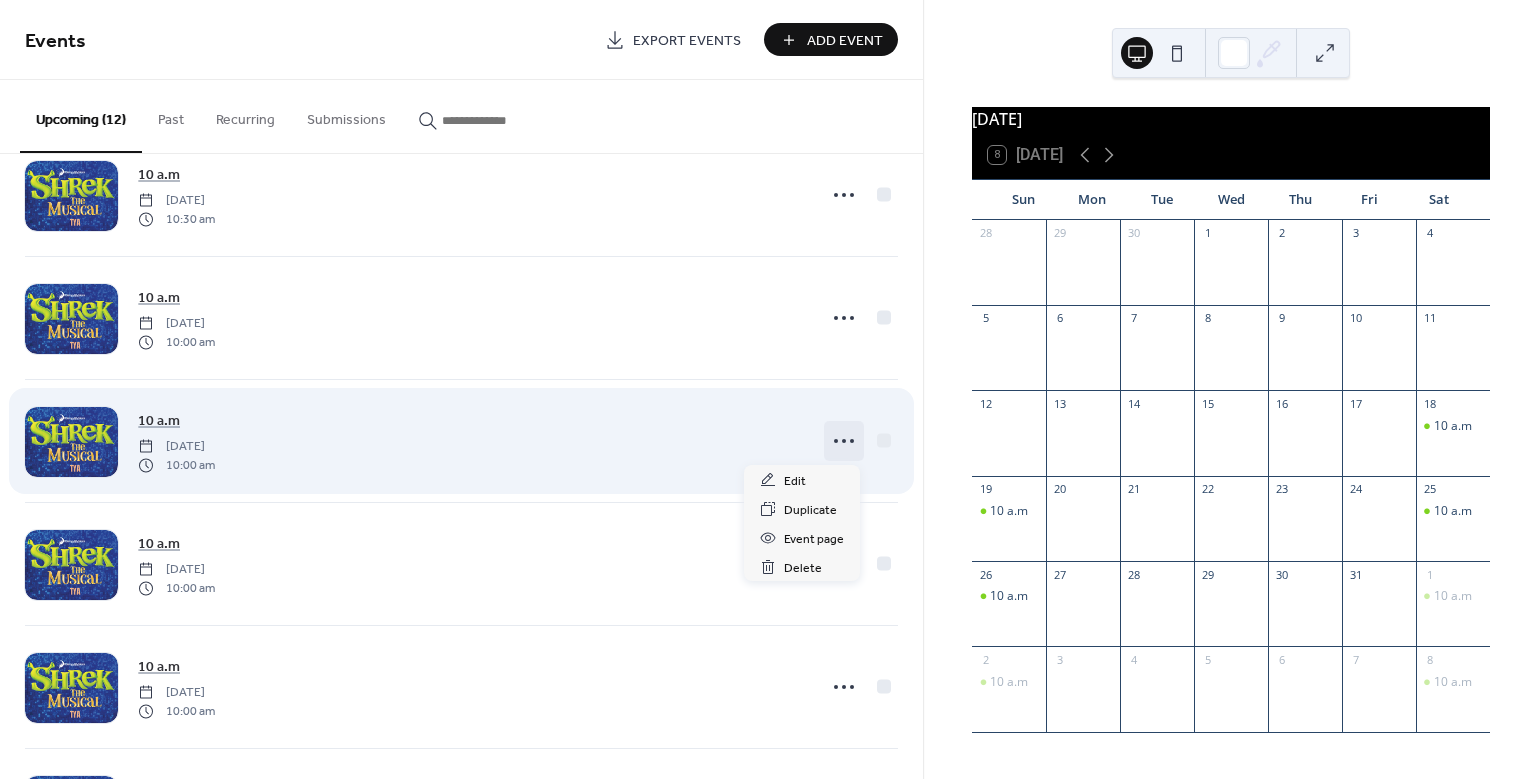 click 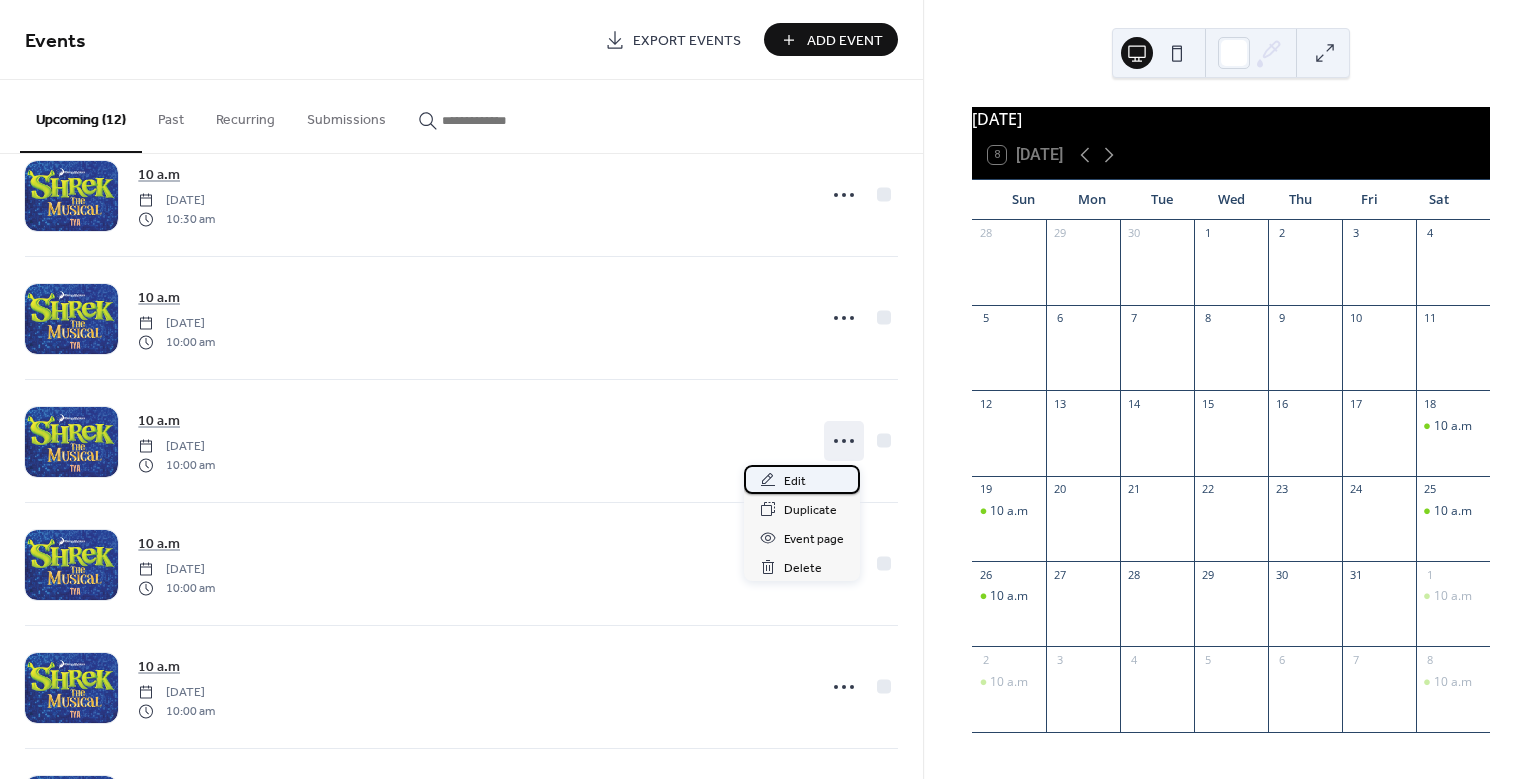 click on "Edit" at bounding box center [795, 481] 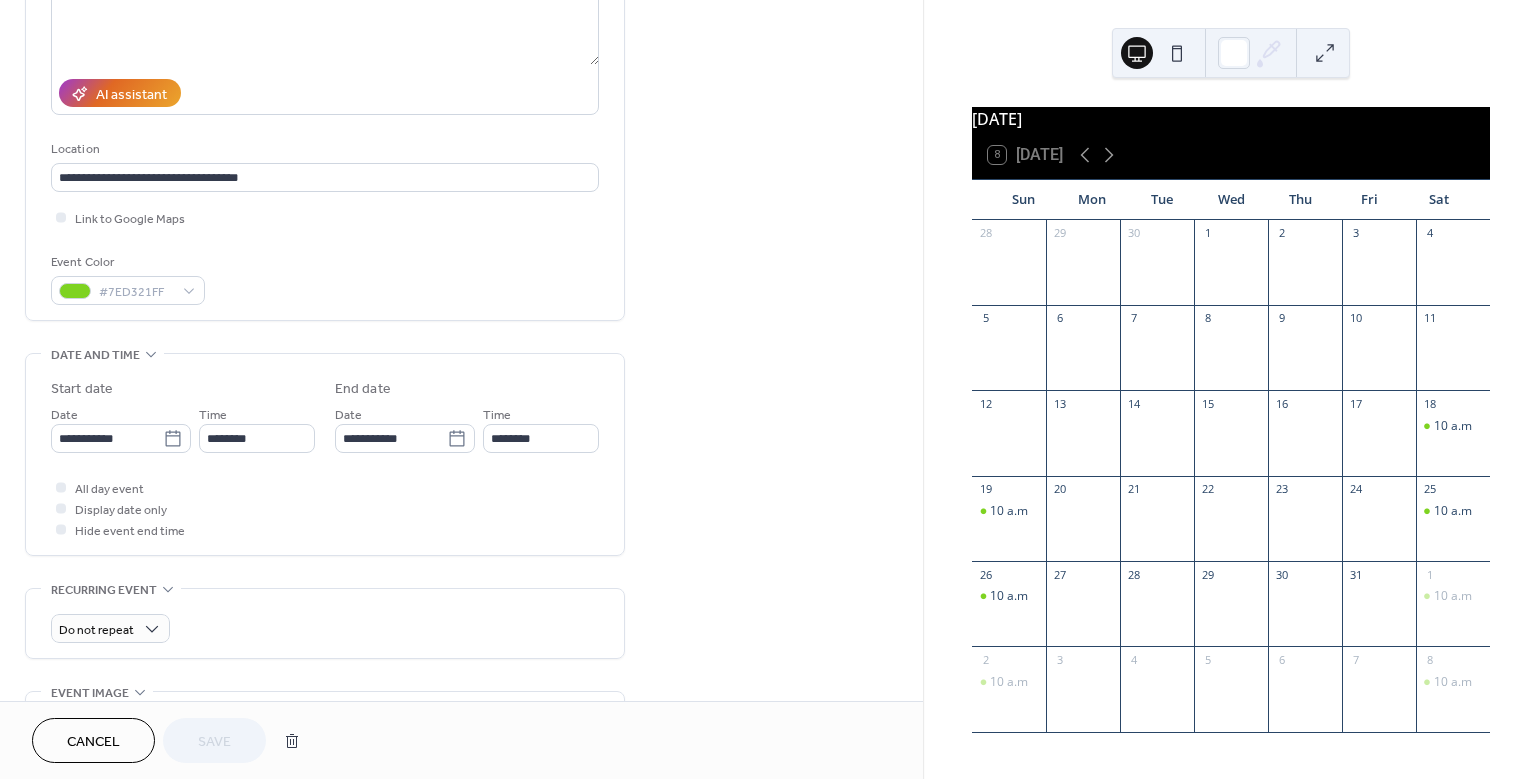 scroll, scrollTop: 401, scrollLeft: 0, axis: vertical 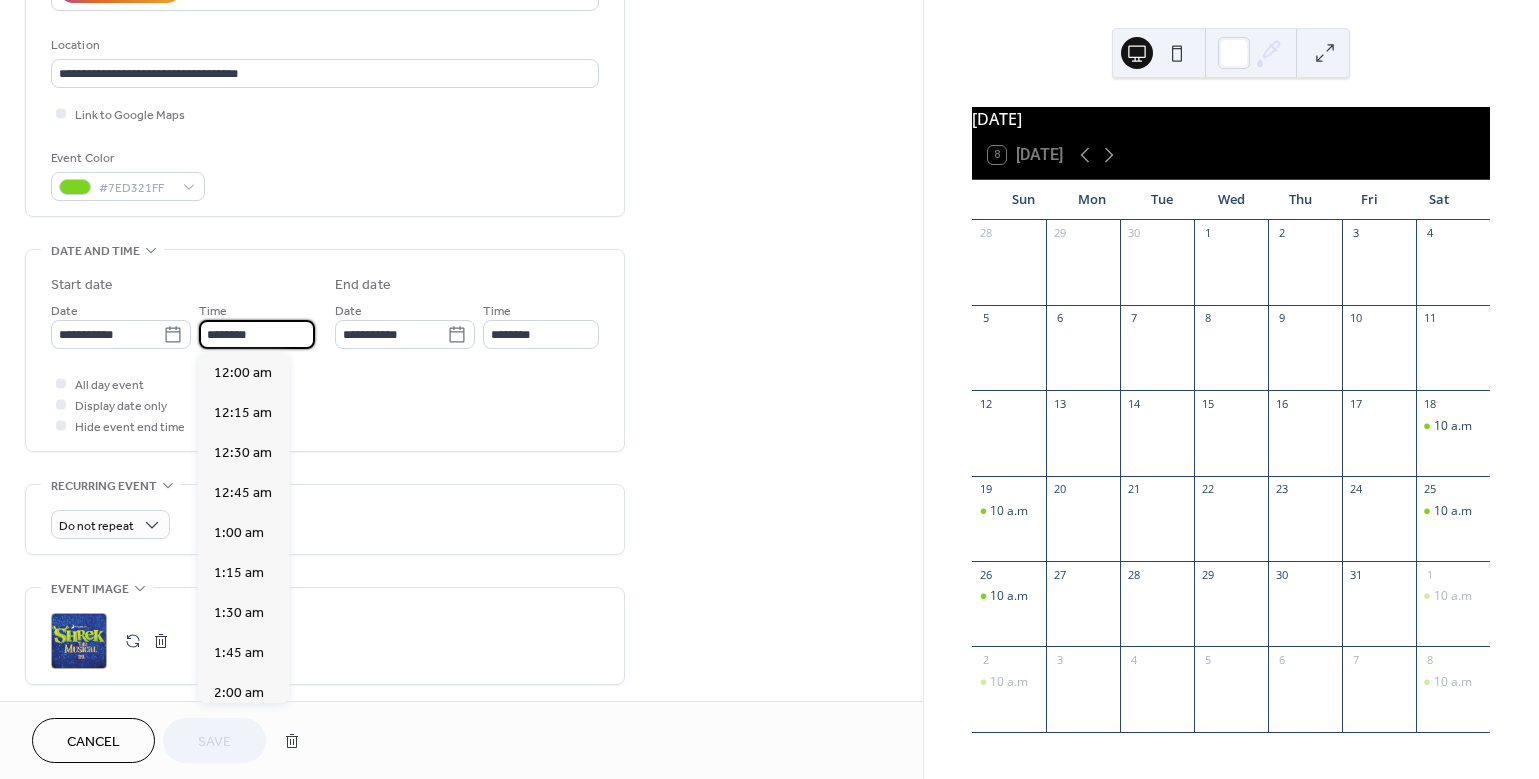 click on "********" at bounding box center (257, 334) 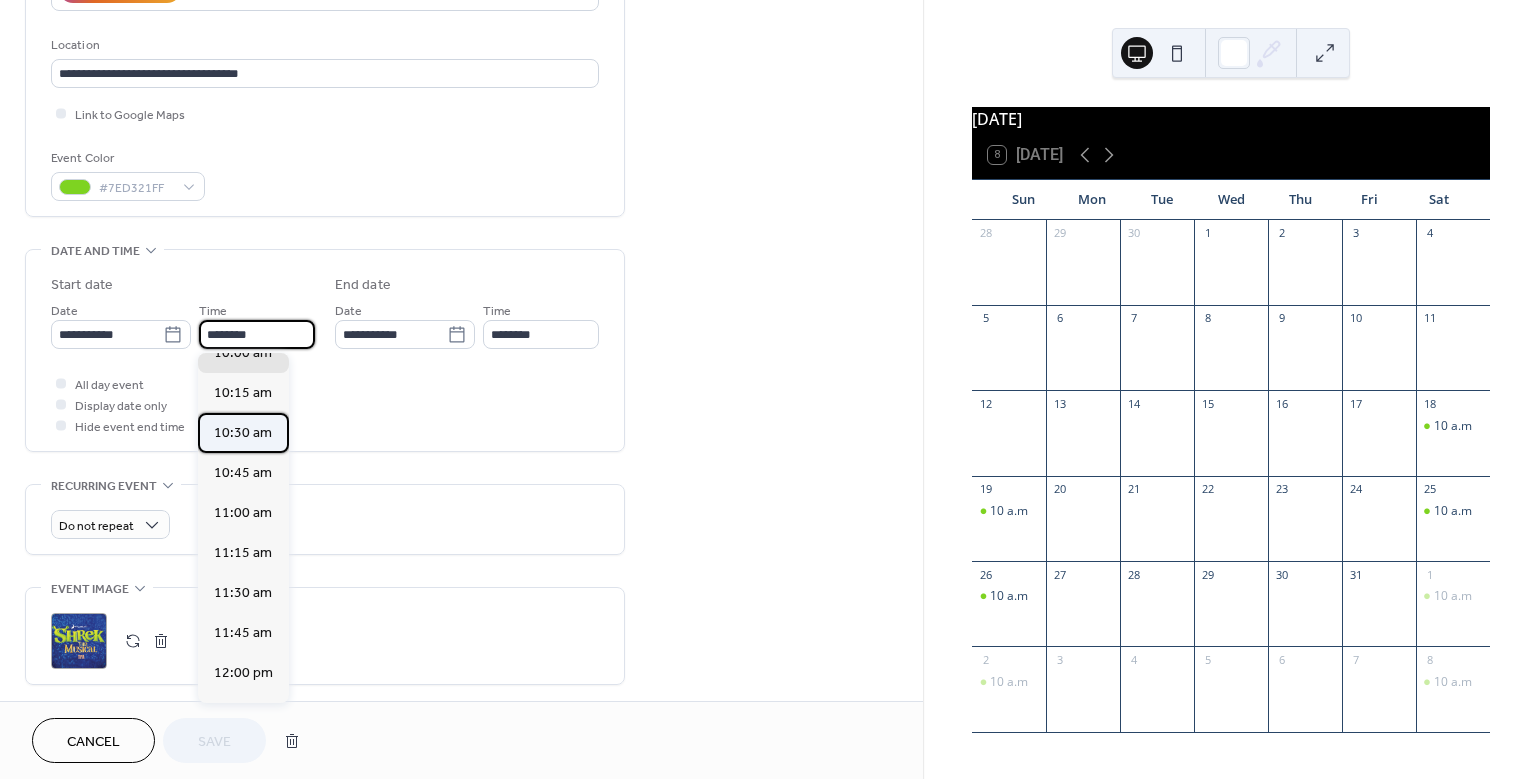 click on "10:30 am" at bounding box center (243, 433) 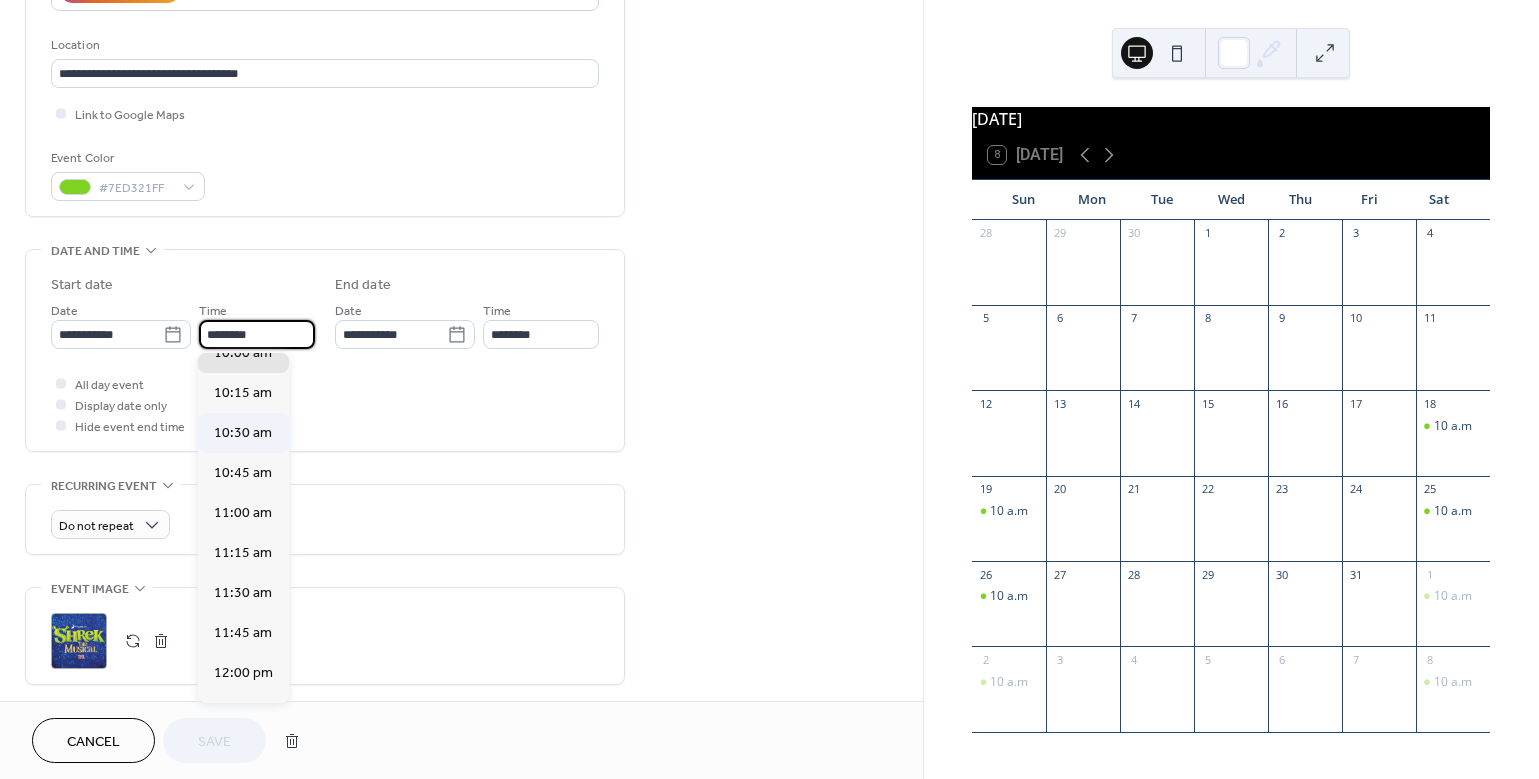 type on "********" 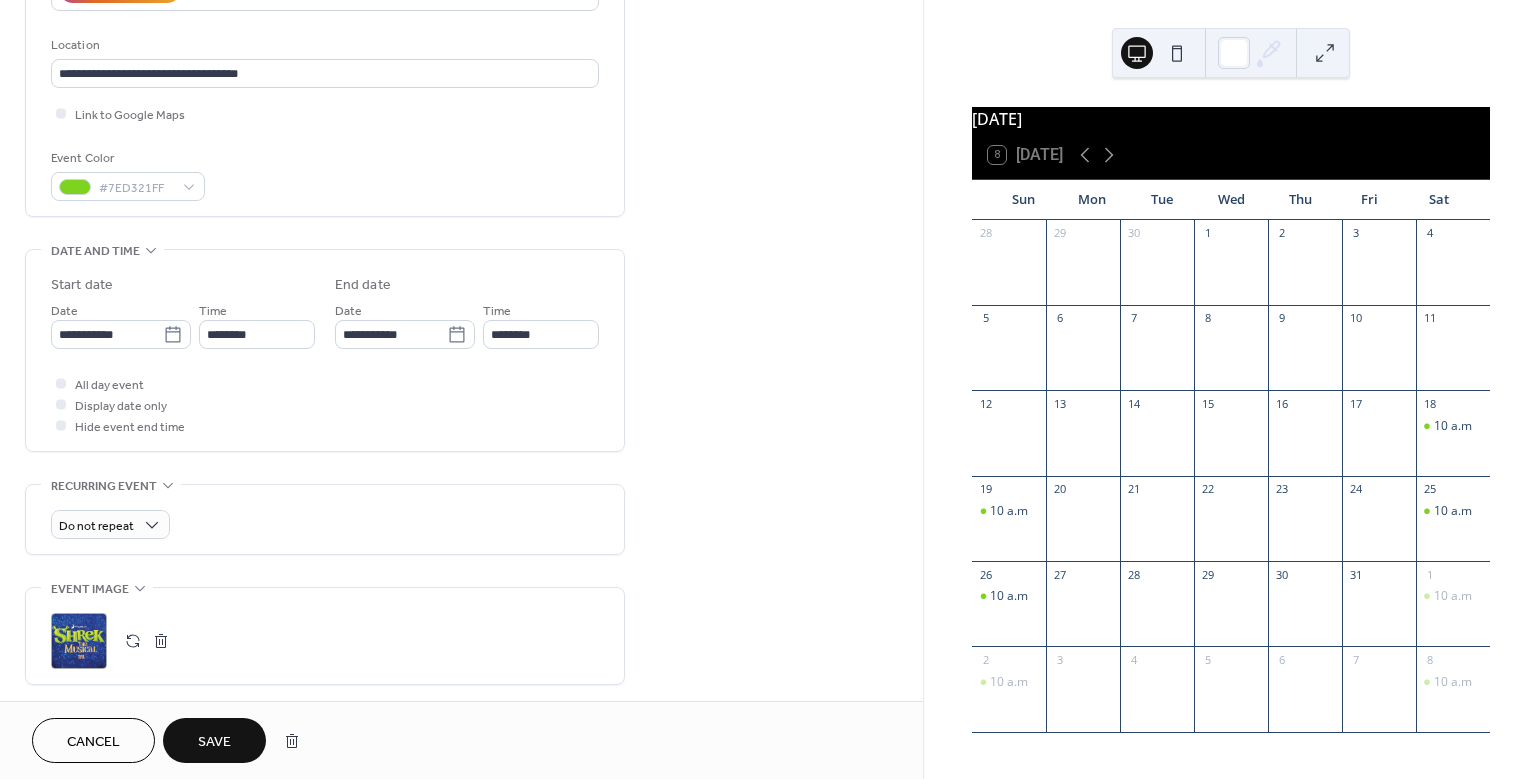 click on "Save" at bounding box center (214, 742) 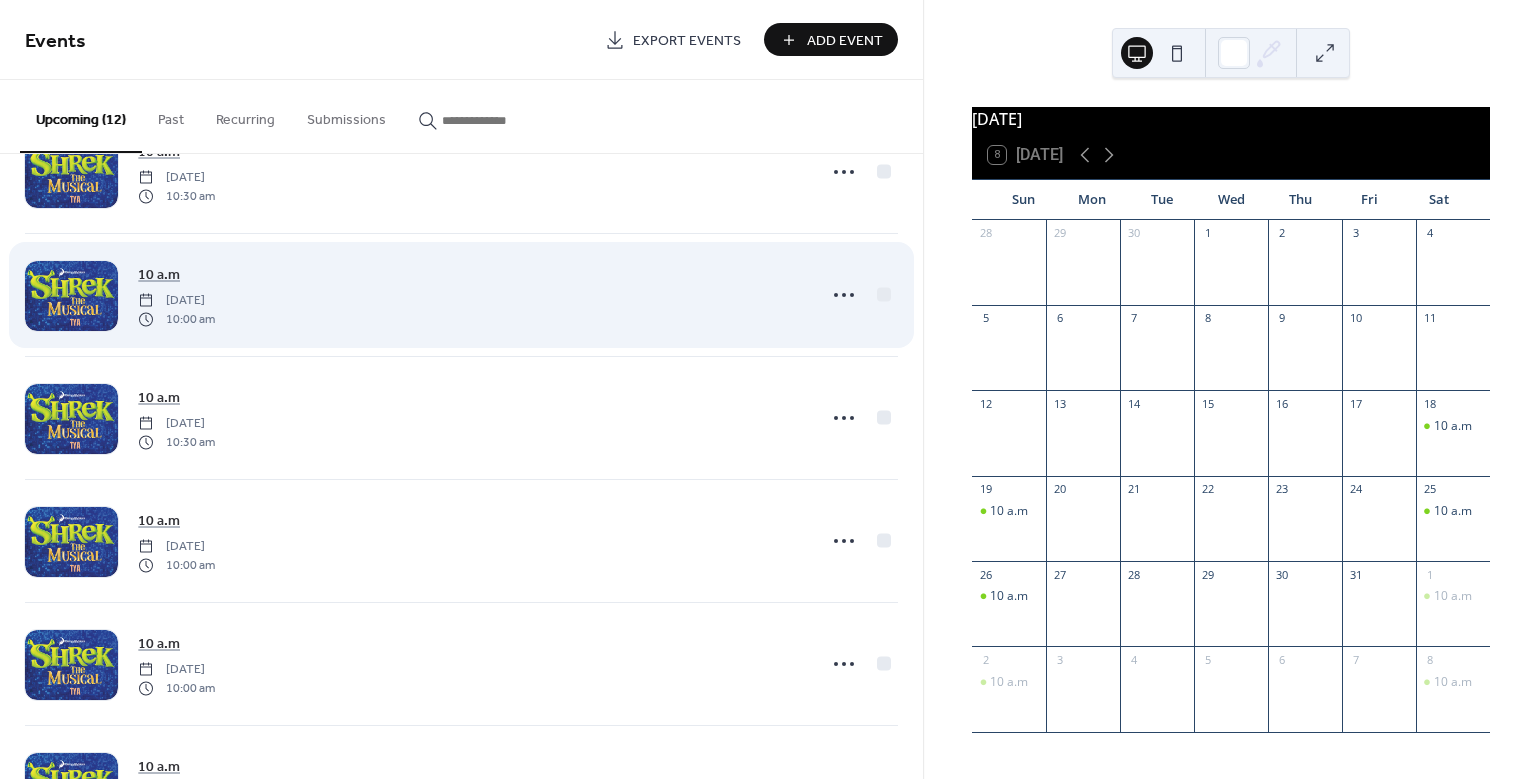 scroll, scrollTop: 346, scrollLeft: 0, axis: vertical 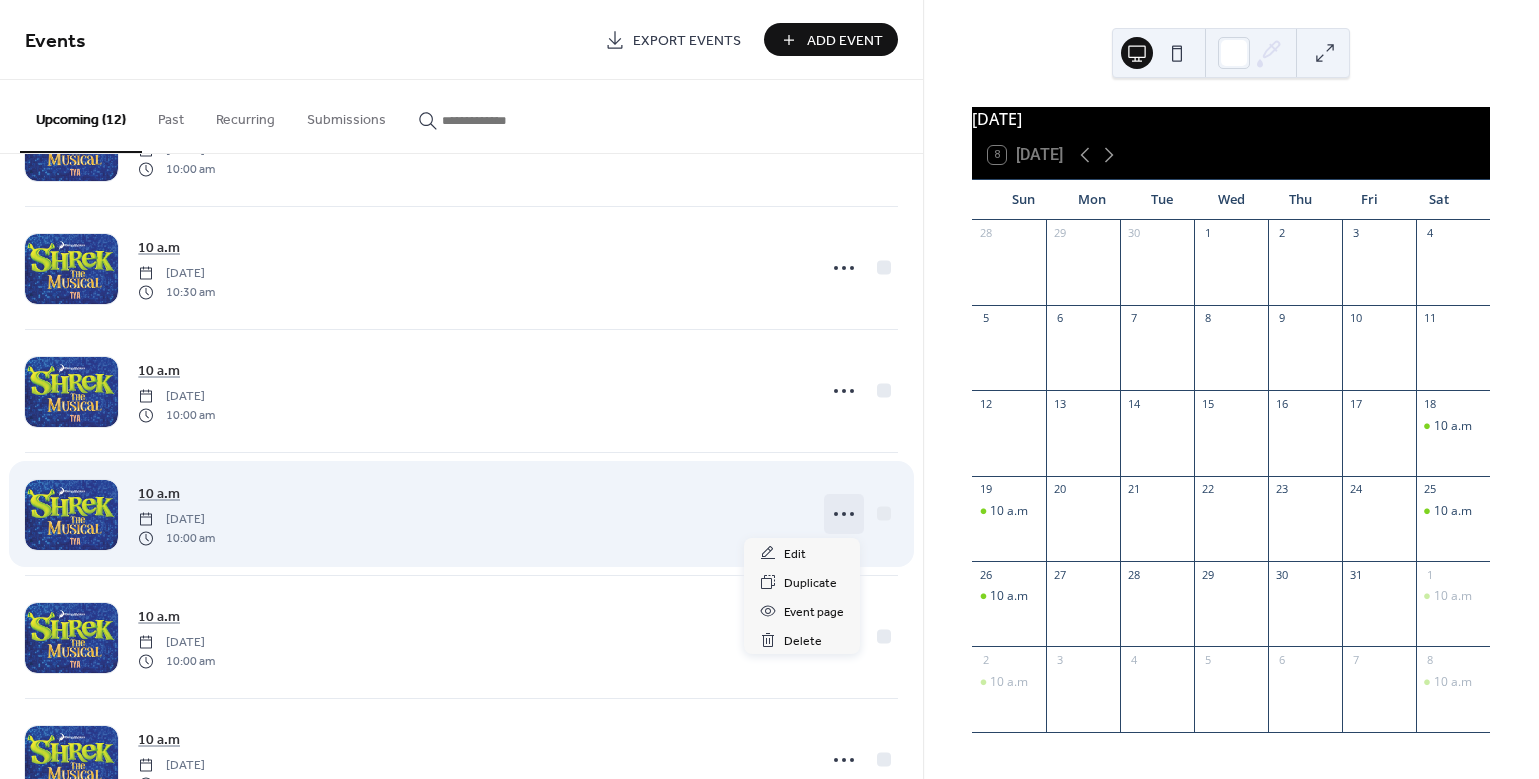 click 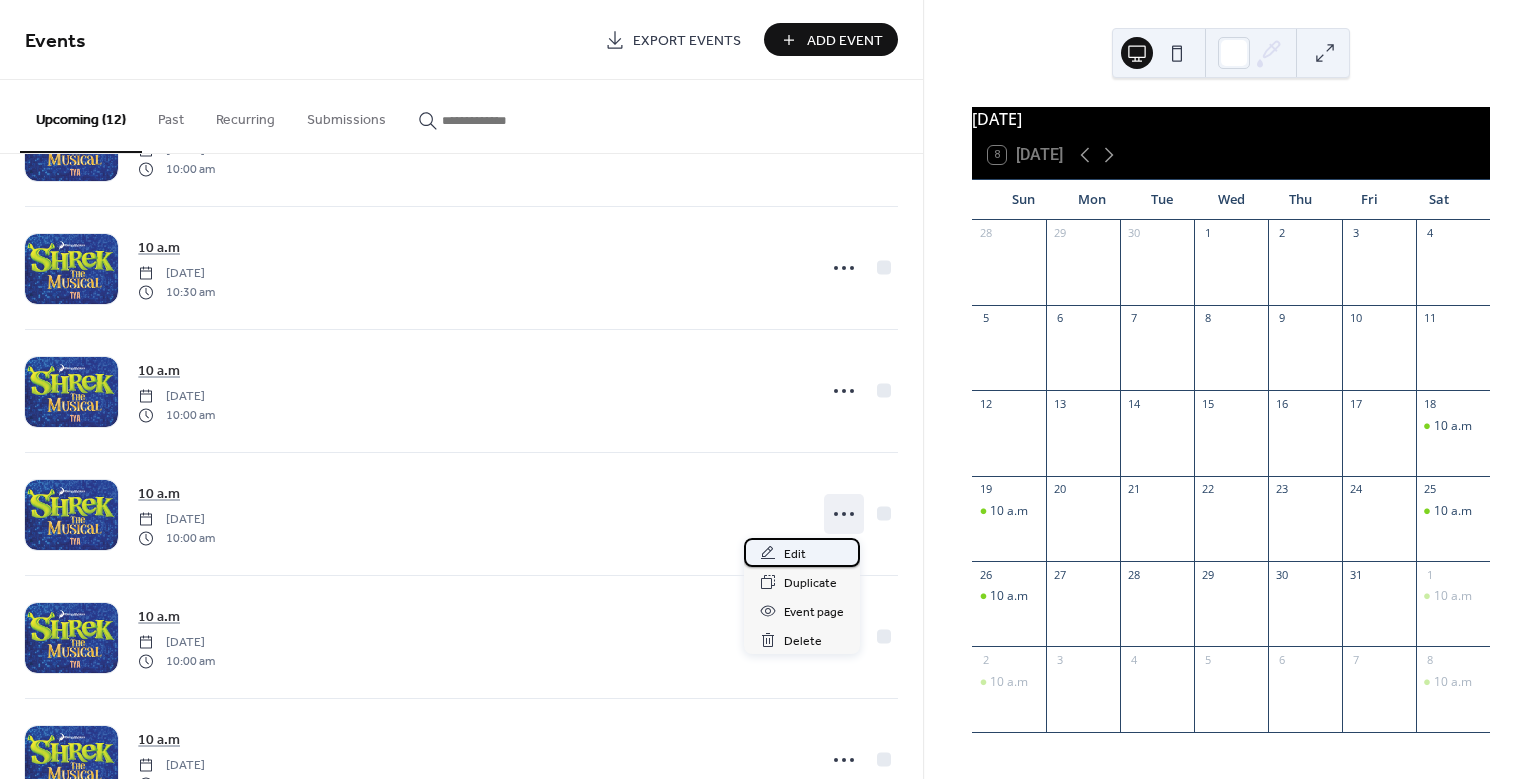 click on "Edit" at bounding box center (795, 554) 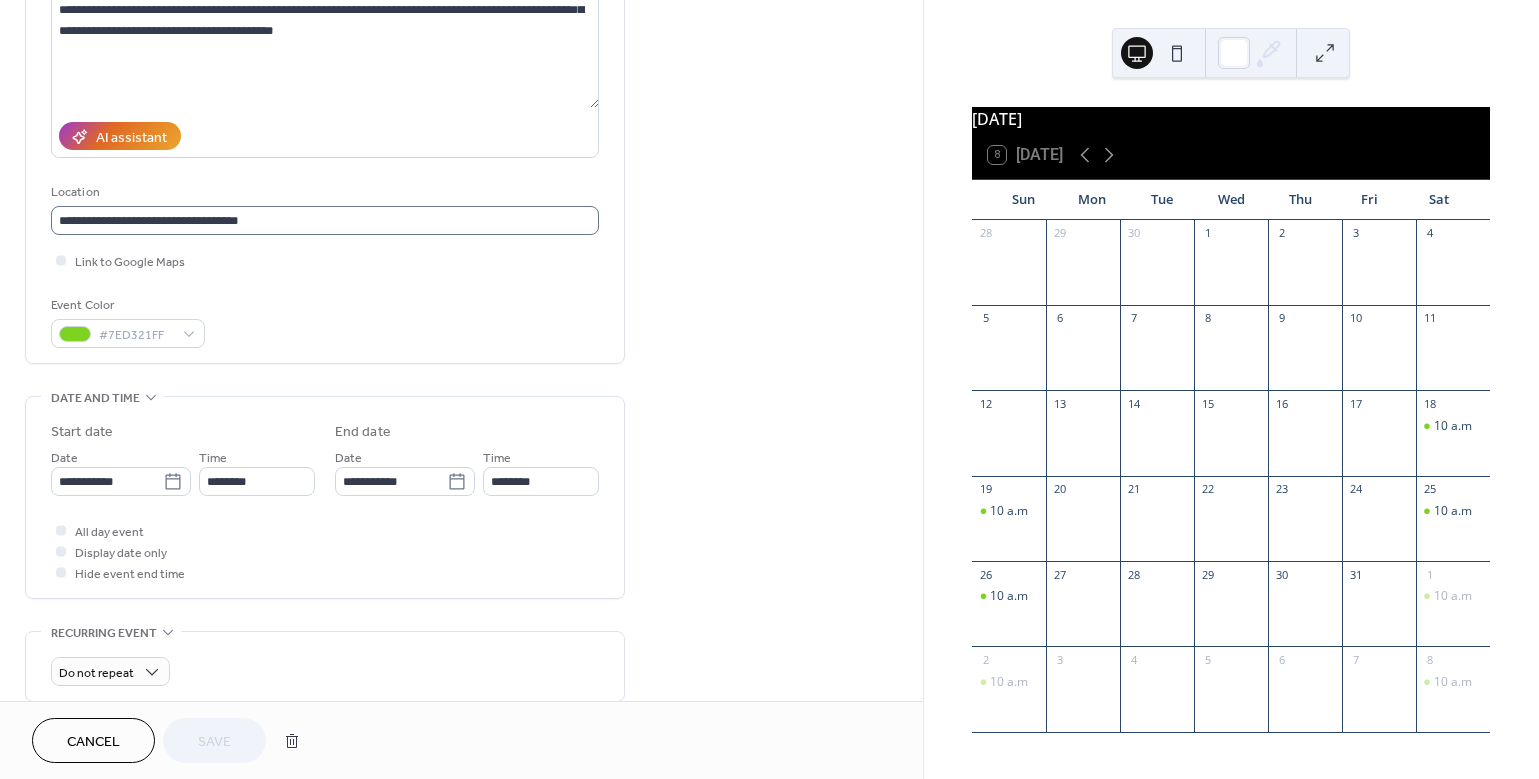 scroll, scrollTop: 410, scrollLeft: 0, axis: vertical 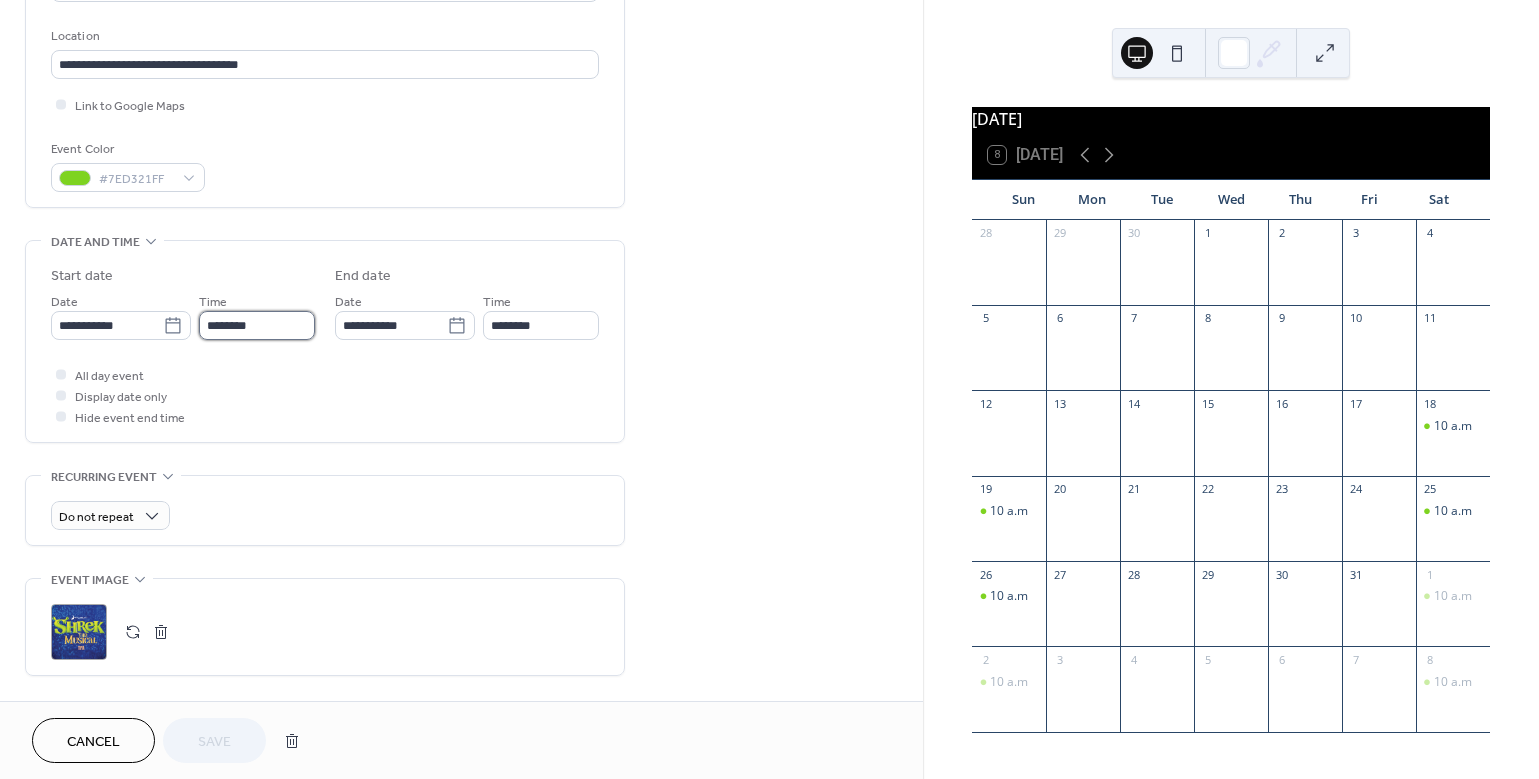 click on "********" at bounding box center (257, 325) 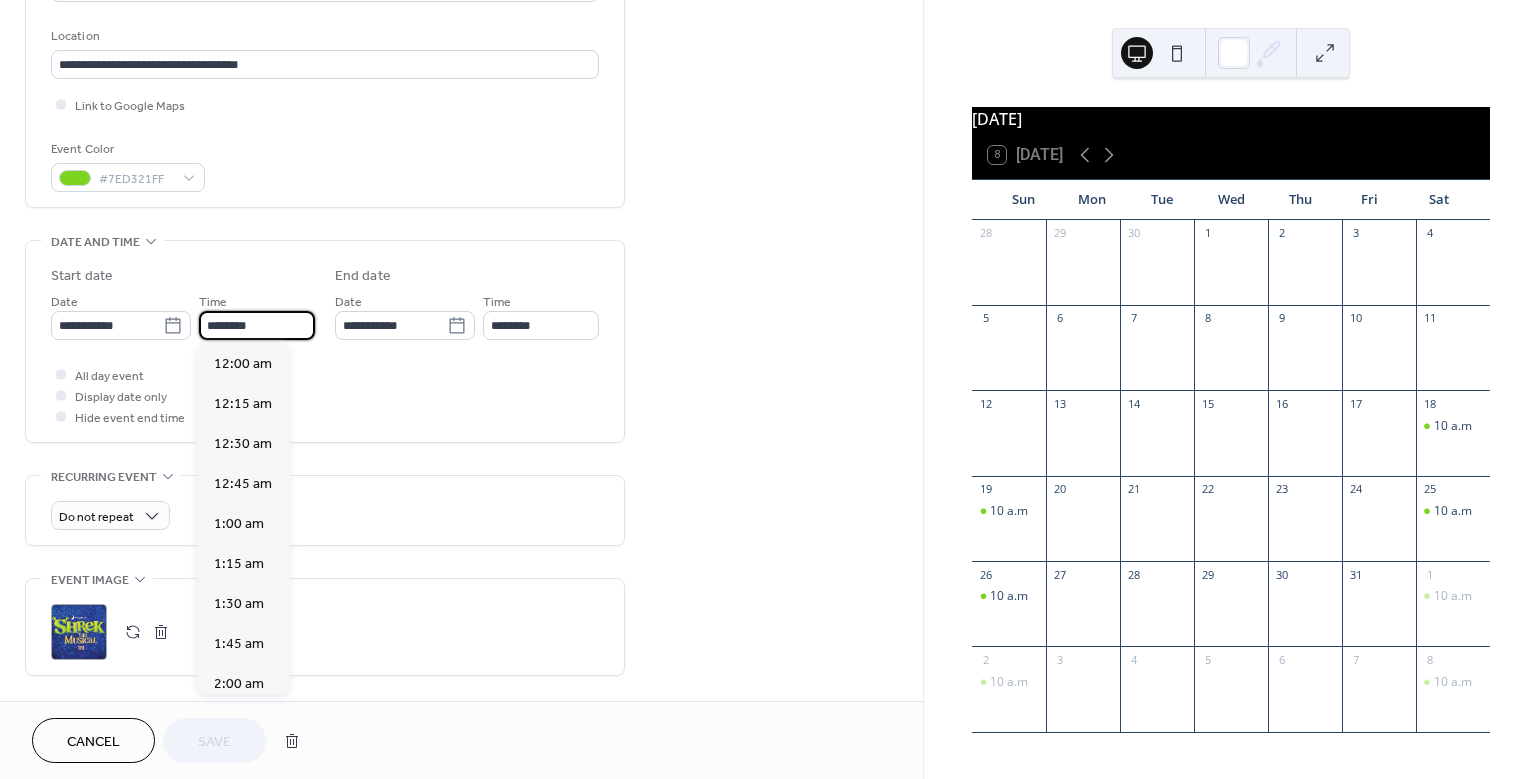 scroll, scrollTop: 1620, scrollLeft: 0, axis: vertical 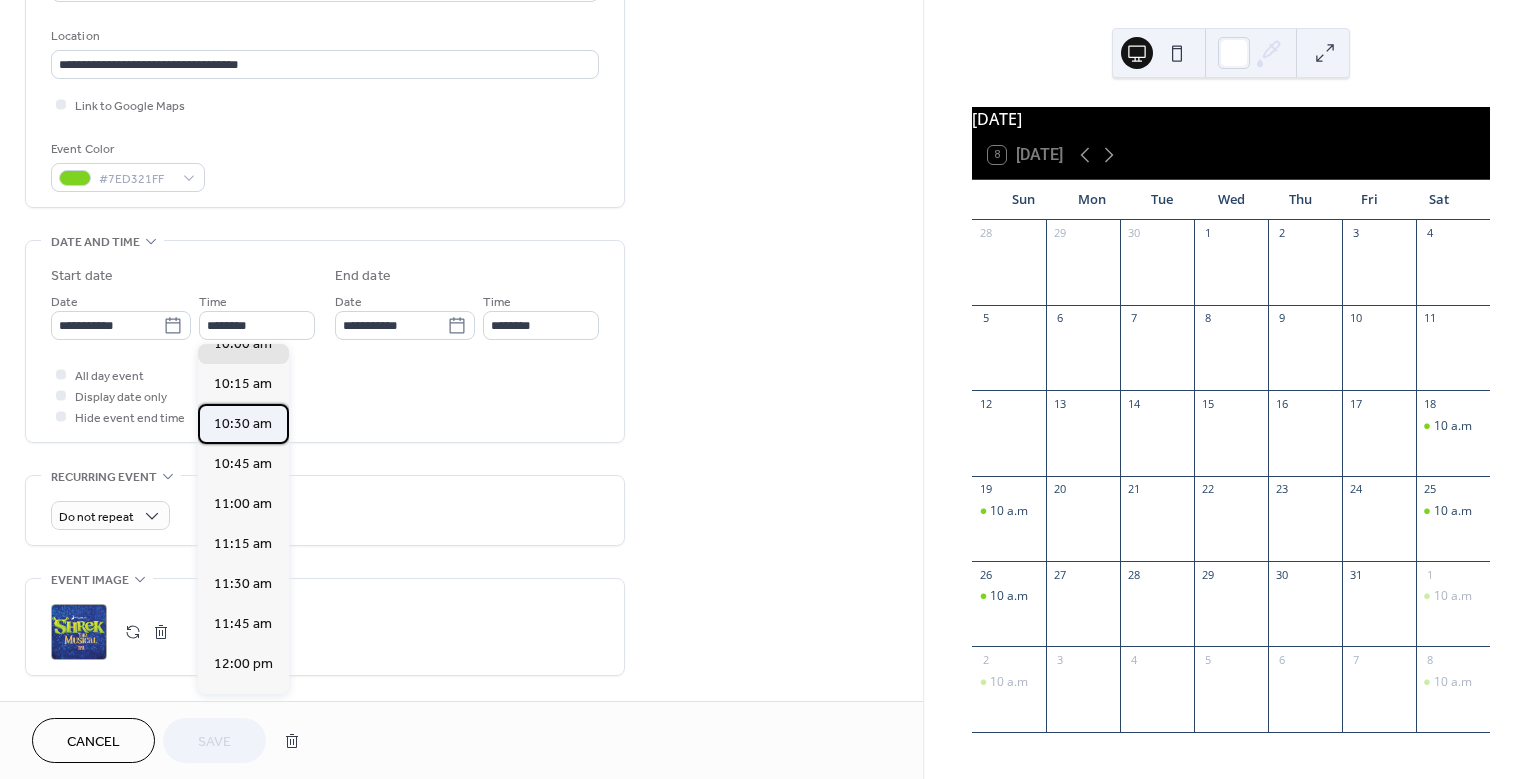 click on "10:30 am" at bounding box center [243, 424] 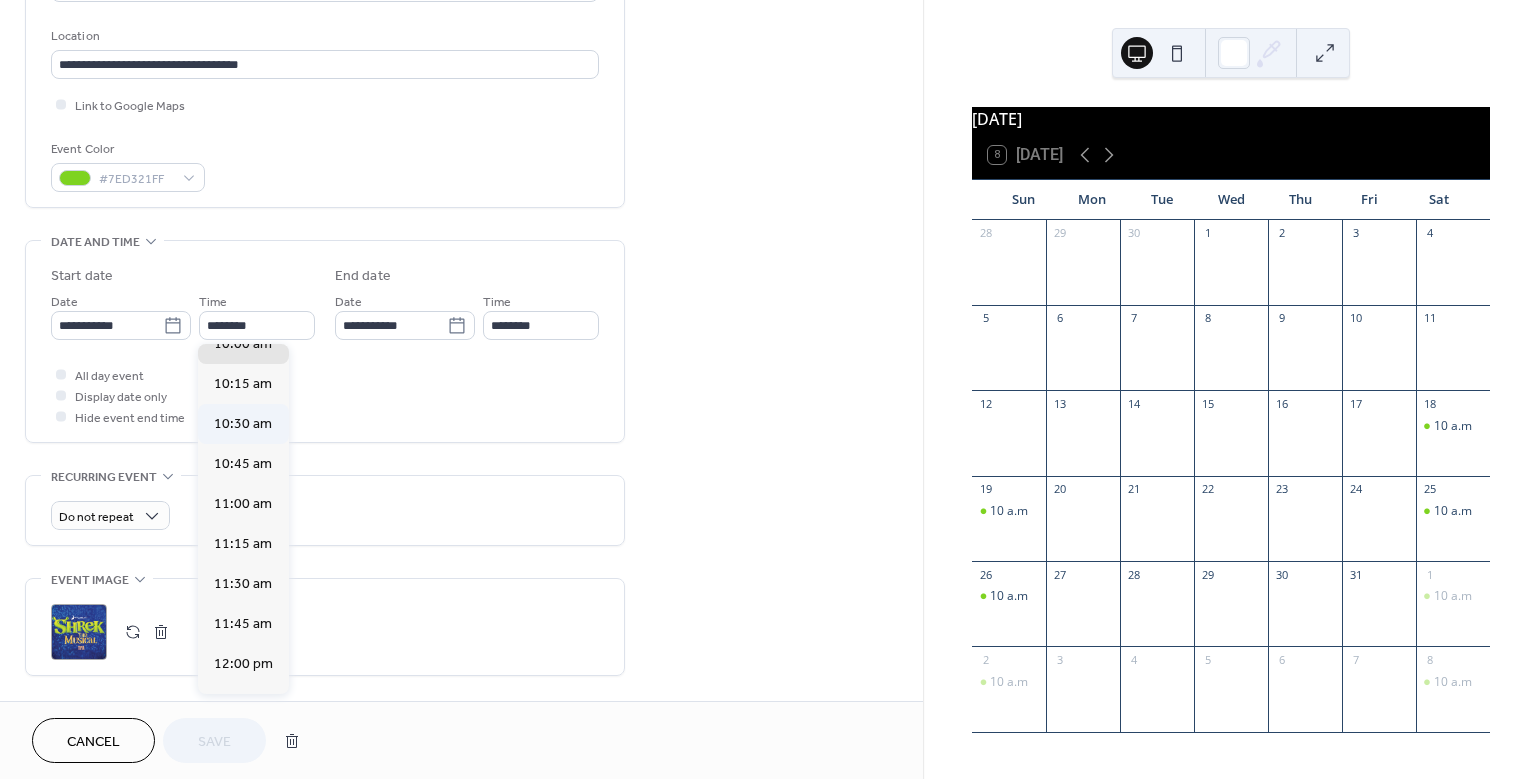 type on "********" 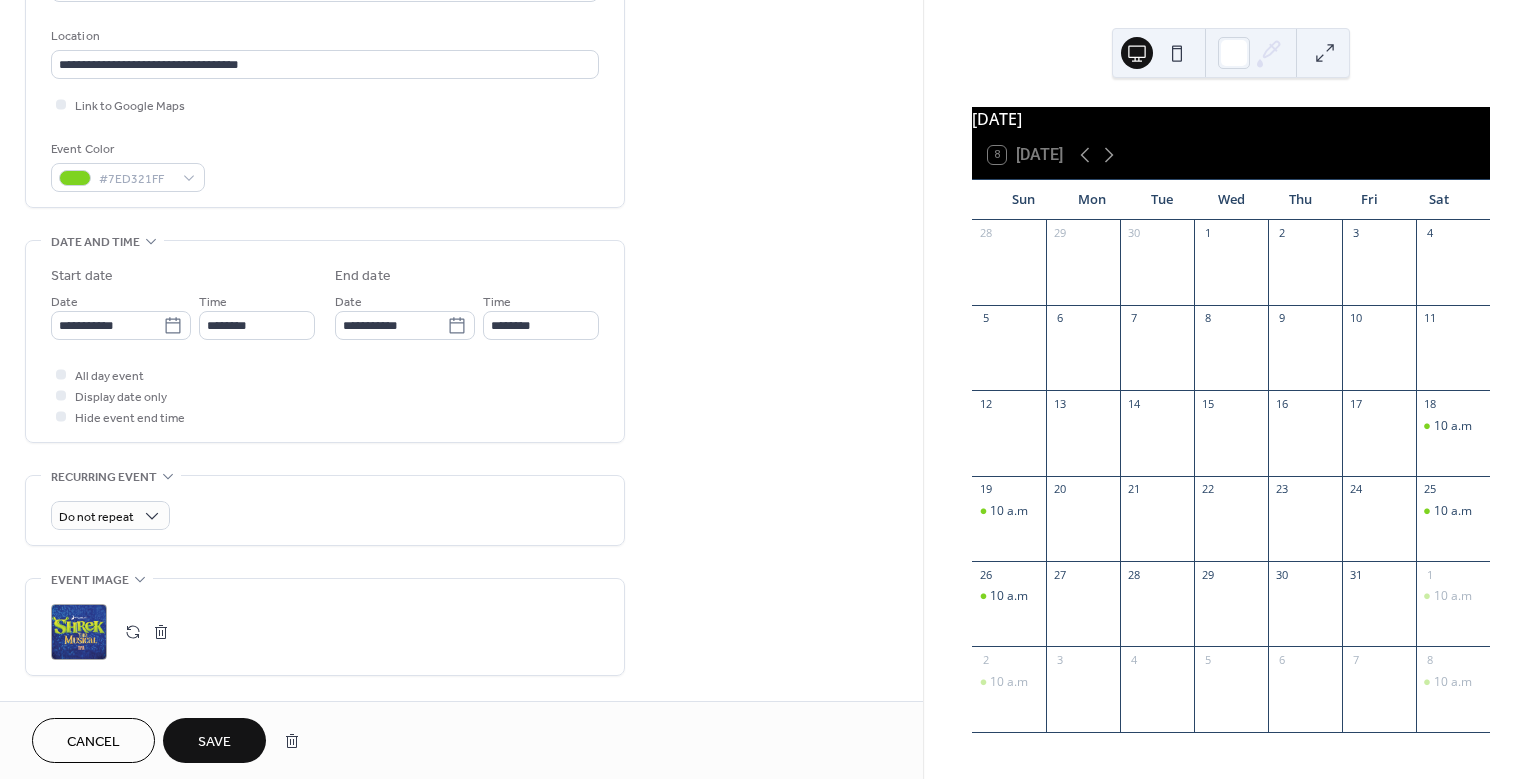 click on "Save" at bounding box center (214, 742) 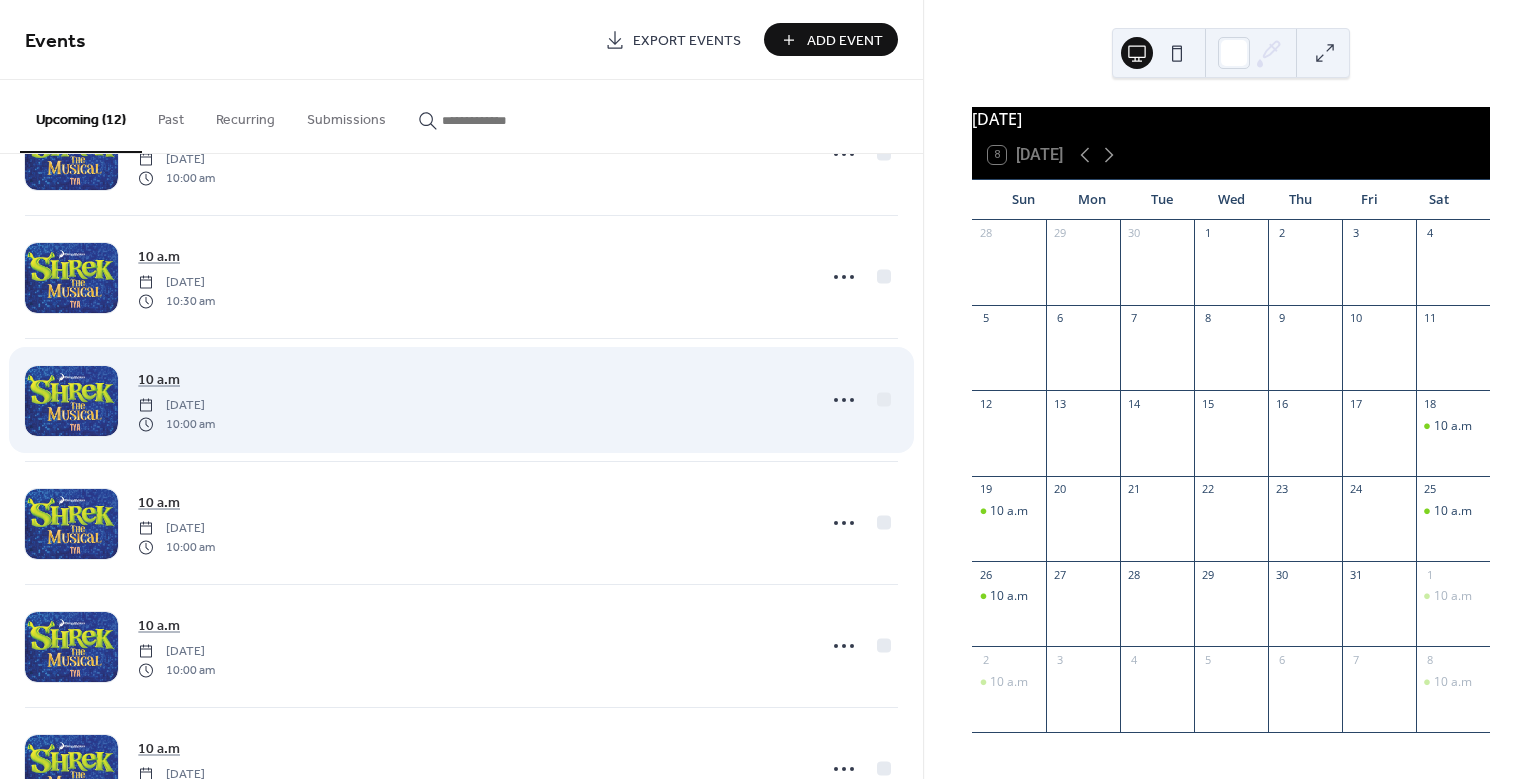 scroll, scrollTop: 648, scrollLeft: 0, axis: vertical 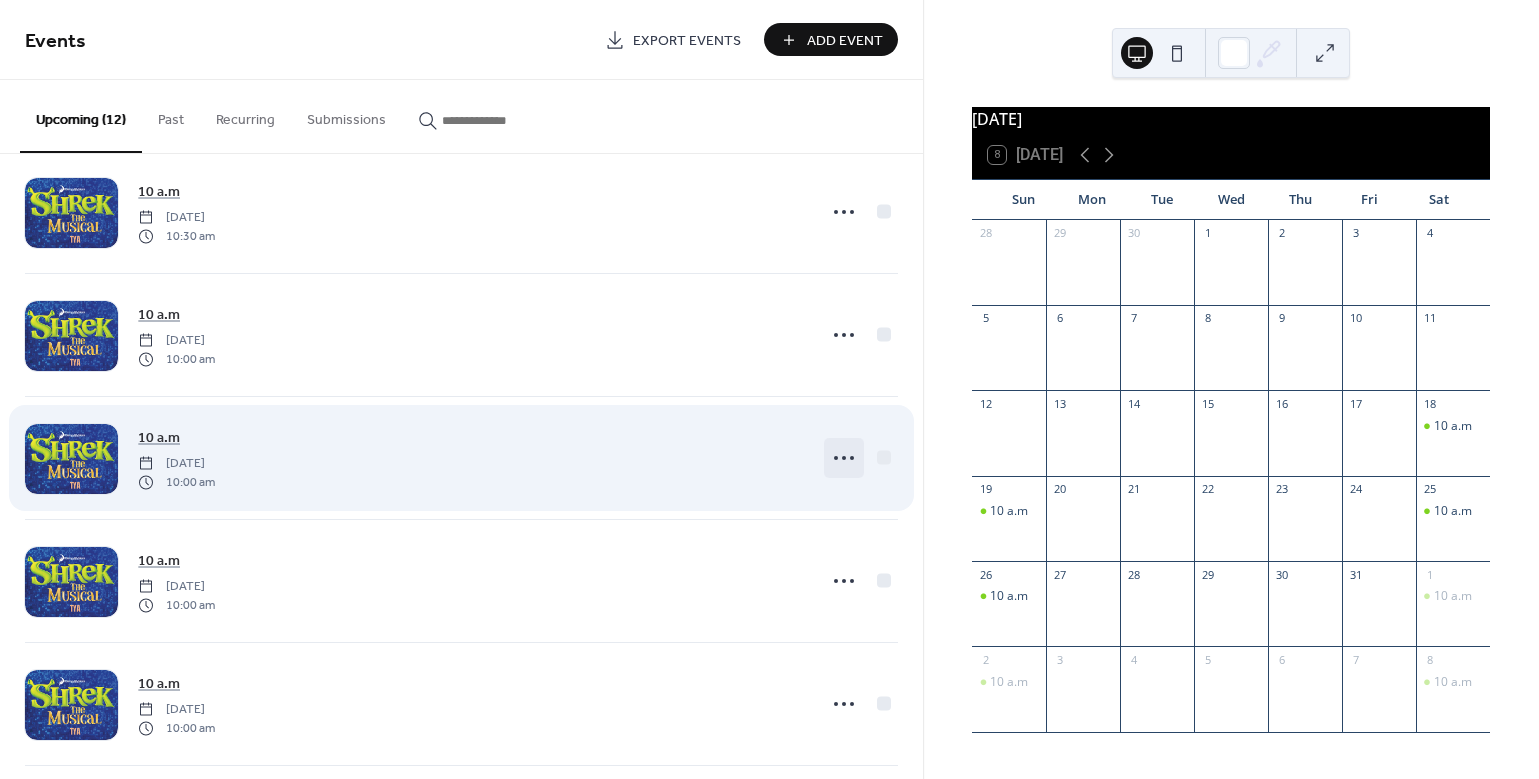 click 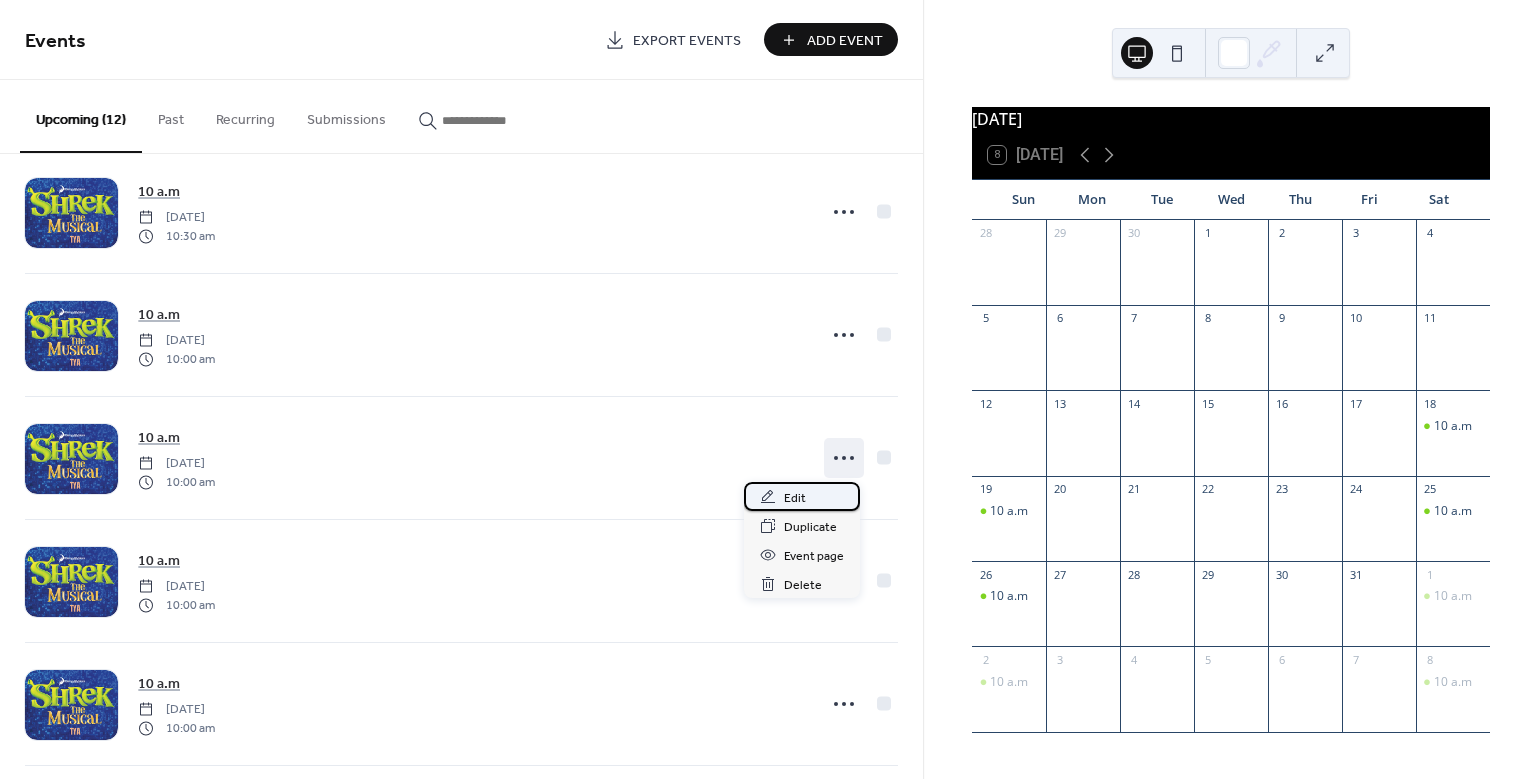 click on "Edit" at bounding box center (795, 498) 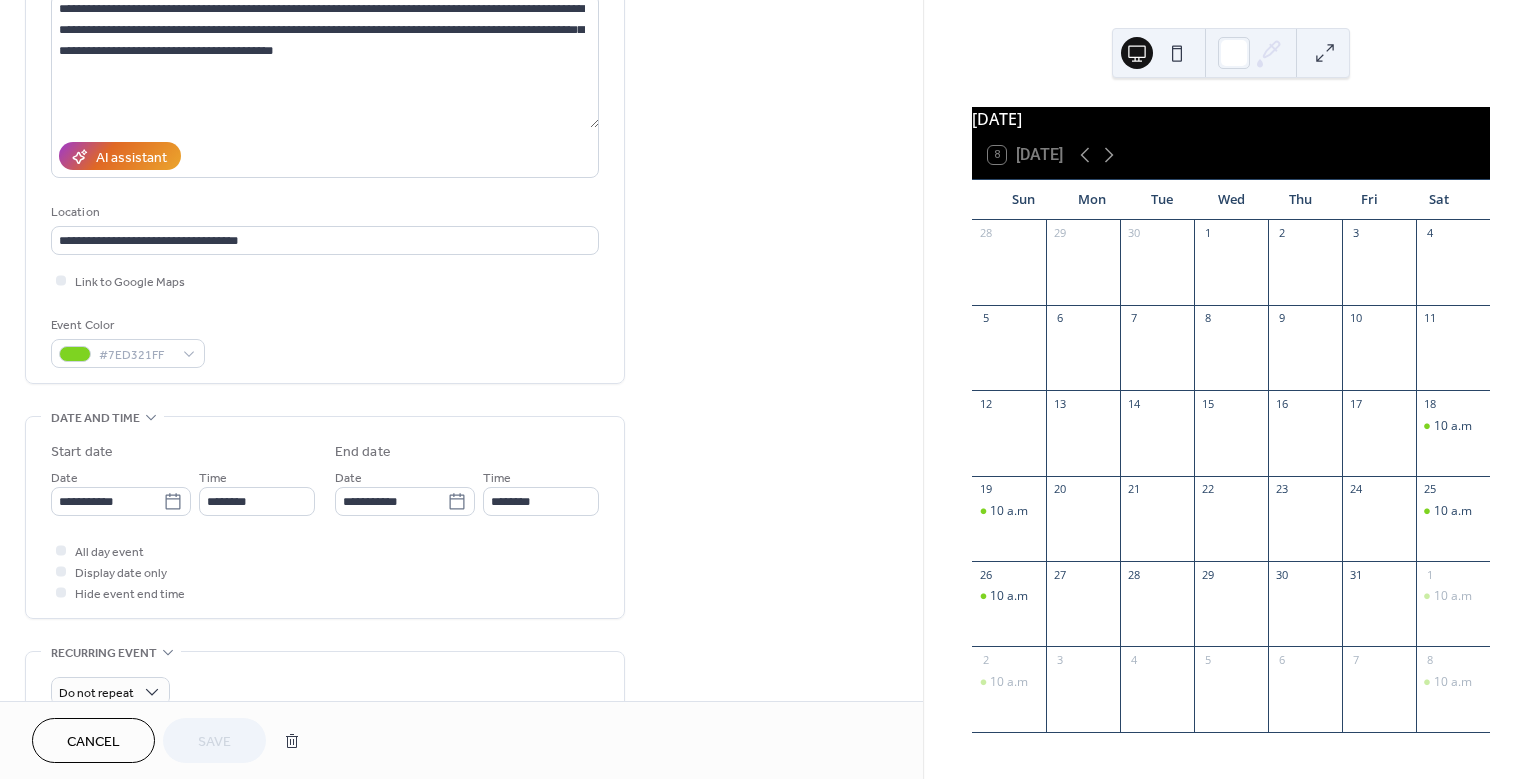 scroll, scrollTop: 389, scrollLeft: 0, axis: vertical 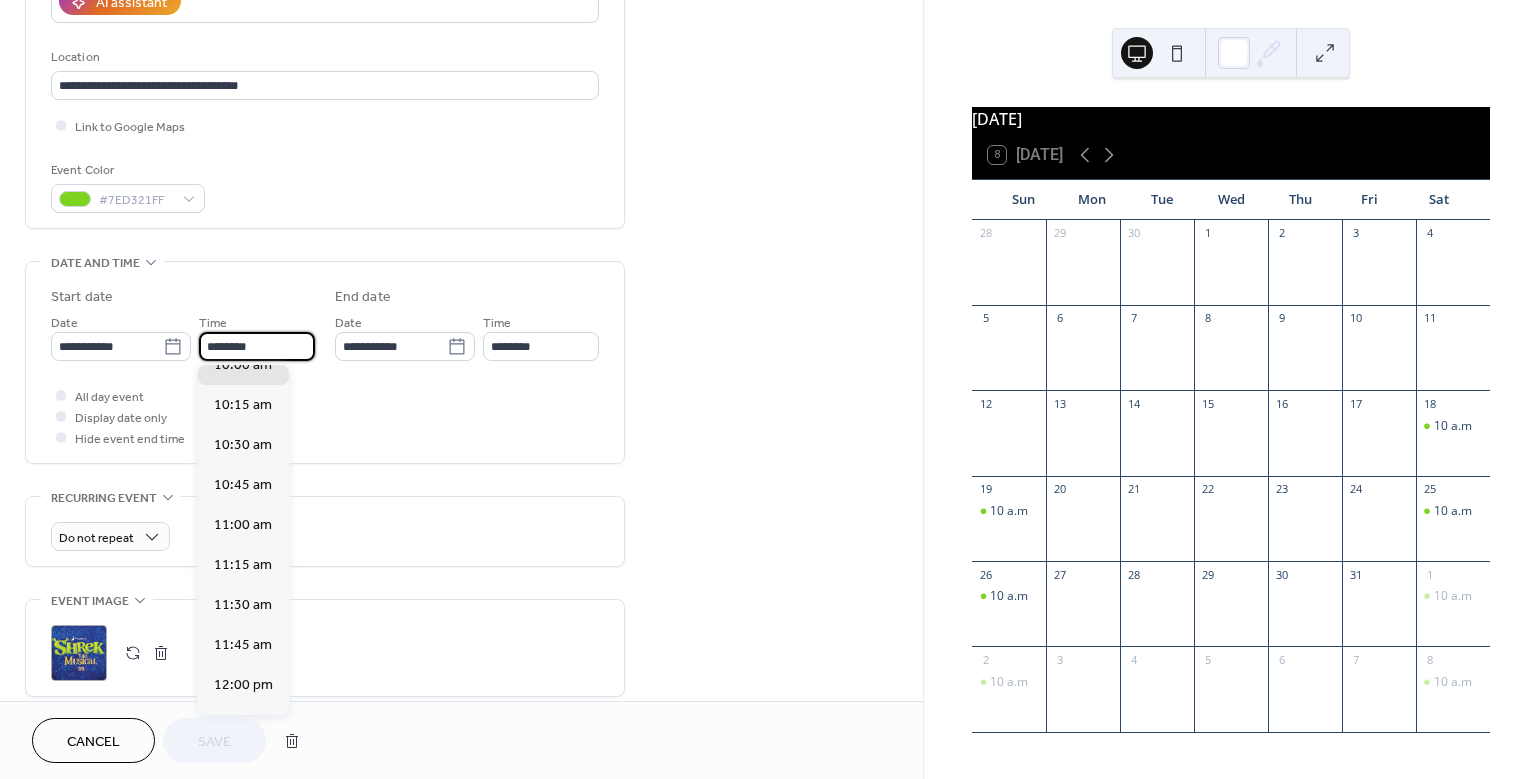 click on "********" at bounding box center (257, 346) 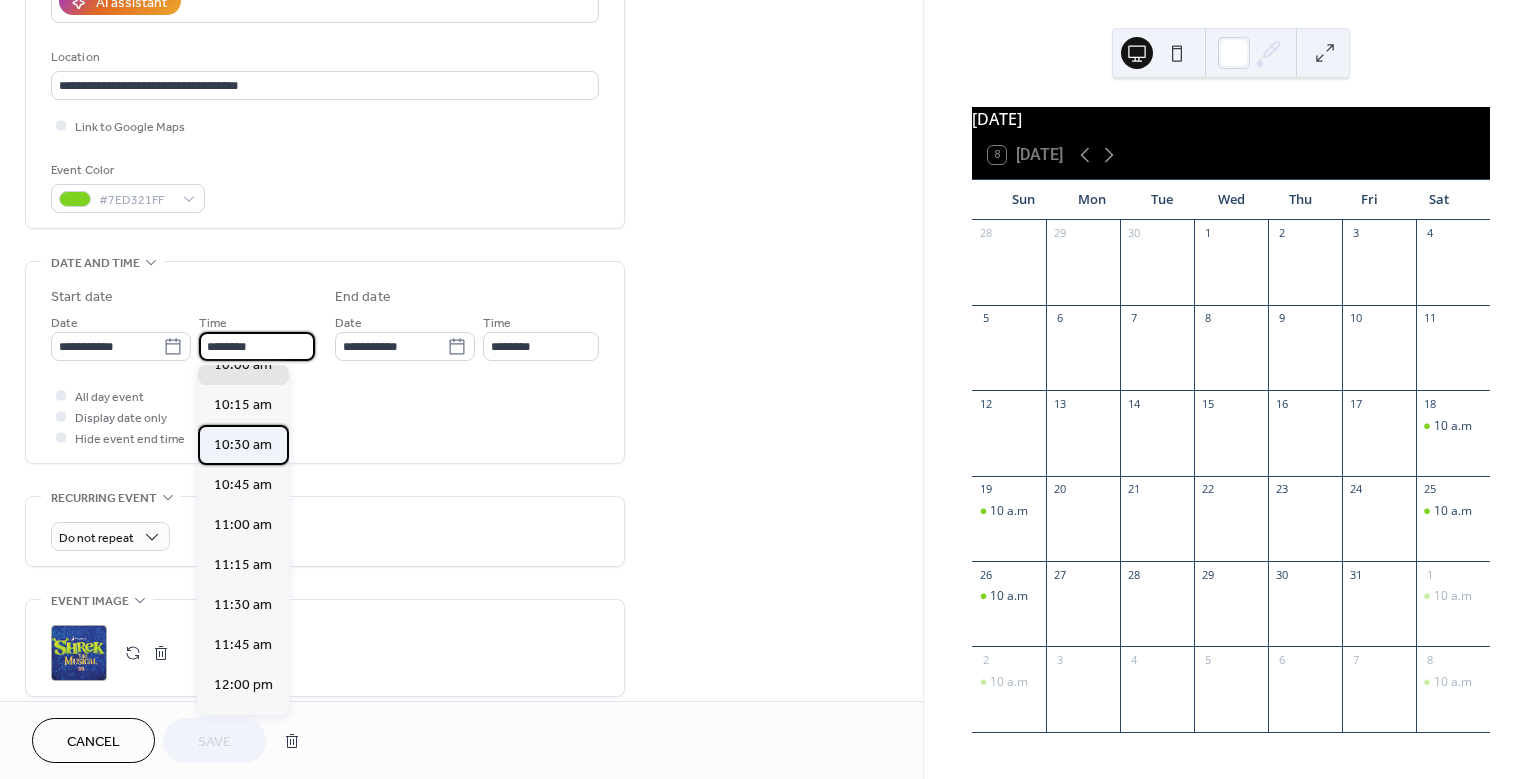 click on "10:30 am" at bounding box center [243, 445] 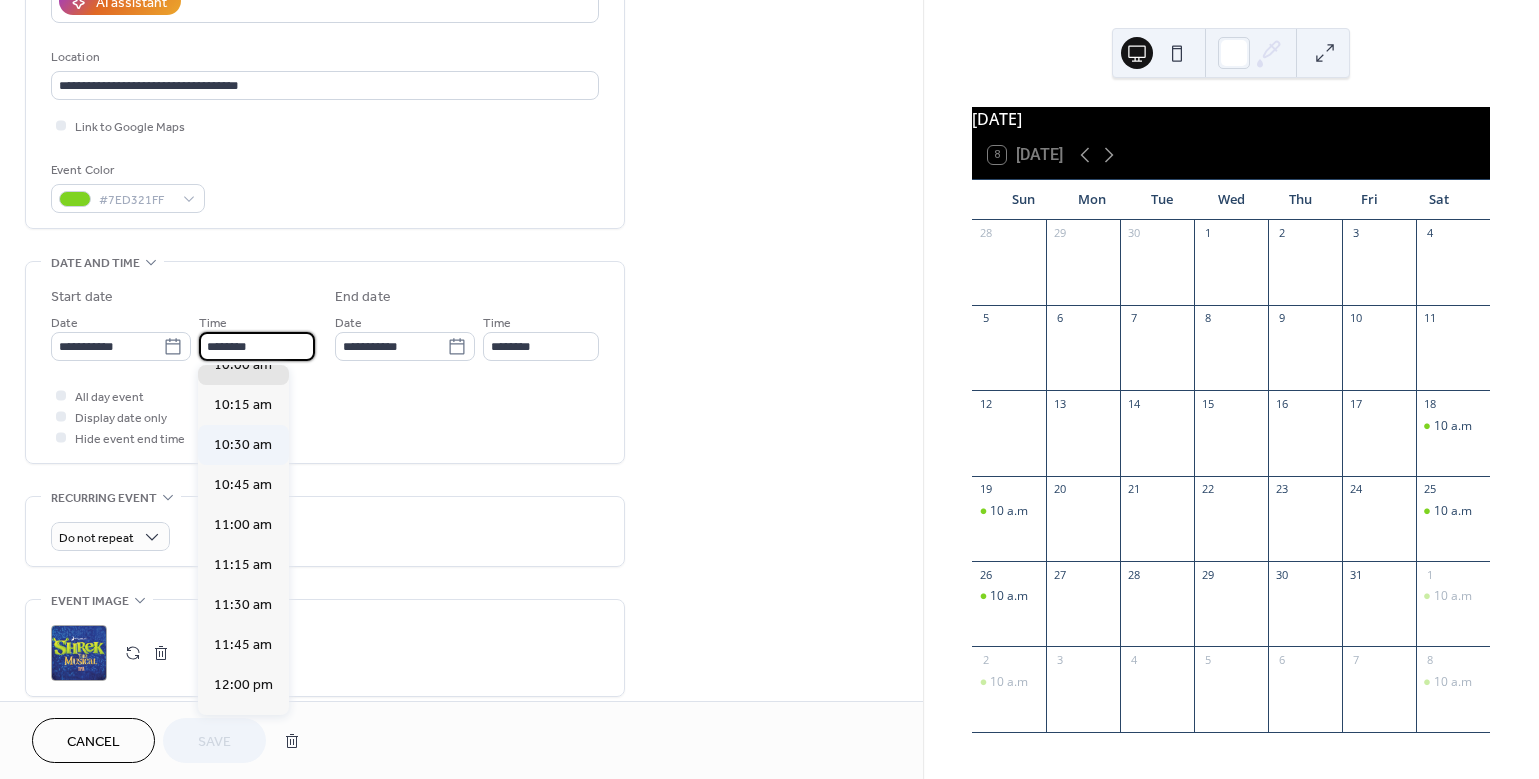 type on "********" 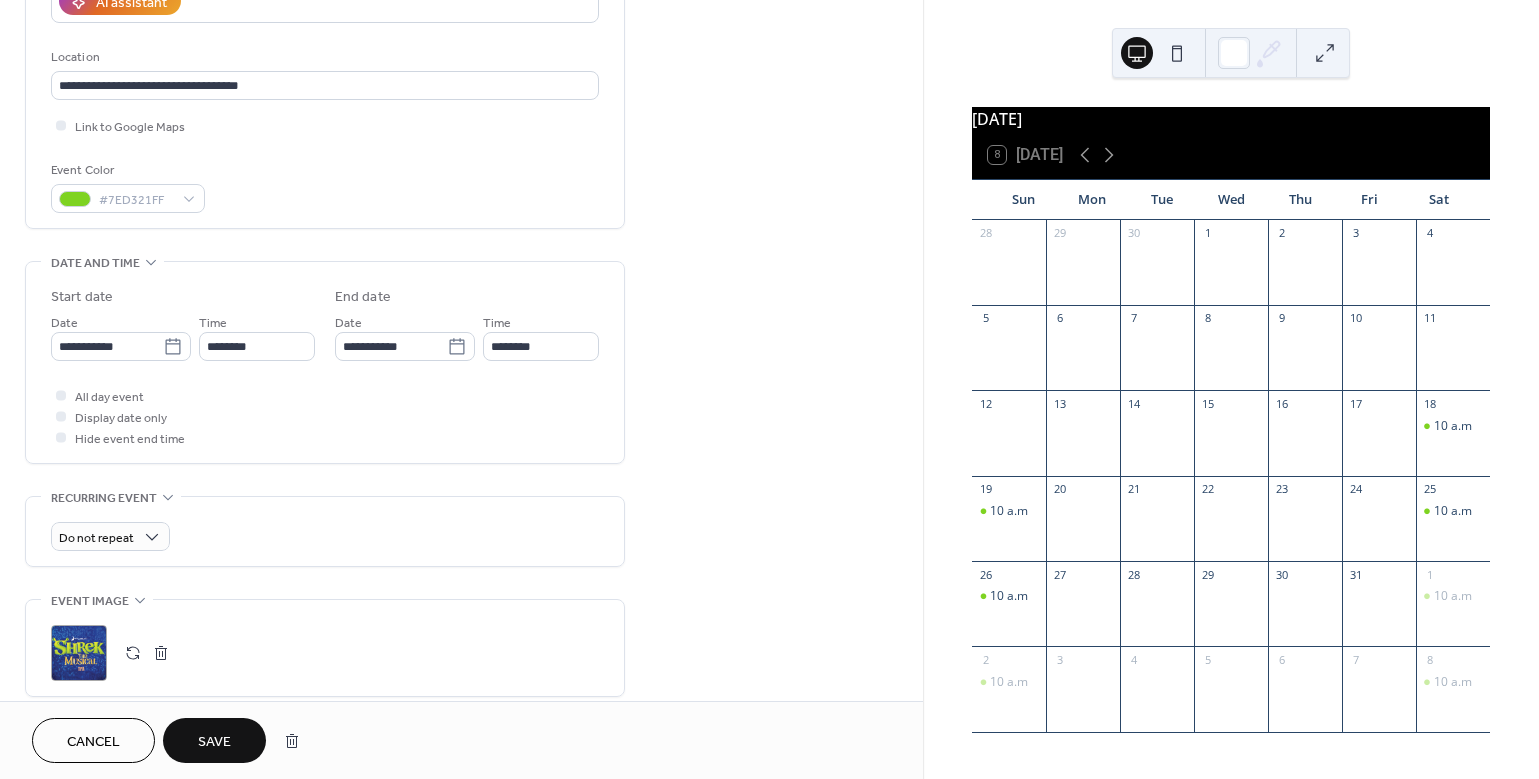click on "Save" at bounding box center [214, 742] 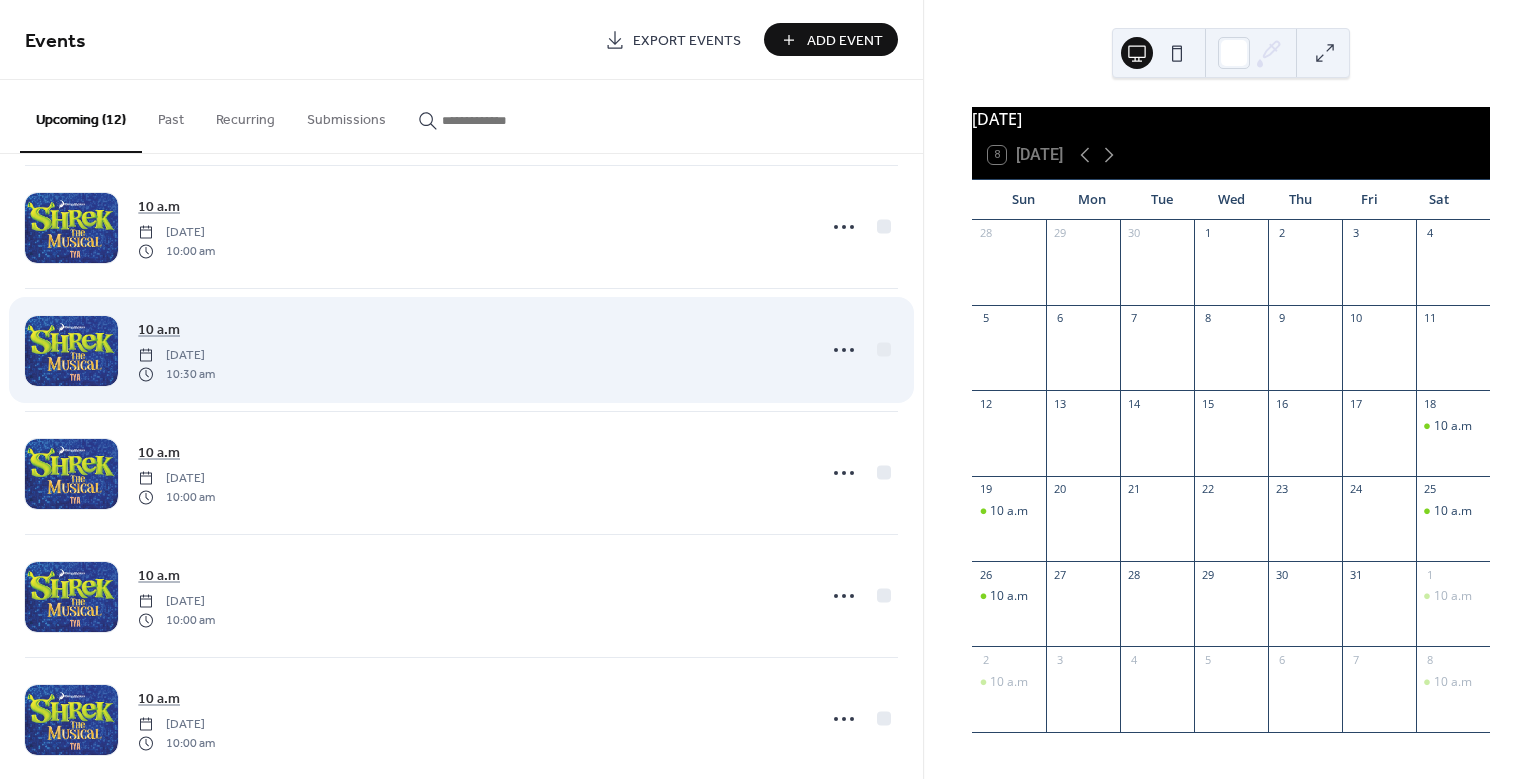 scroll, scrollTop: 876, scrollLeft: 0, axis: vertical 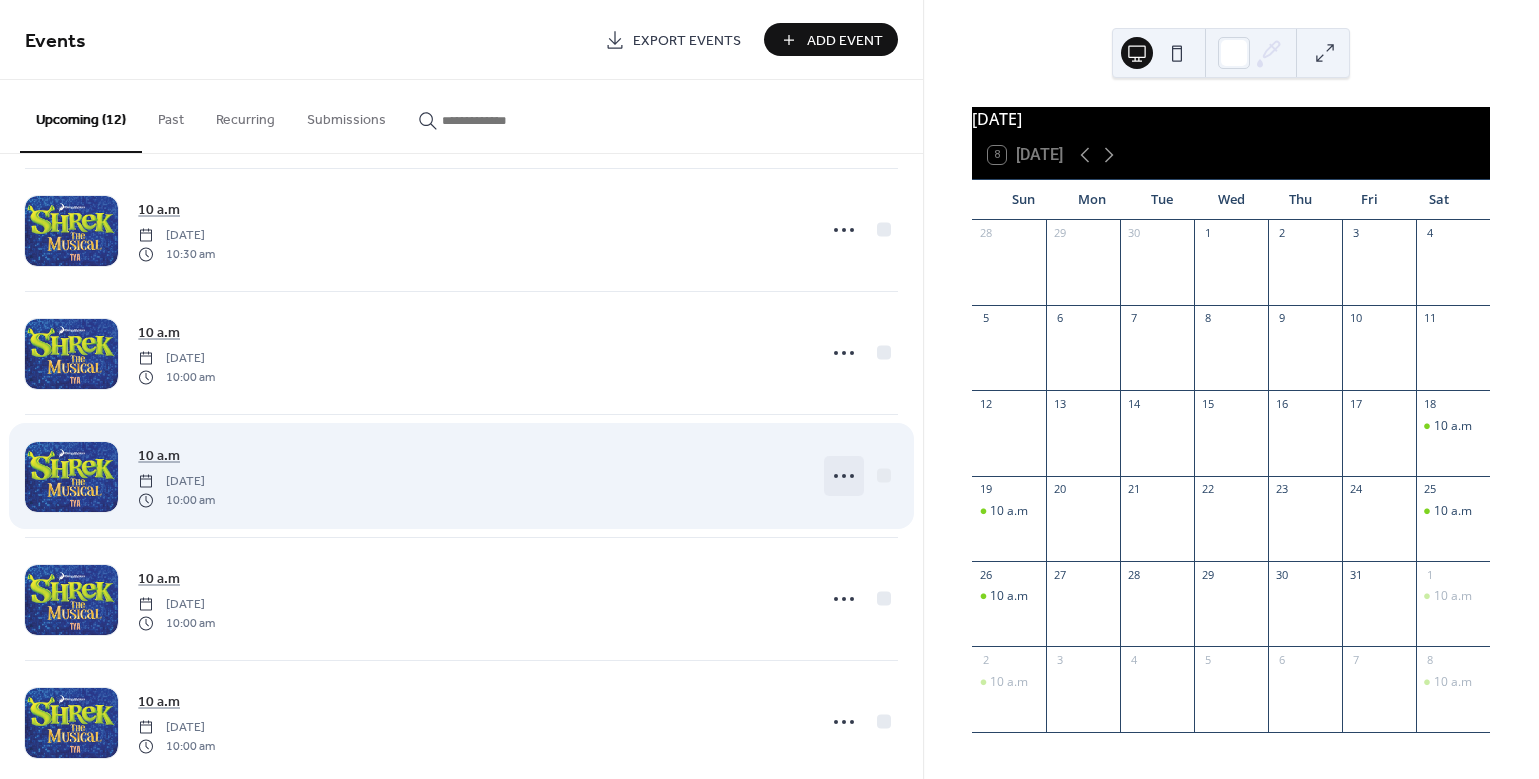 click 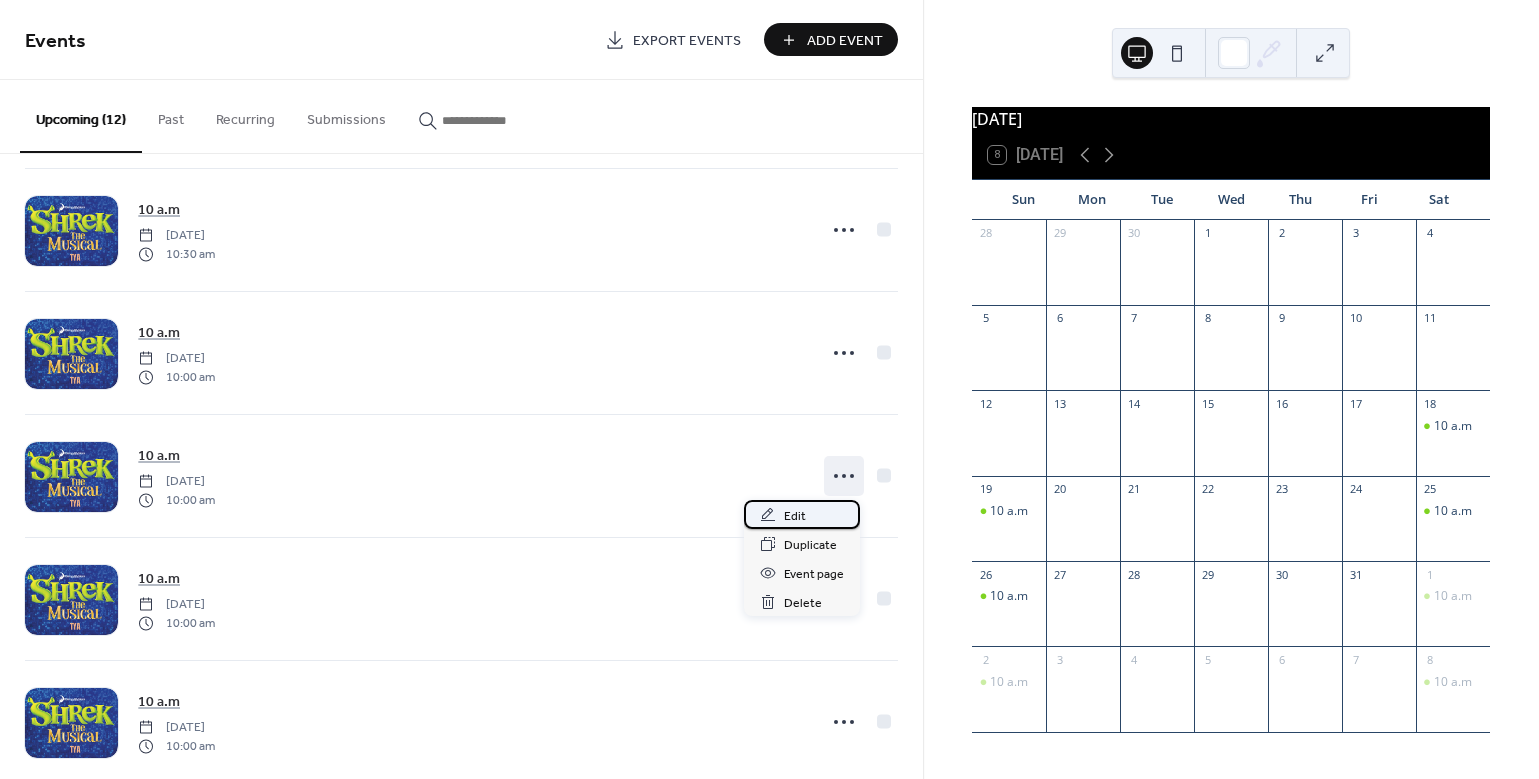 click on "Edit" at bounding box center (795, 516) 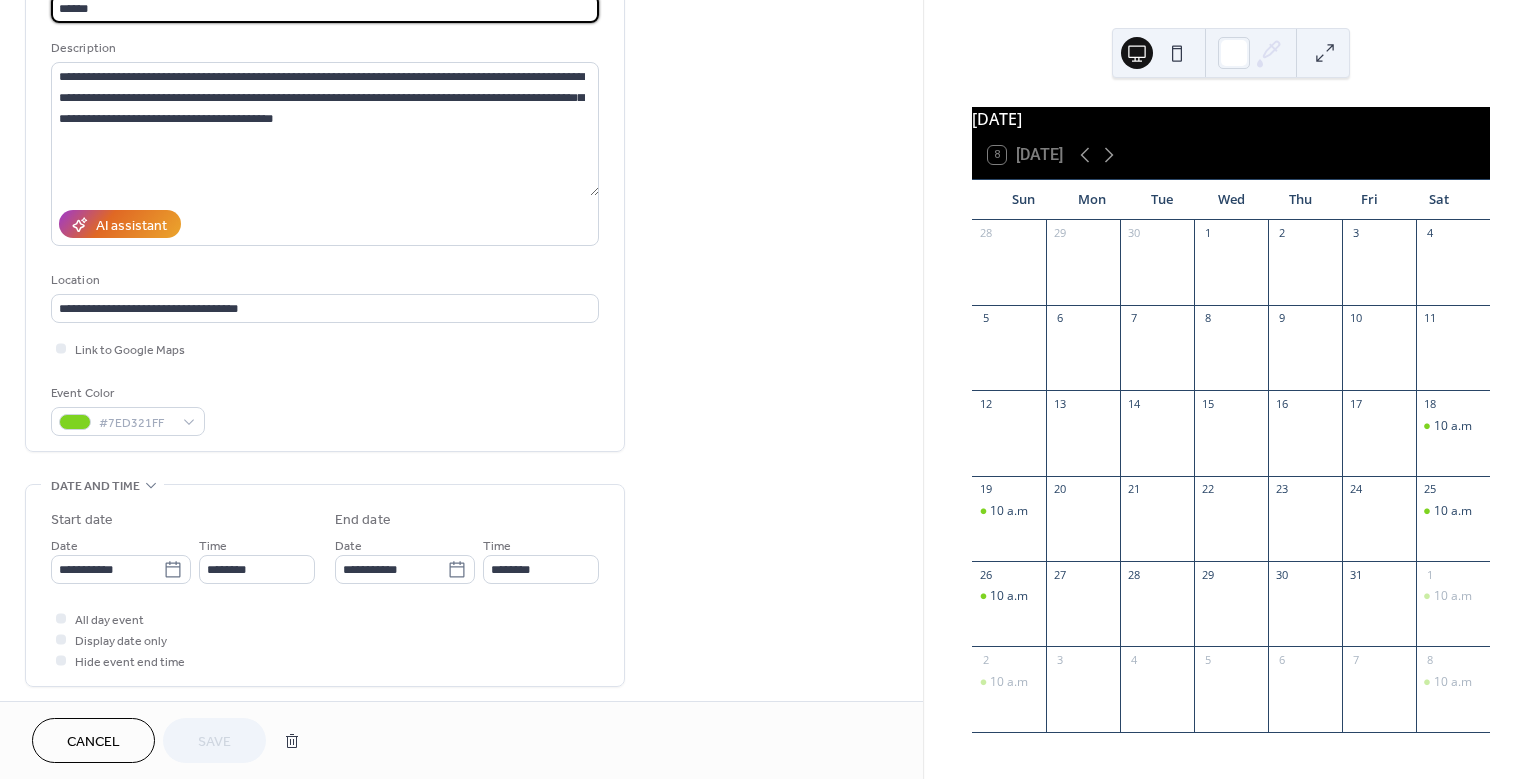 scroll, scrollTop: 240, scrollLeft: 0, axis: vertical 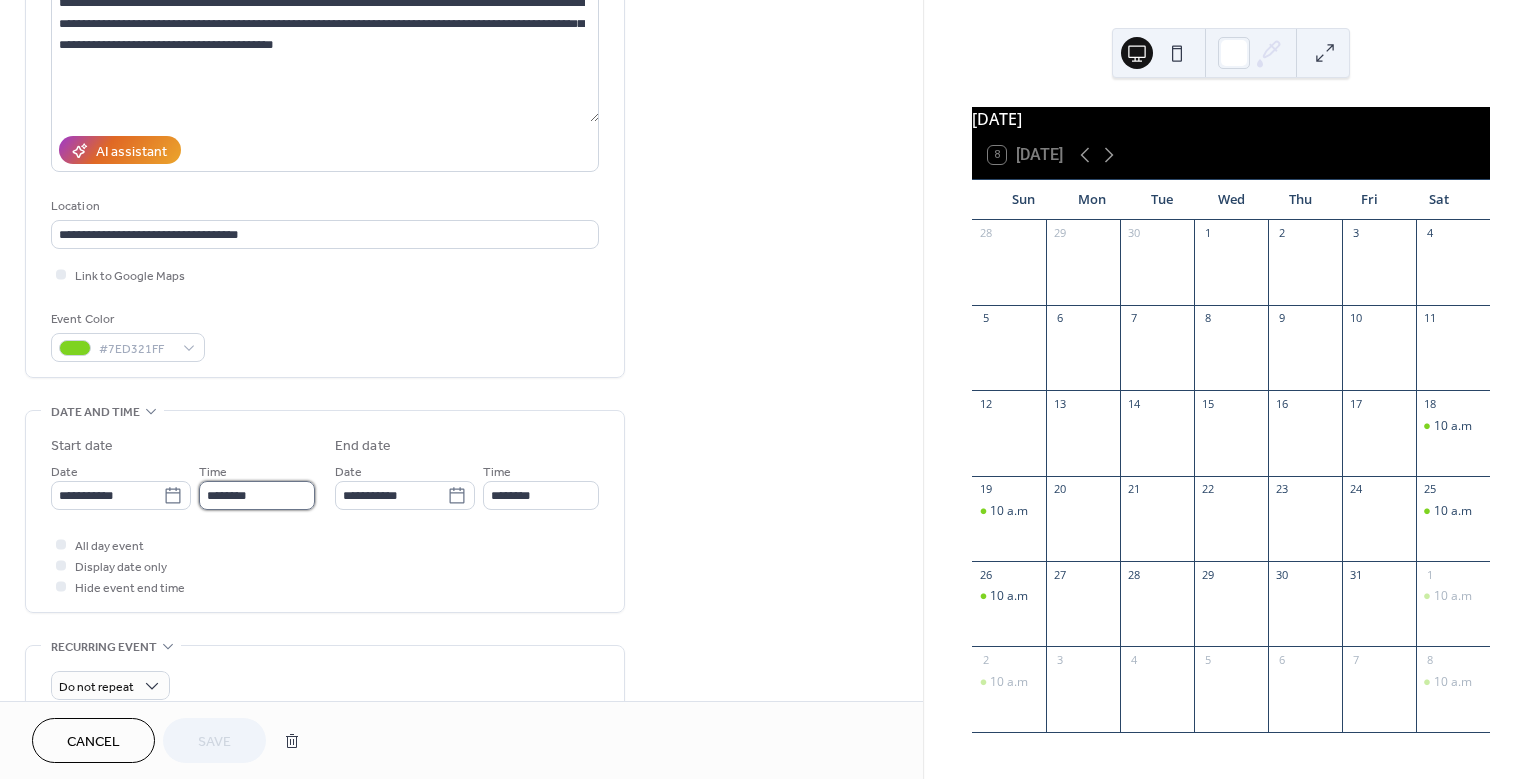 click on "********" at bounding box center (257, 495) 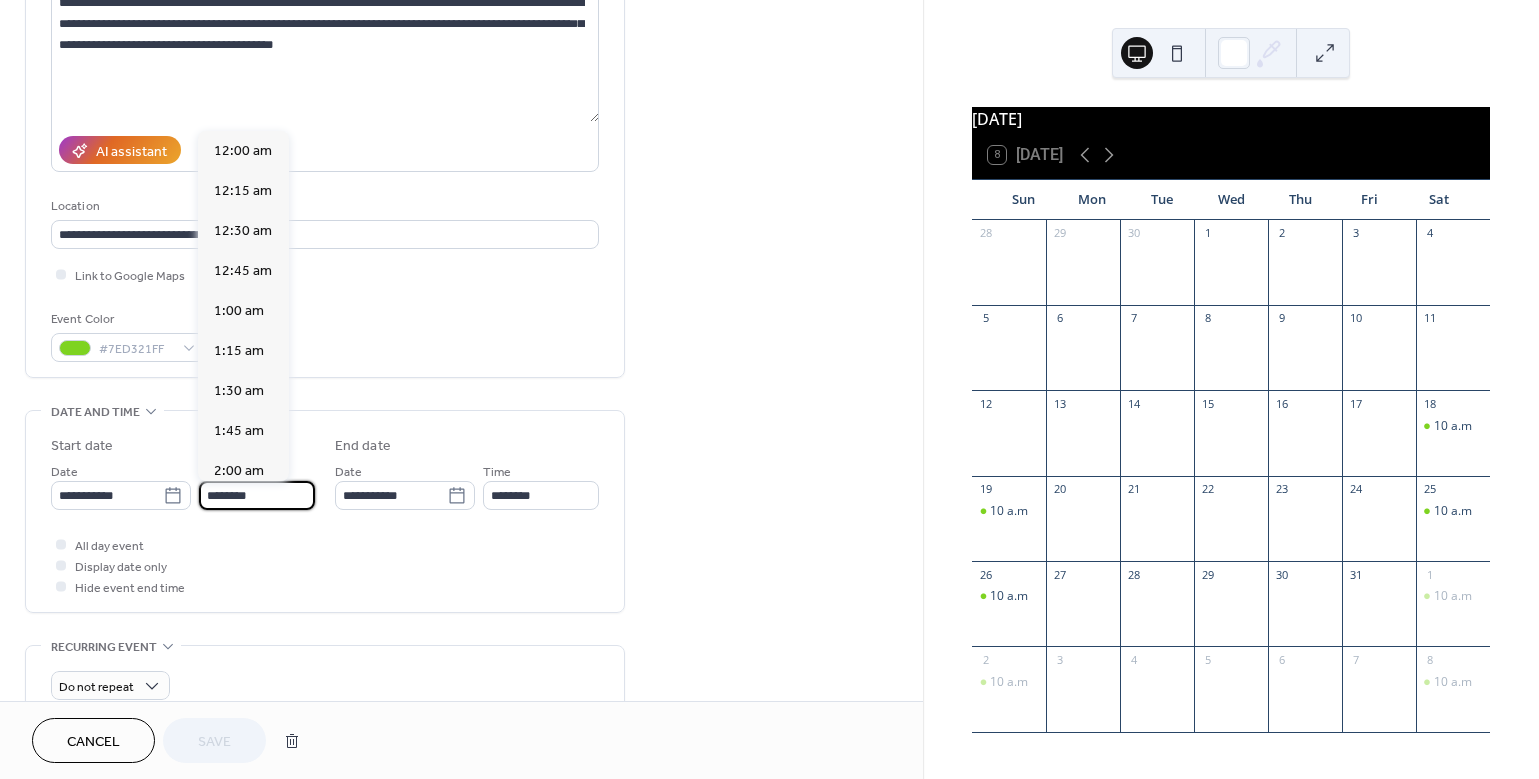 scroll, scrollTop: 1620, scrollLeft: 0, axis: vertical 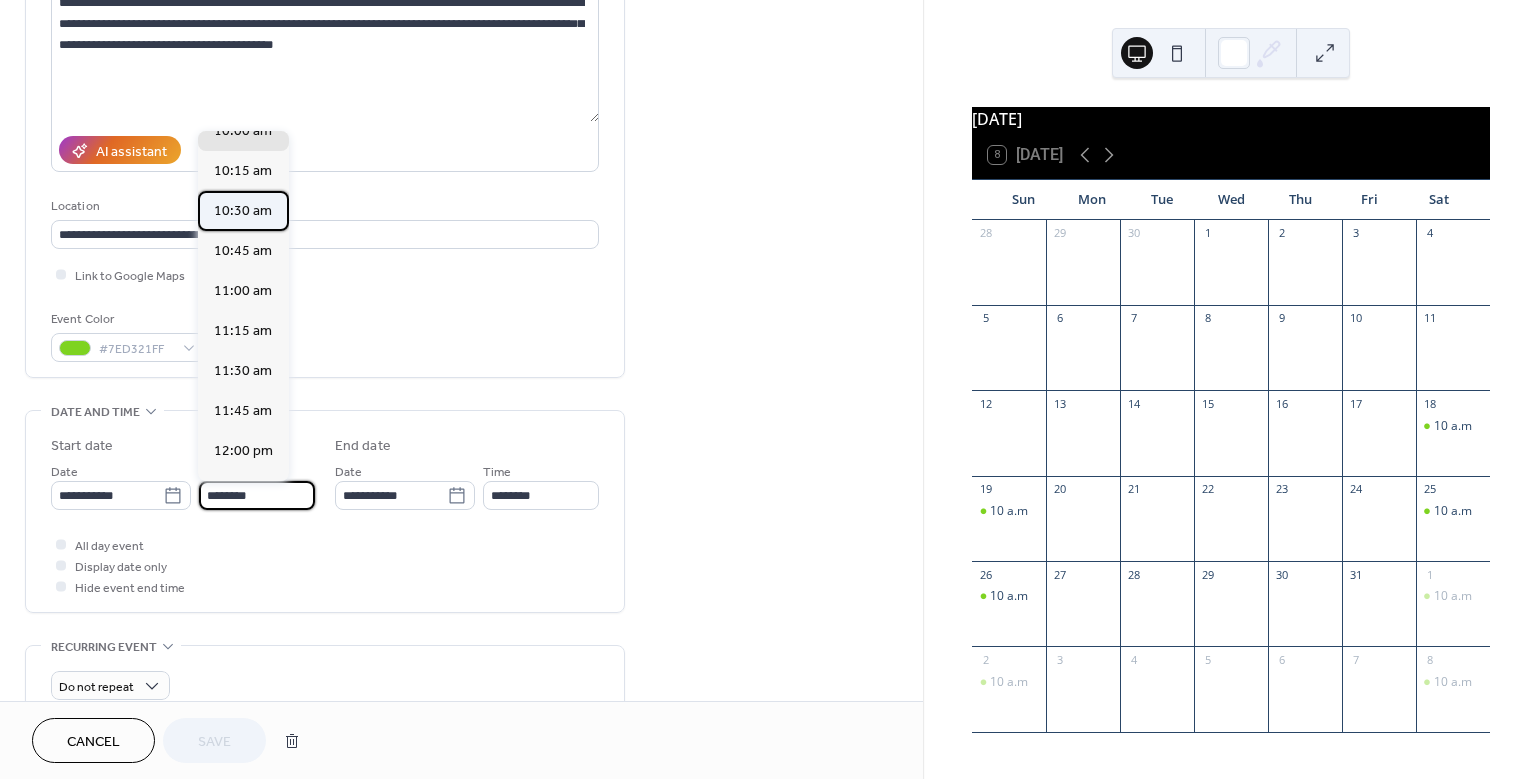 click on "10:30 am" at bounding box center (243, 211) 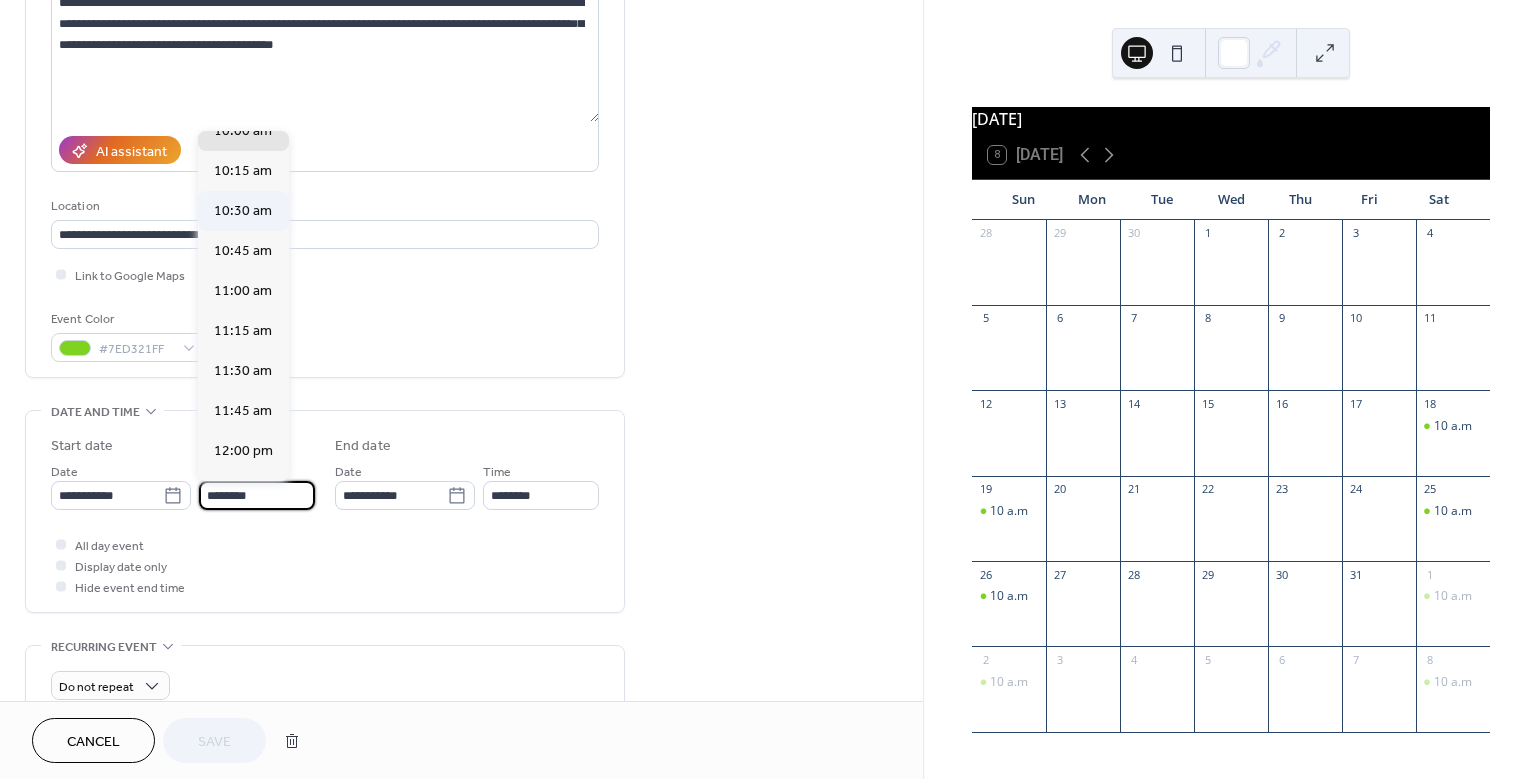 type on "********" 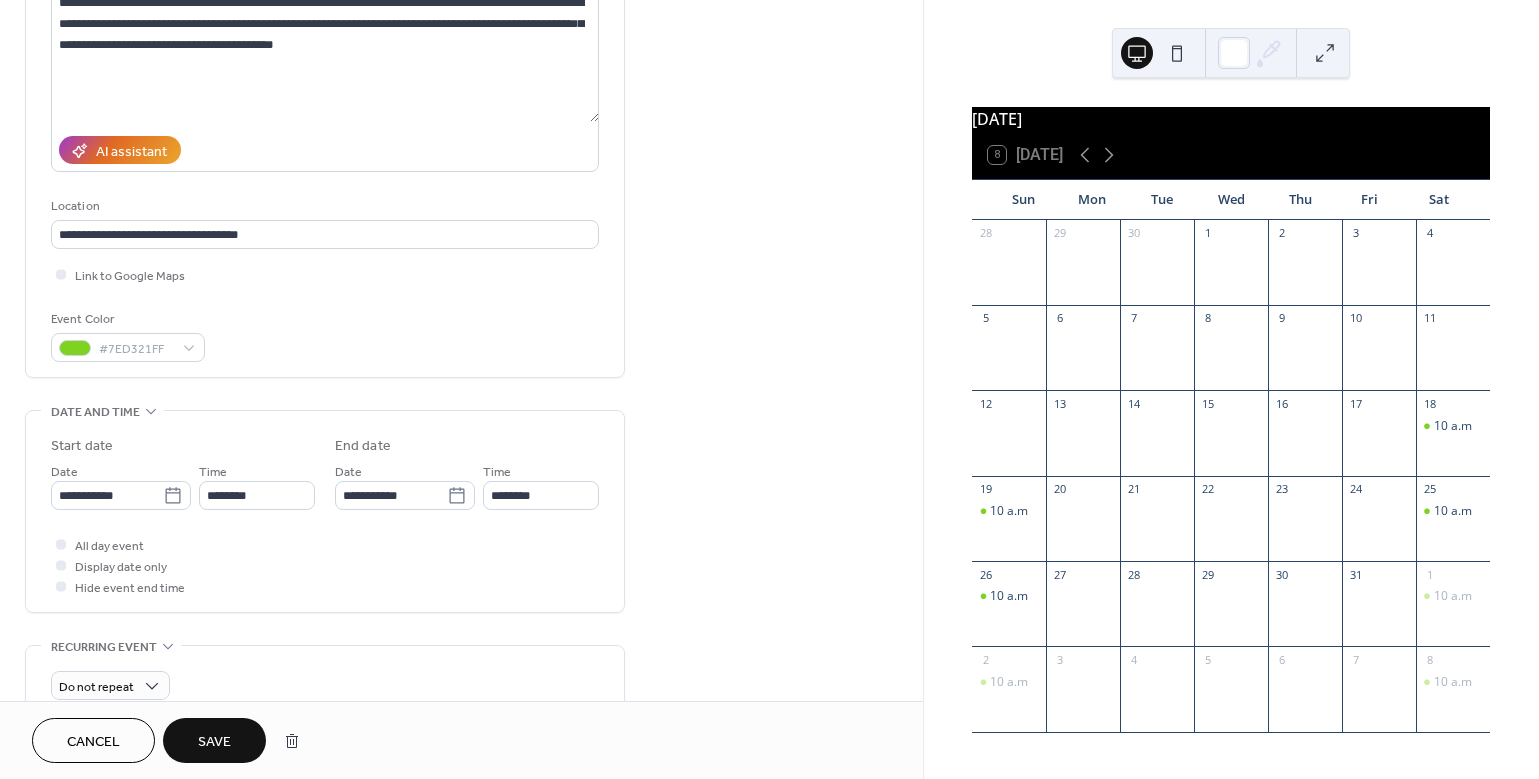 click on "Save" at bounding box center (214, 742) 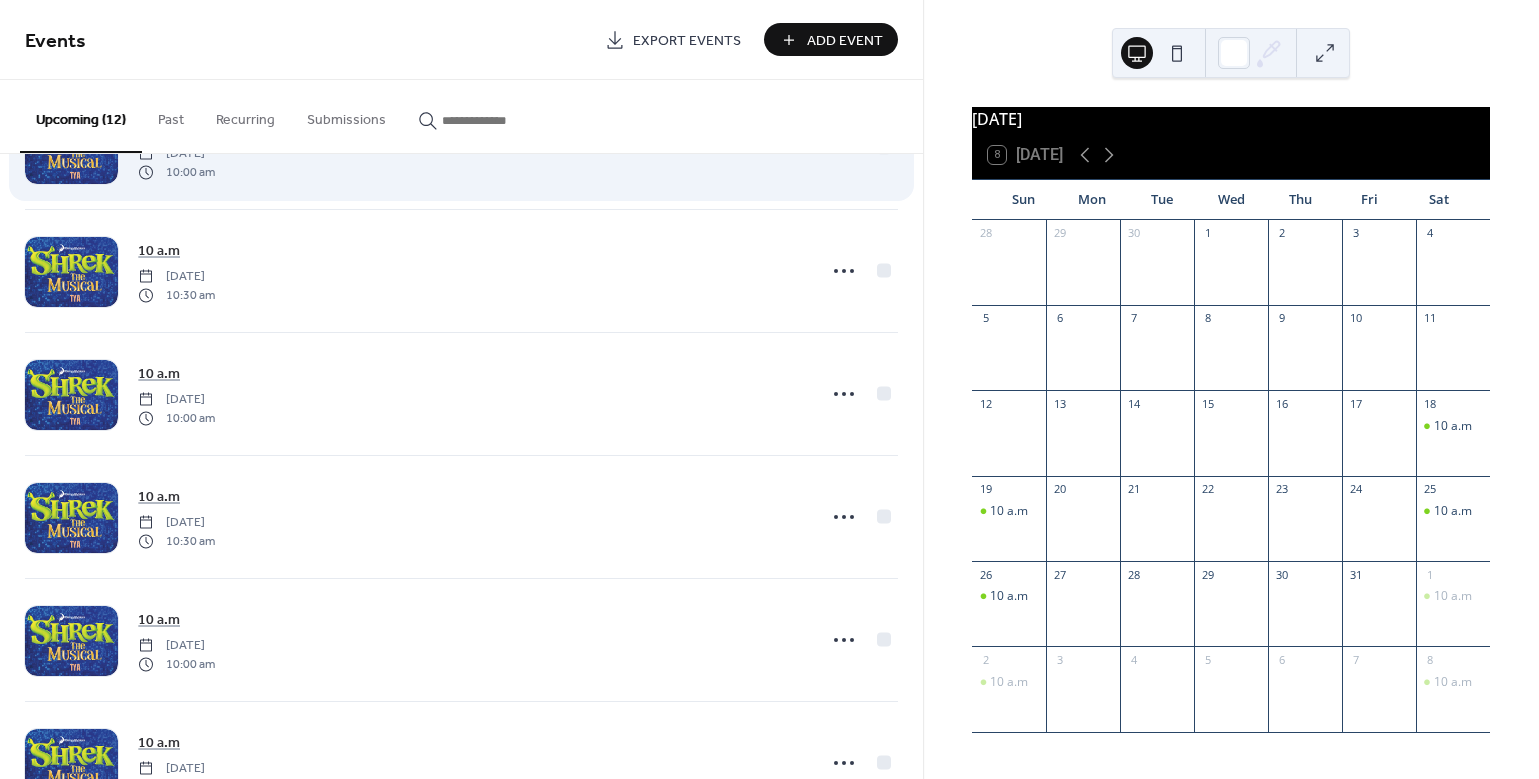 scroll, scrollTop: 910, scrollLeft: 0, axis: vertical 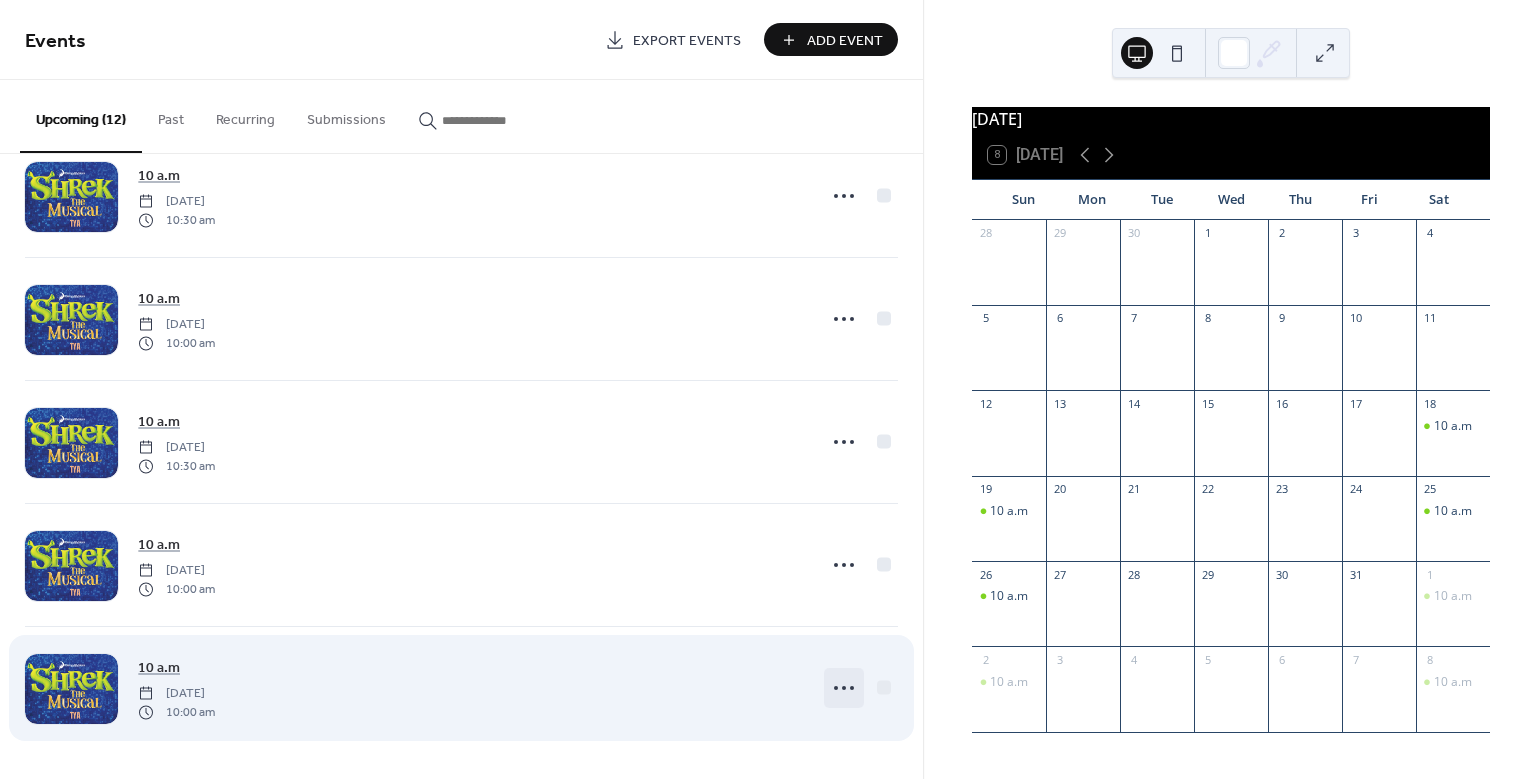 click 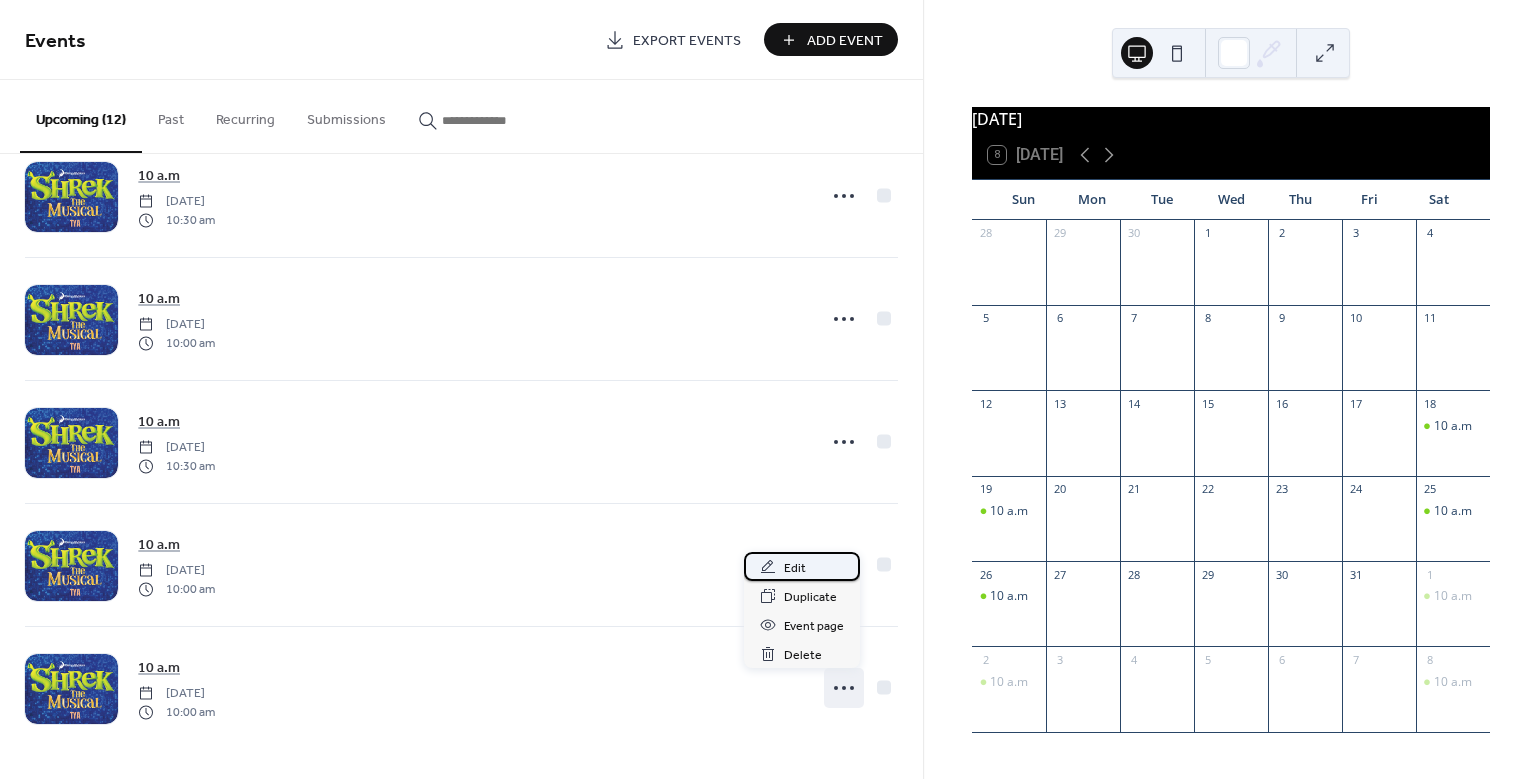click on "Edit" at bounding box center (795, 568) 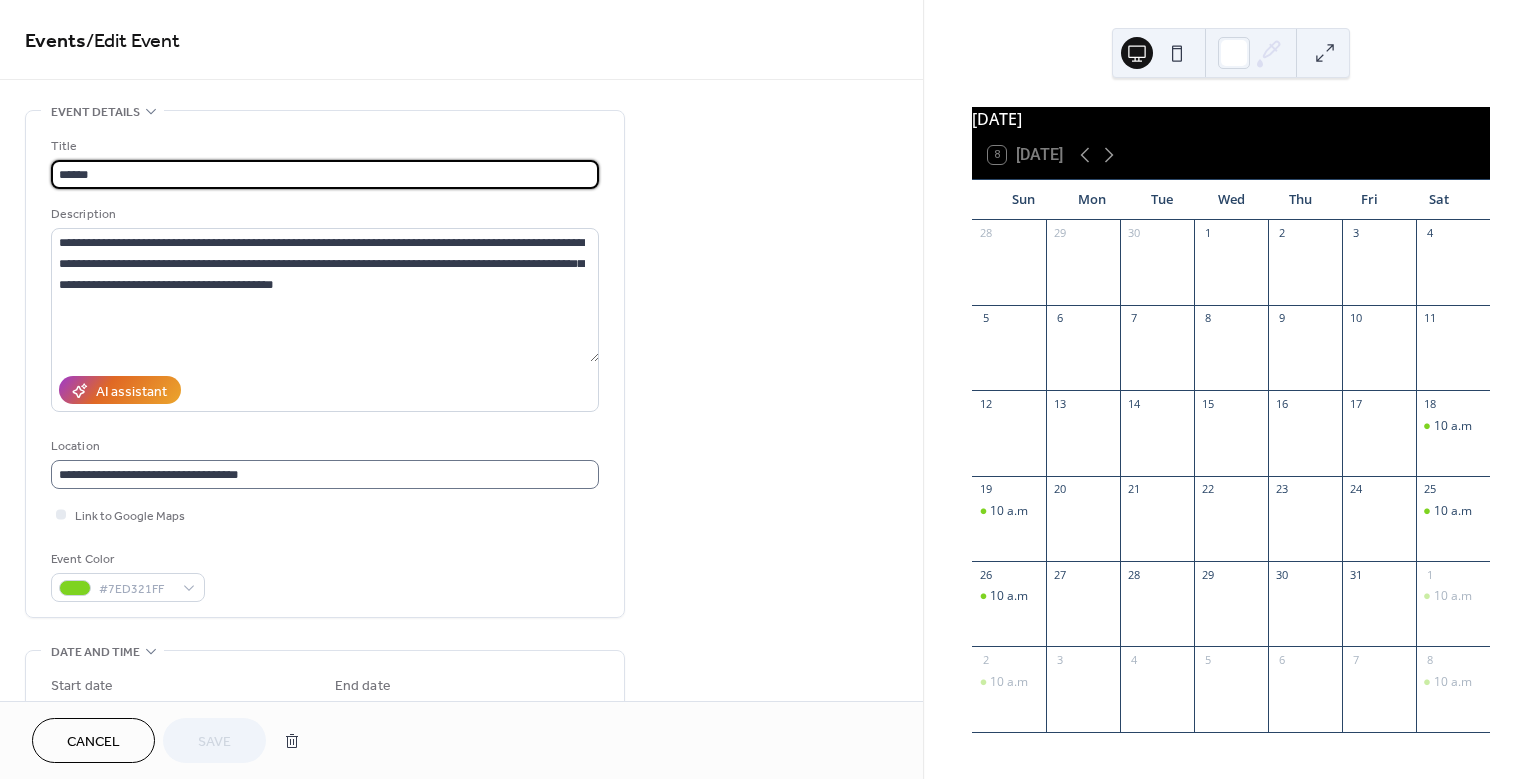 scroll, scrollTop: 1, scrollLeft: 0, axis: vertical 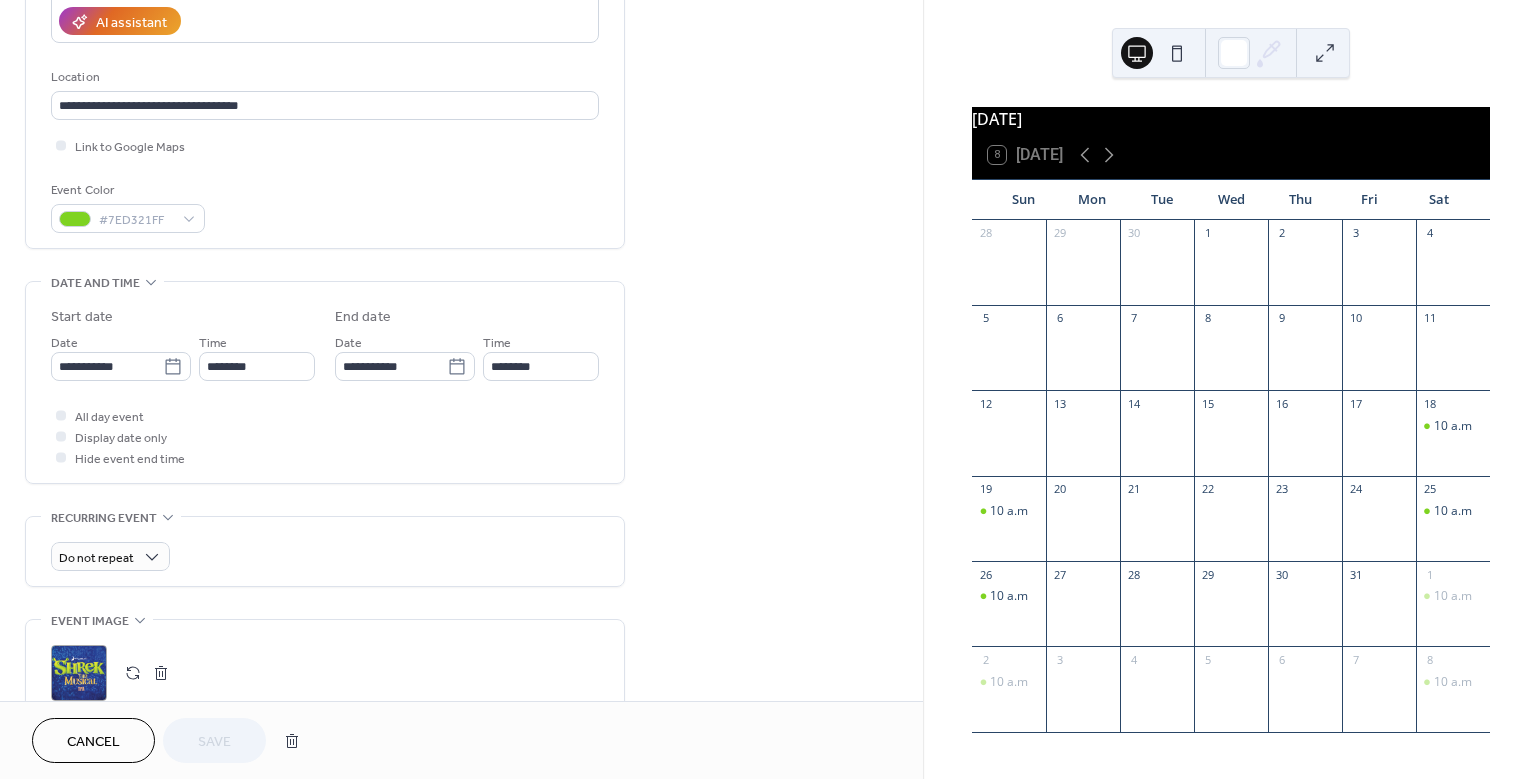 click on "Time ********" at bounding box center (257, 356) 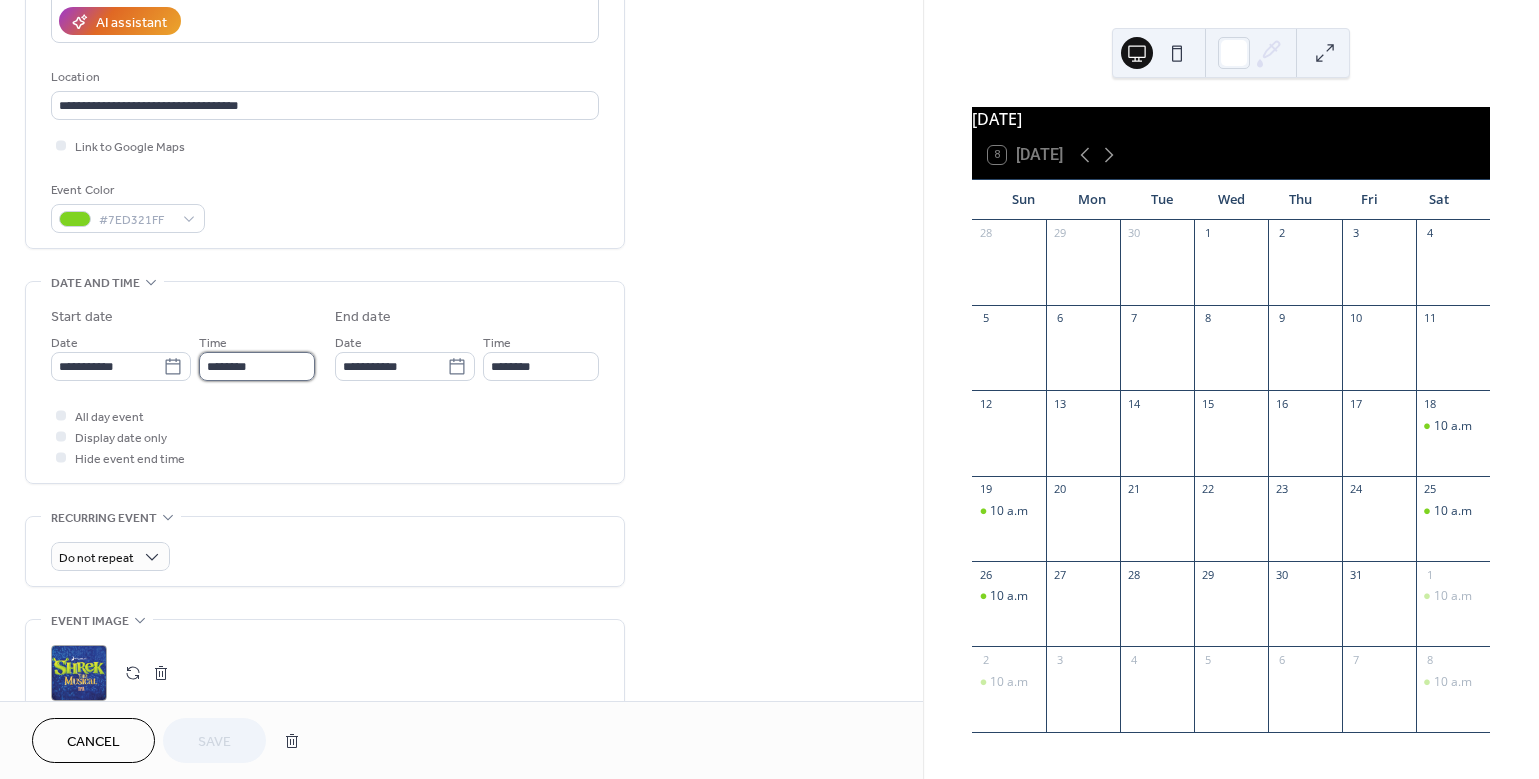 click on "********" at bounding box center [257, 366] 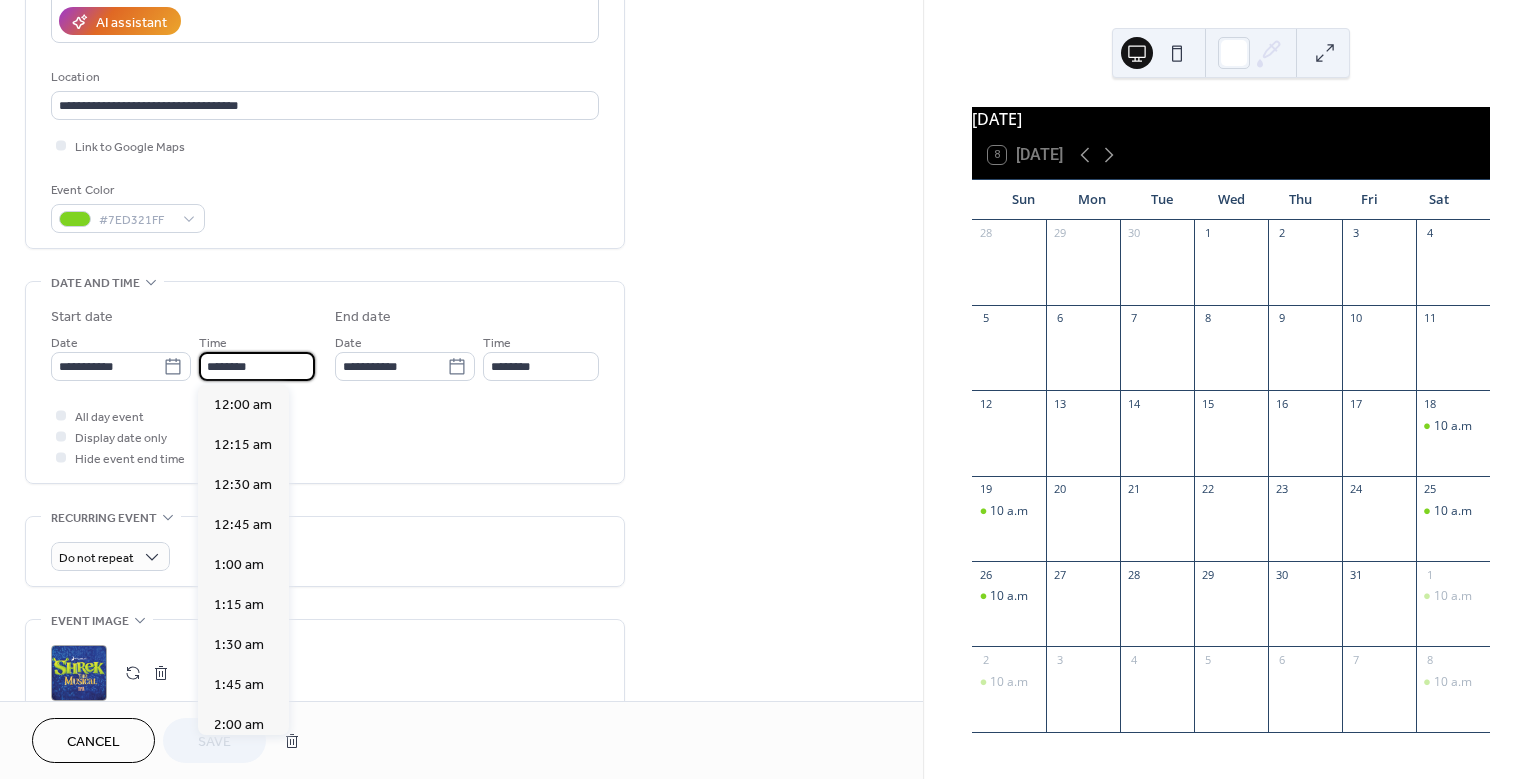 scroll, scrollTop: 1620, scrollLeft: 0, axis: vertical 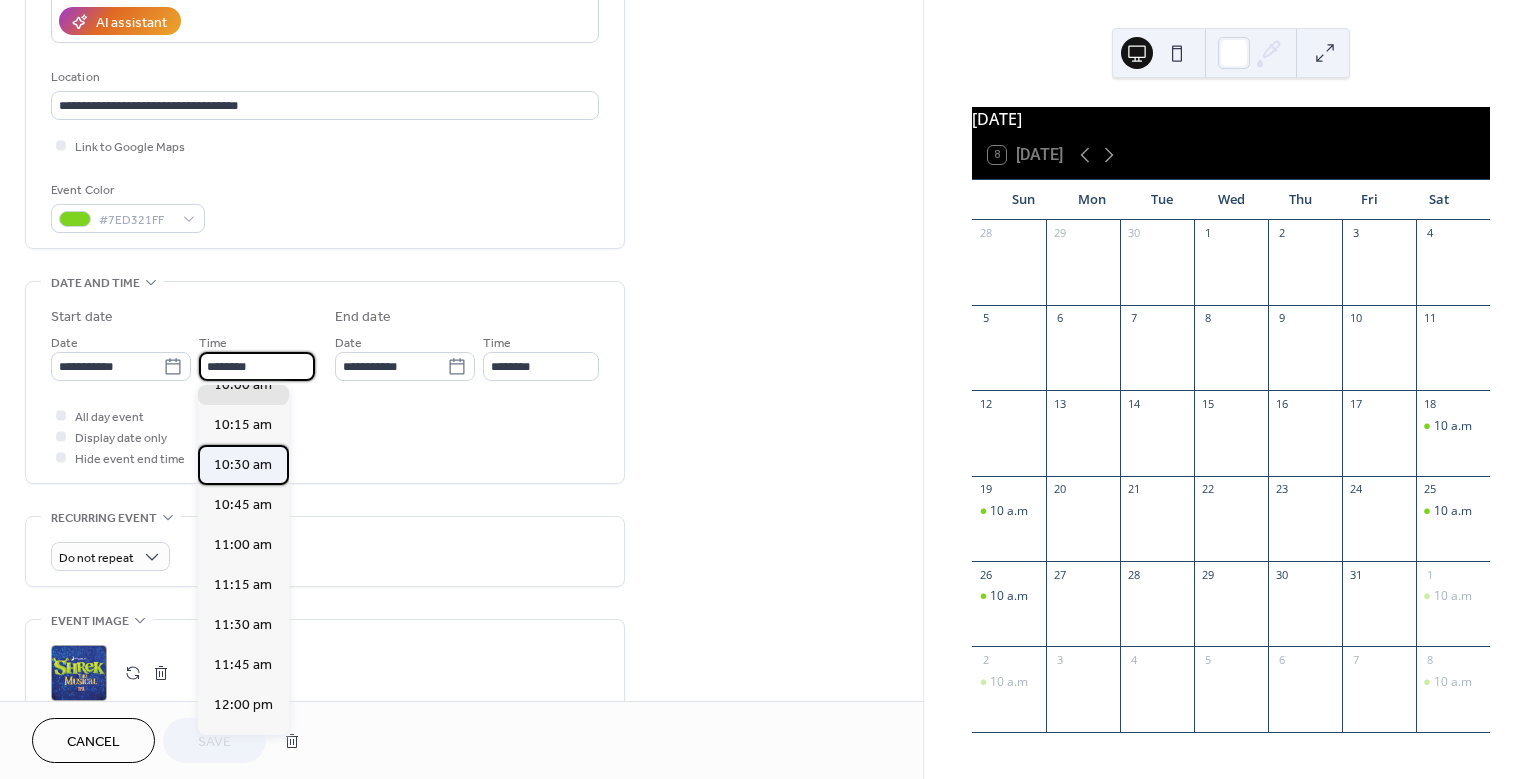 click on "10:30 am" at bounding box center [243, 465] 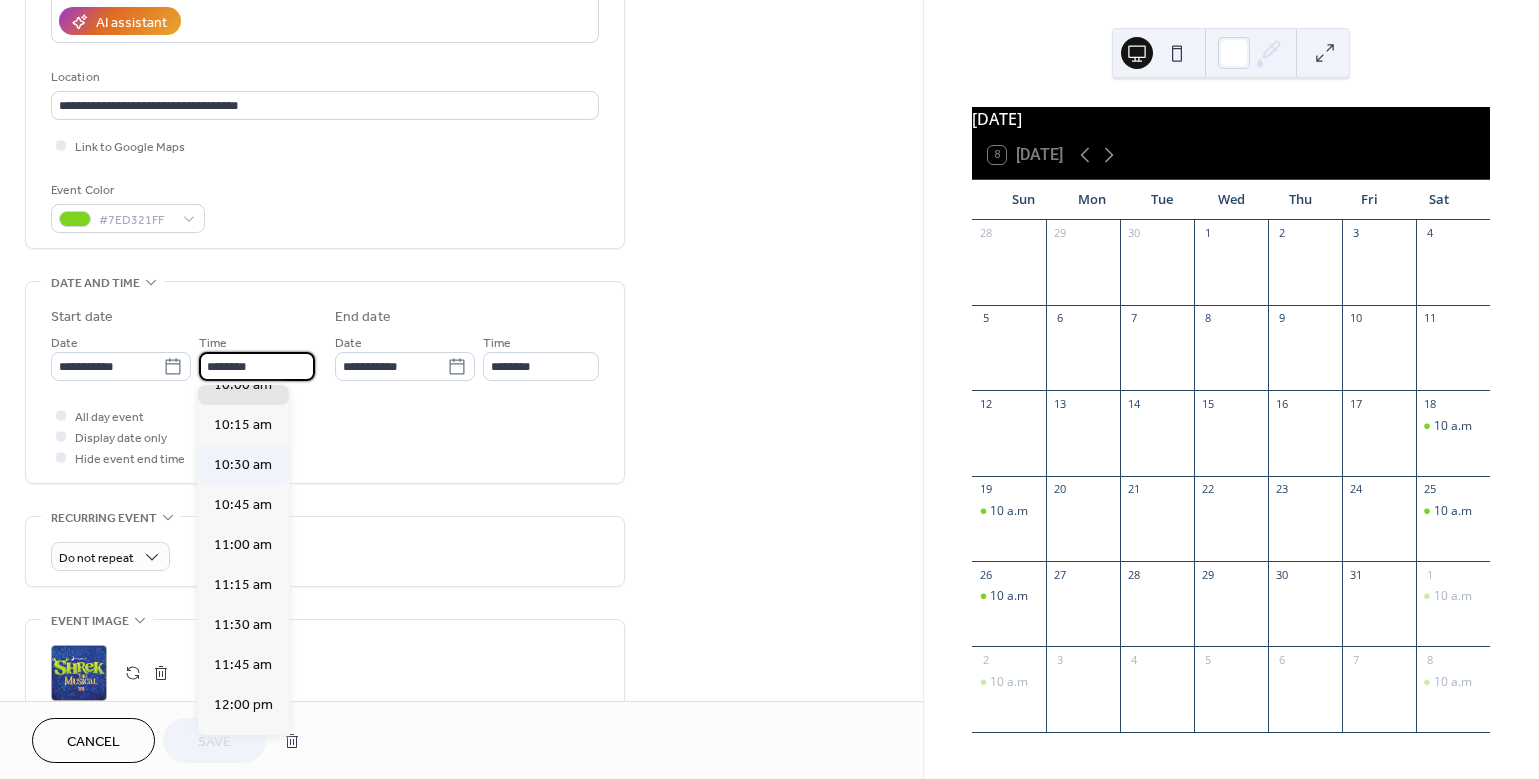 type on "********" 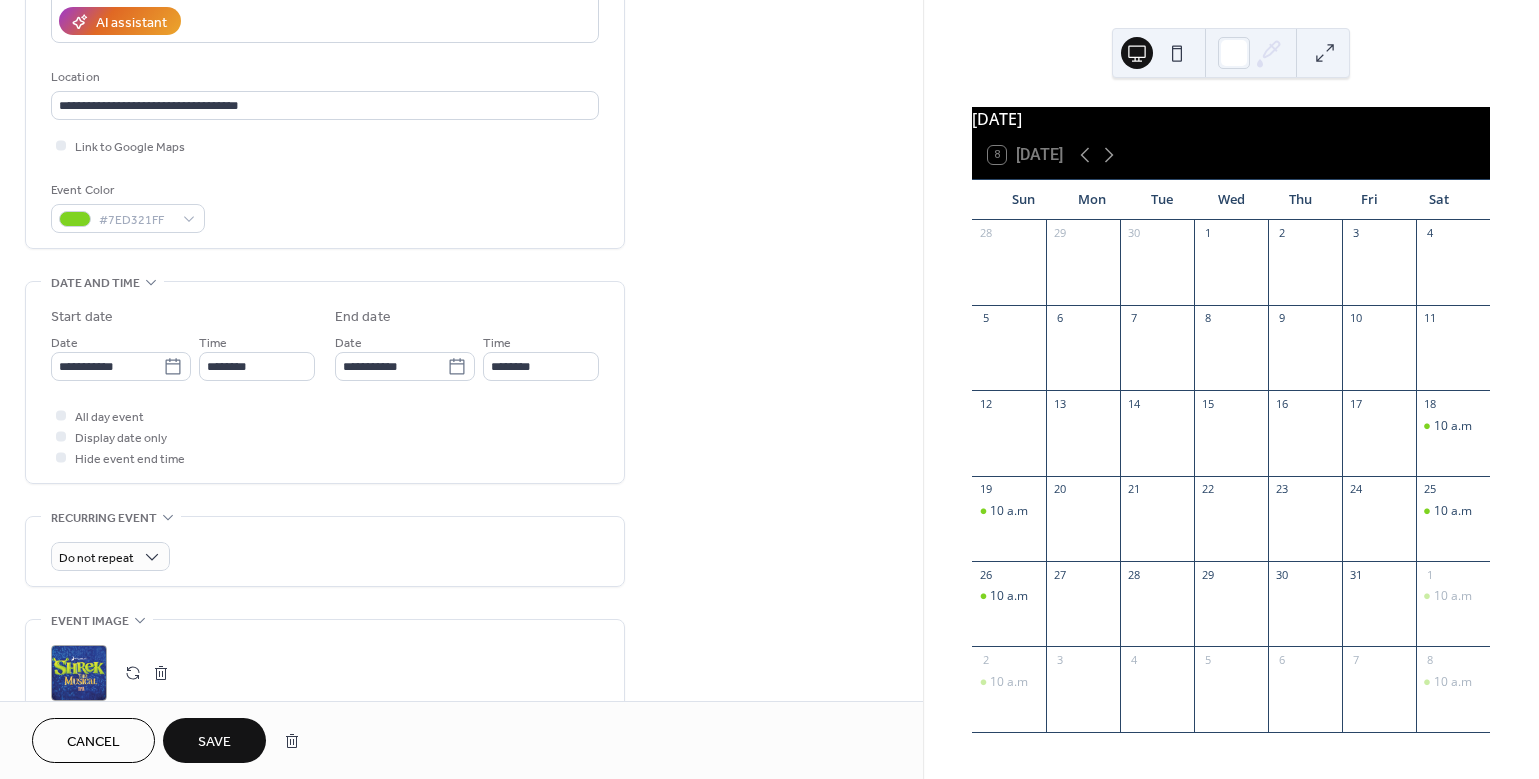 click on "Save" at bounding box center [214, 742] 